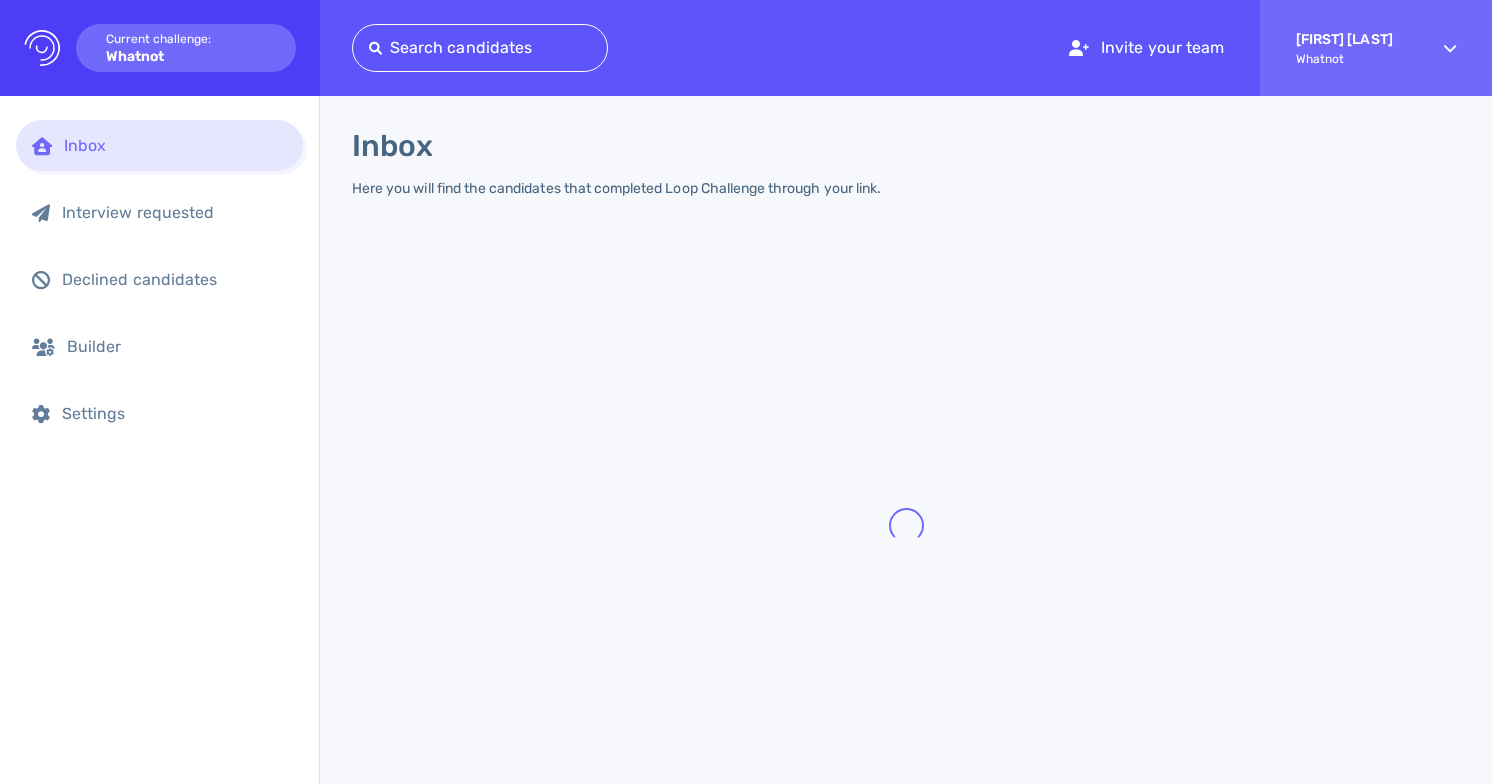 scroll, scrollTop: 0, scrollLeft: 0, axis: both 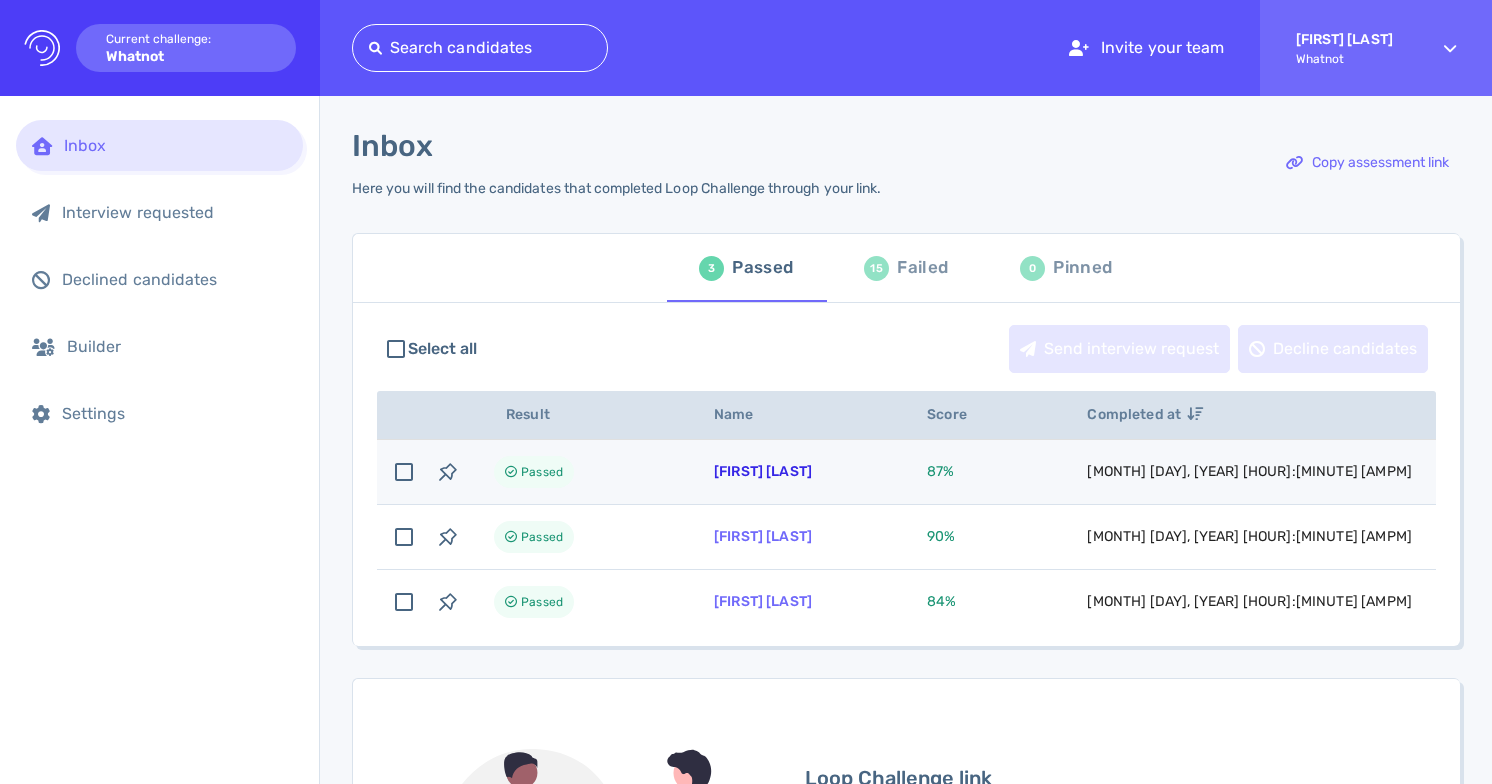 click on "Alexica Moreira" at bounding box center [763, 471] 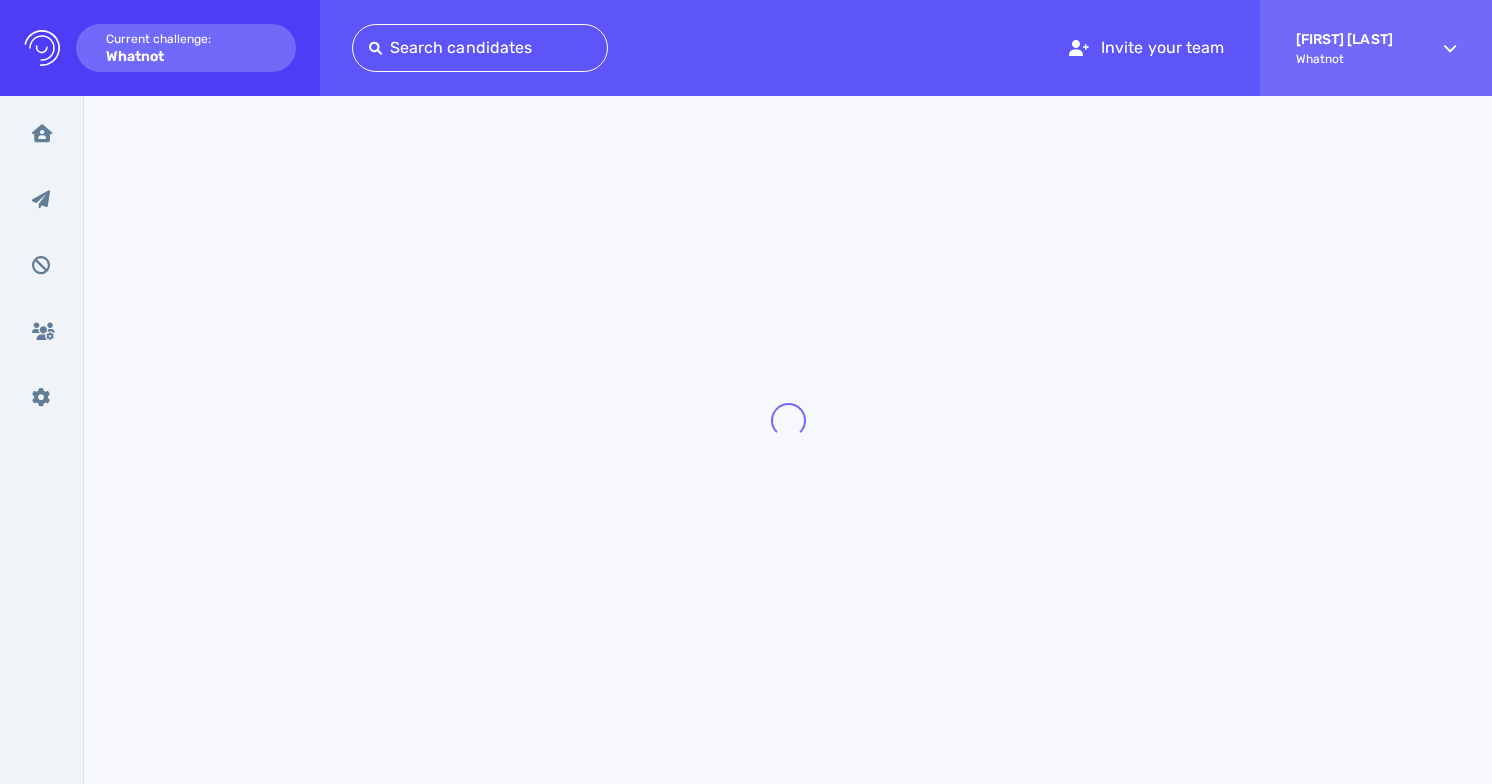 scroll, scrollTop: 0, scrollLeft: 0, axis: both 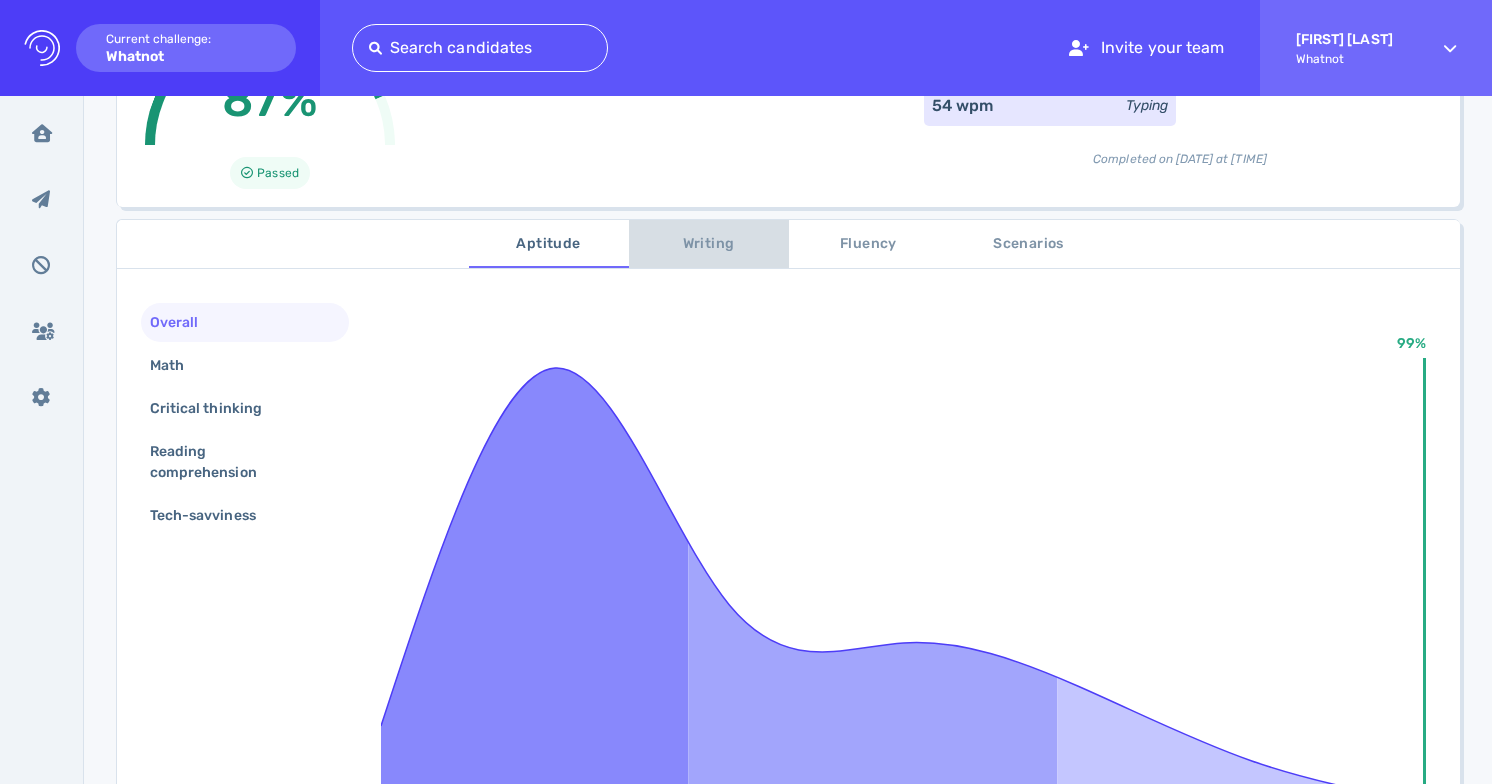 click on "Writing" at bounding box center (709, 244) 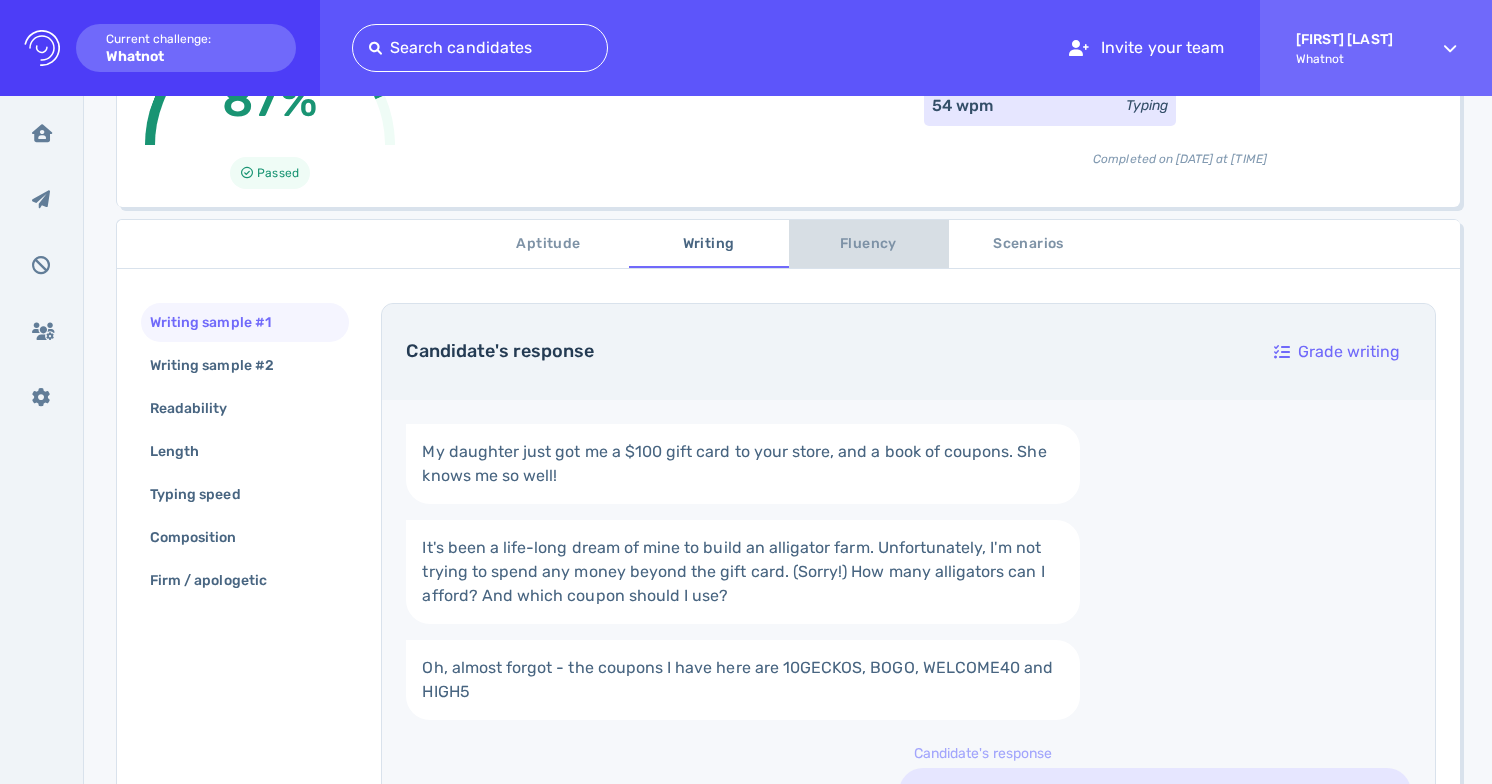 click on "Fluency" at bounding box center [869, 244] 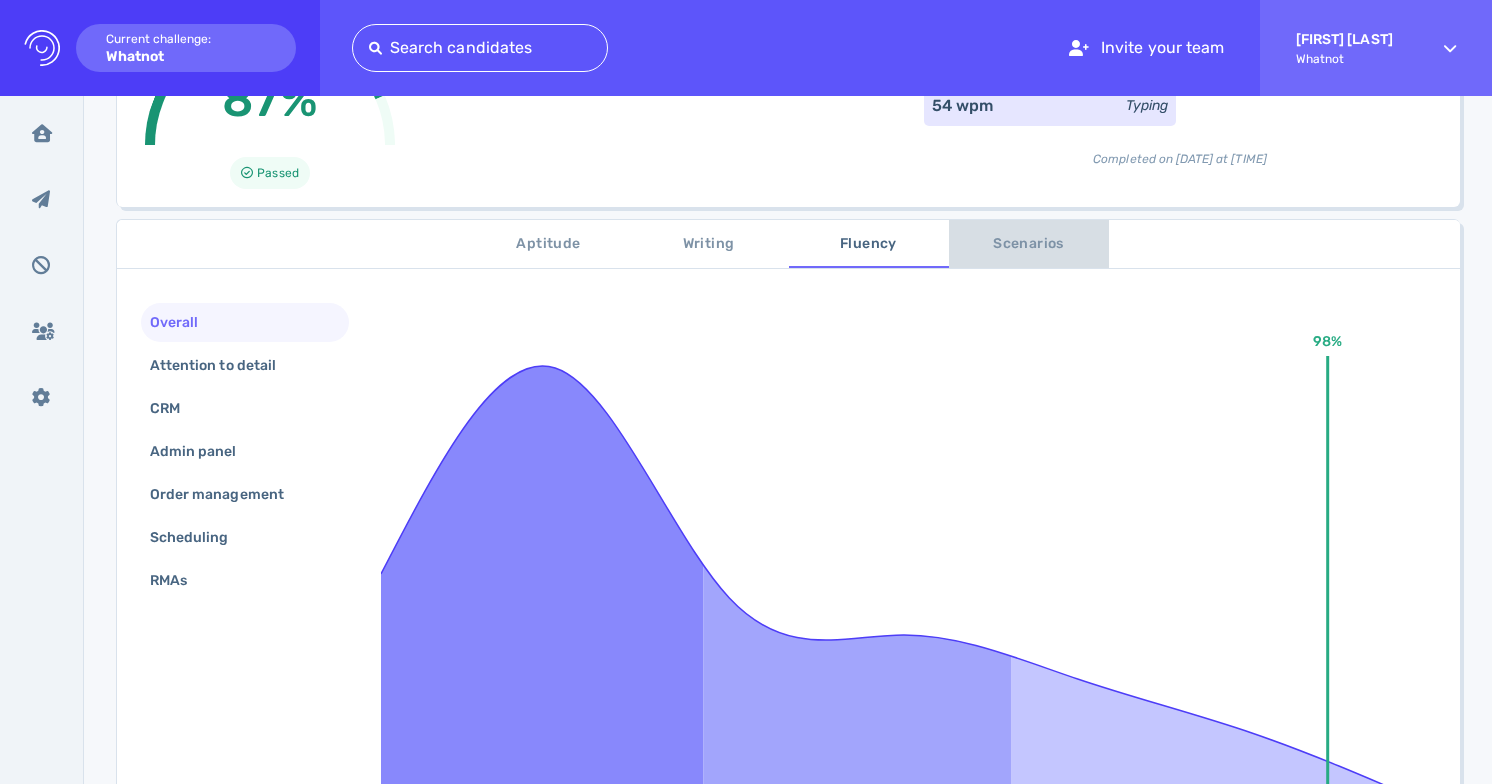 click on "Scenarios" at bounding box center (1029, 244) 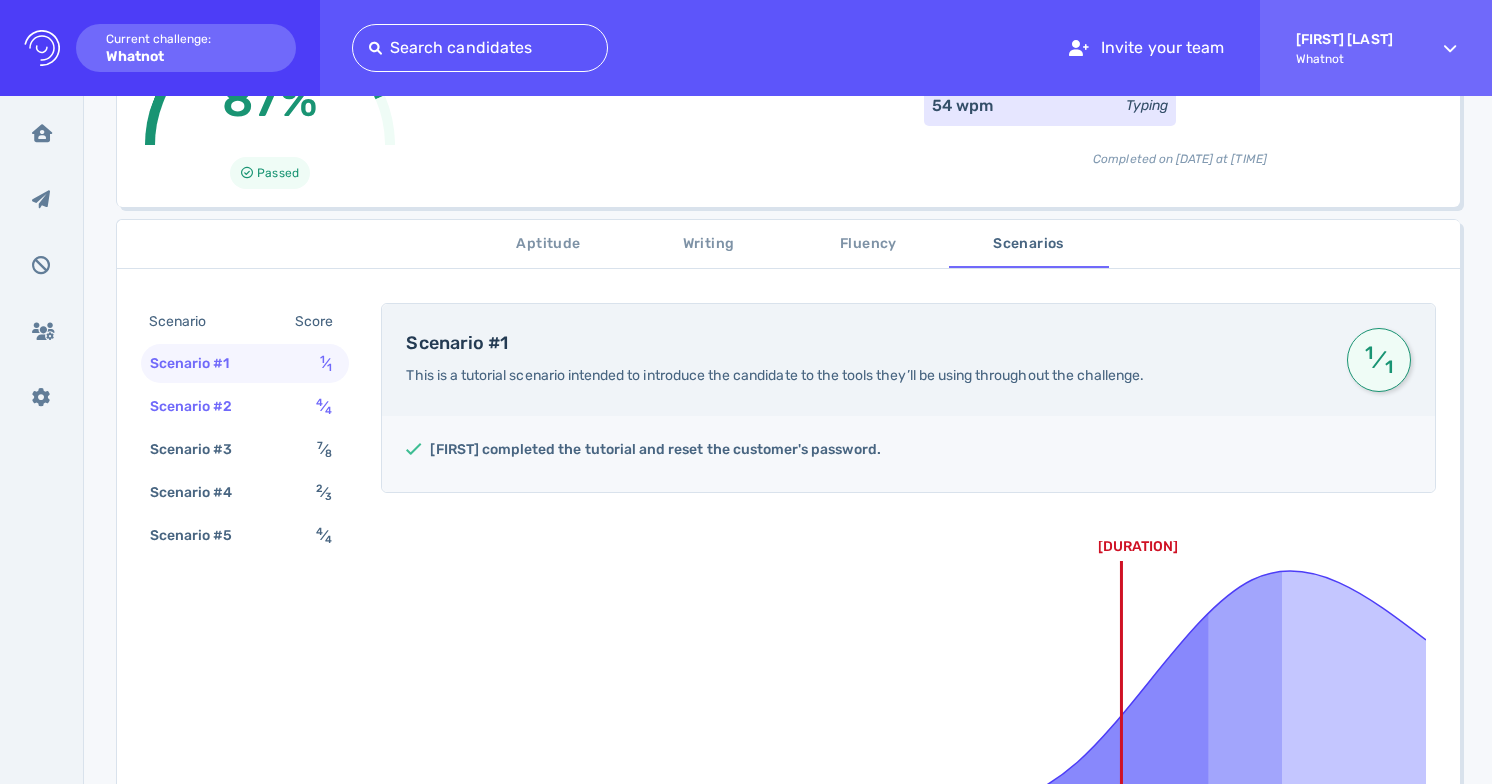 click on "Scenario #2 4 ⁄ 4" at bounding box center (245, 406) 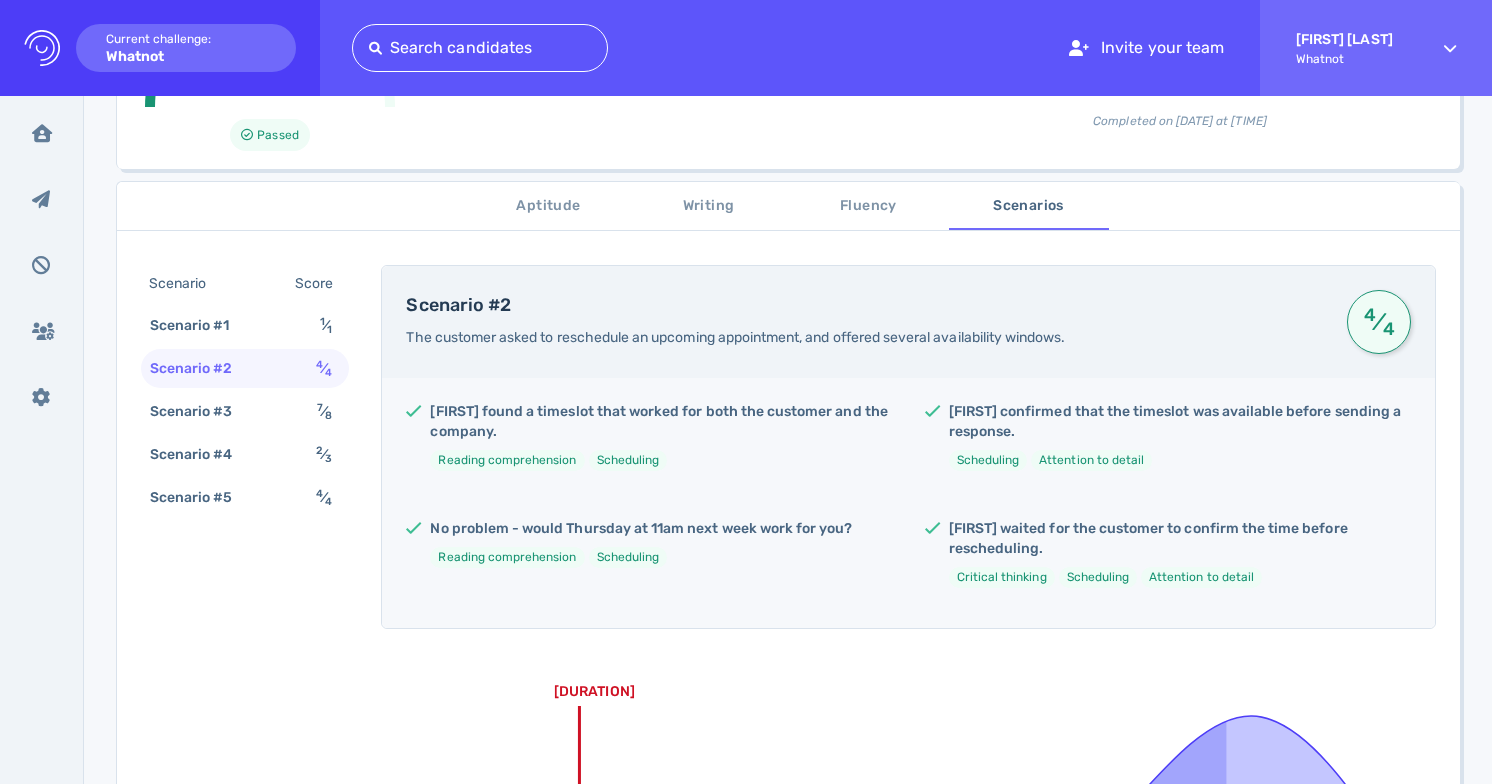 scroll, scrollTop: 267, scrollLeft: 0, axis: vertical 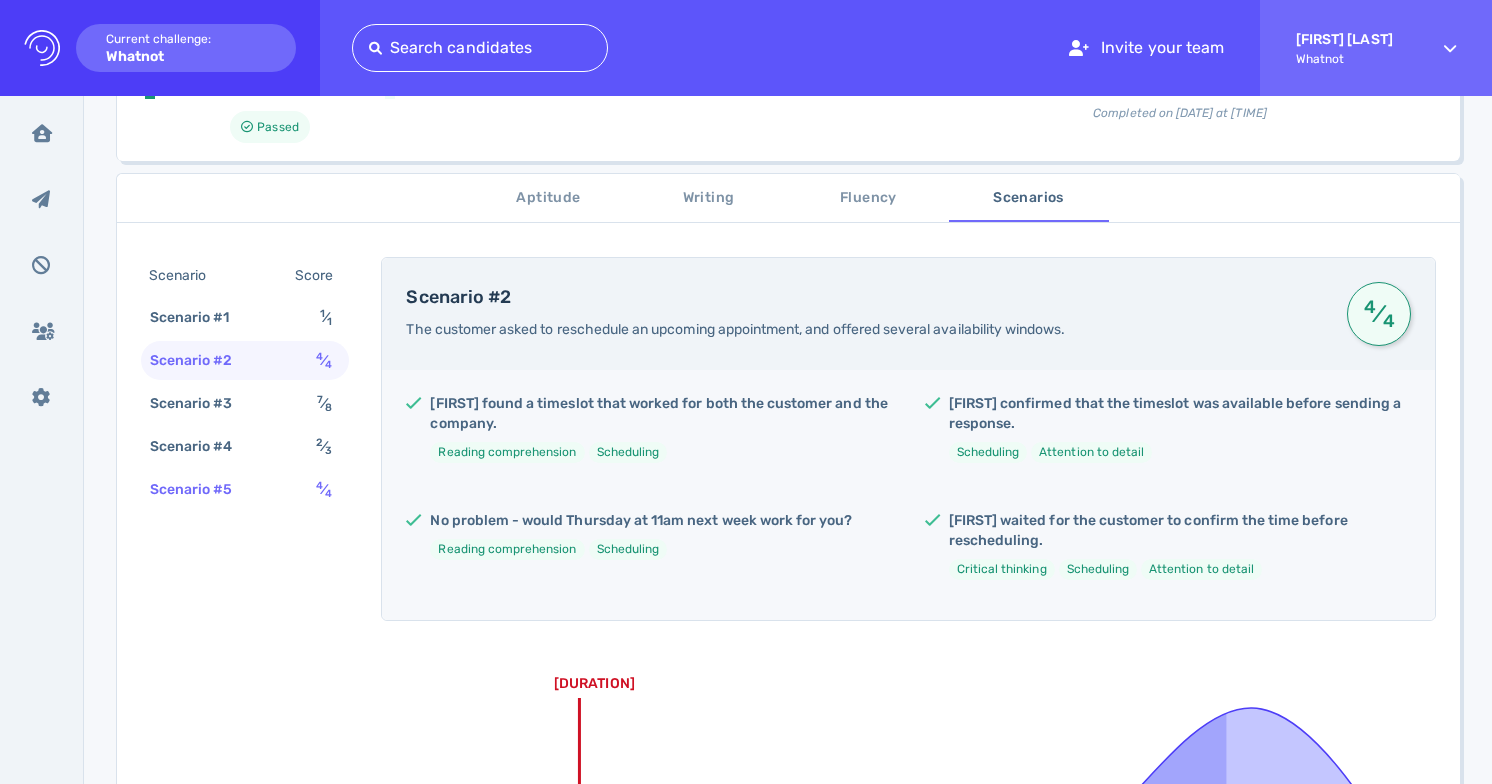 click on "Scenario #5 4 ⁄ 4" at bounding box center [245, 489] 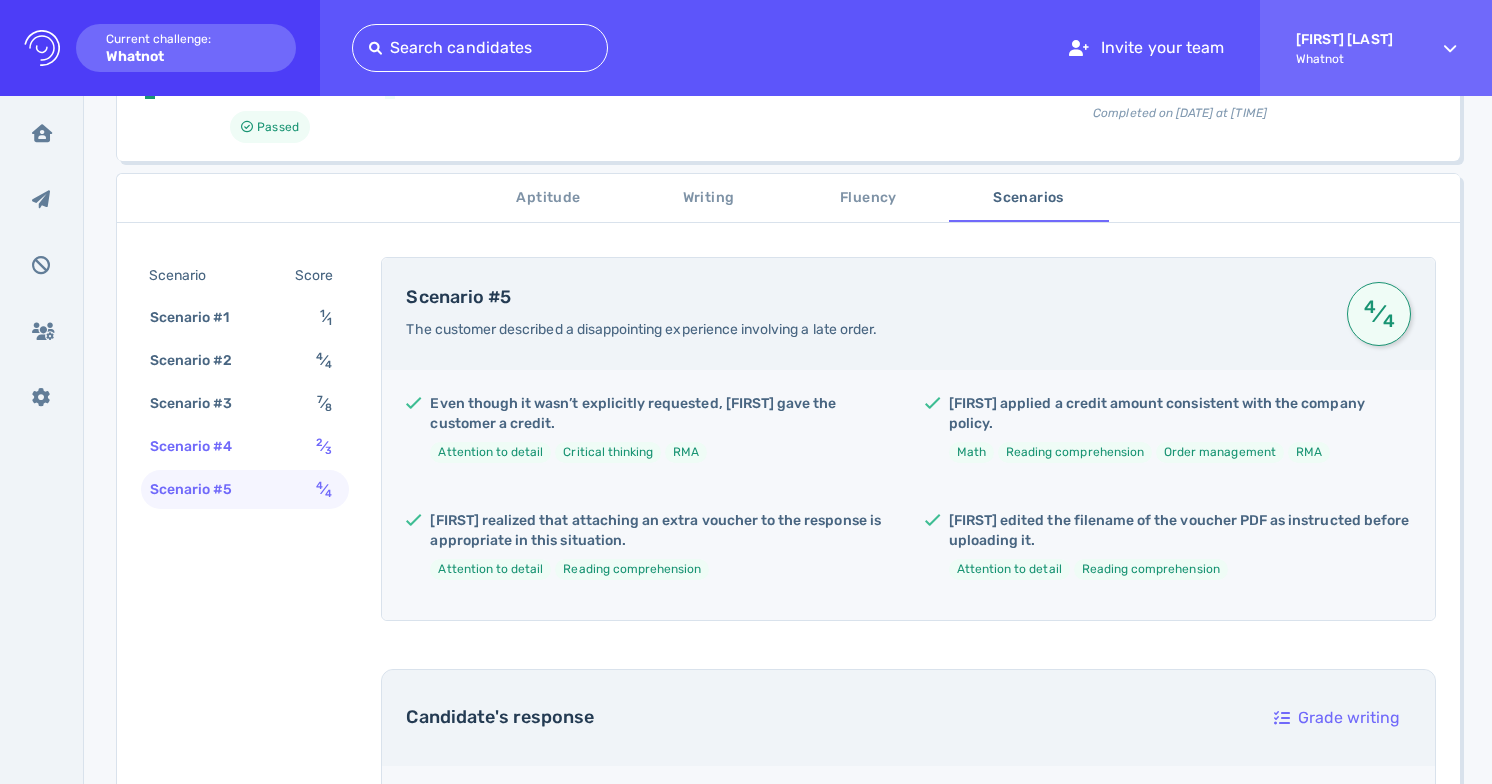 click on "Scenario #4 2 ⁄ 3" at bounding box center (245, 446) 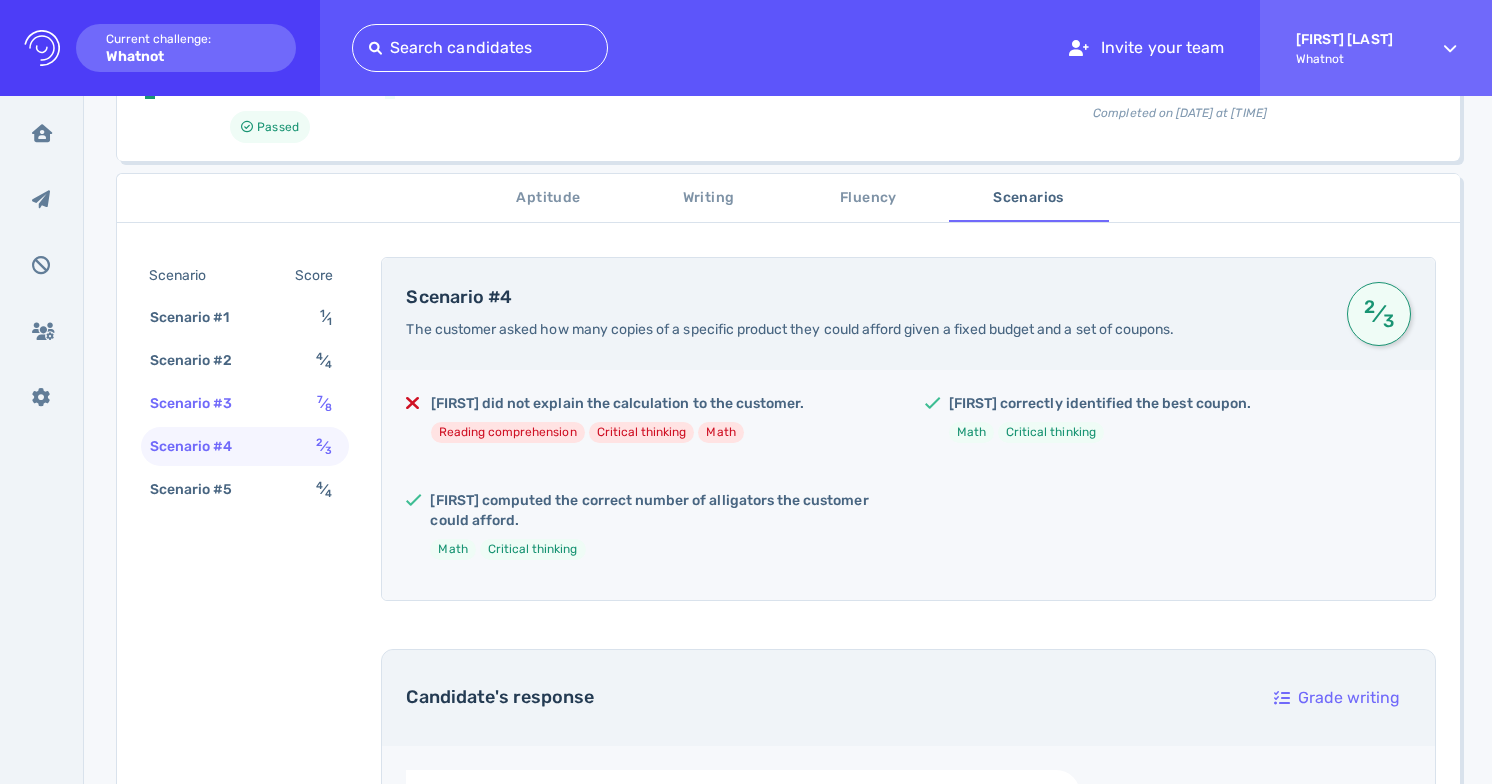 click on "Scenario #3 7 ⁄ 8" at bounding box center [245, 403] 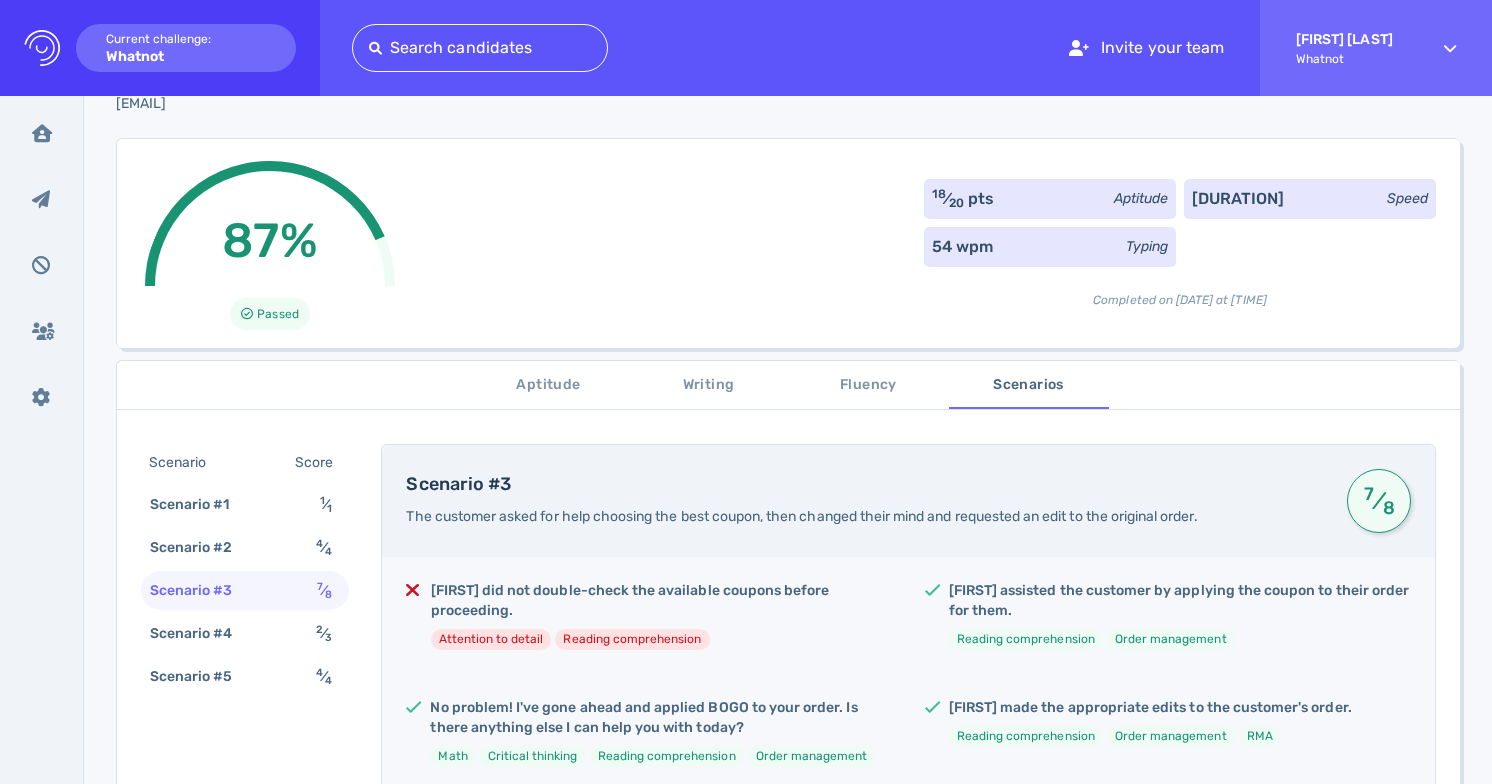 scroll, scrollTop: 78, scrollLeft: 0, axis: vertical 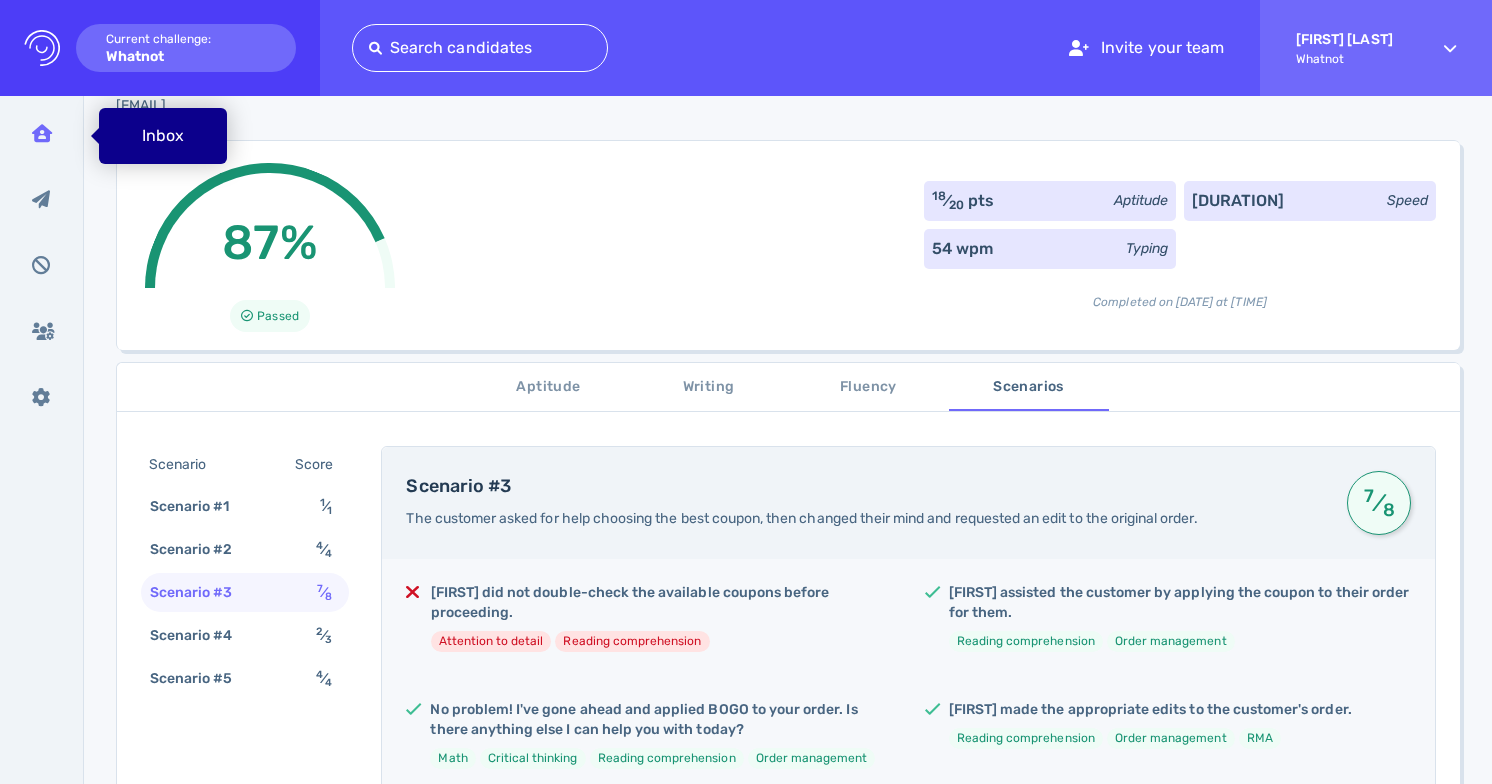 click at bounding box center (42, 133) 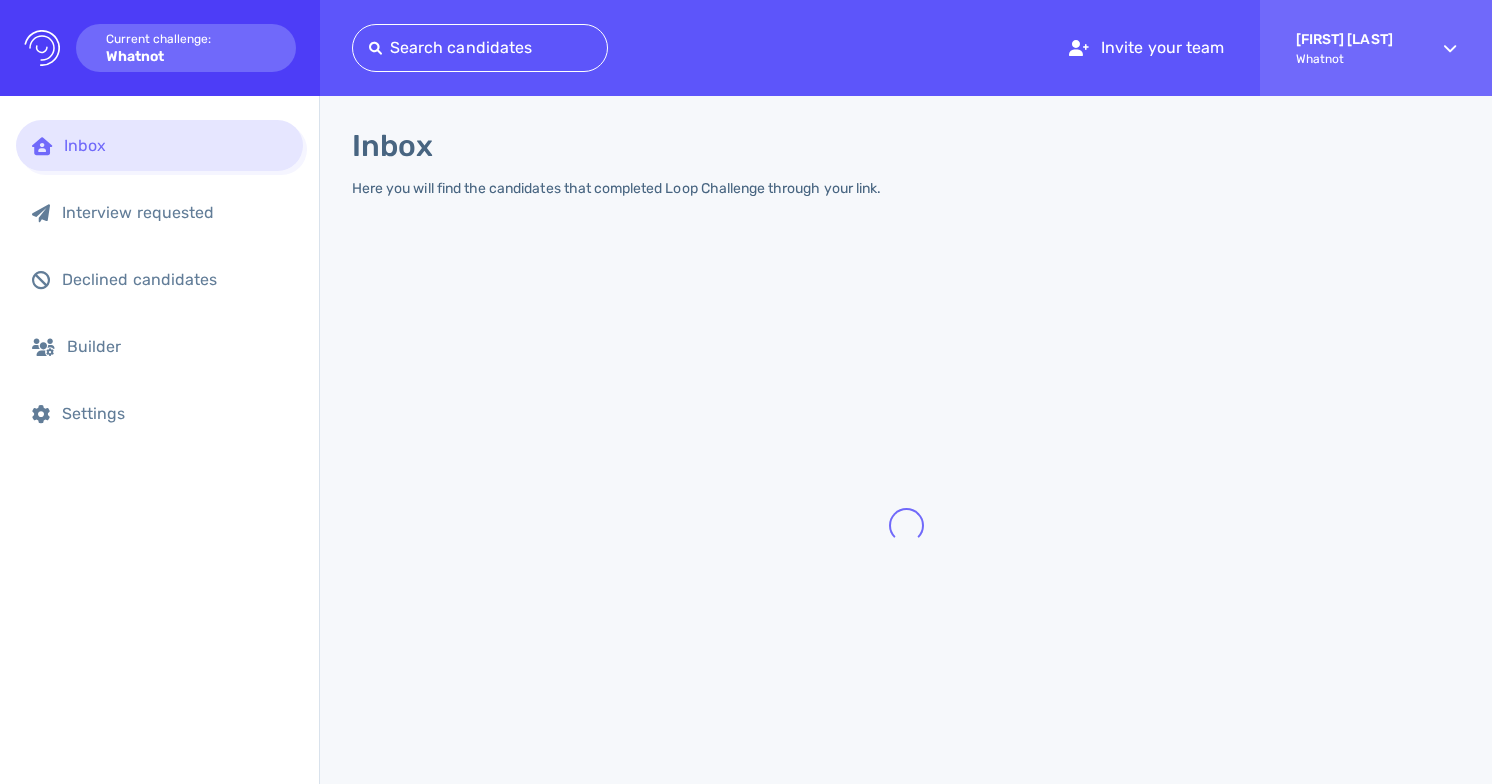 scroll, scrollTop: 0, scrollLeft: 0, axis: both 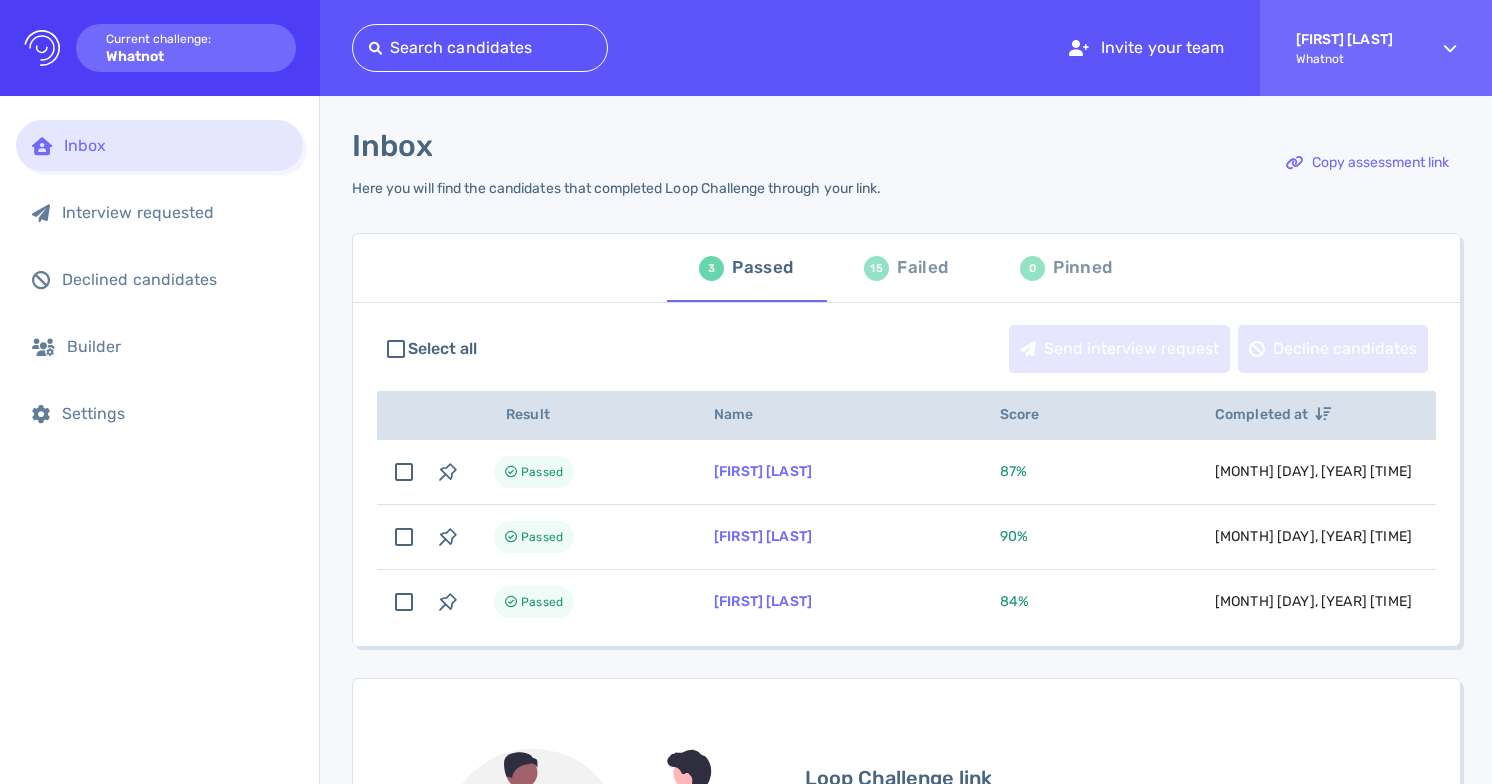 click on "Failed" at bounding box center (922, 268) 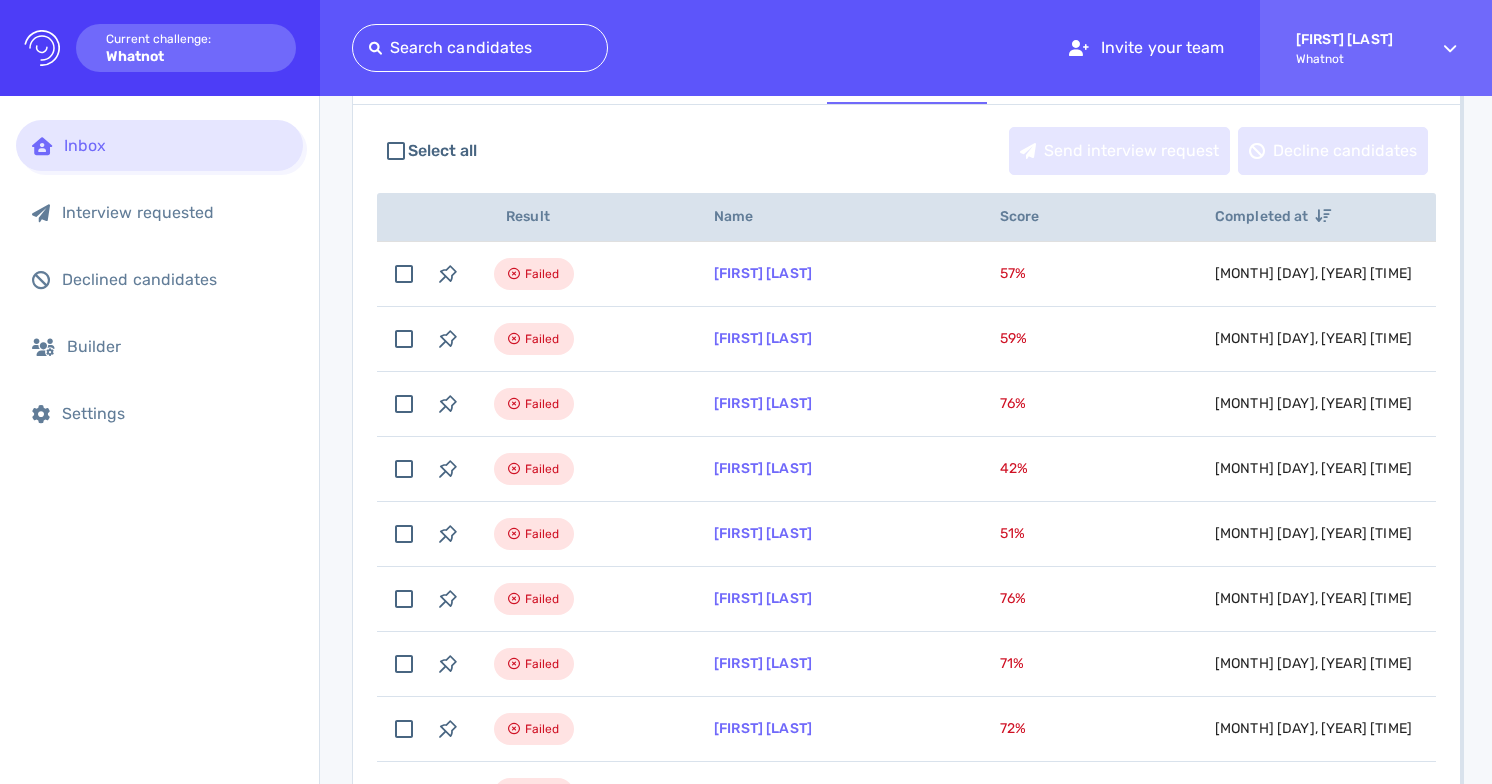 scroll, scrollTop: 0, scrollLeft: 0, axis: both 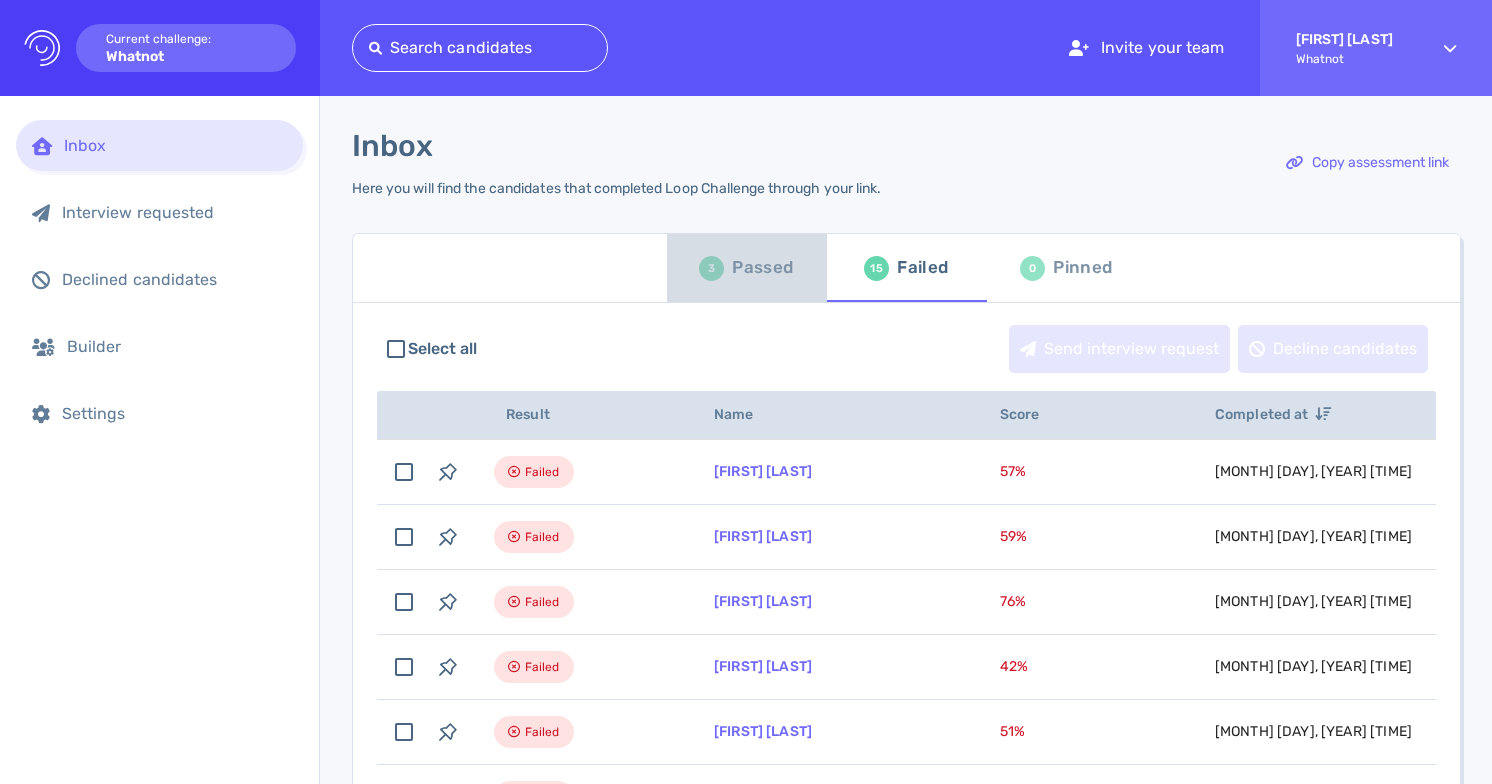 click on "Passed" at bounding box center [762, 268] 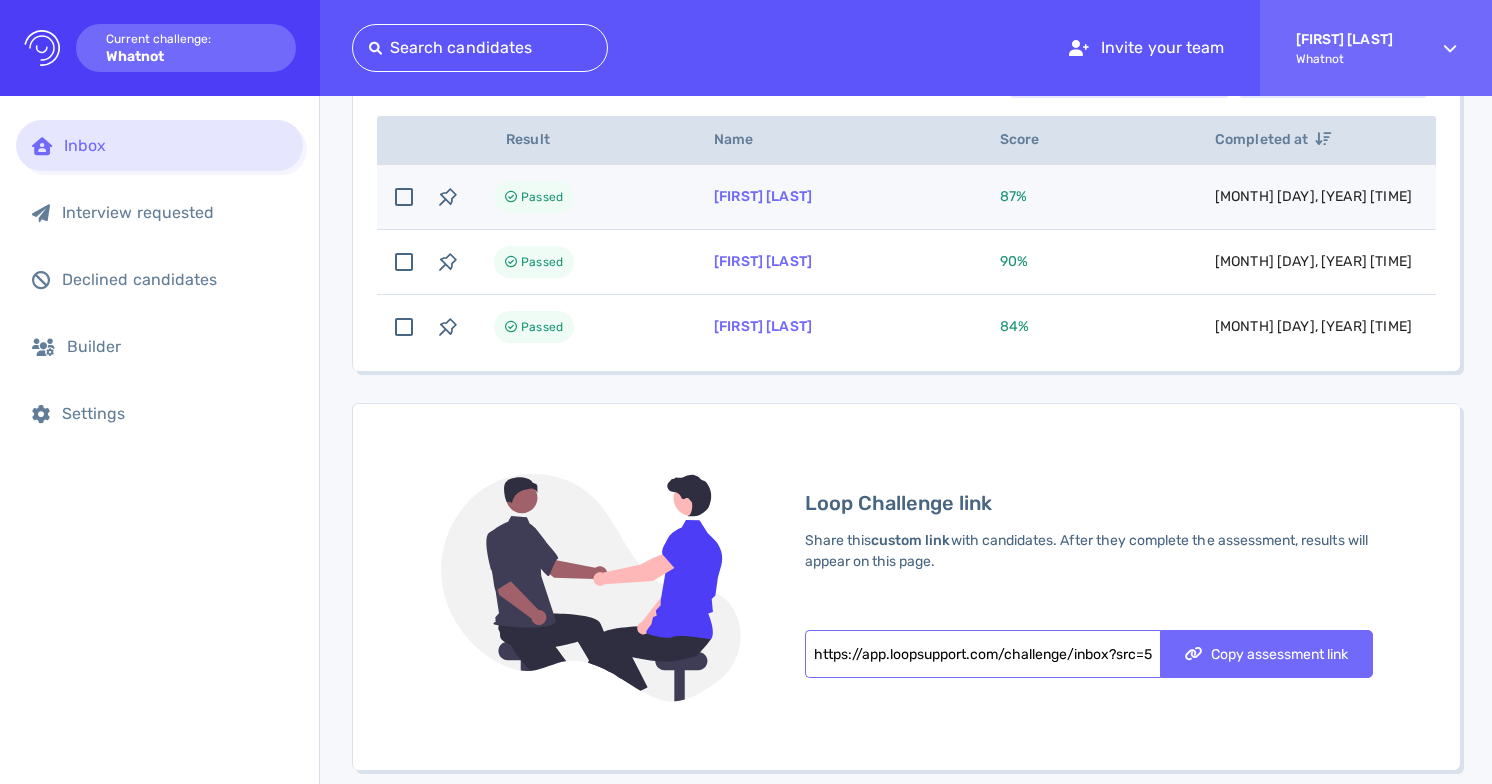 scroll, scrollTop: 257, scrollLeft: 0, axis: vertical 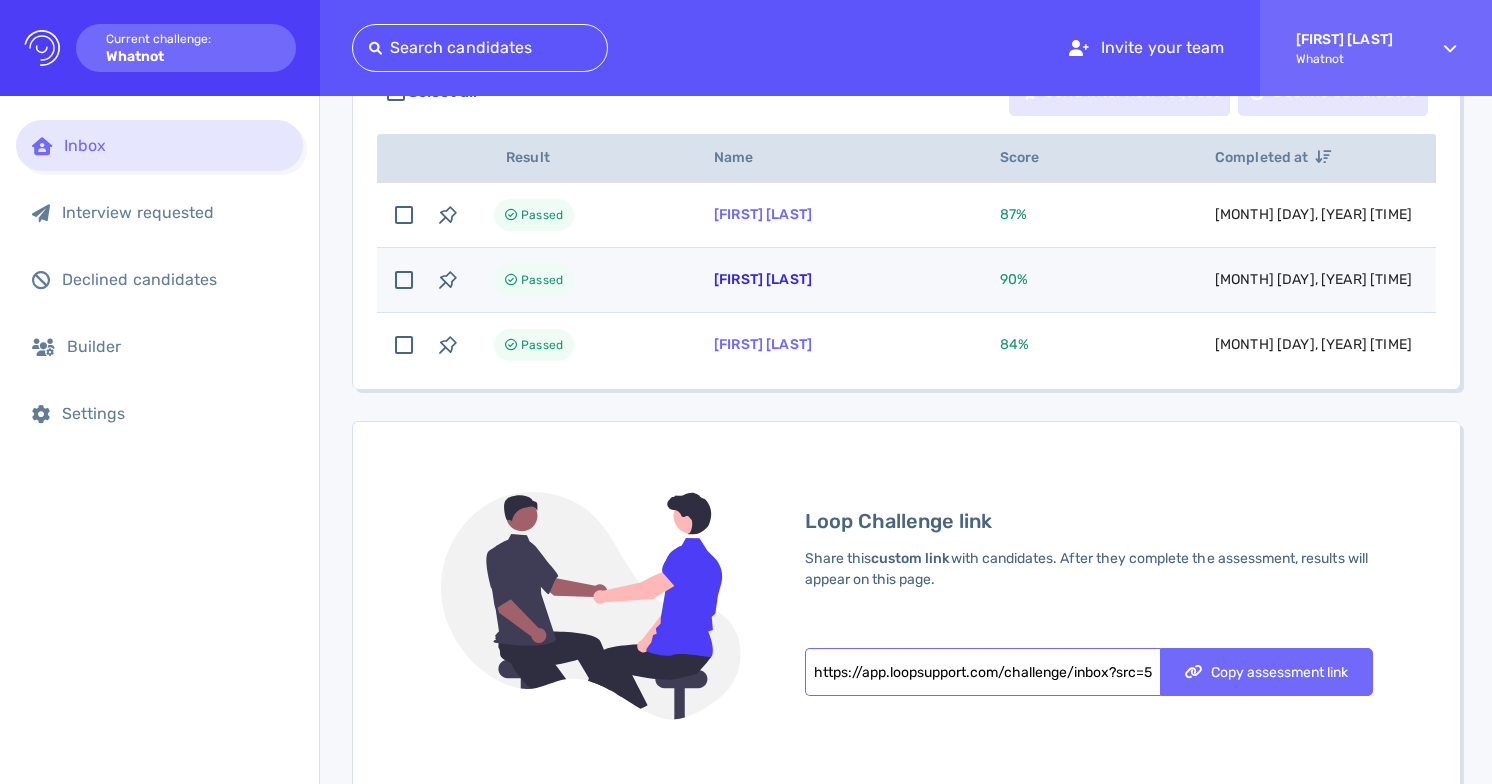 click on "Ramsey Bates" at bounding box center (763, 279) 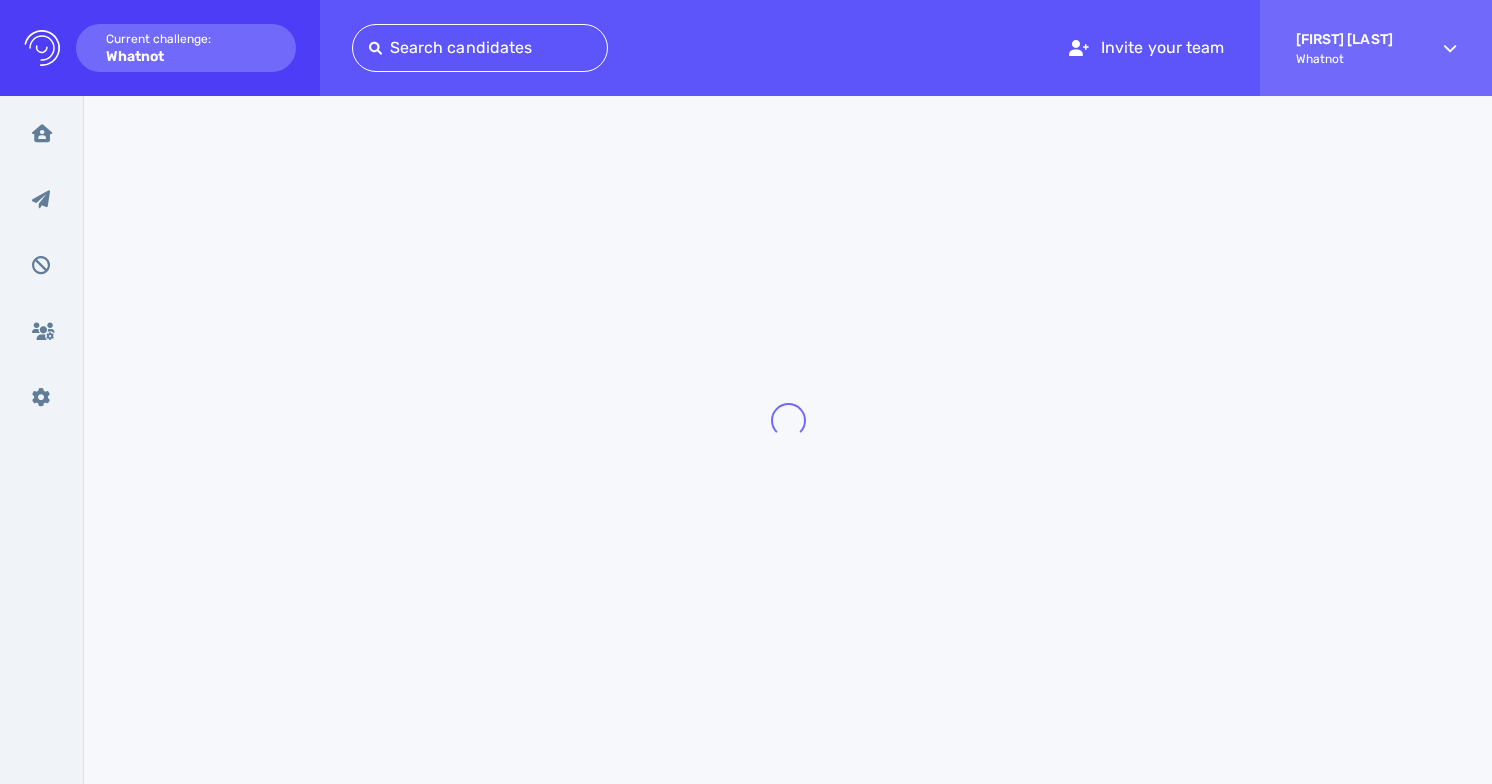 scroll, scrollTop: 0, scrollLeft: 0, axis: both 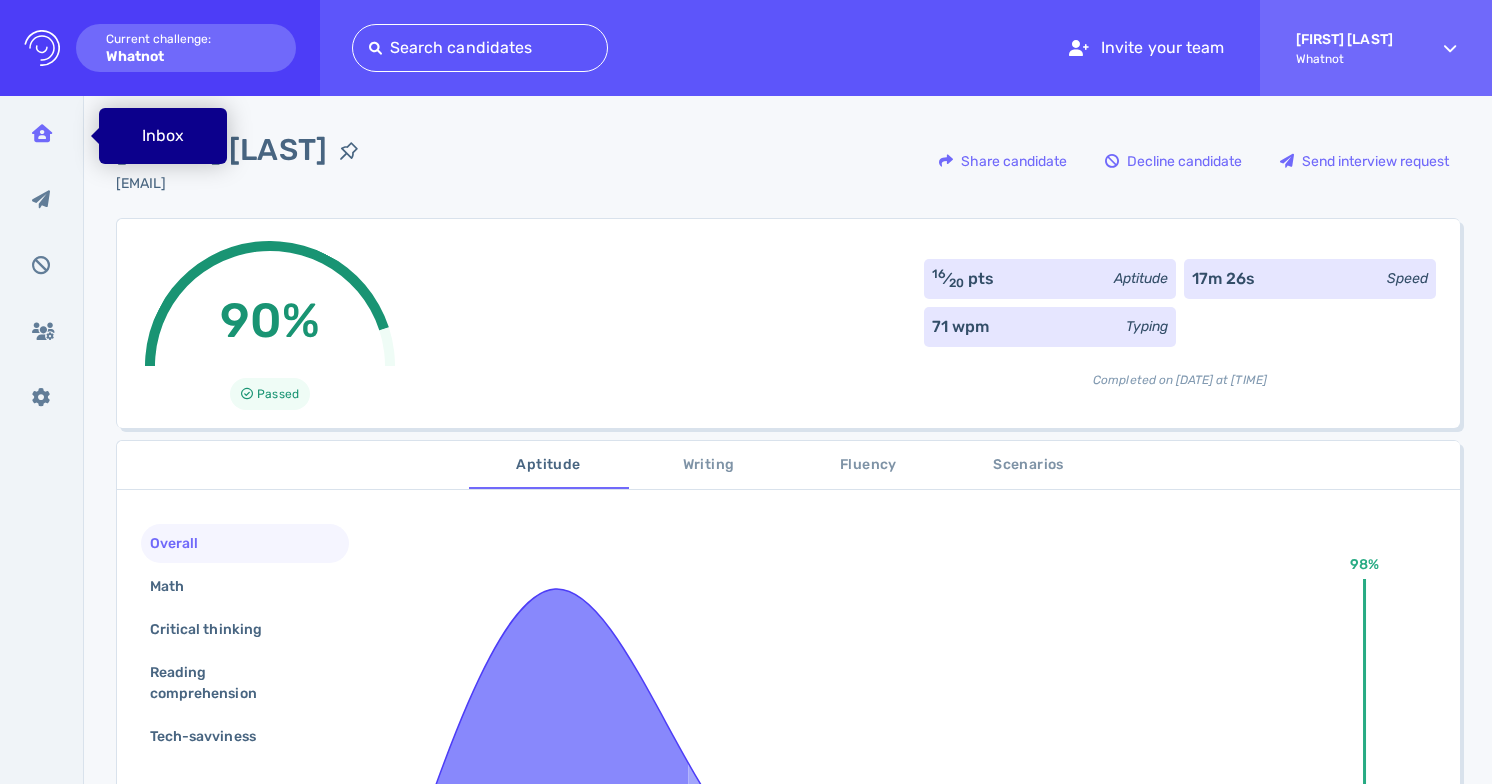 click on "Inbox" at bounding box center (42, 133) 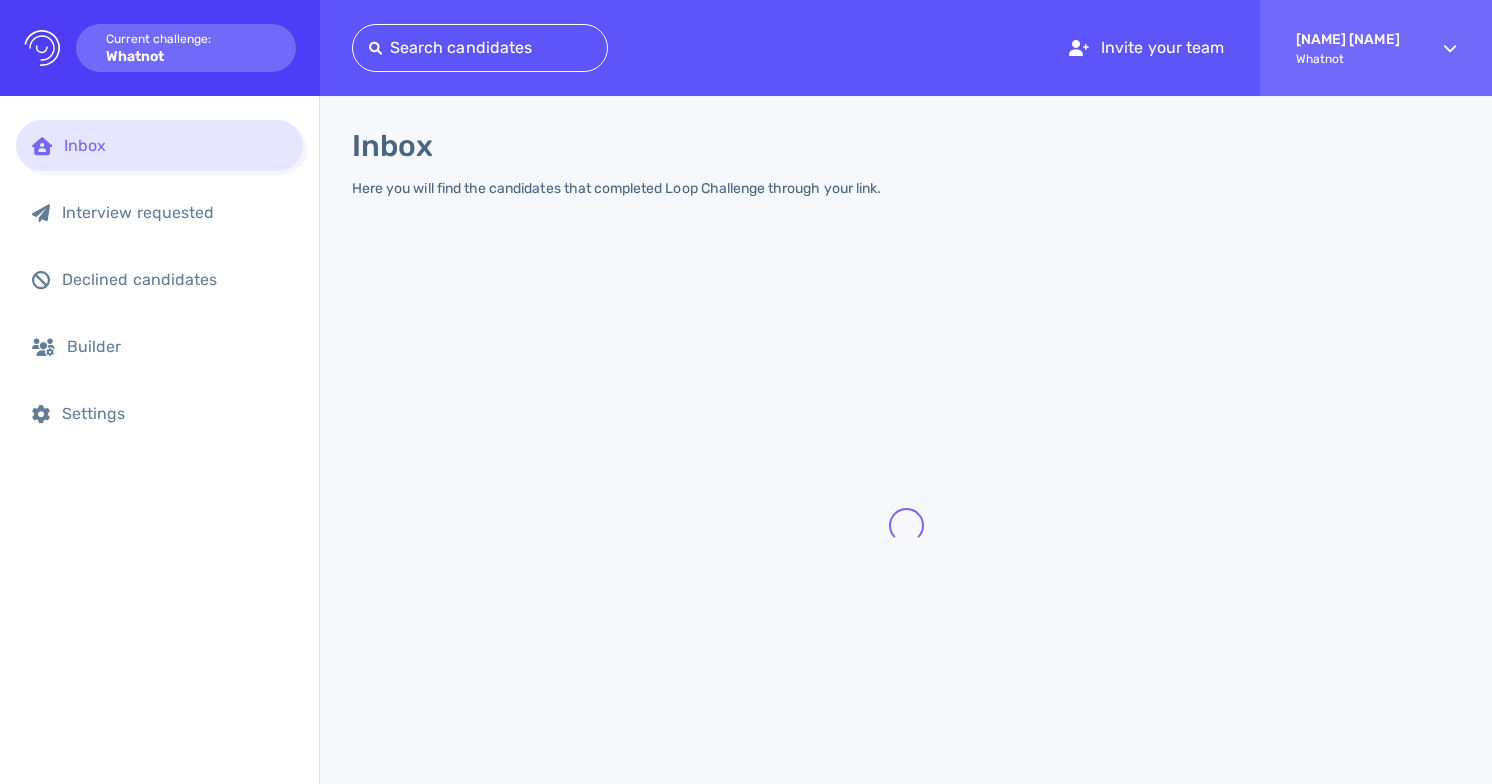 scroll, scrollTop: 0, scrollLeft: 0, axis: both 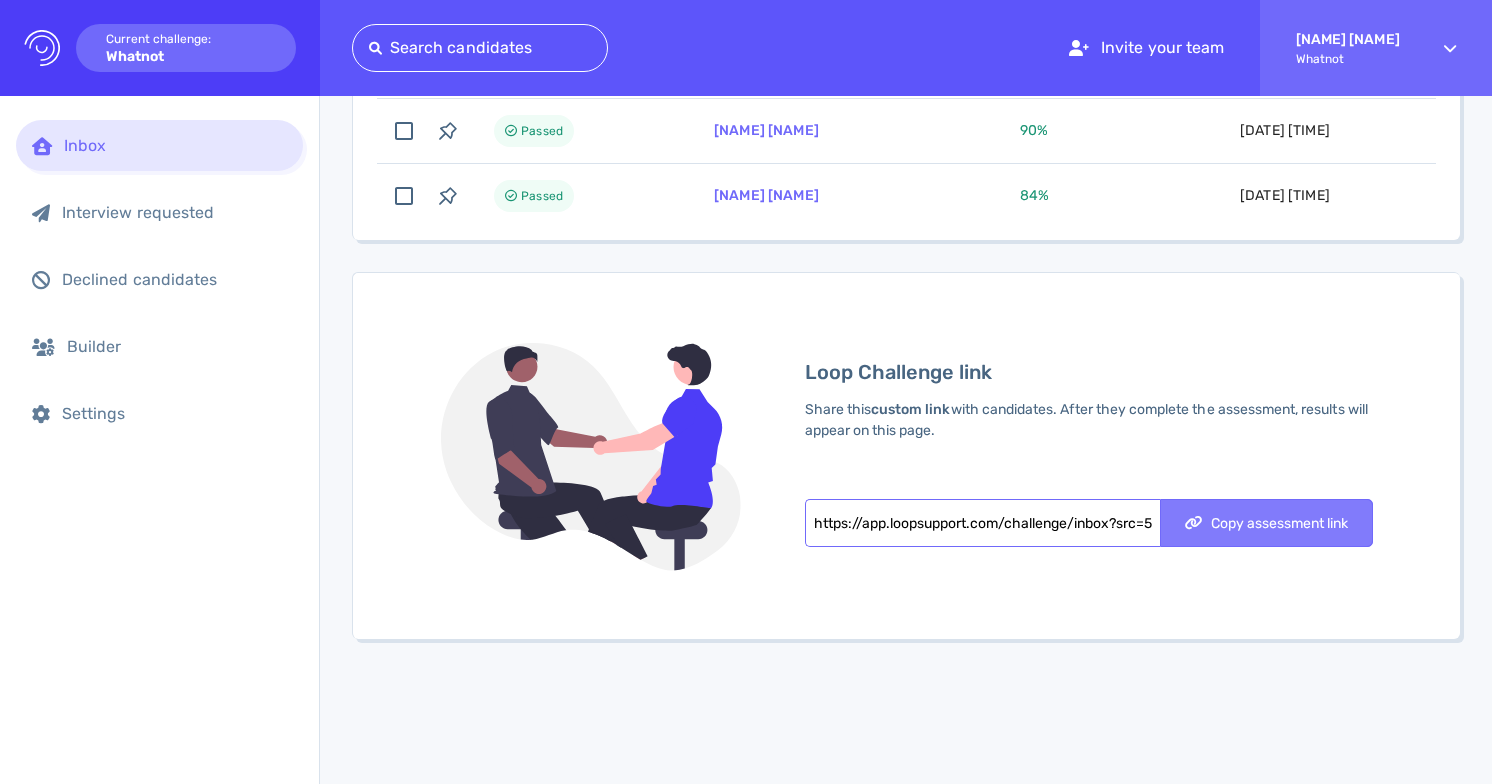 click on "Copy assessment link" at bounding box center [1266, 523] 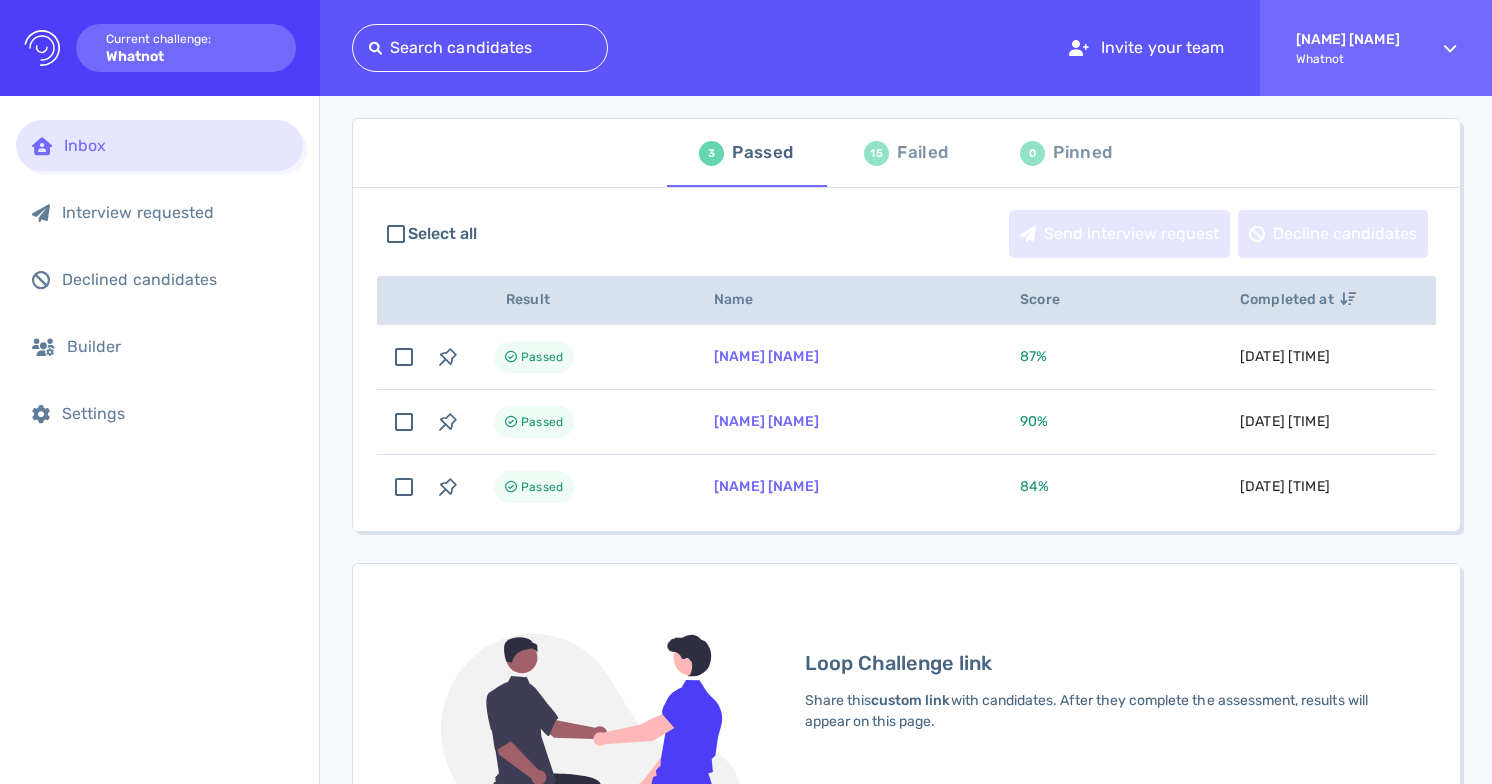 scroll, scrollTop: 0, scrollLeft: 0, axis: both 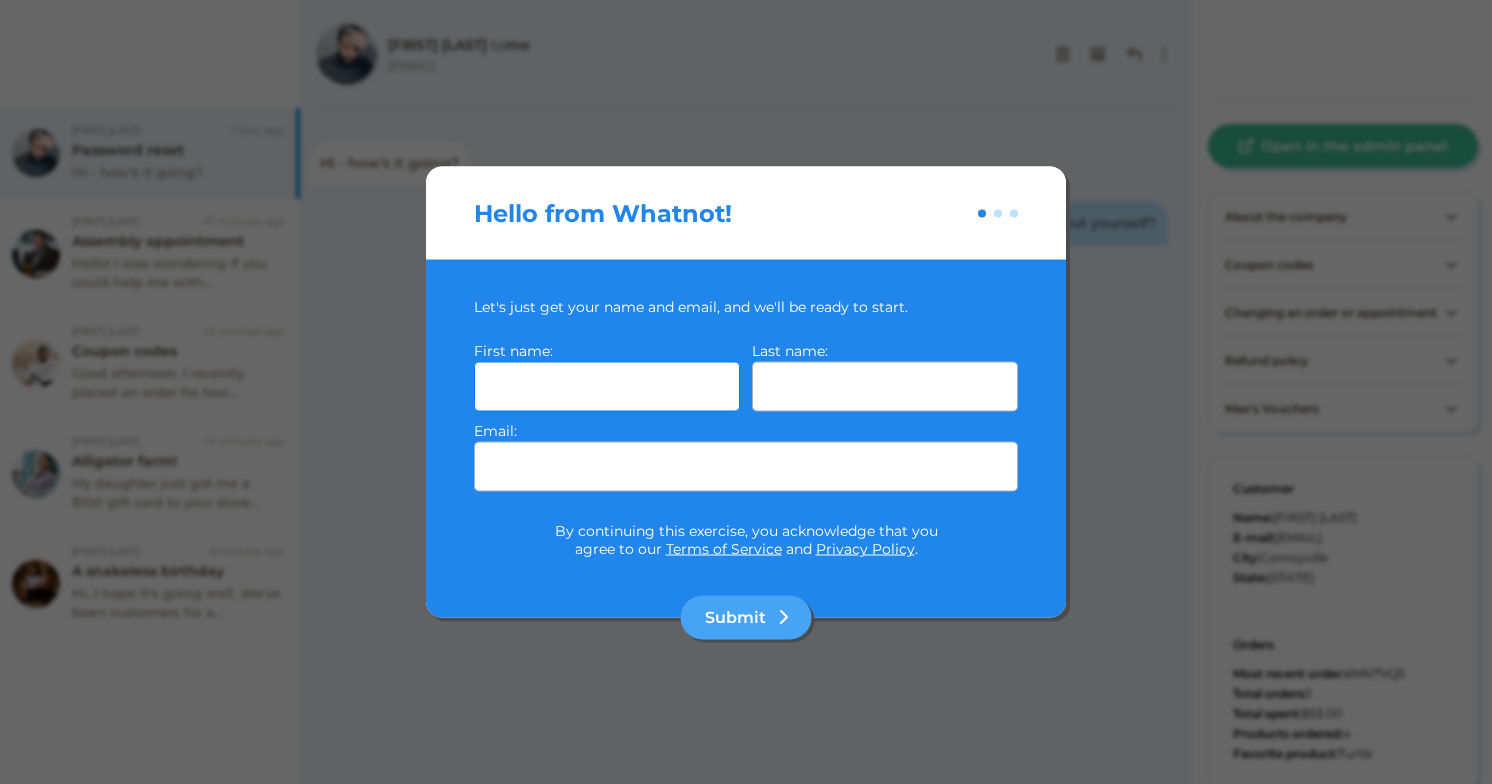 click at bounding box center (607, 387) 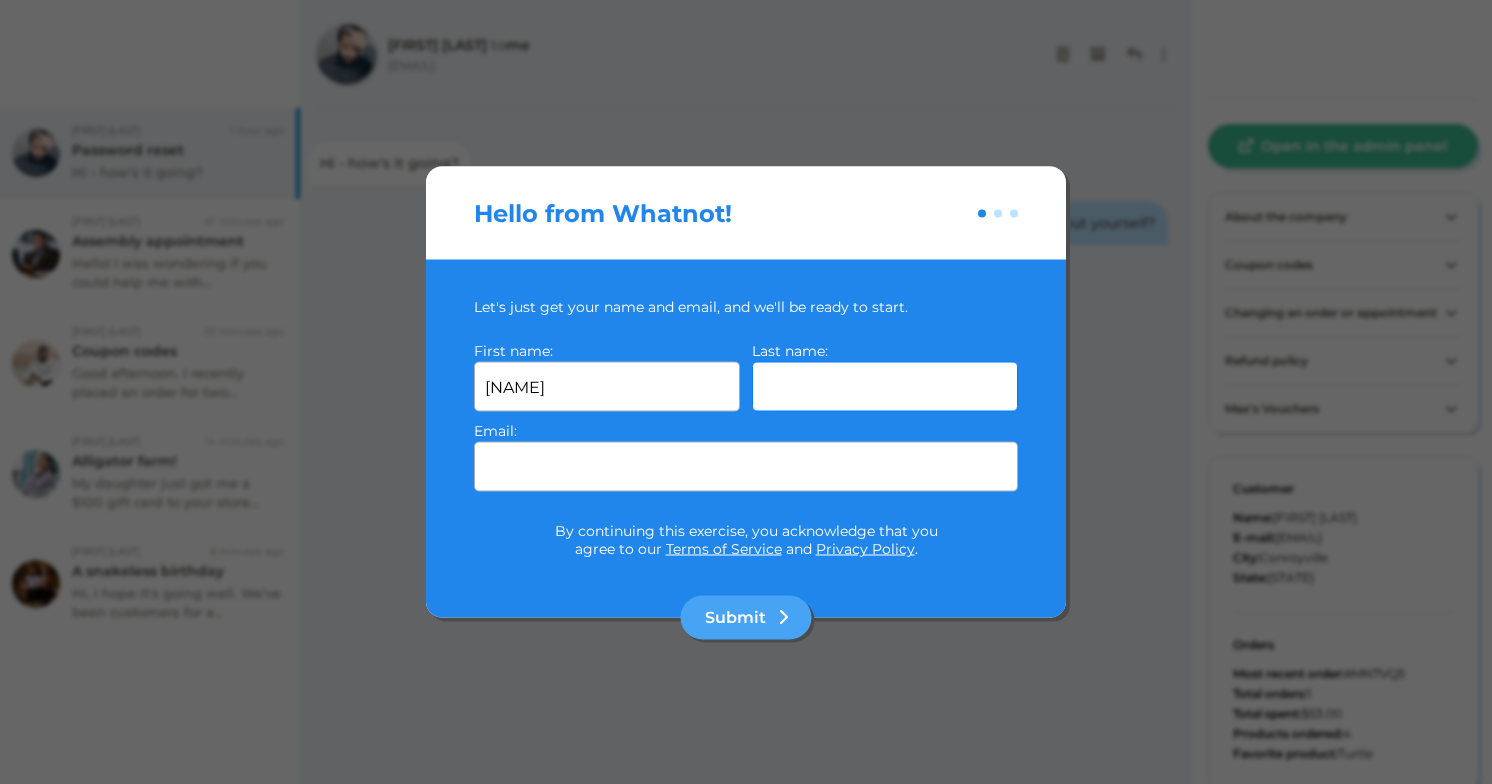 type on "Solomon" 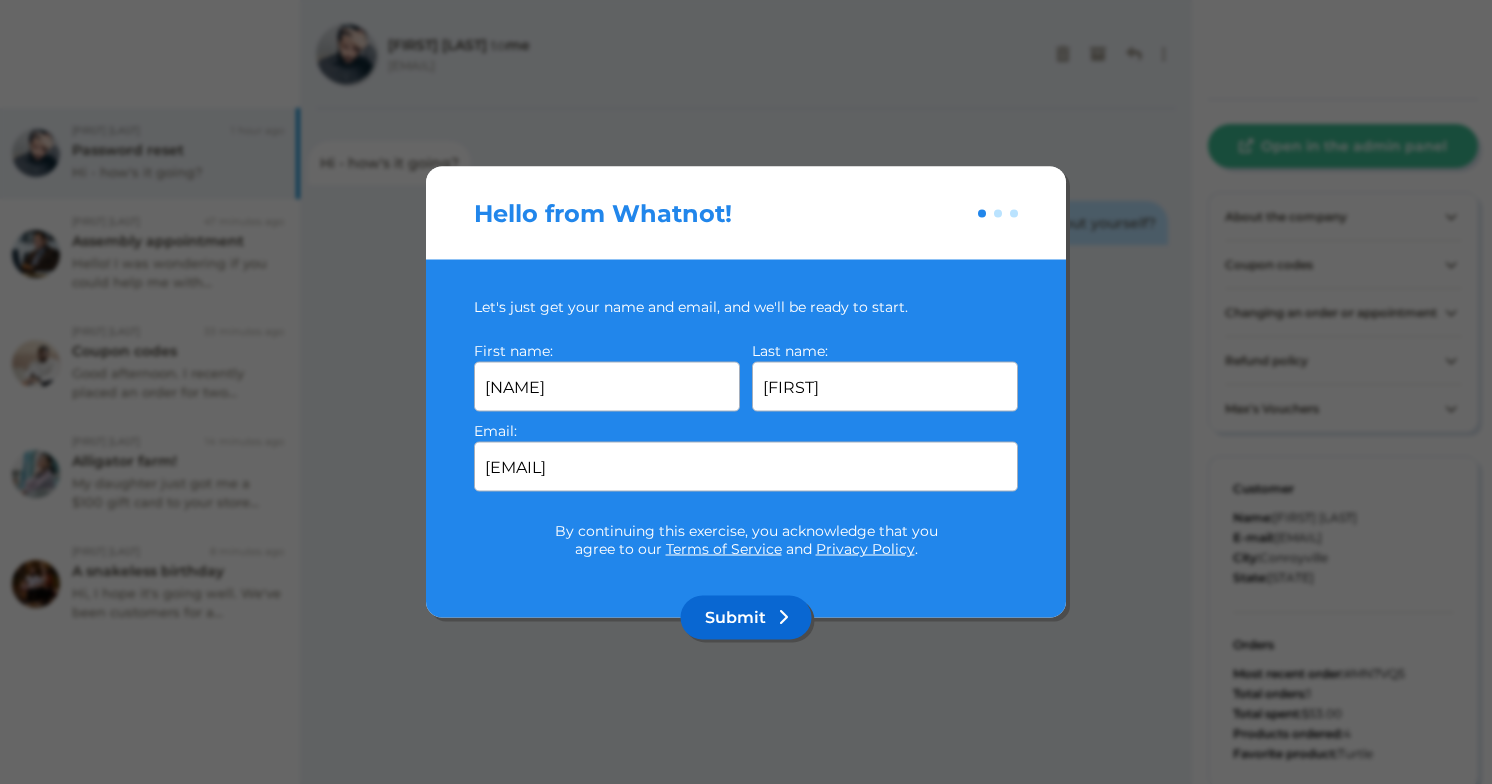 click on "Submit" at bounding box center (746, 618) 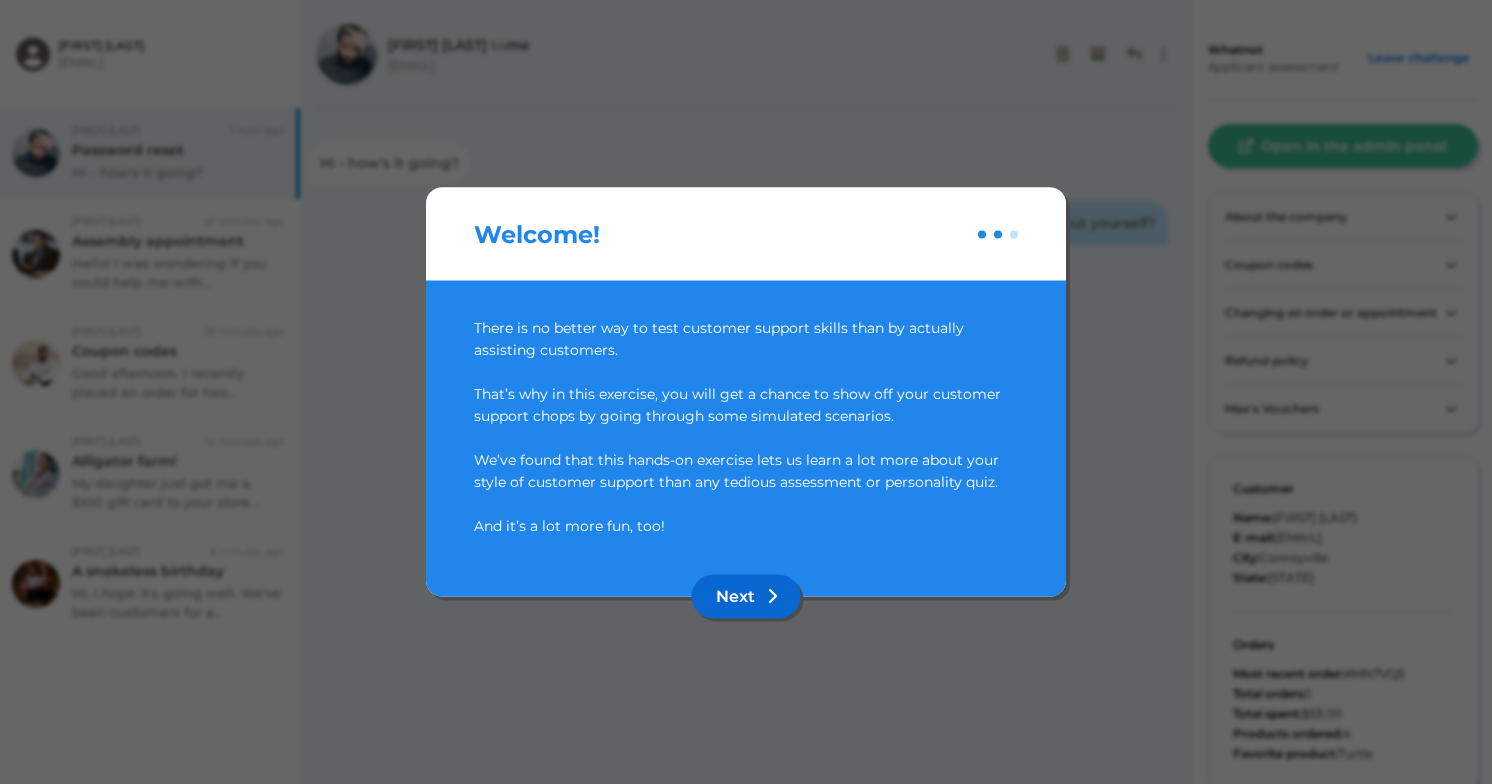 click on "Next" at bounding box center (746, 597) 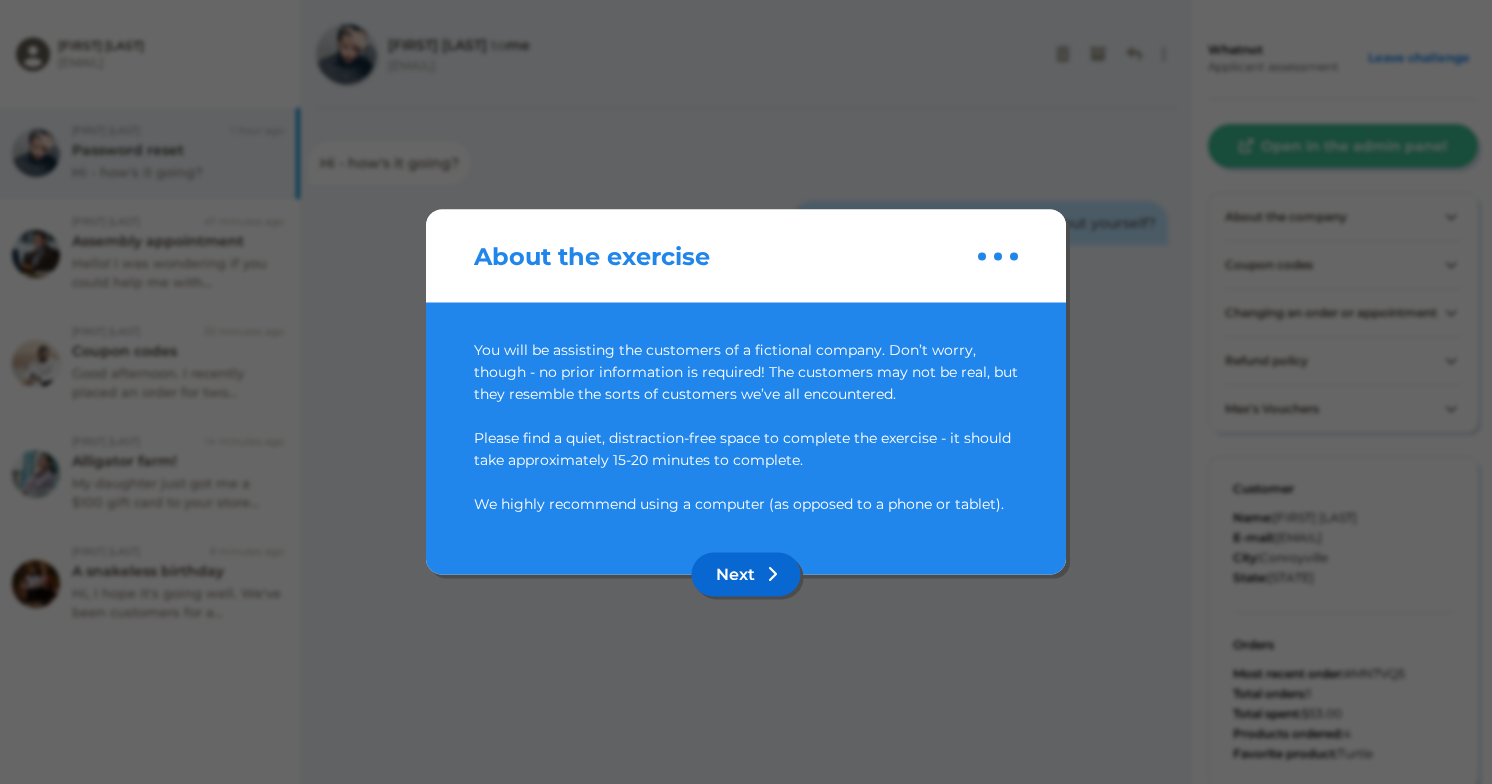 click on "Next" at bounding box center [746, 575] 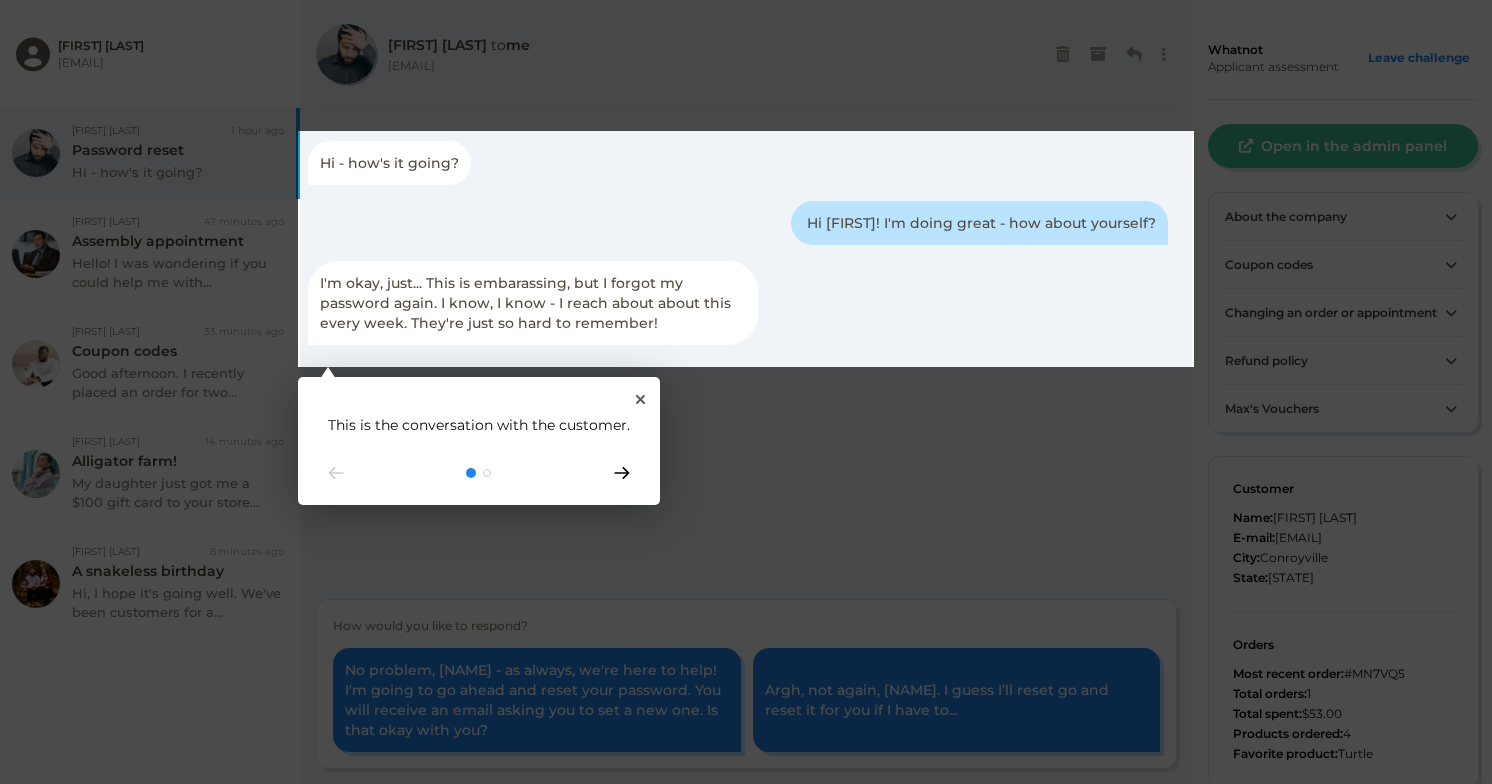 click 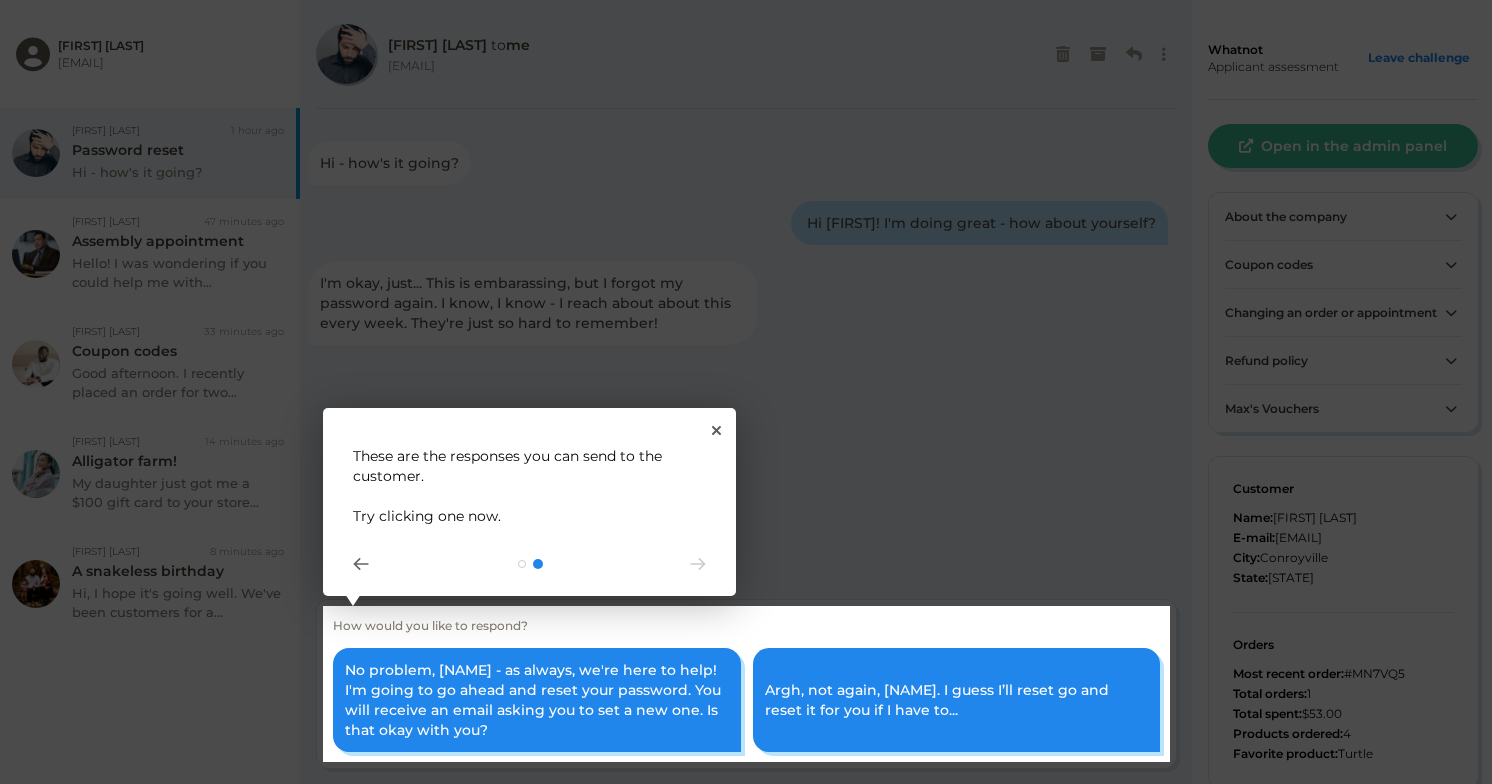 click 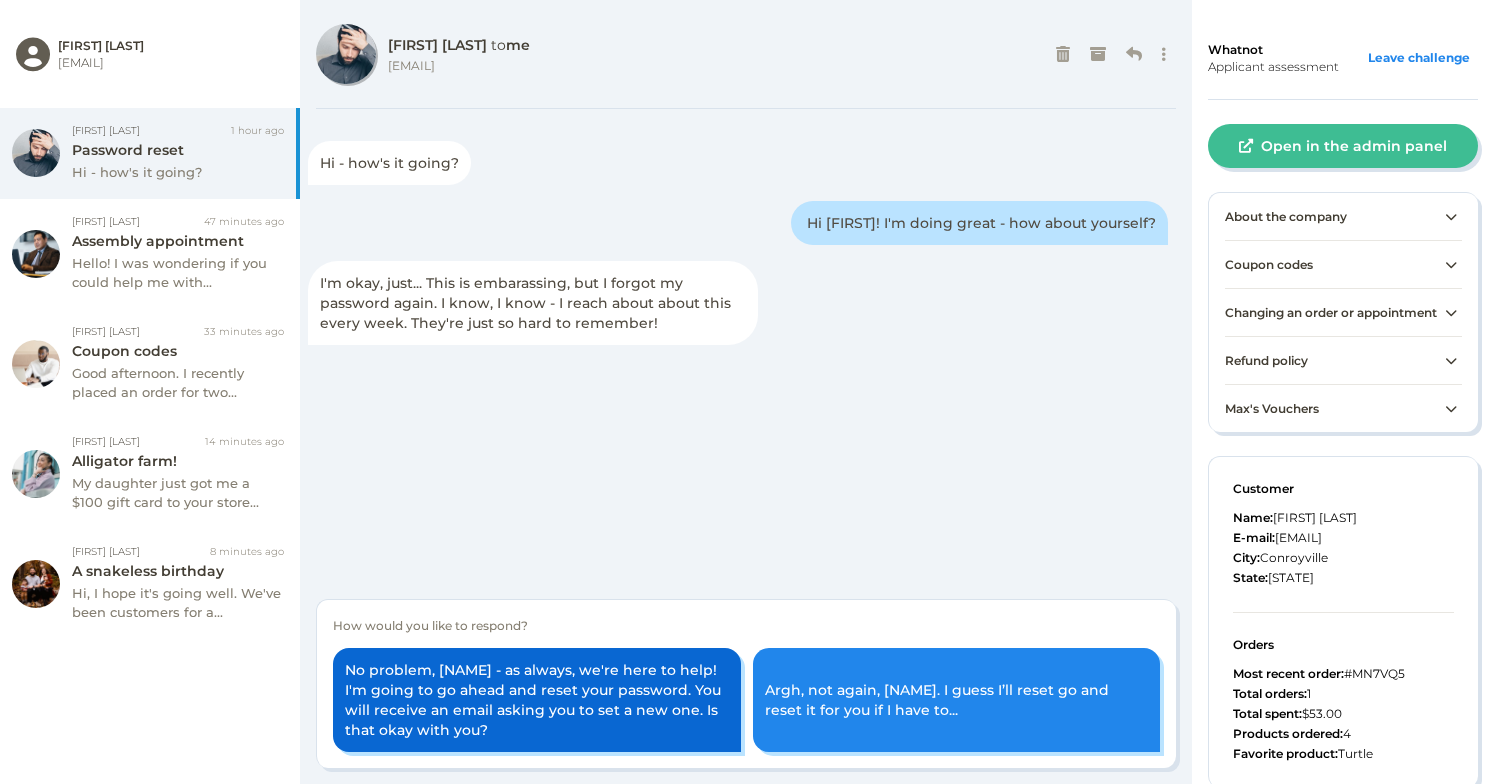 click on "No problem, Jack - as always, we're here to help! I'm going to go ahead and reset your password. You will receive an email asking you to set a new one. Is that okay with you?" at bounding box center [537, 700] 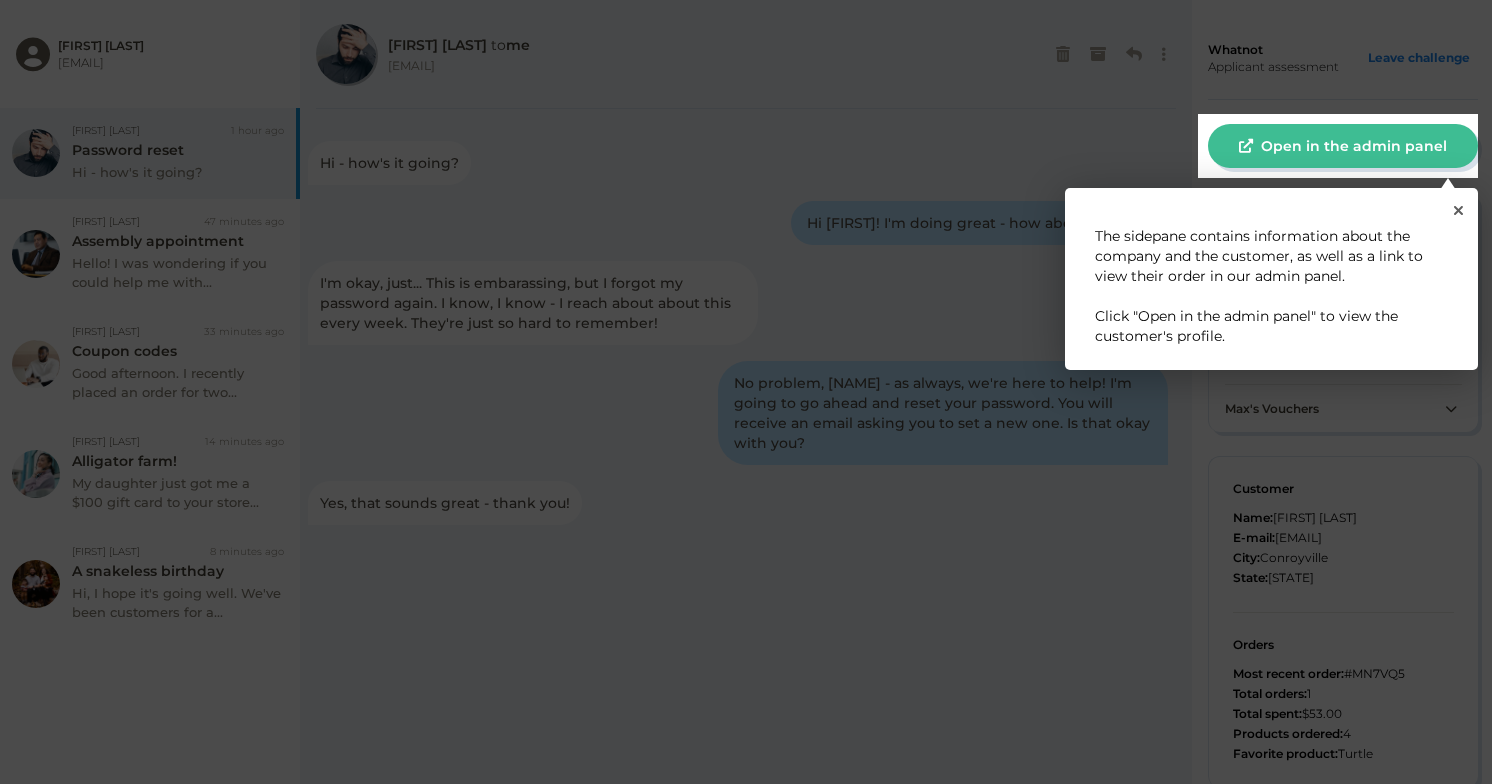 click 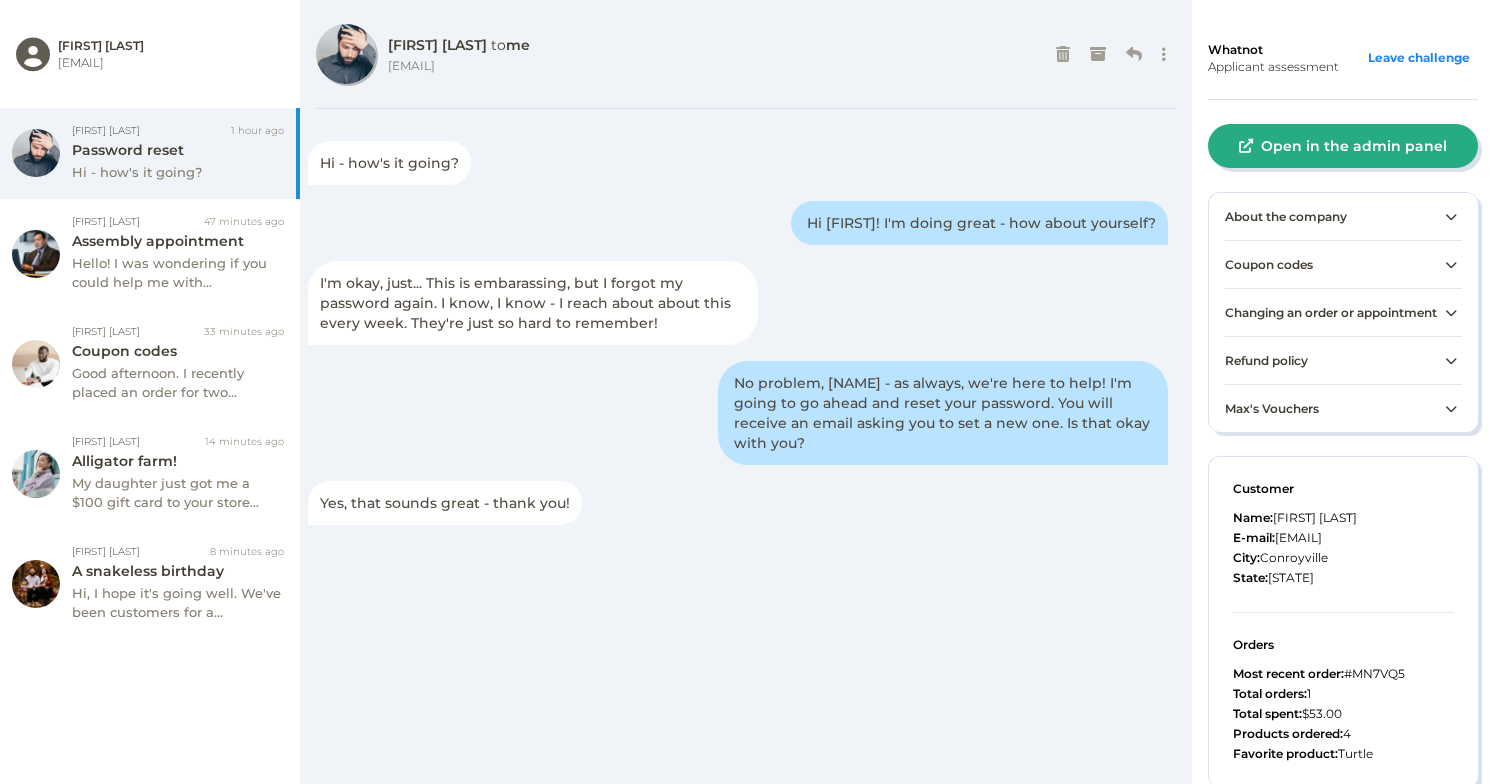click on "Open in the admin panel" at bounding box center (1343, 146) 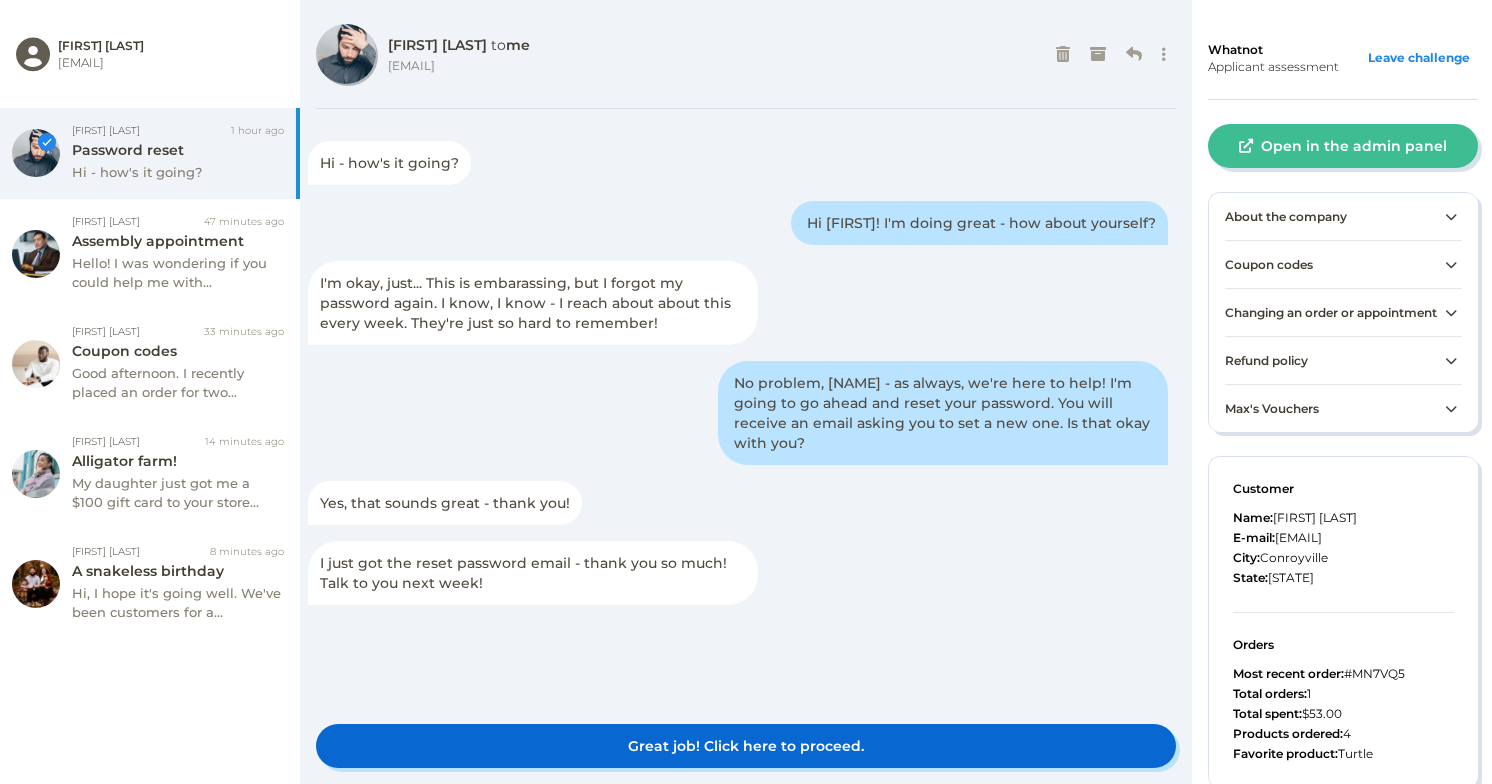 click on "Great job! Click here to proceed." at bounding box center (746, 746) 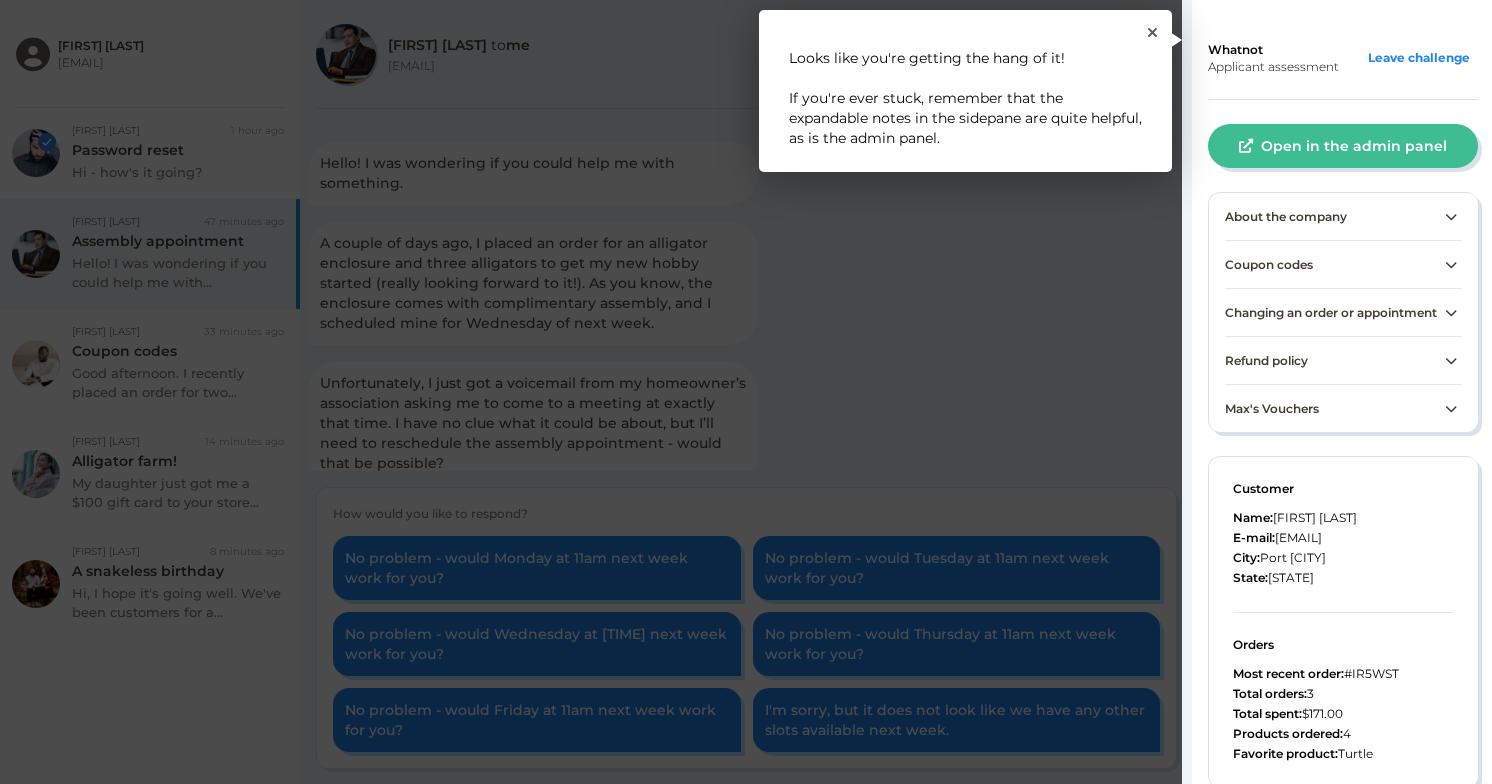 scroll, scrollTop: 106, scrollLeft: 0, axis: vertical 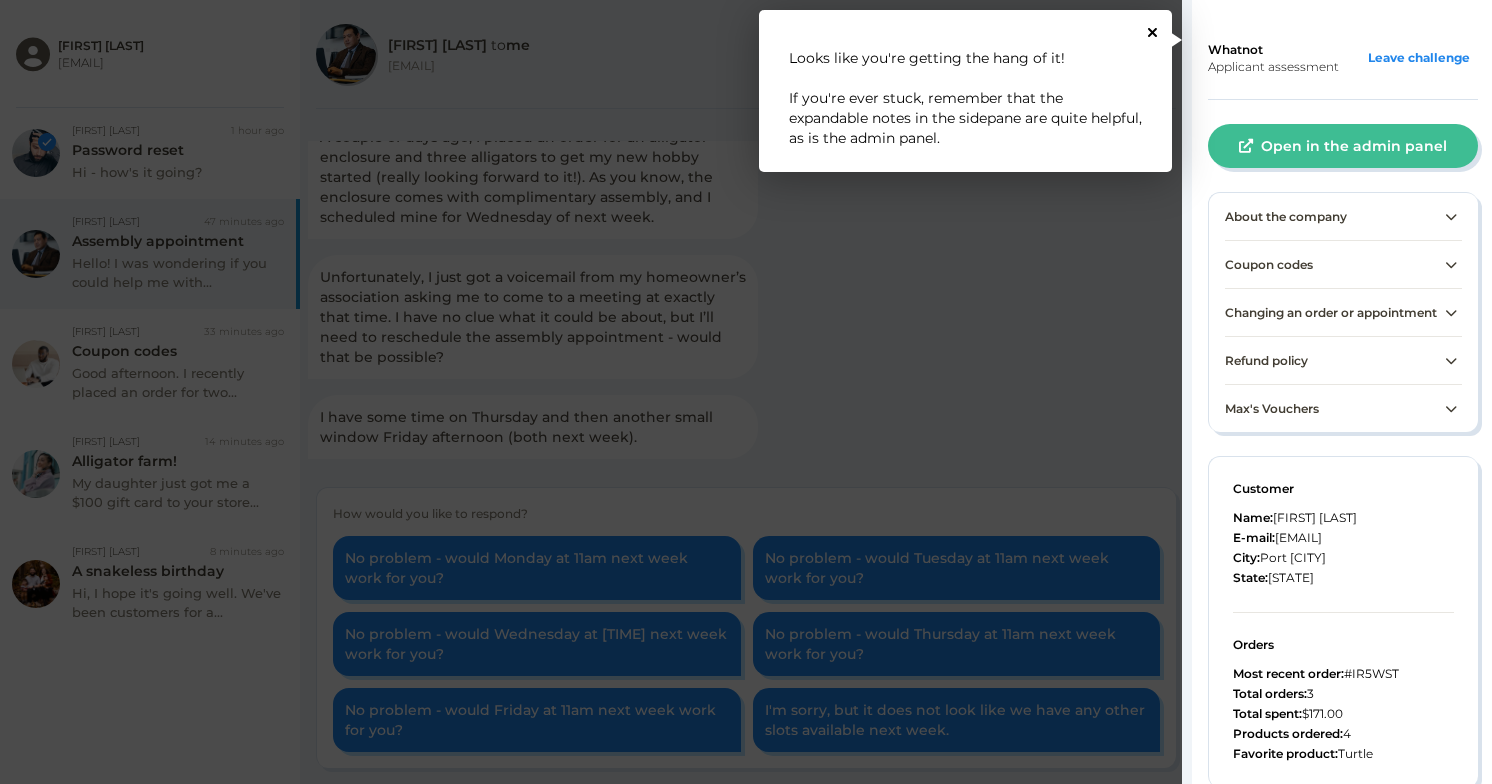 click 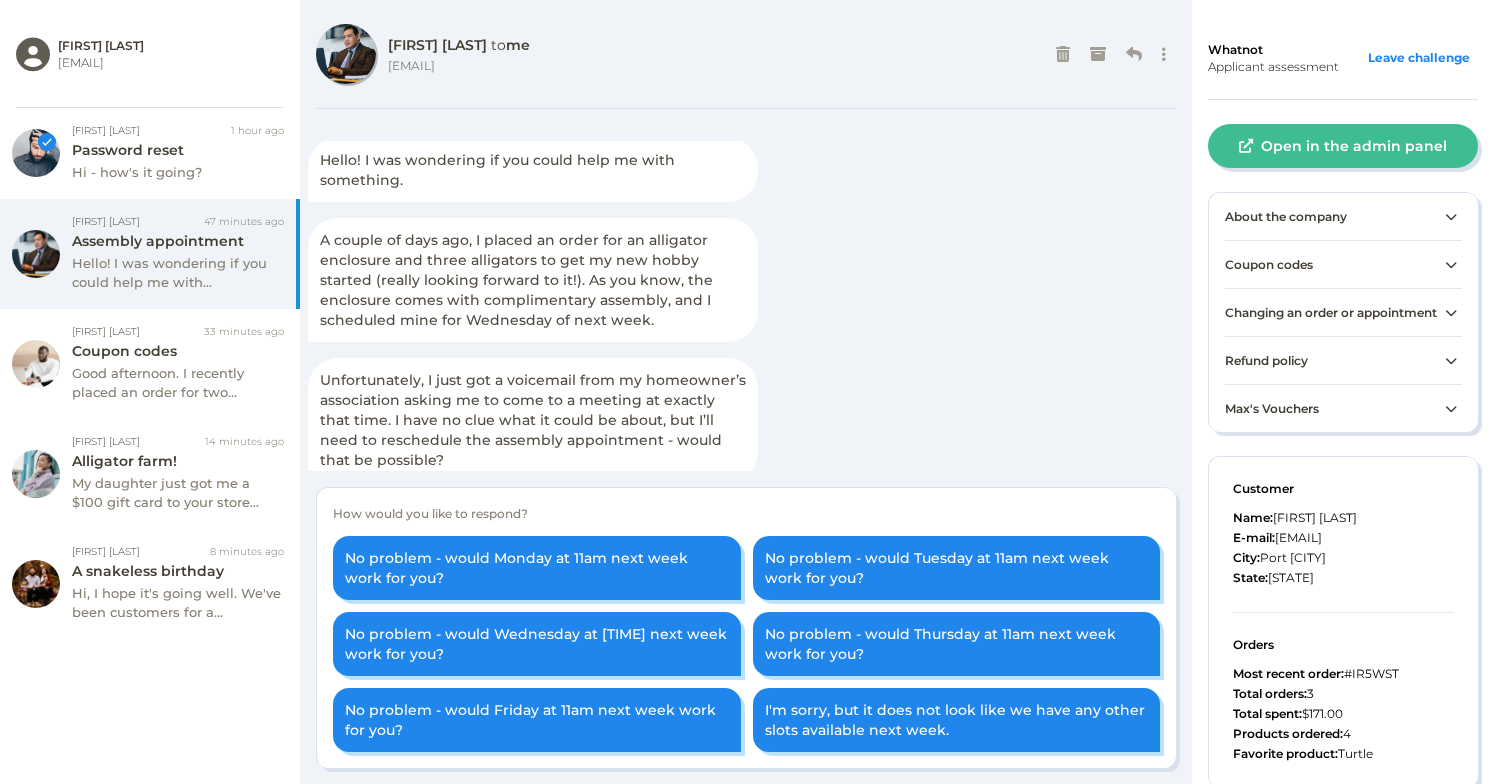 scroll, scrollTop: 0, scrollLeft: 0, axis: both 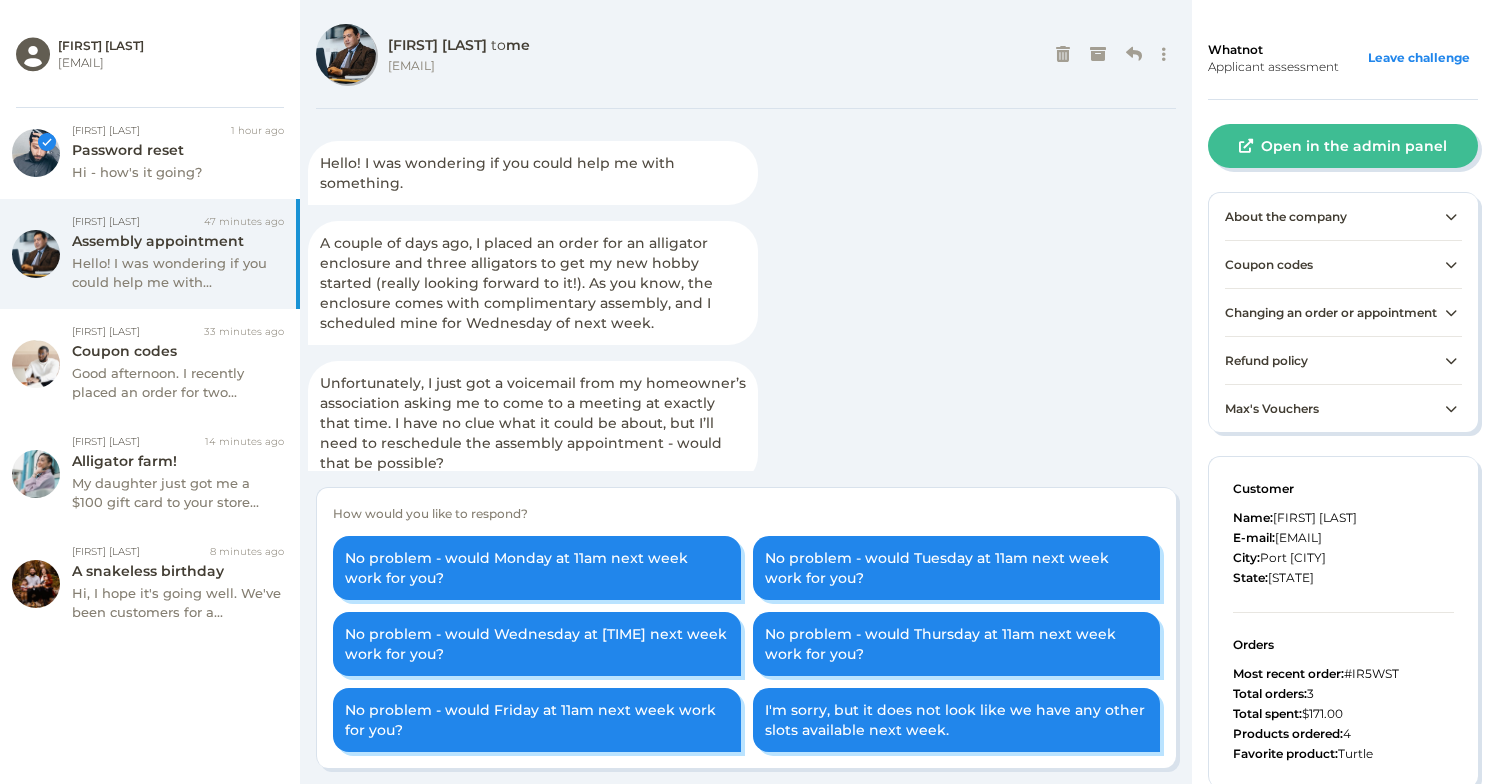 click on "Changing an order or appointment" at bounding box center (1331, 312) 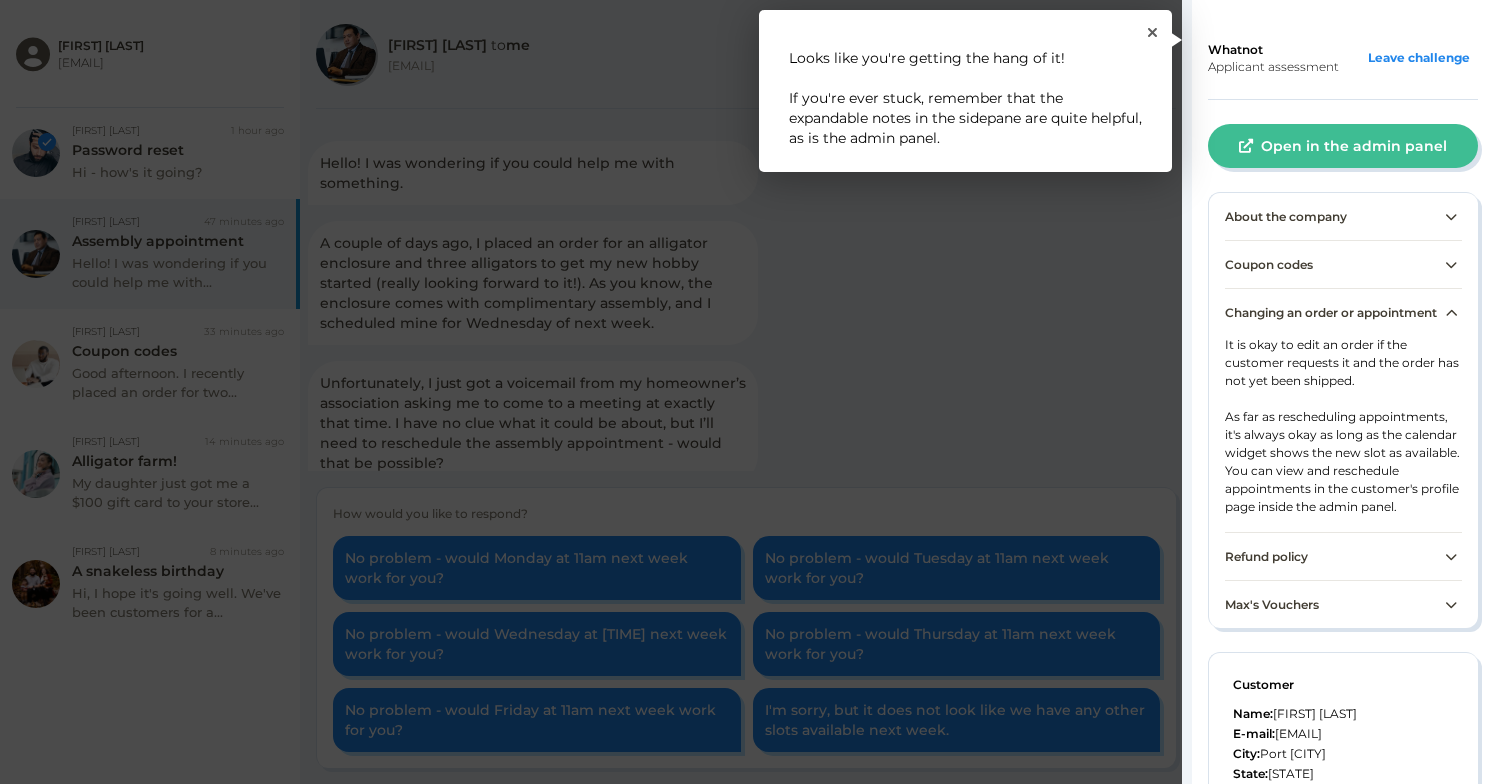 click 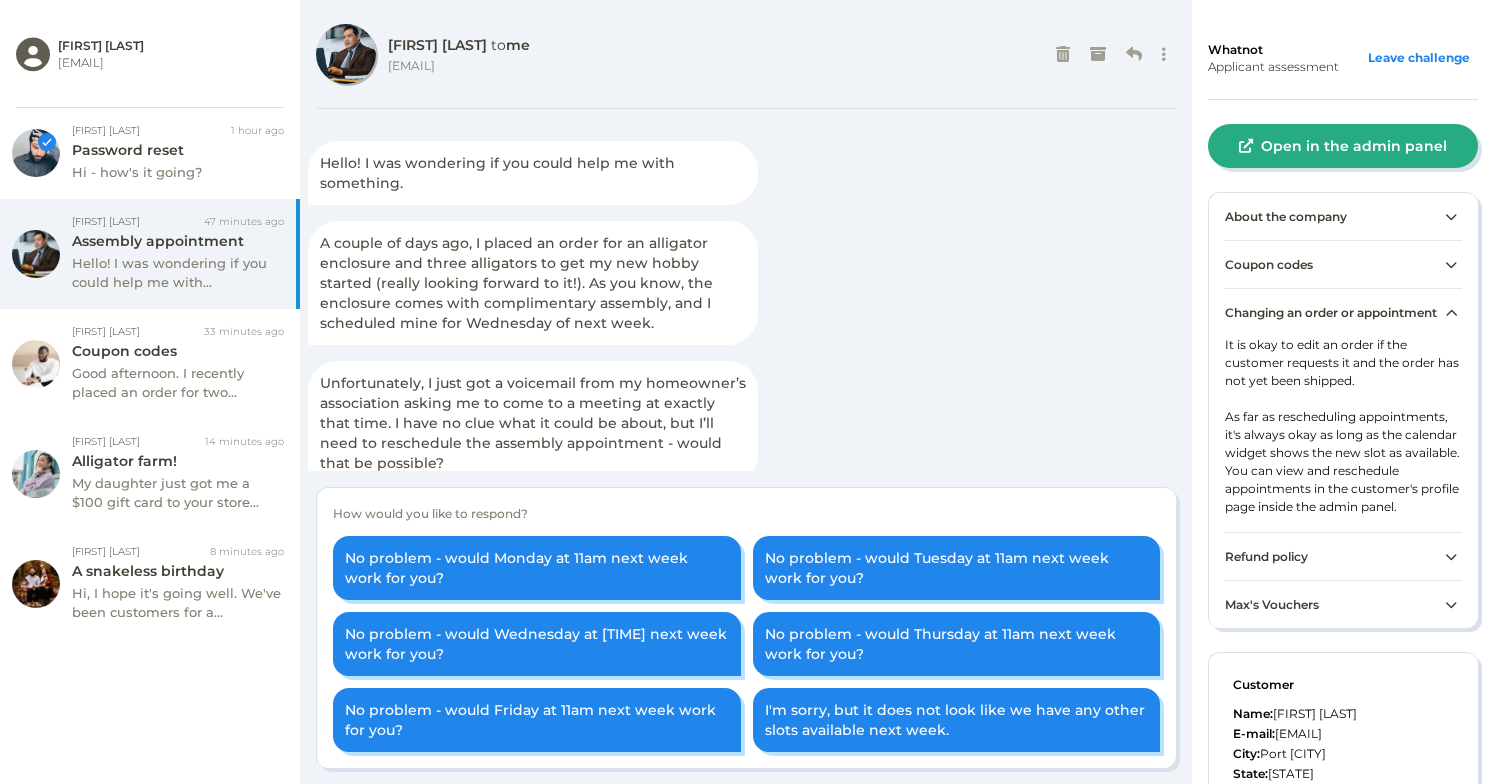 click on "Open in the admin panel" at bounding box center (1343, 146) 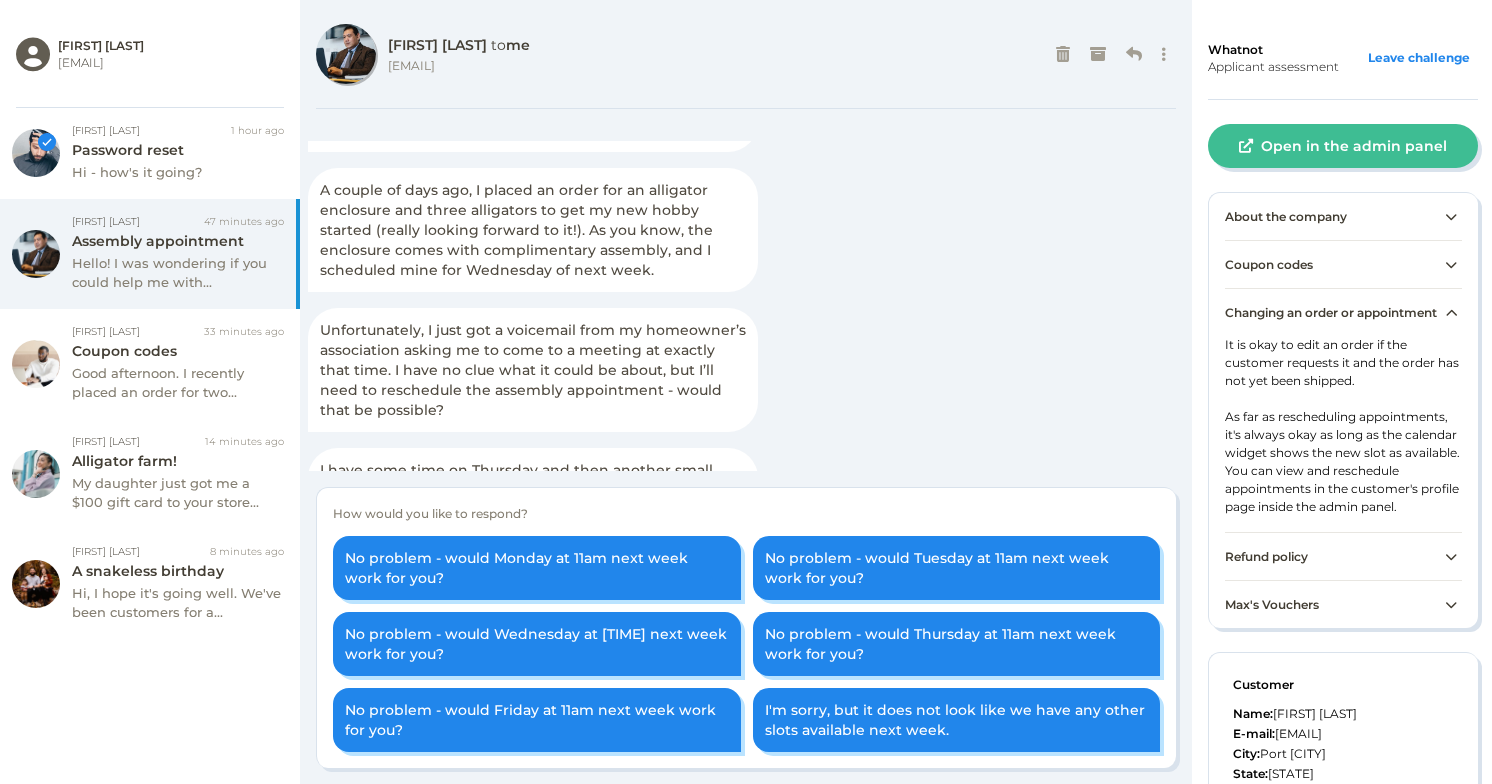 scroll, scrollTop: 106, scrollLeft: 0, axis: vertical 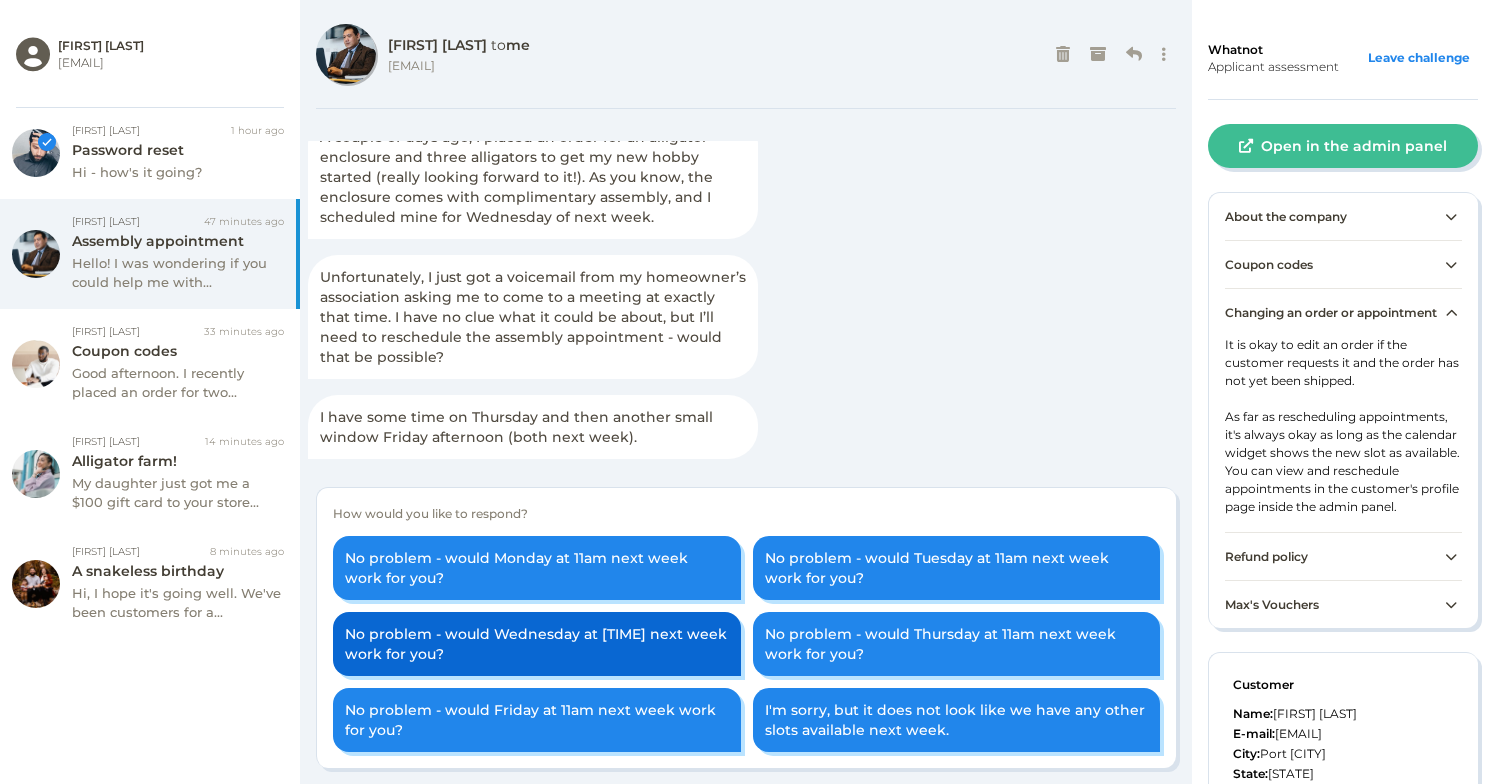 click on "No problem - would Wednesday at 11am next week work for you?" at bounding box center (537, 644) 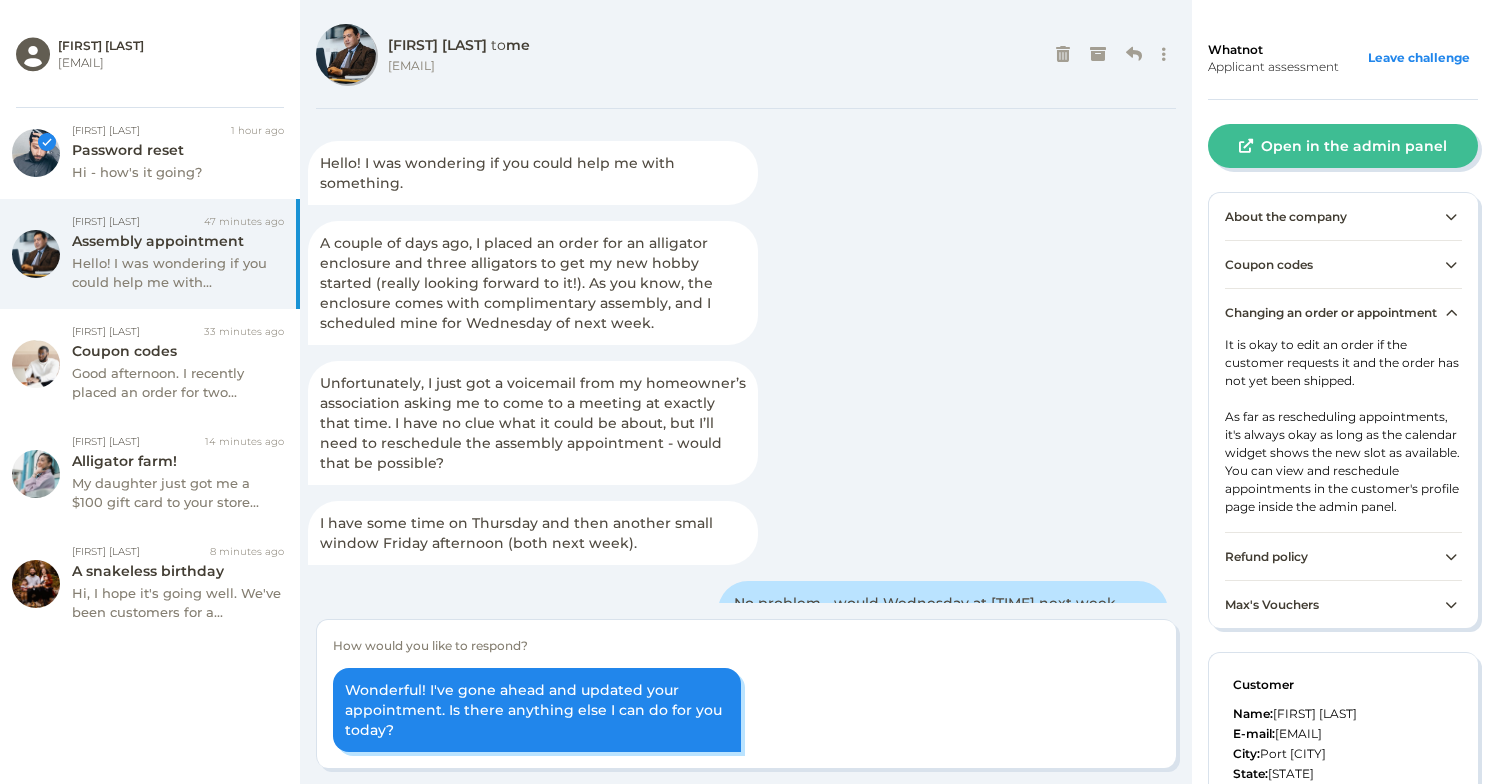 scroll, scrollTop: 114, scrollLeft: 0, axis: vertical 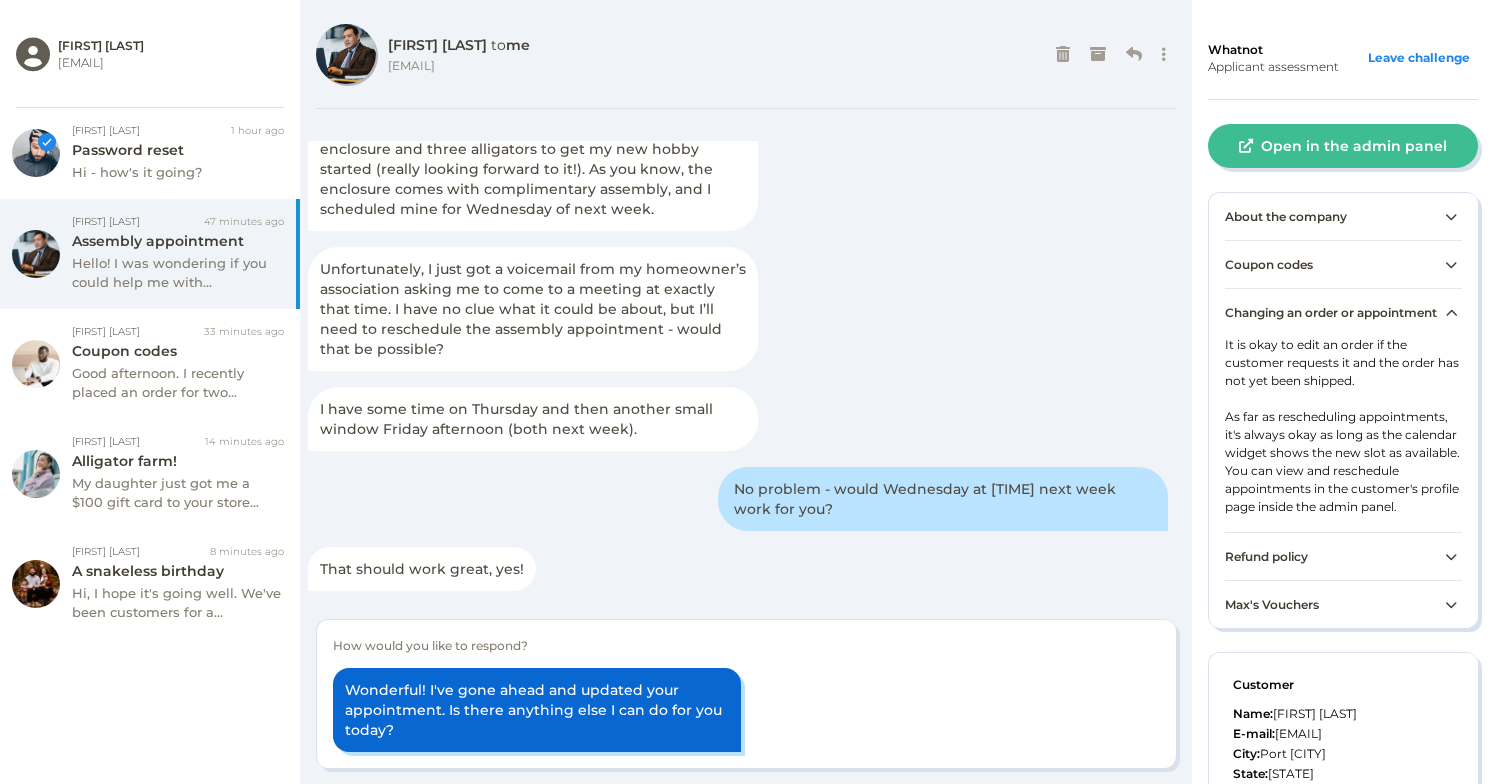 click on "Wonderful! I've gone ahead and updated your appointment. Is there anything else I can do for you today?" at bounding box center (537, 710) 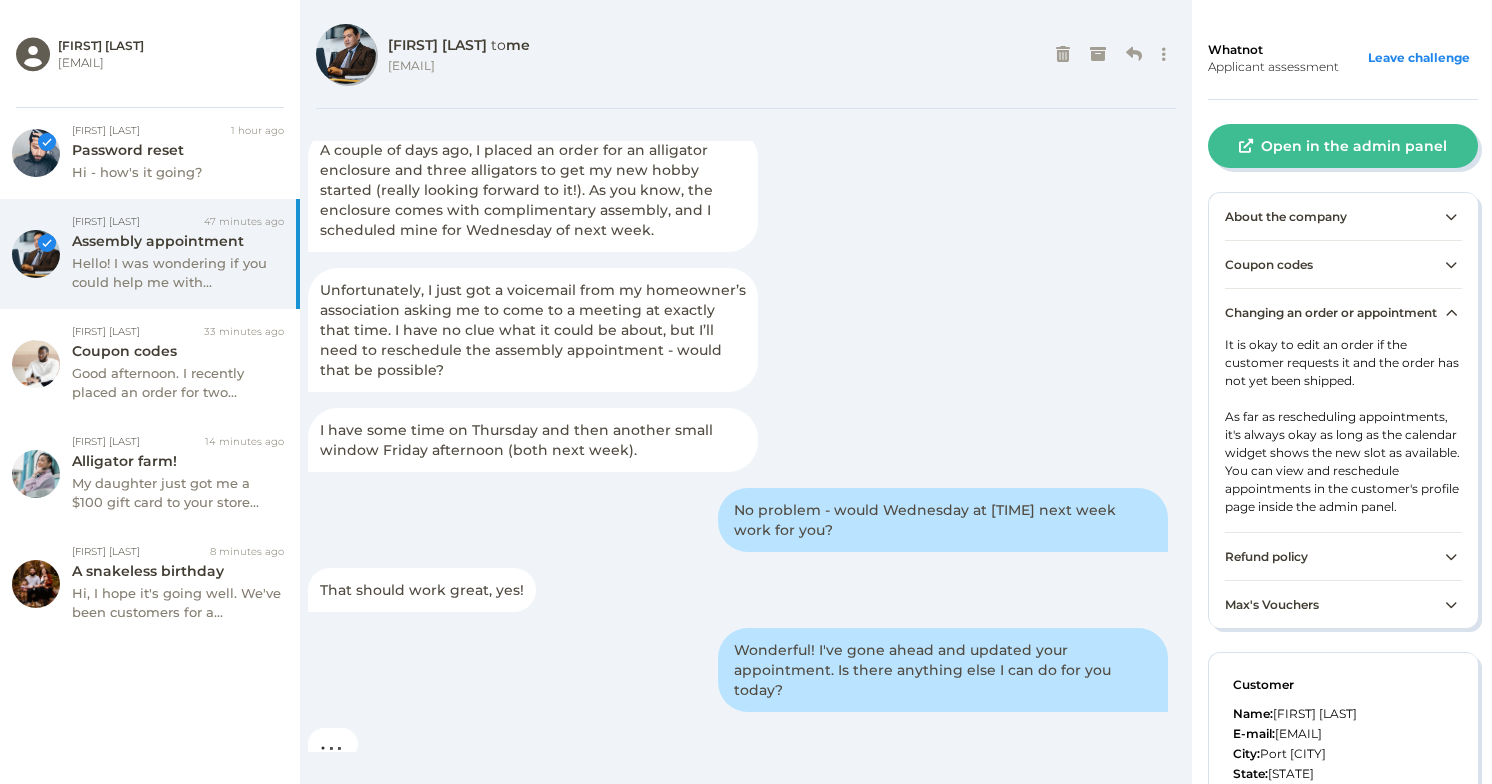 scroll, scrollTop: 149, scrollLeft: 0, axis: vertical 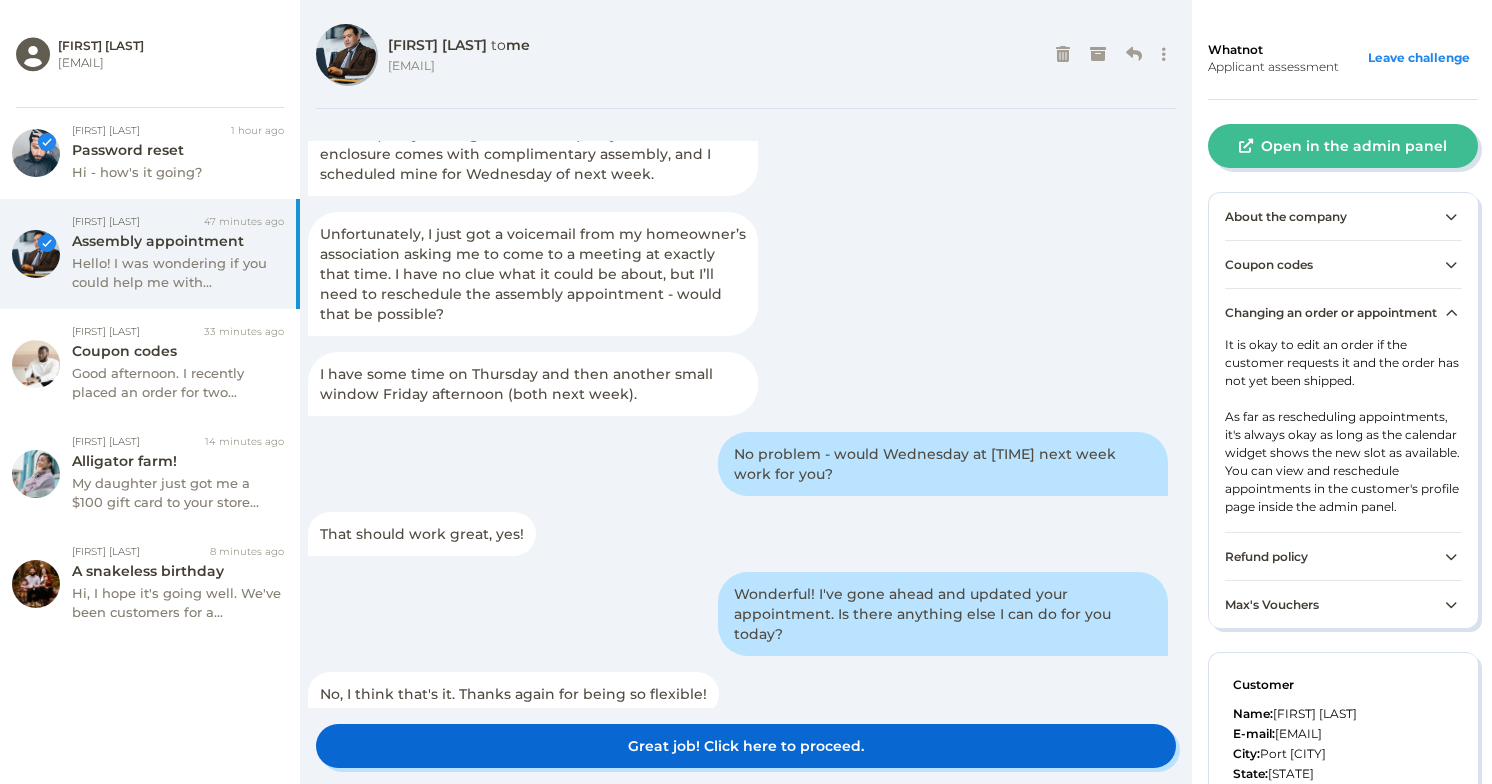 click on "Great job! Click here to proceed." at bounding box center (746, 746) 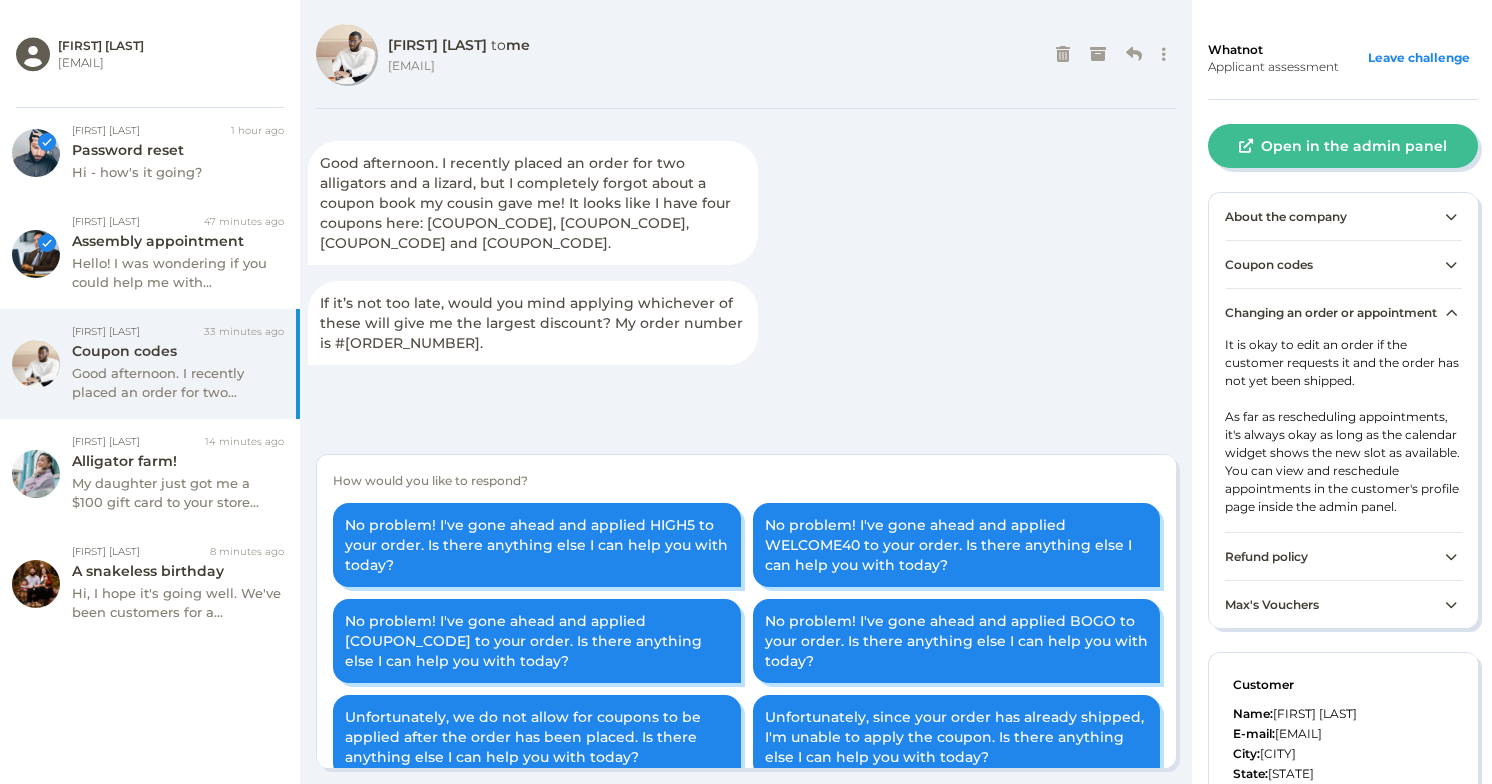 click on "Coupon codes" at bounding box center (1343, 264) 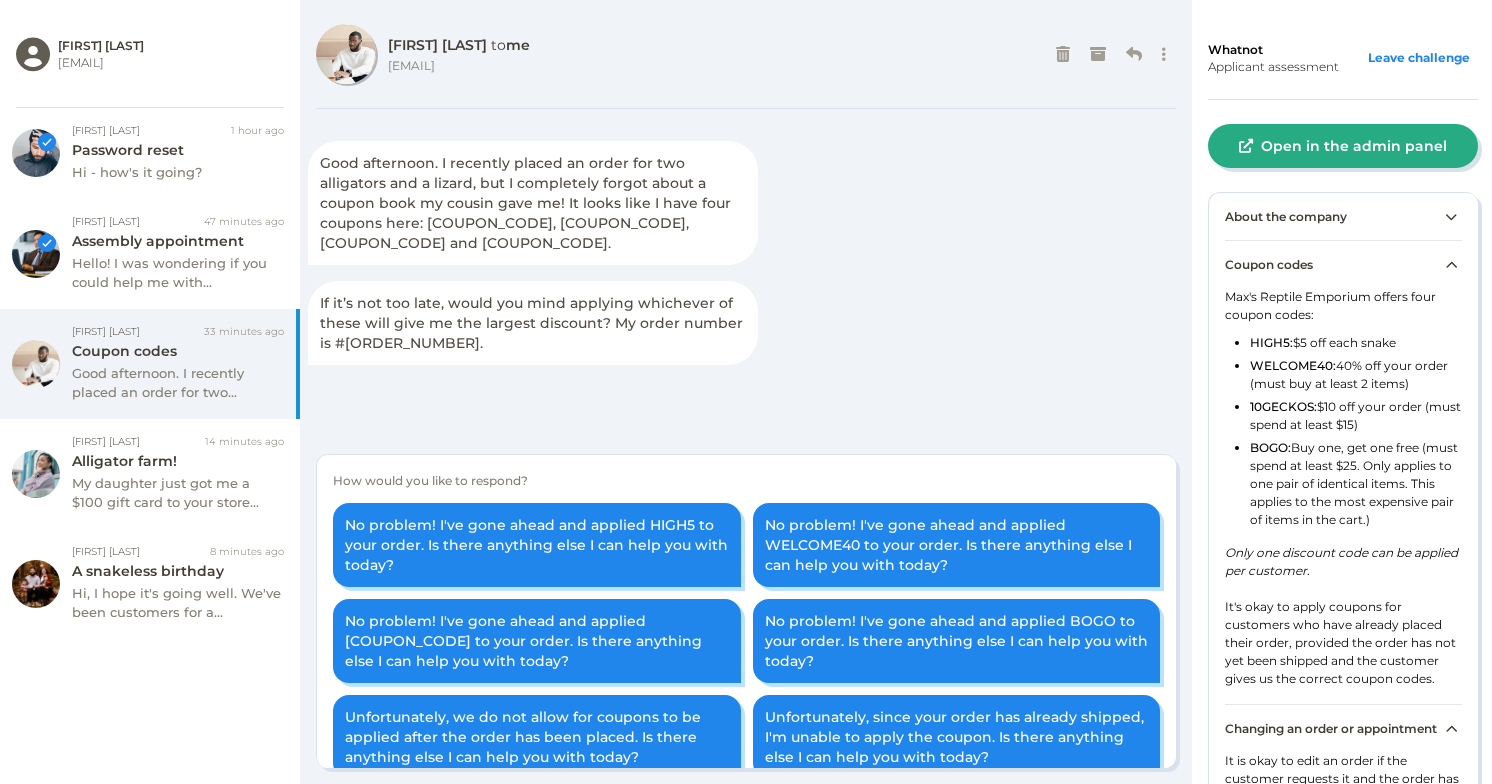 click on "Open in the admin panel" at bounding box center (1343, 146) 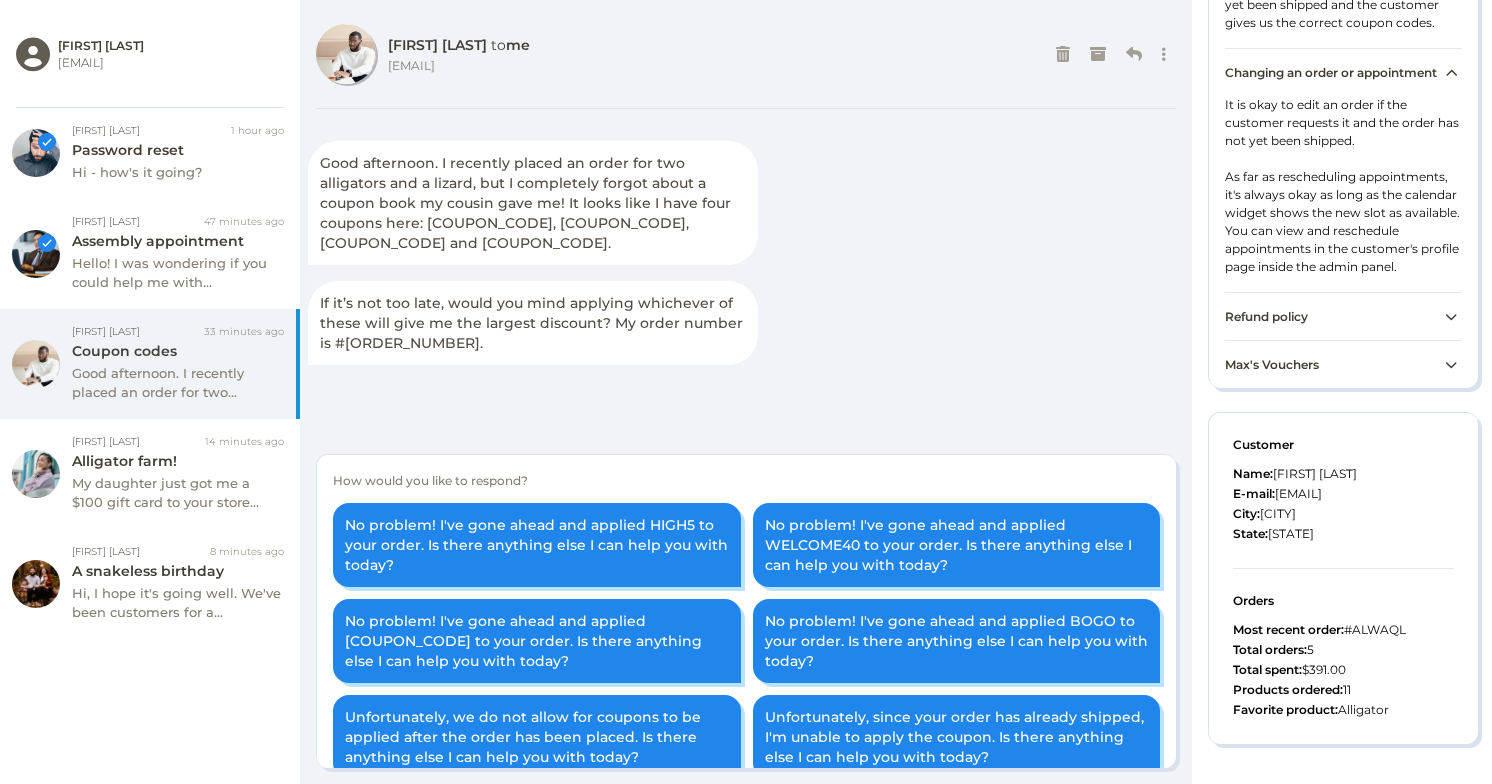 scroll, scrollTop: 725, scrollLeft: 0, axis: vertical 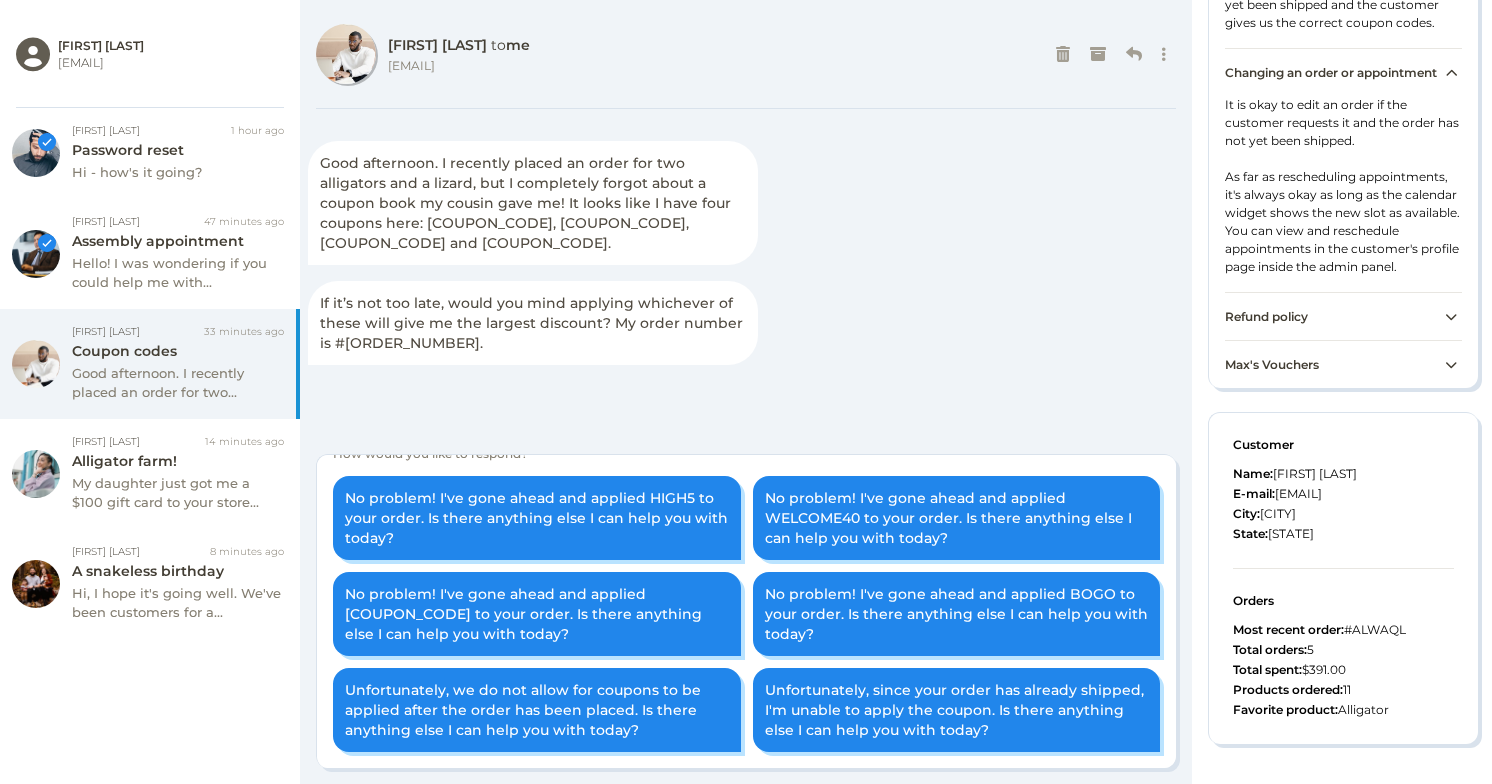 click at bounding box center [1451, 365] 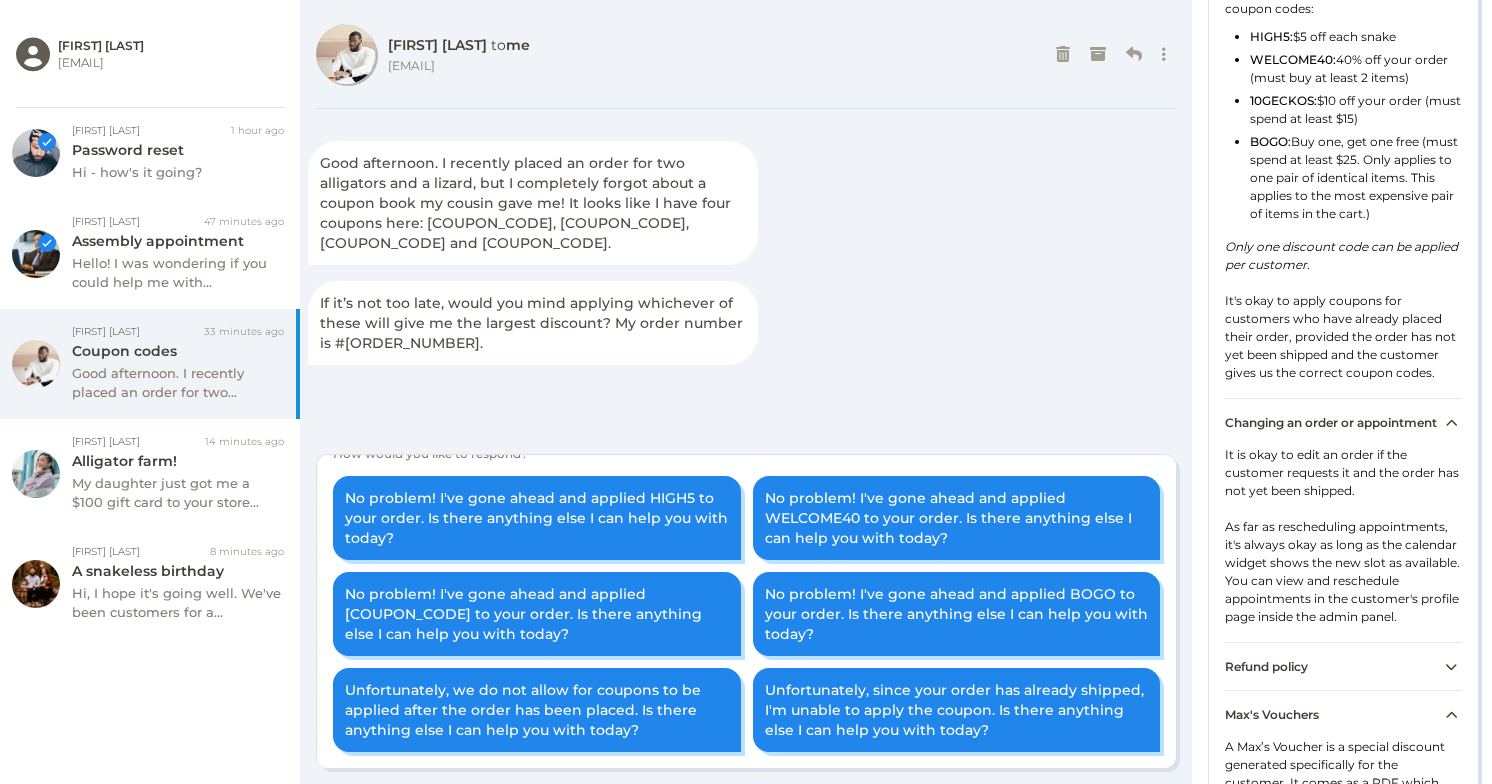 scroll, scrollTop: 279, scrollLeft: 0, axis: vertical 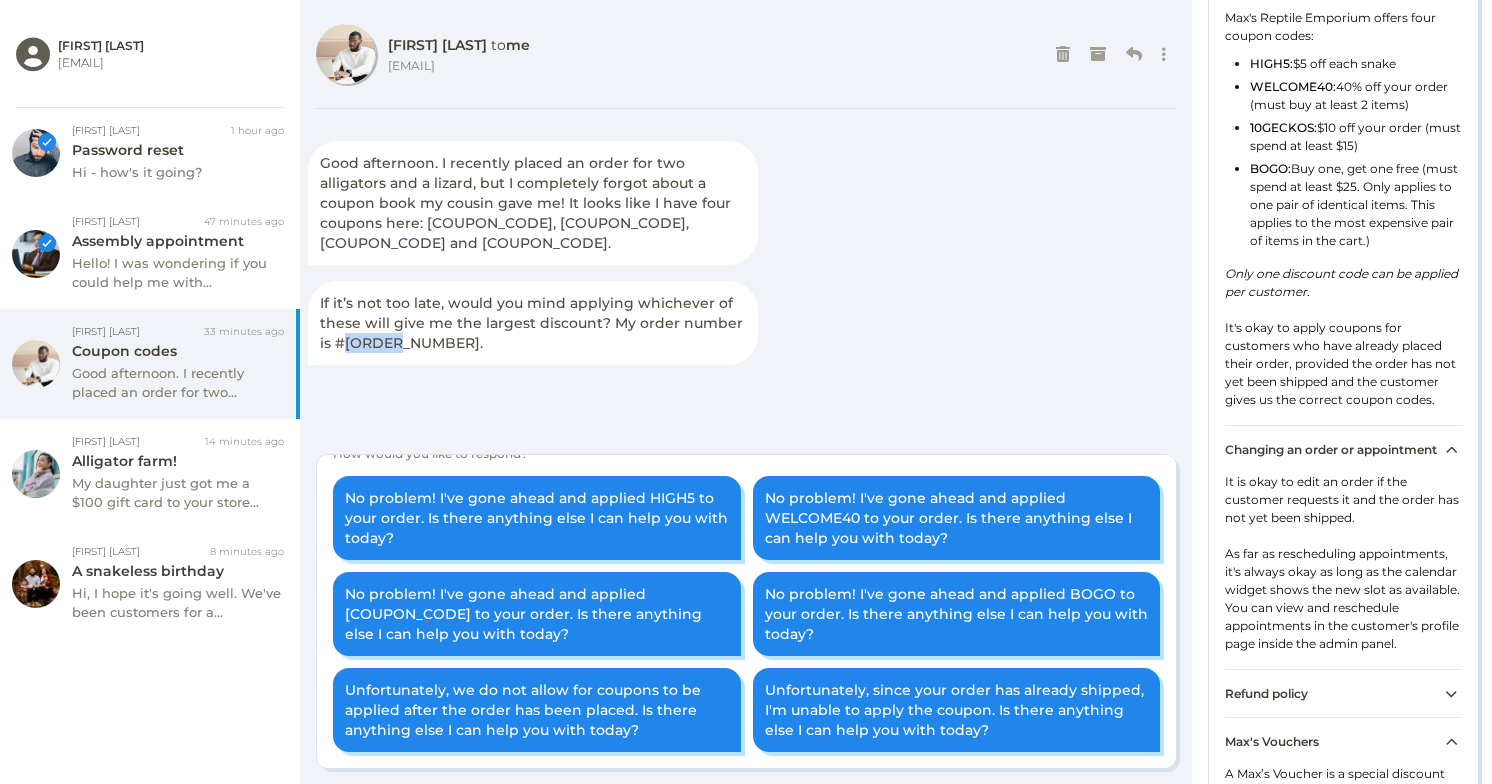 drag, startPoint x: 391, startPoint y: 322, endPoint x: 330, endPoint y: 327, distance: 61.204575 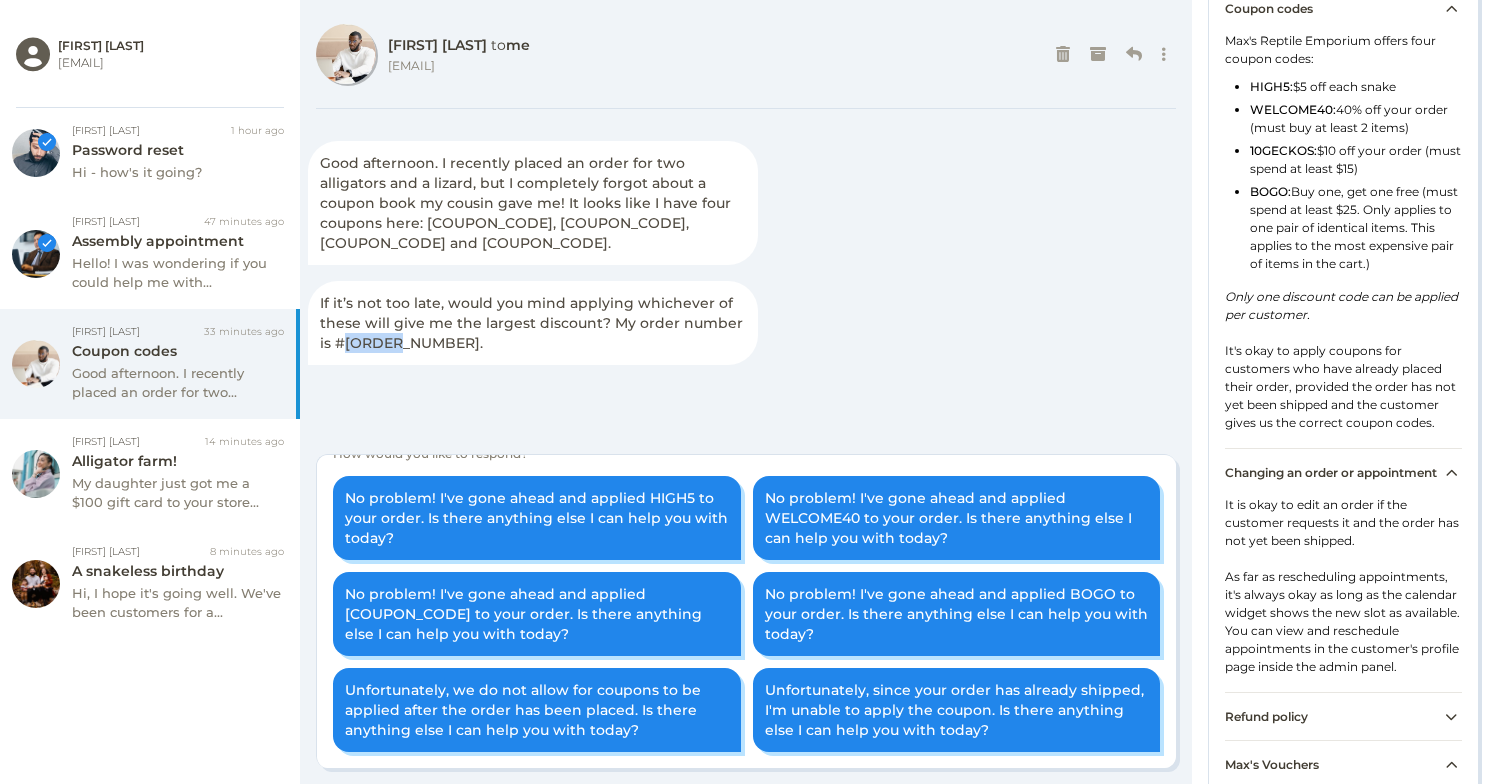 scroll, scrollTop: 254, scrollLeft: 0, axis: vertical 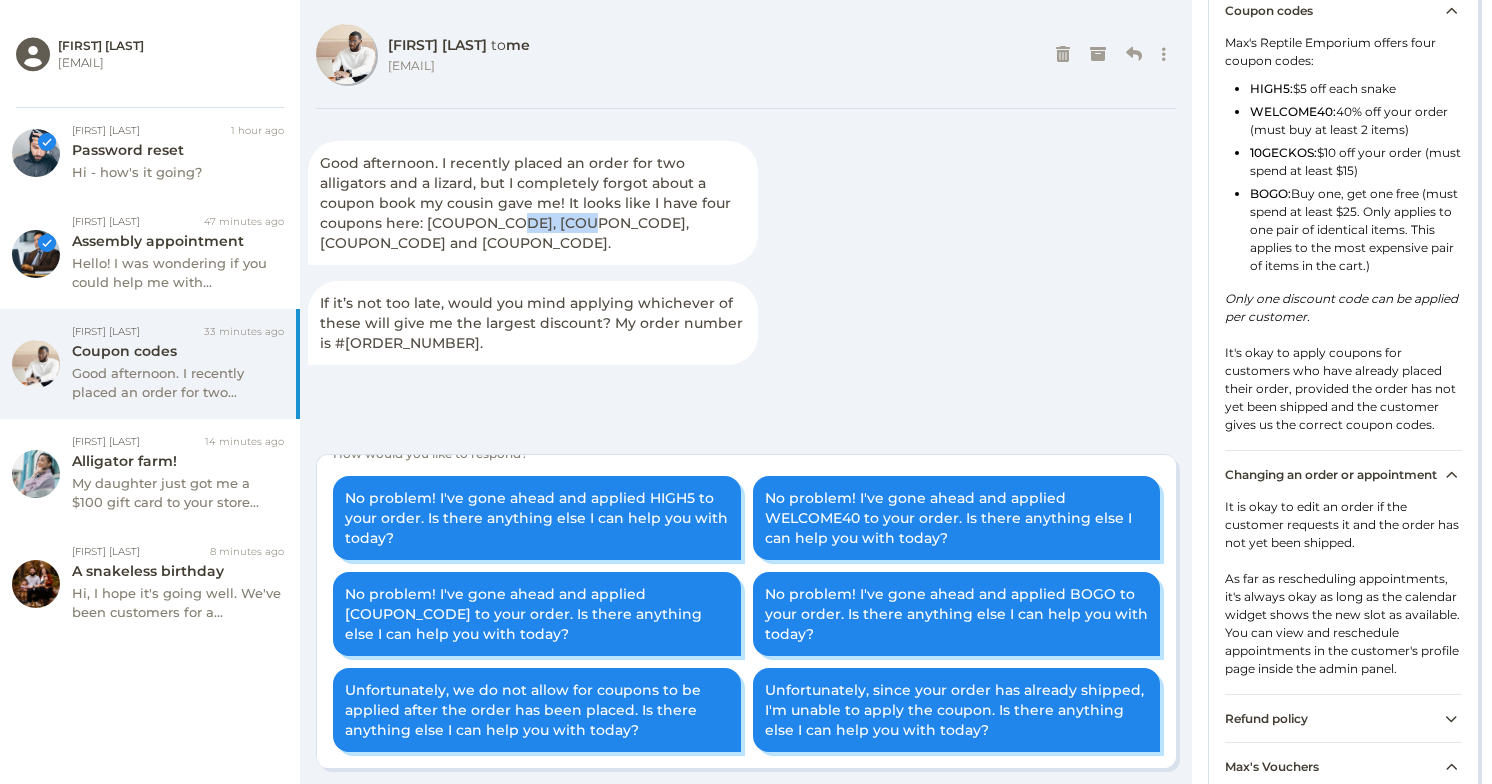 drag, startPoint x: 496, startPoint y: 222, endPoint x: 405, endPoint y: 229, distance: 91.26884 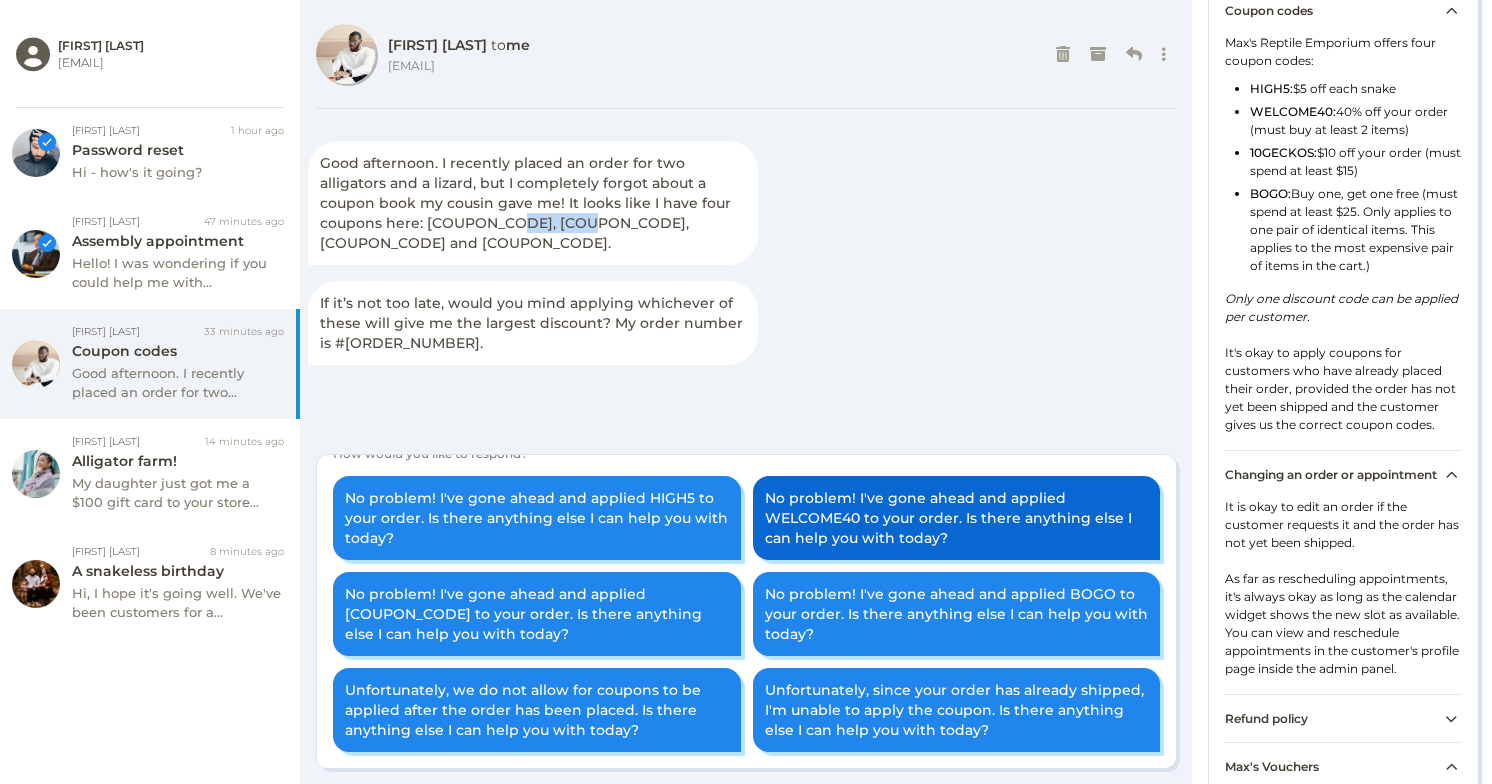 click on "No problem! I've gone ahead and applied WELCOME40 to your order. Is there anything else I can help you with today?" at bounding box center [957, 518] 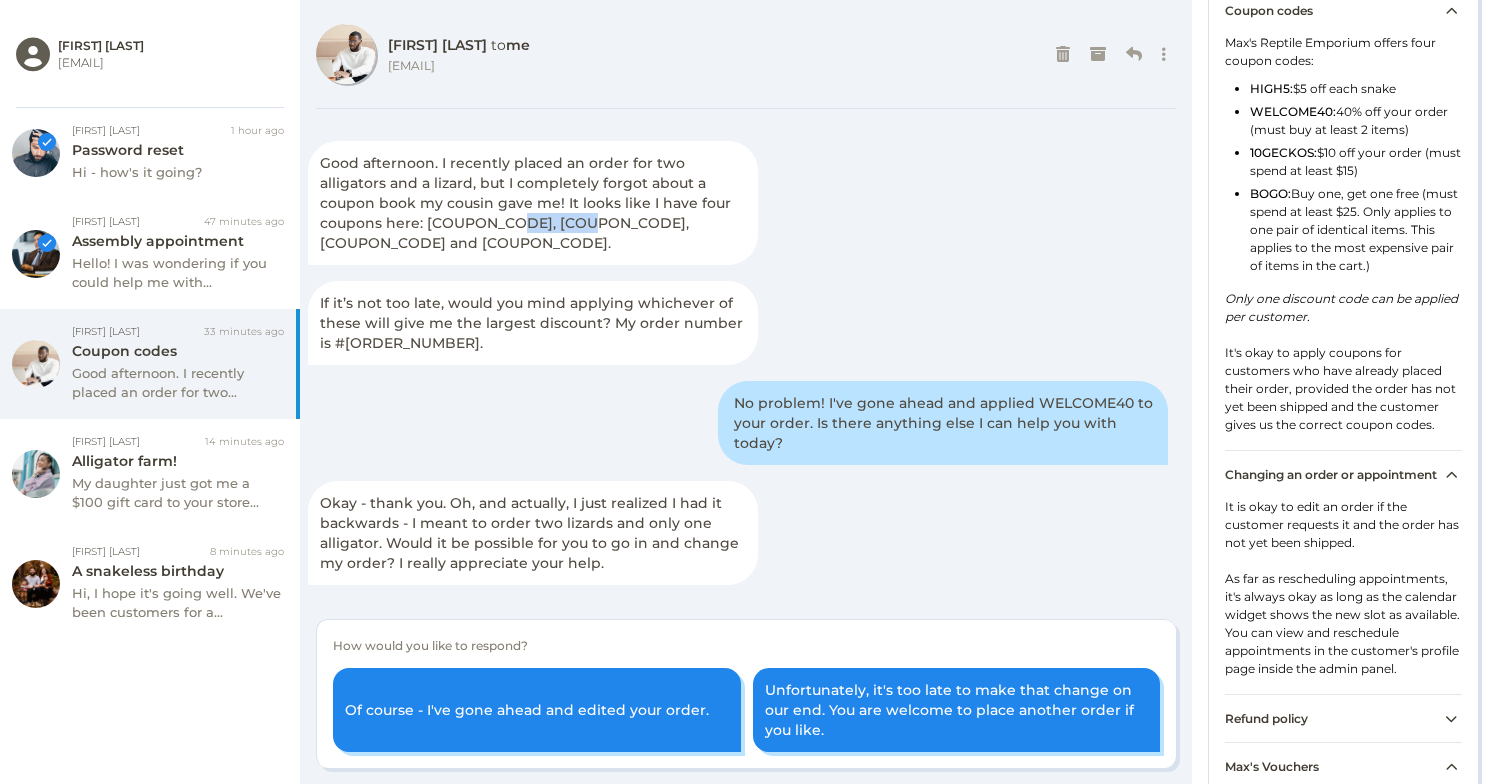 scroll, scrollTop: 301, scrollLeft: 0, axis: vertical 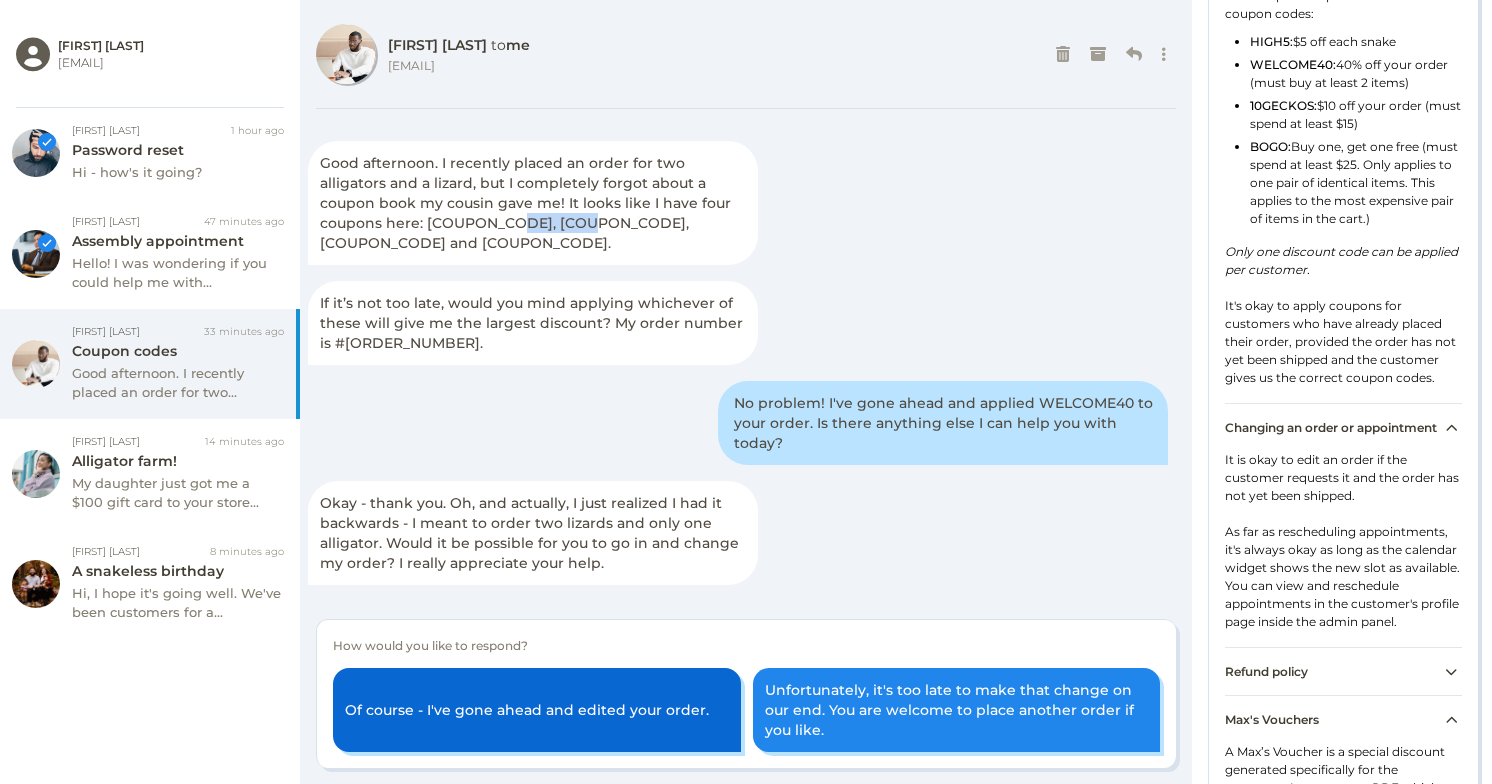 click on "Of course - I've gone ahead and edited your order." at bounding box center [537, 710] 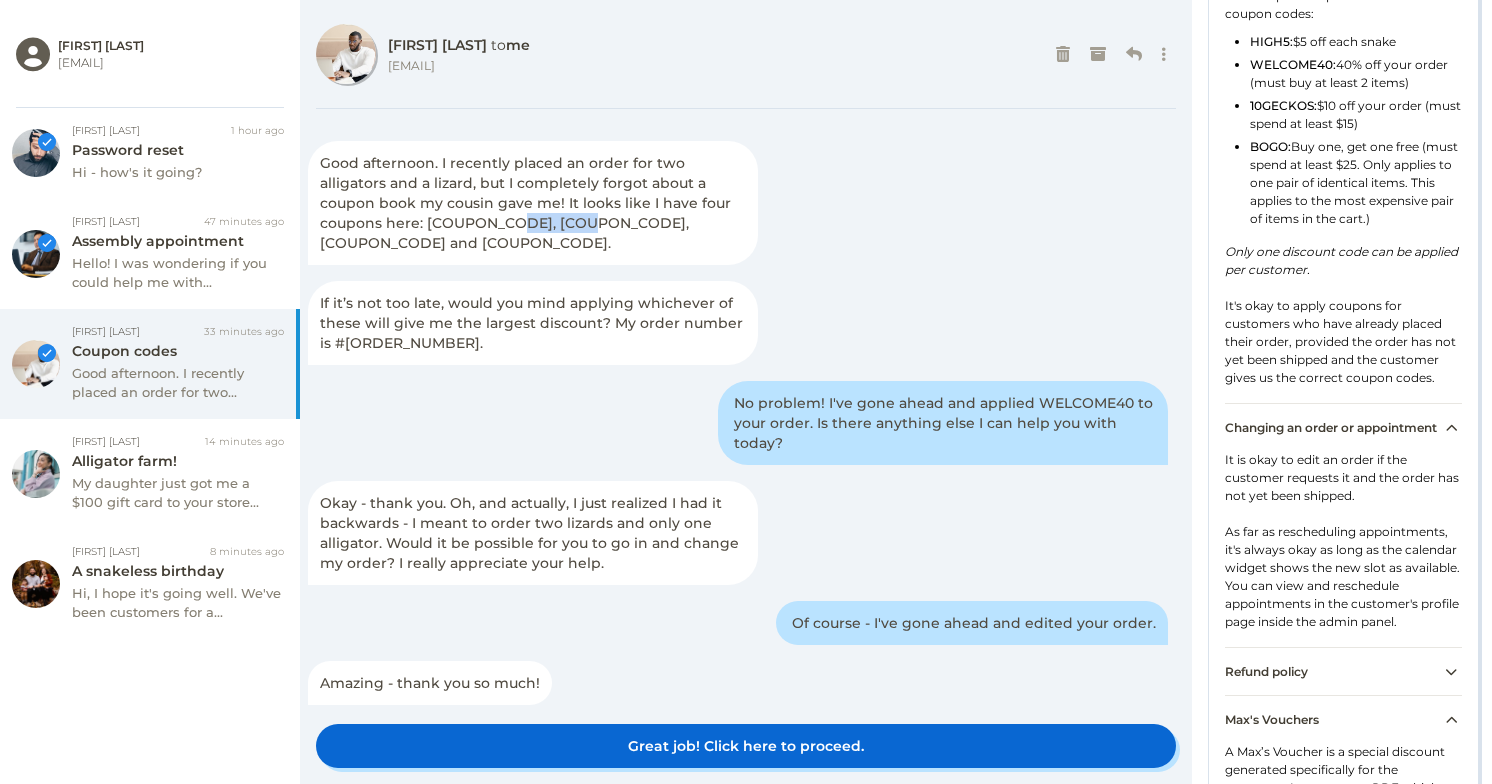 click on "Great job! Click here to proceed." at bounding box center [746, 746] 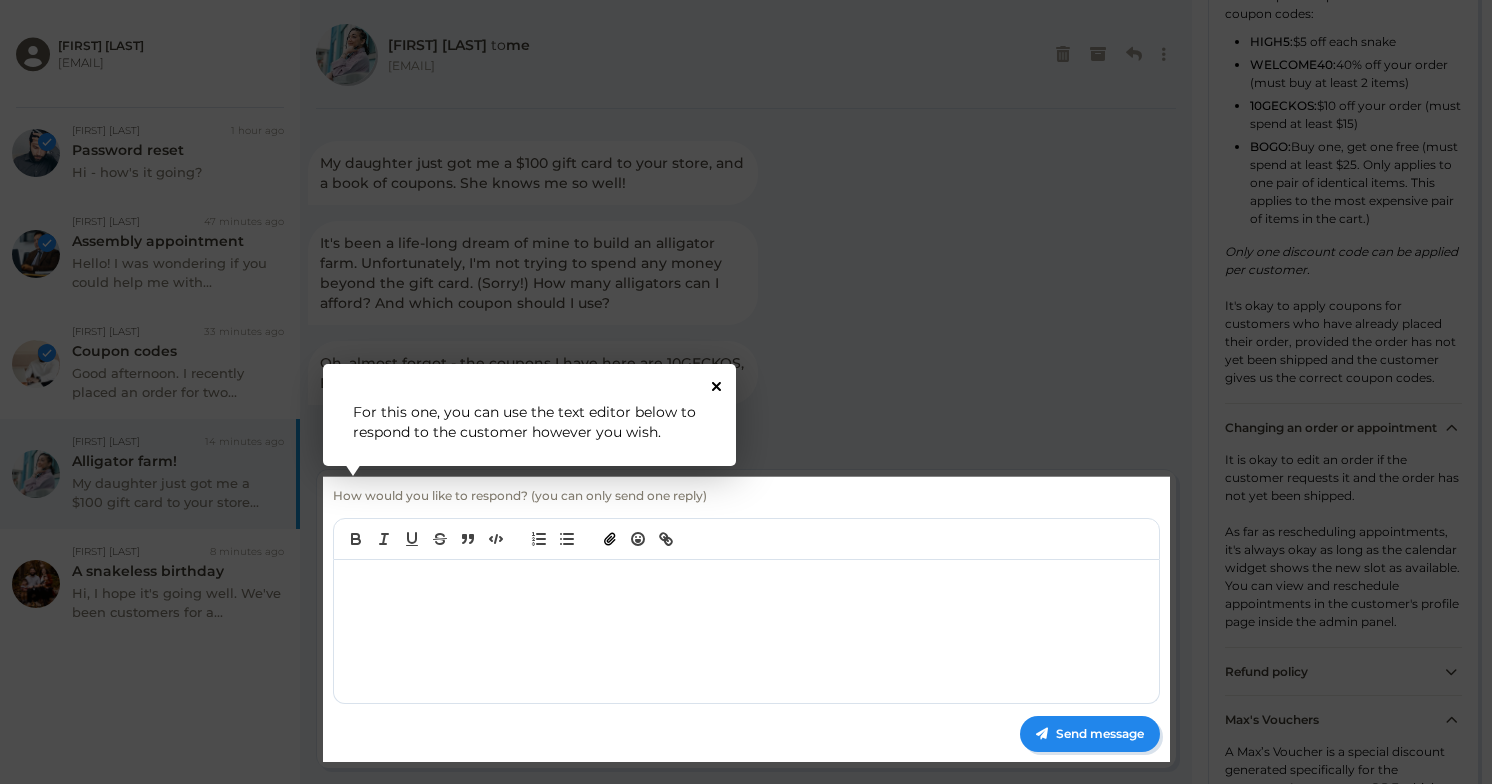 click 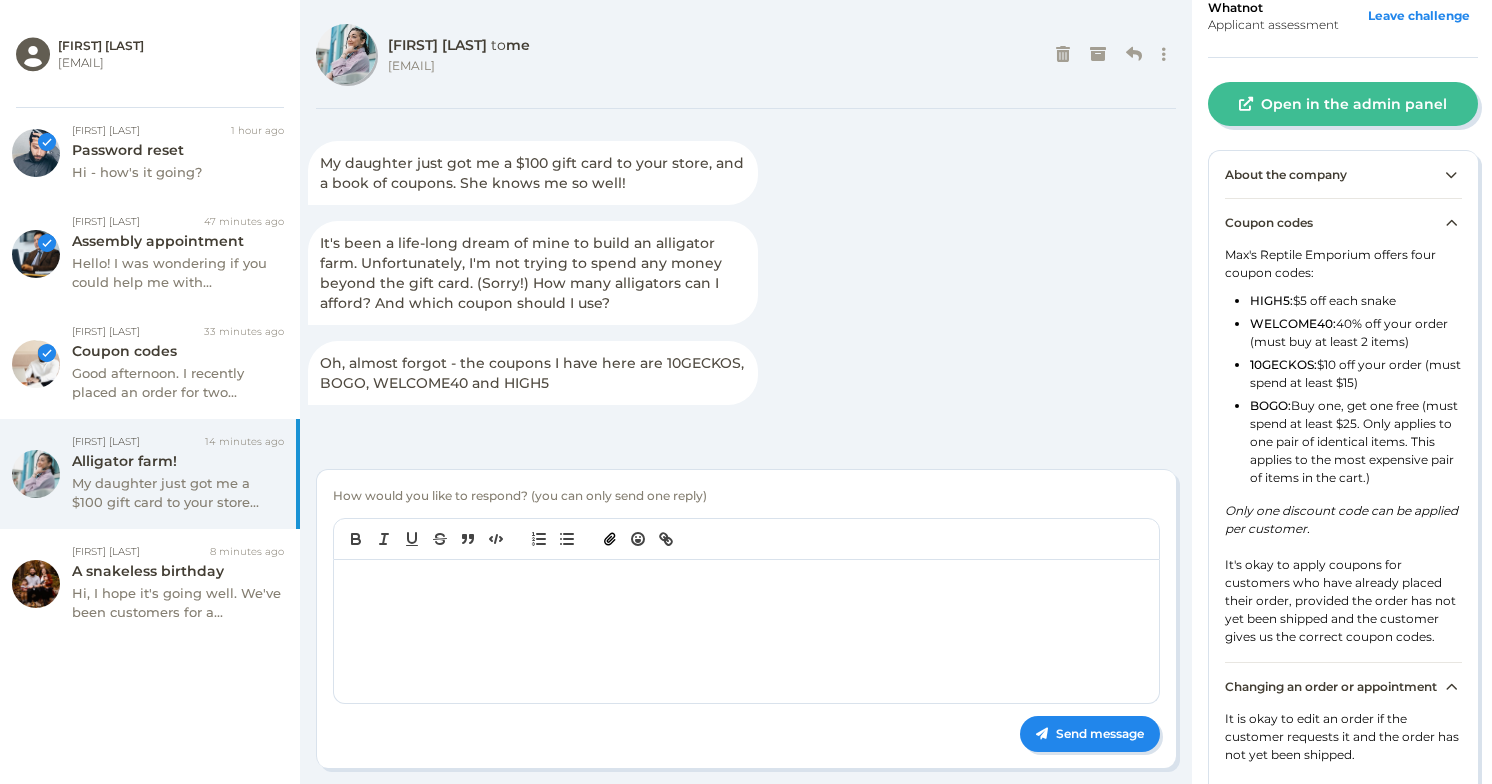 scroll, scrollTop: 0, scrollLeft: 0, axis: both 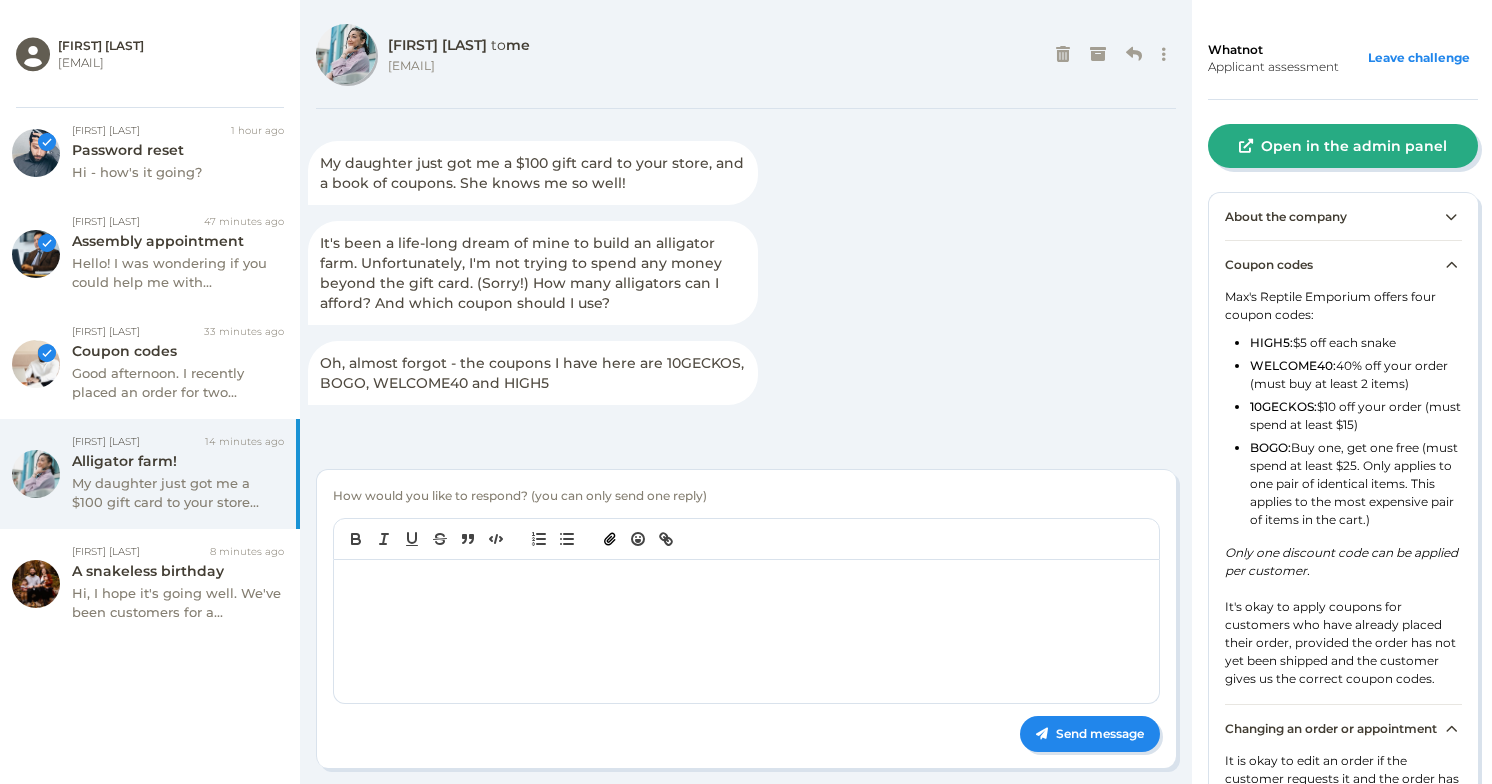 click on "Open in the admin panel" at bounding box center [1343, 146] 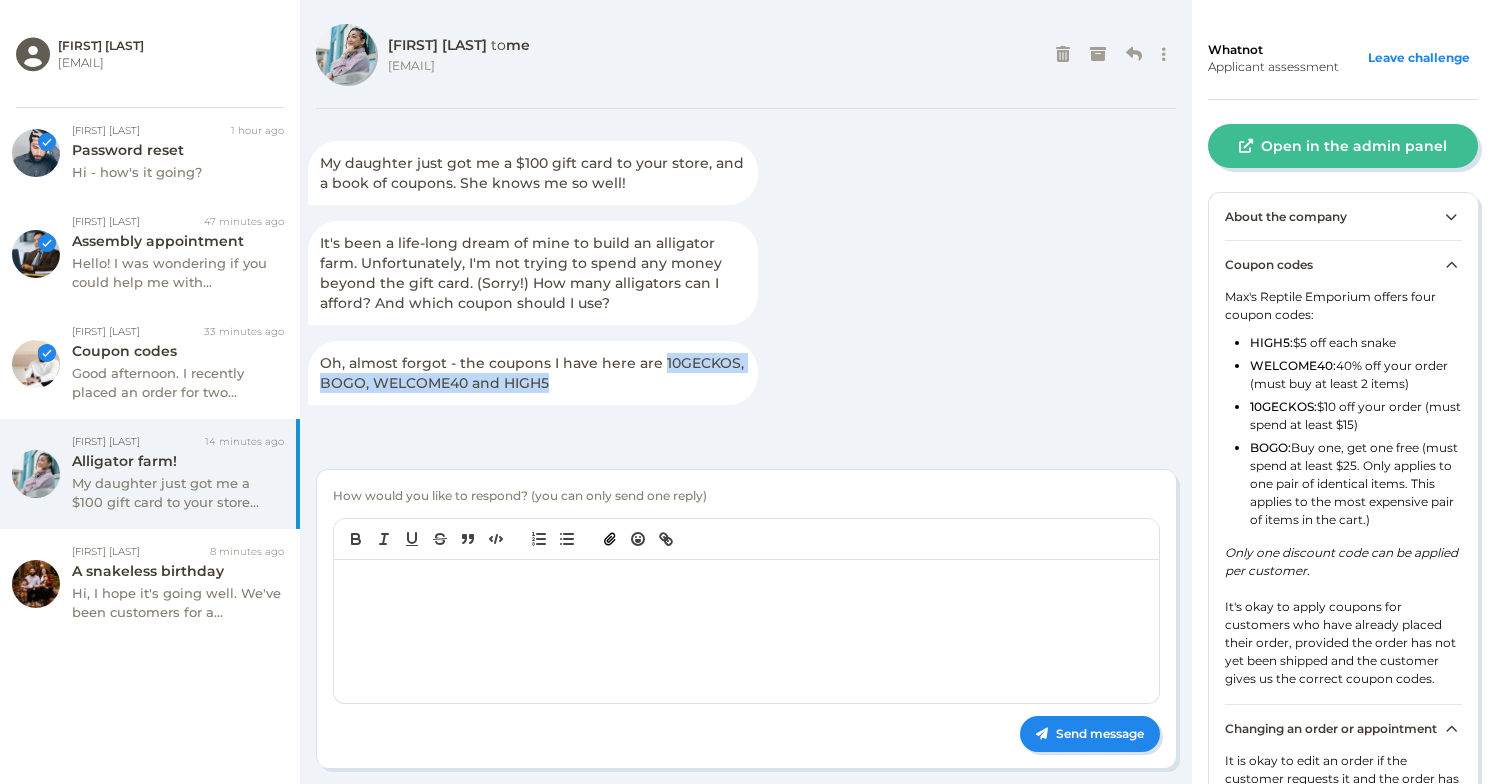 drag, startPoint x: 582, startPoint y: 381, endPoint x: 658, endPoint y: 368, distance: 77.10383 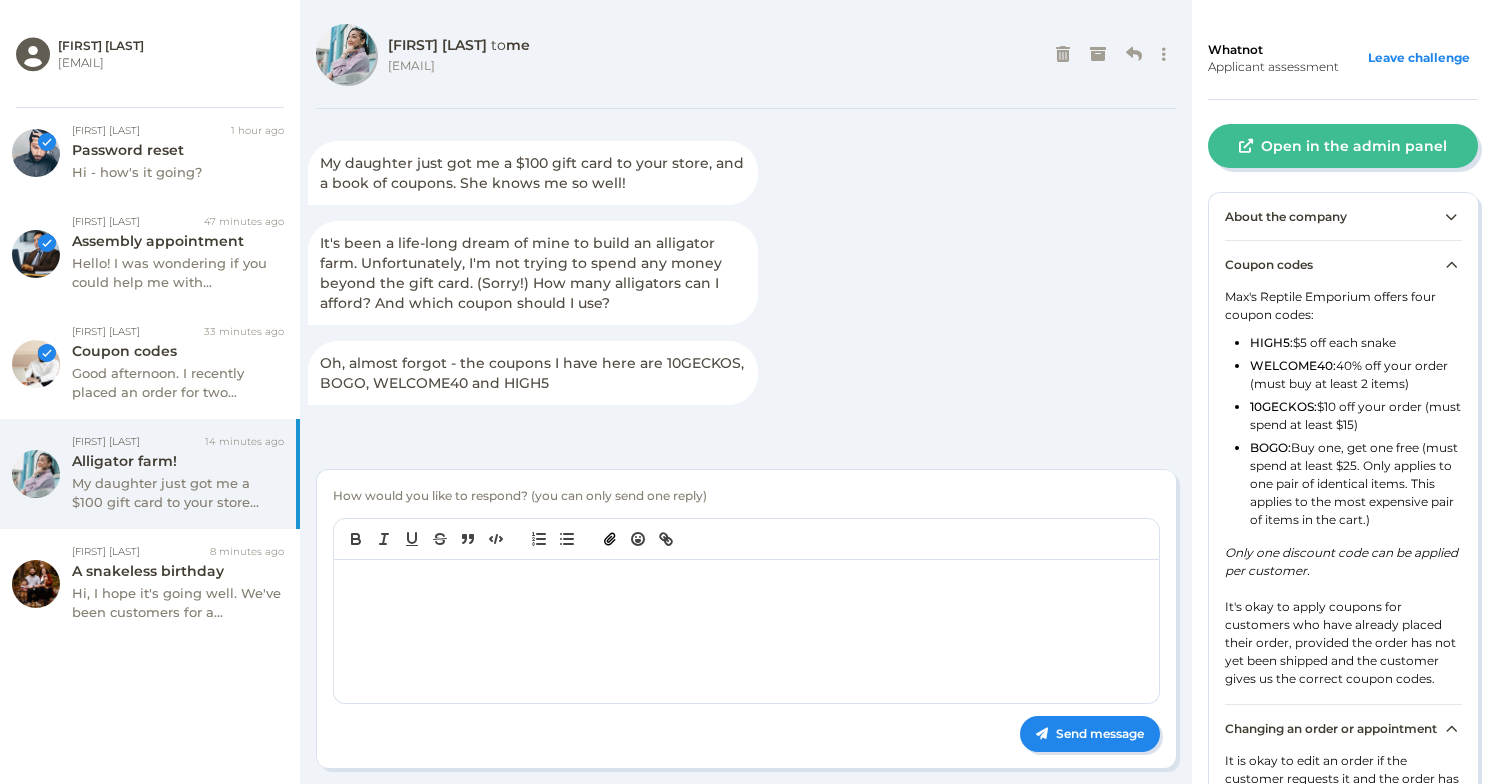 click at bounding box center [746, 631] 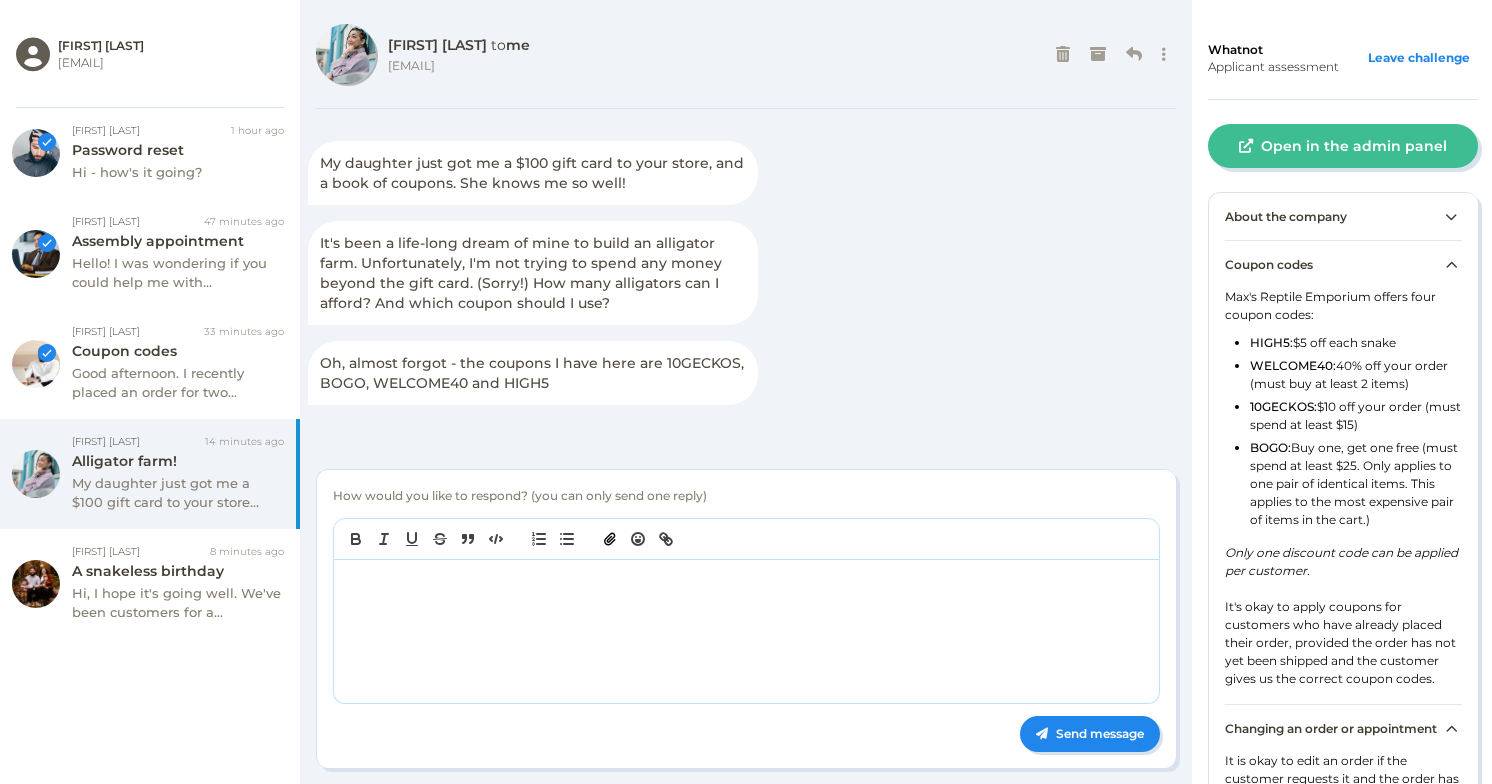 type 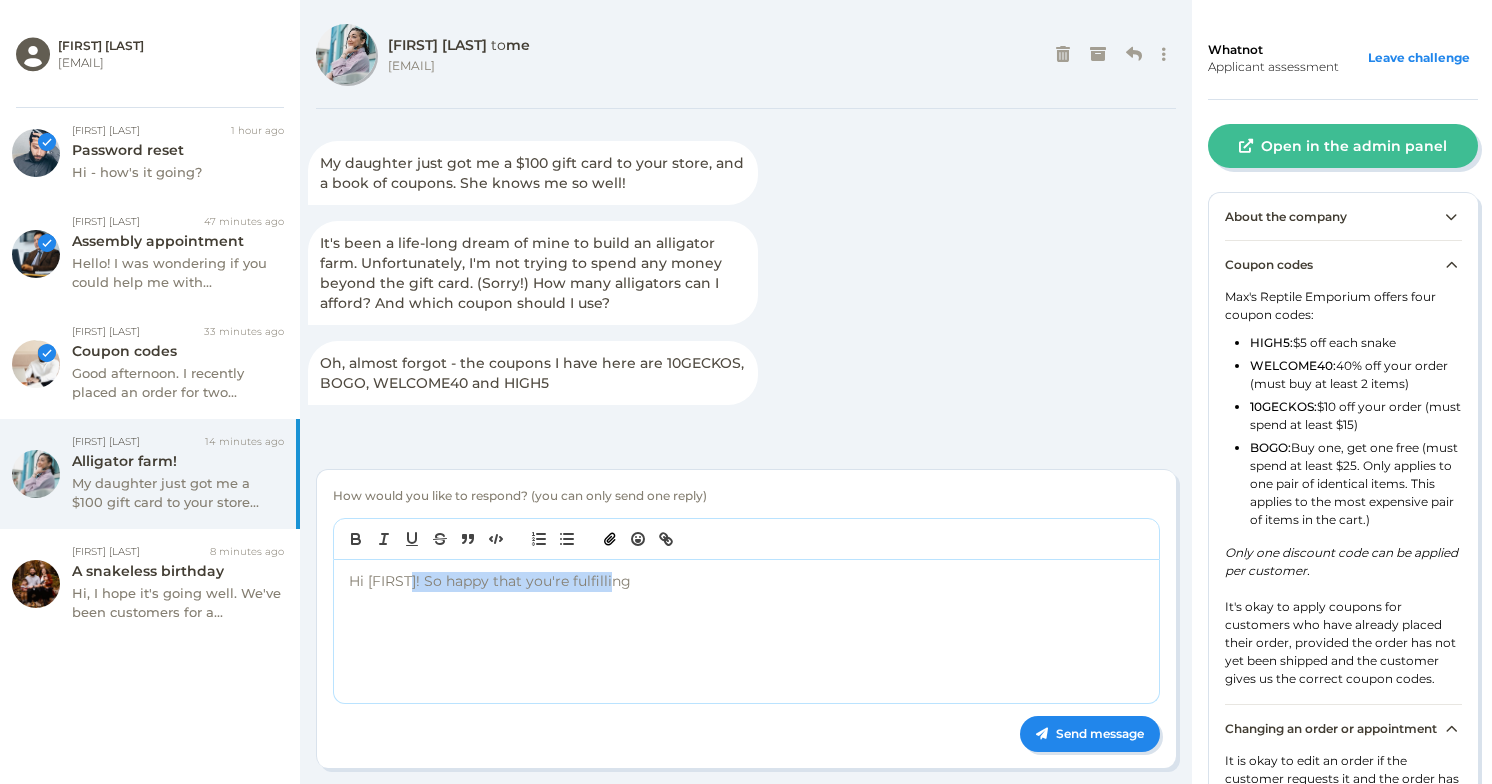 drag, startPoint x: 645, startPoint y: 582, endPoint x: 404, endPoint y: 576, distance: 241.07468 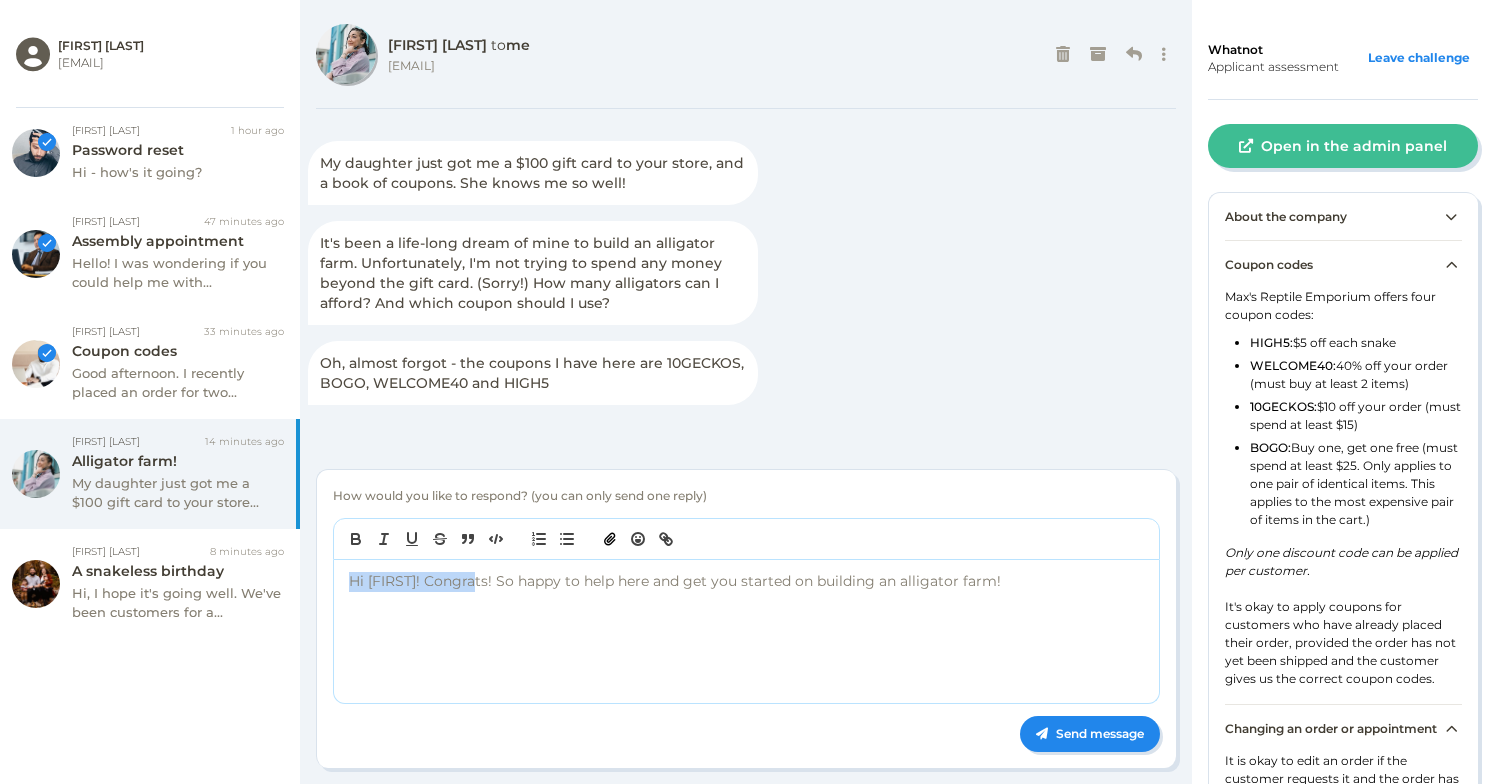 drag, startPoint x: 467, startPoint y: 585, endPoint x: 401, endPoint y: 572, distance: 67.26812 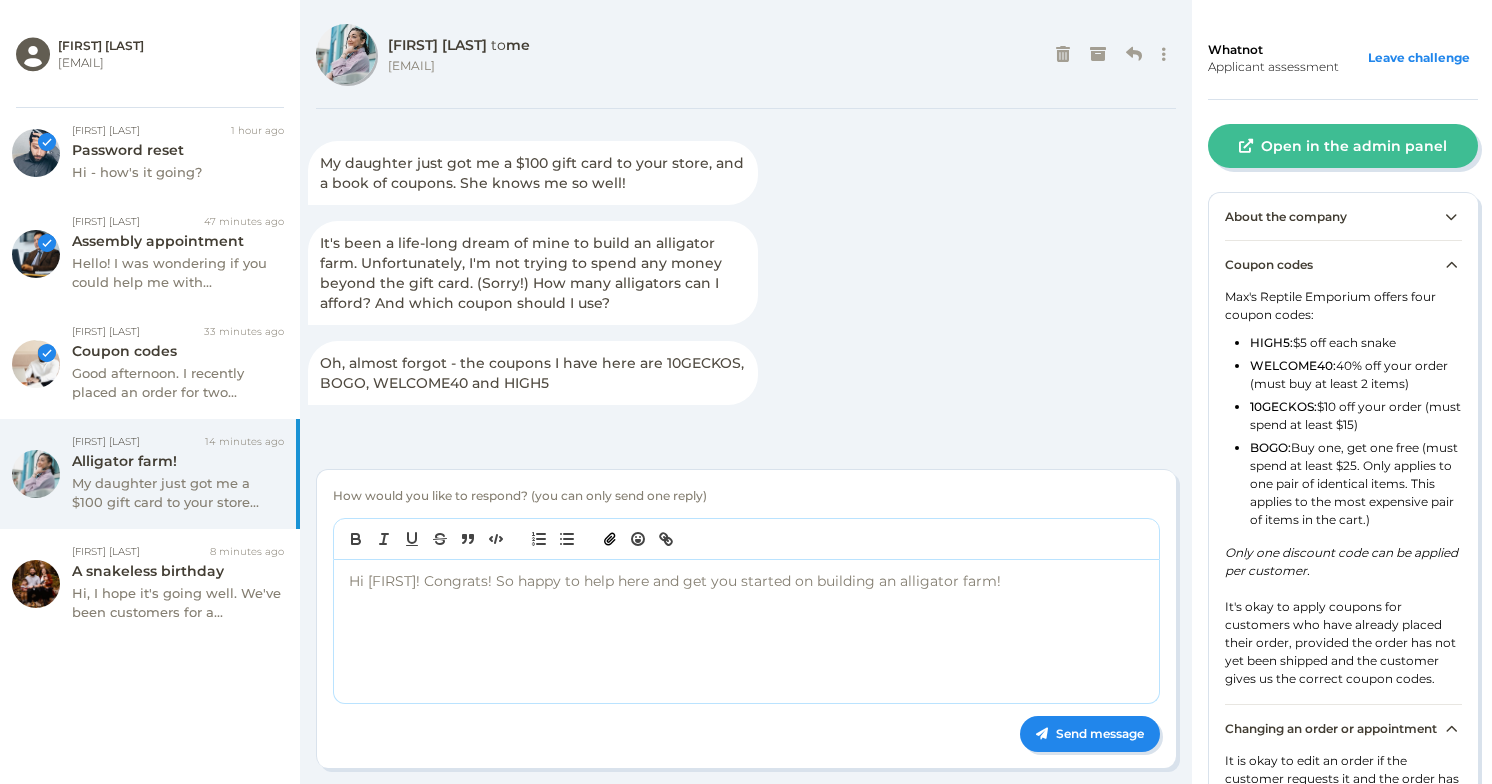 click on "Hi Ella! Congrats! So happy to help here and get you started on building an alligator farm!" at bounding box center [746, 631] 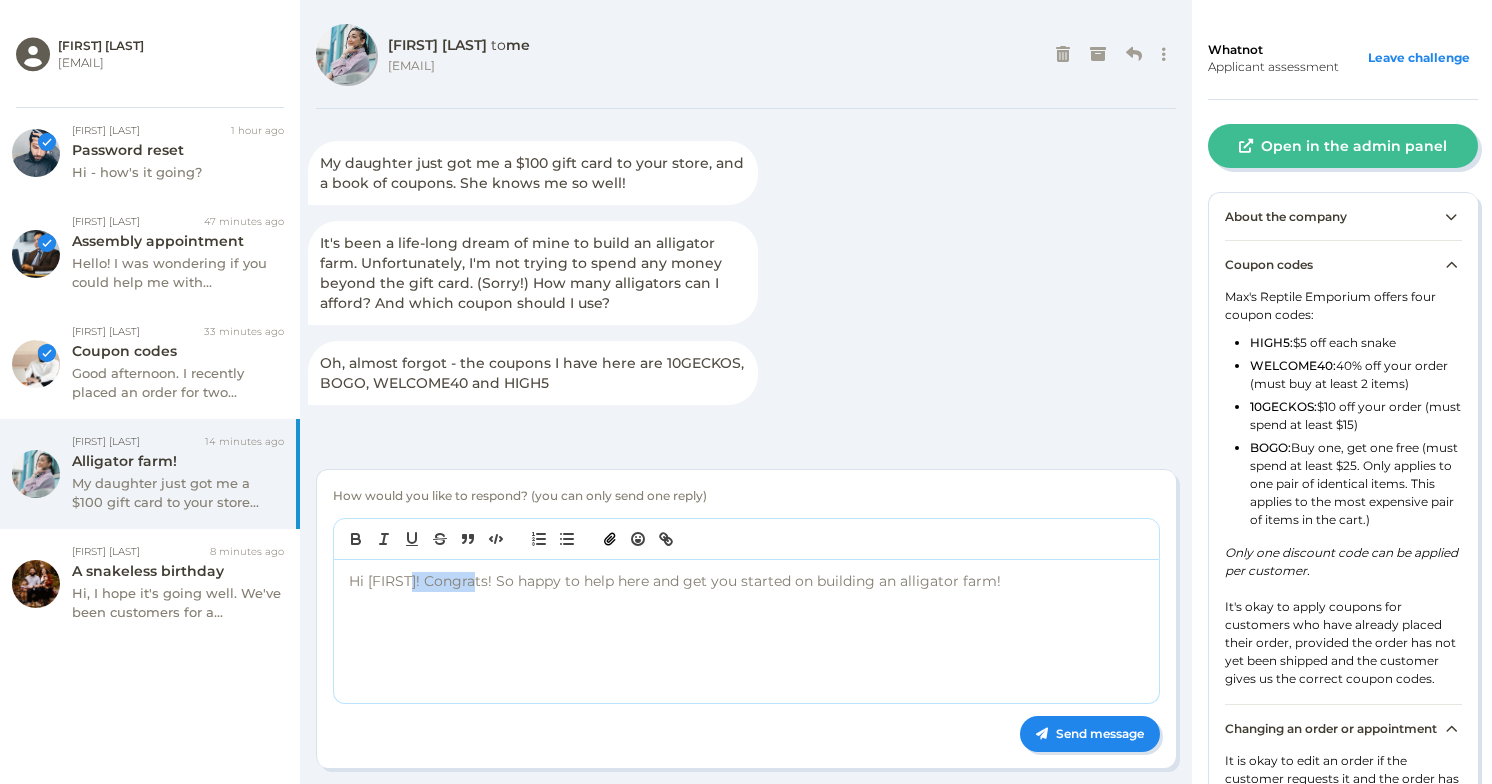 drag, startPoint x: 466, startPoint y: 587, endPoint x: 401, endPoint y: 581, distance: 65.27634 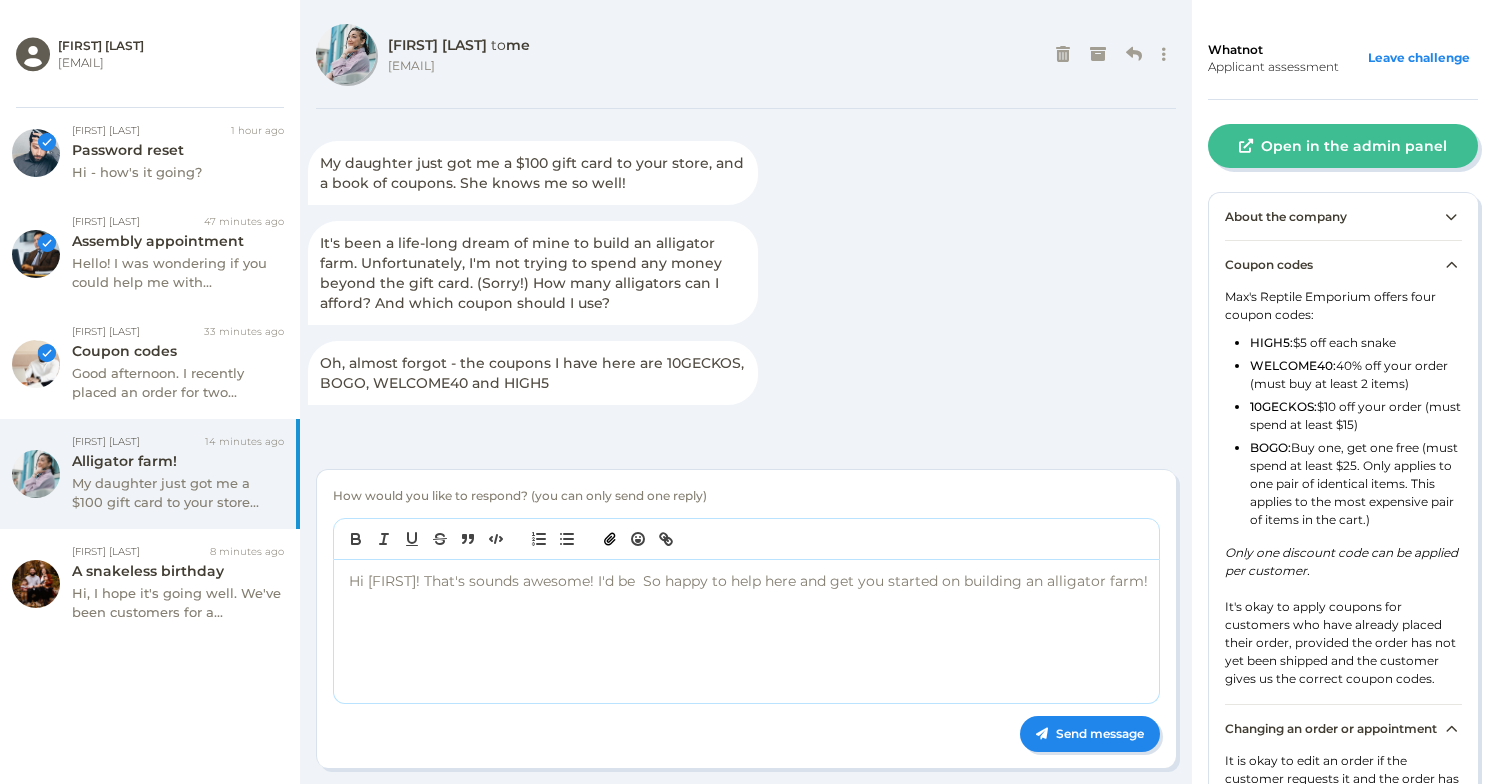 click on "Hi Ella! That's sounds awesome! I'd be  So happy to help here and get you started on building an alligator farm!" at bounding box center [749, 582] 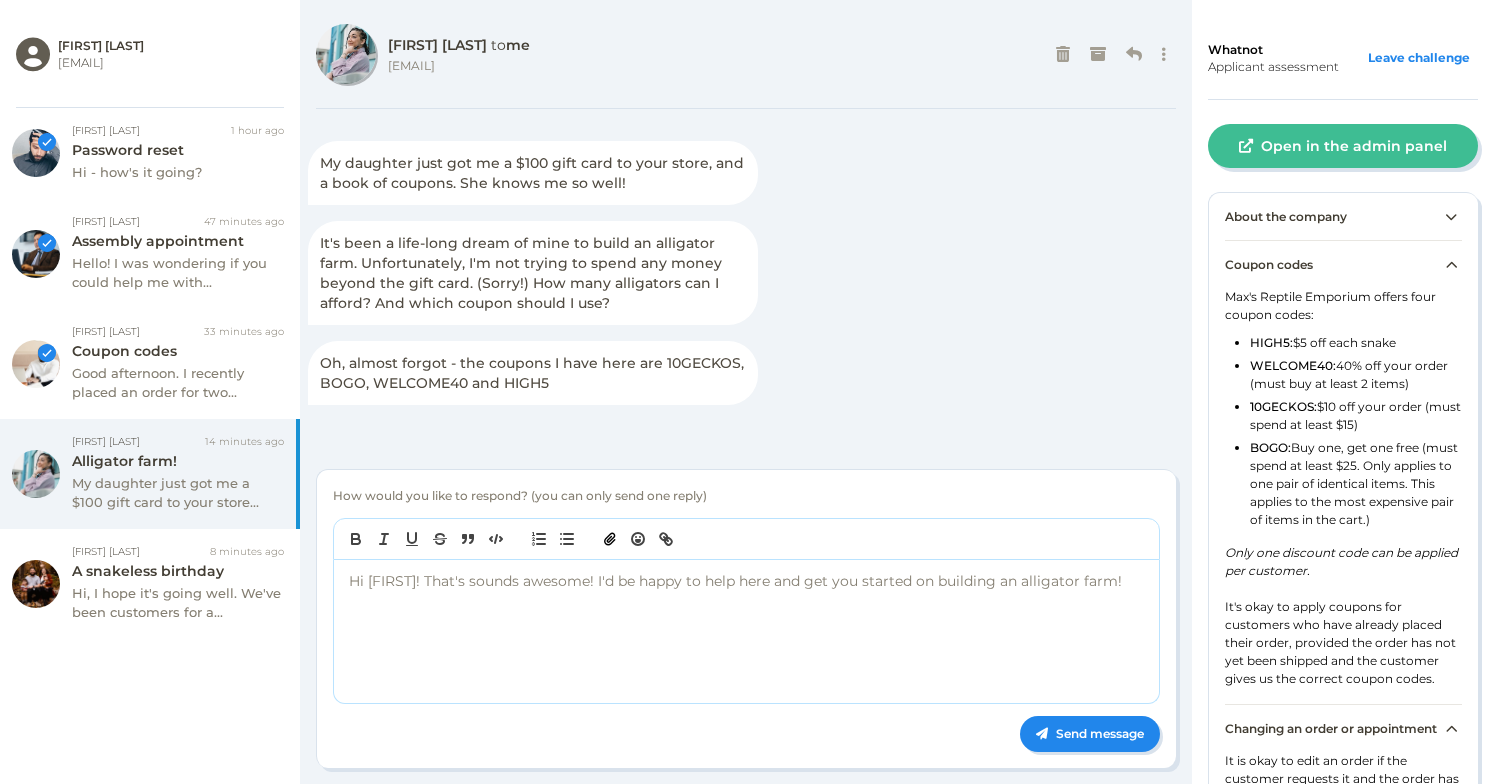 click on "Hi Ella! That's sounds awesome! I'd be happy to help here and get you started on building an alligator farm!" at bounding box center [749, 582] 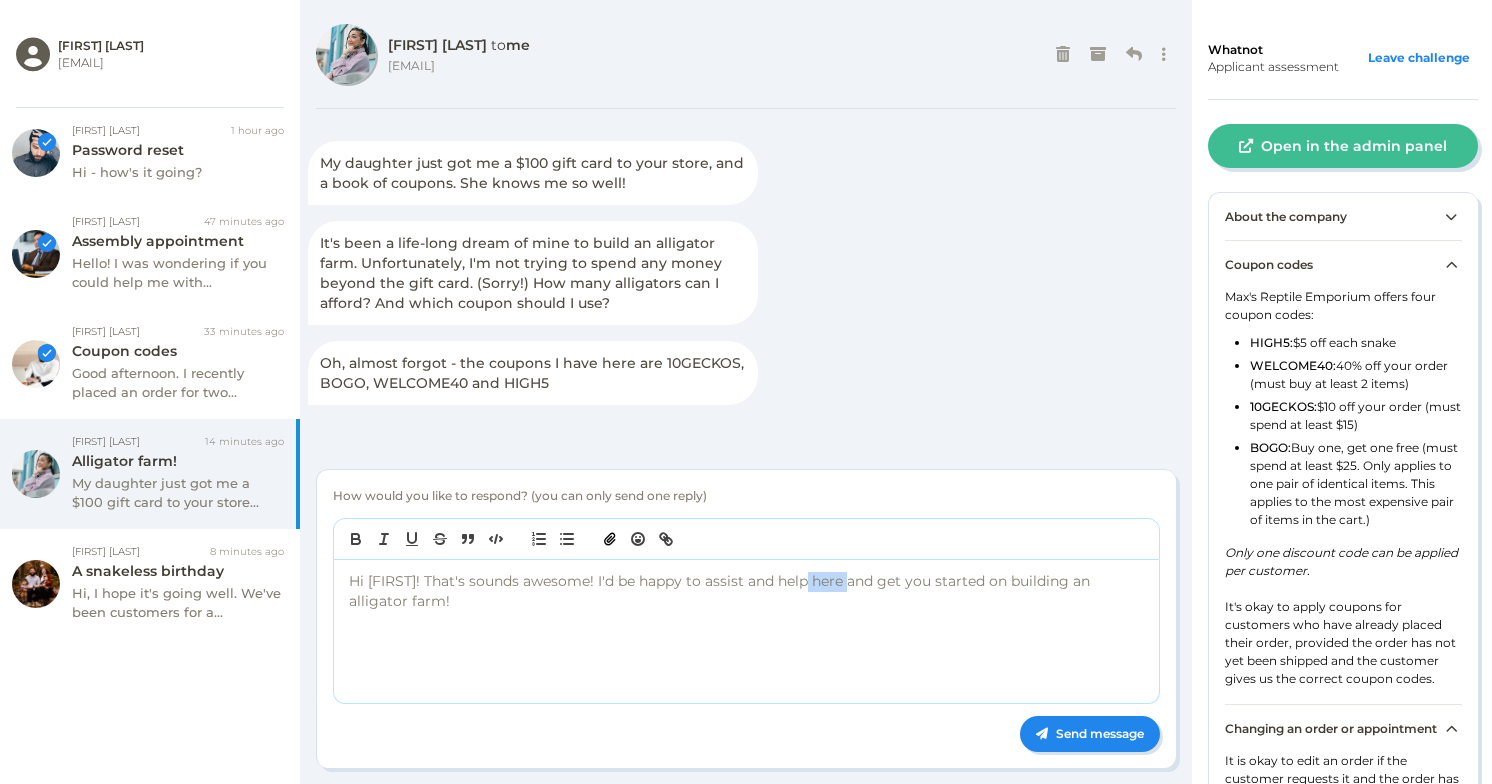 drag, startPoint x: 852, startPoint y: 584, endPoint x: 802, endPoint y: 584, distance: 50 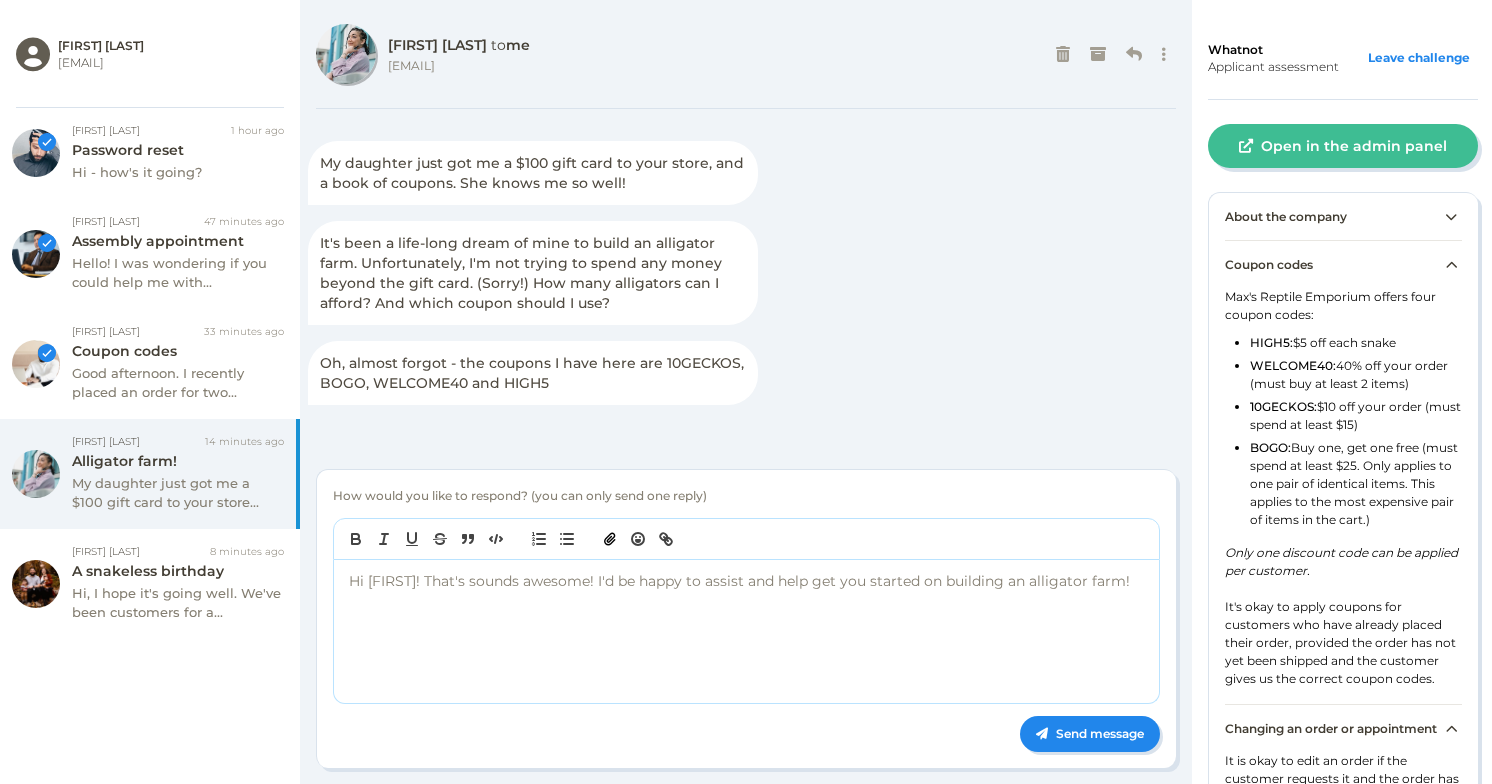 click on "Hi Ella! That's sounds awesome! I'd be happy to assist and help get you started on building an alligator farm!" at bounding box center (746, 631) 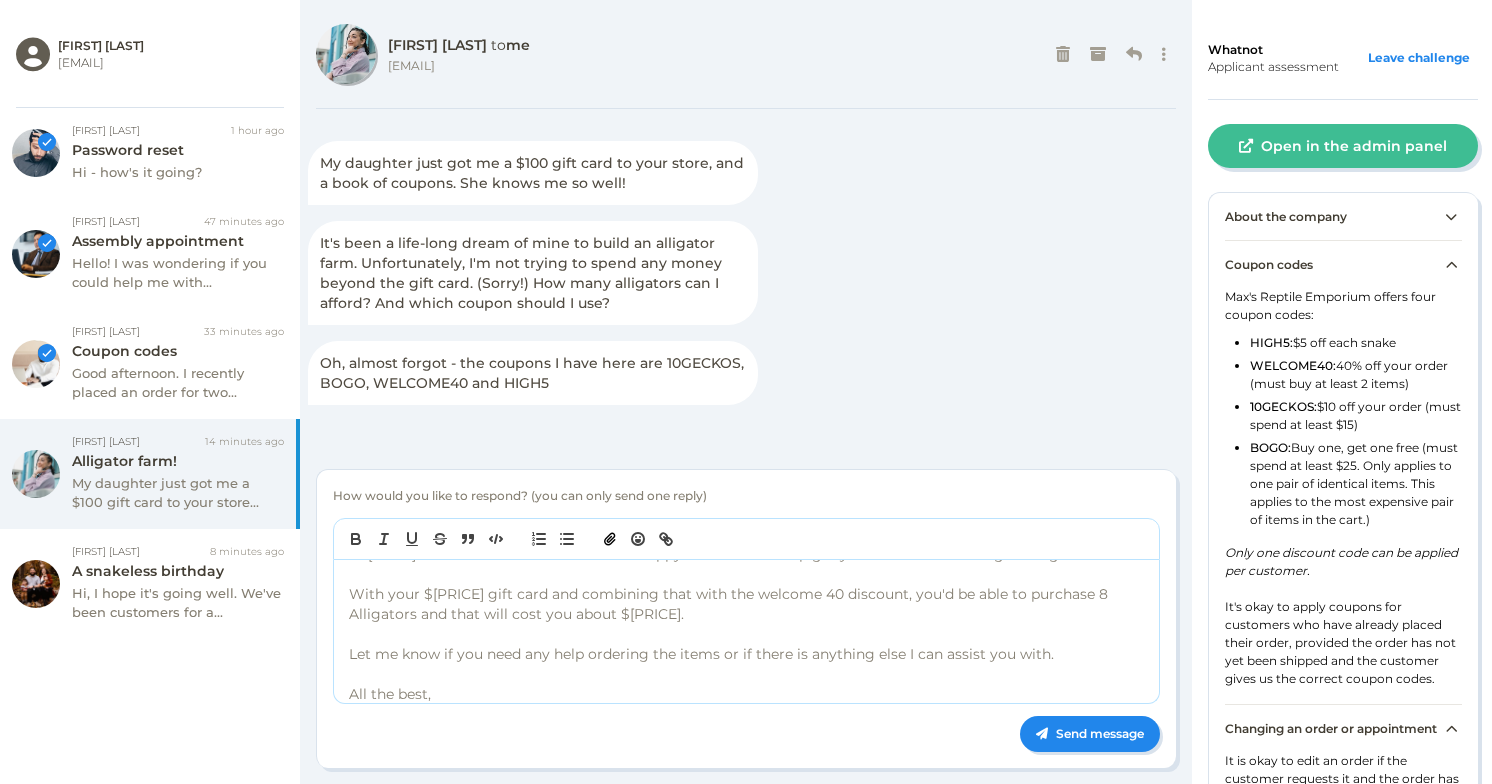 scroll, scrollTop: 46, scrollLeft: 0, axis: vertical 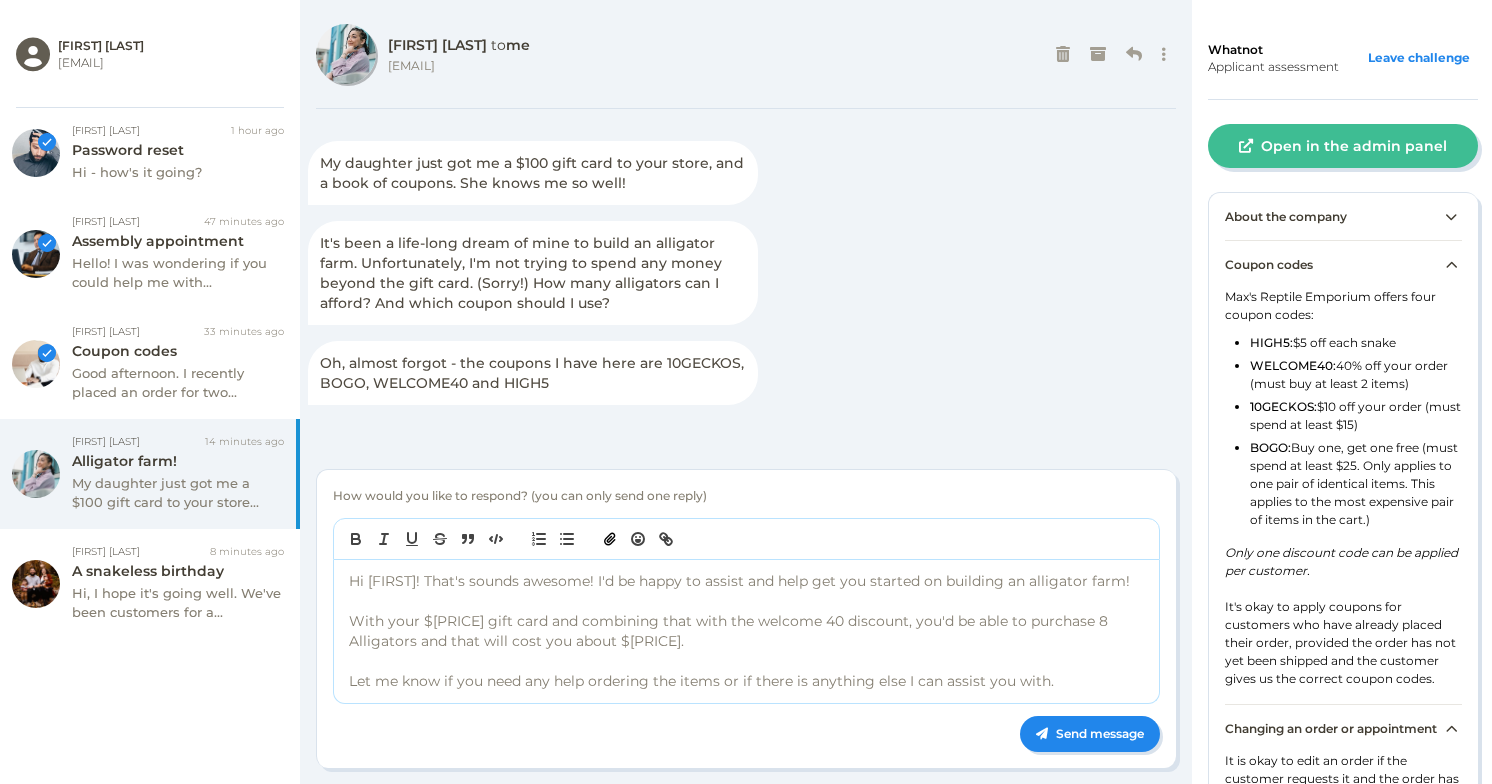 click on "Hi Ella! That's sounds awesome! I'd be happy to assist and help get you started on building an alligator farm!" at bounding box center [749, 582] 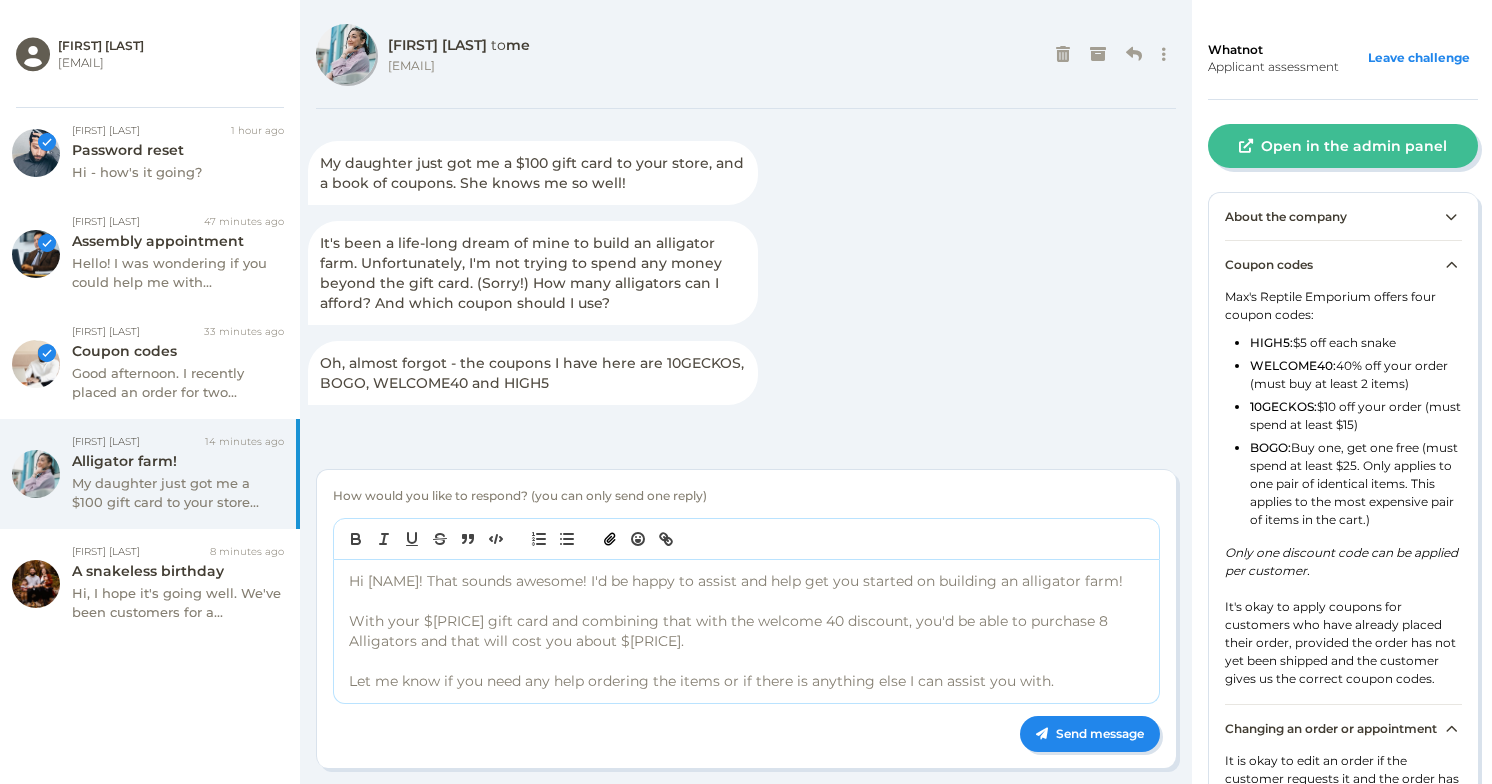 click on "Hi Ella! That sounds awesome! I'd be happy to assist and help get you started on building an alligator farm!" at bounding box center (749, 582) 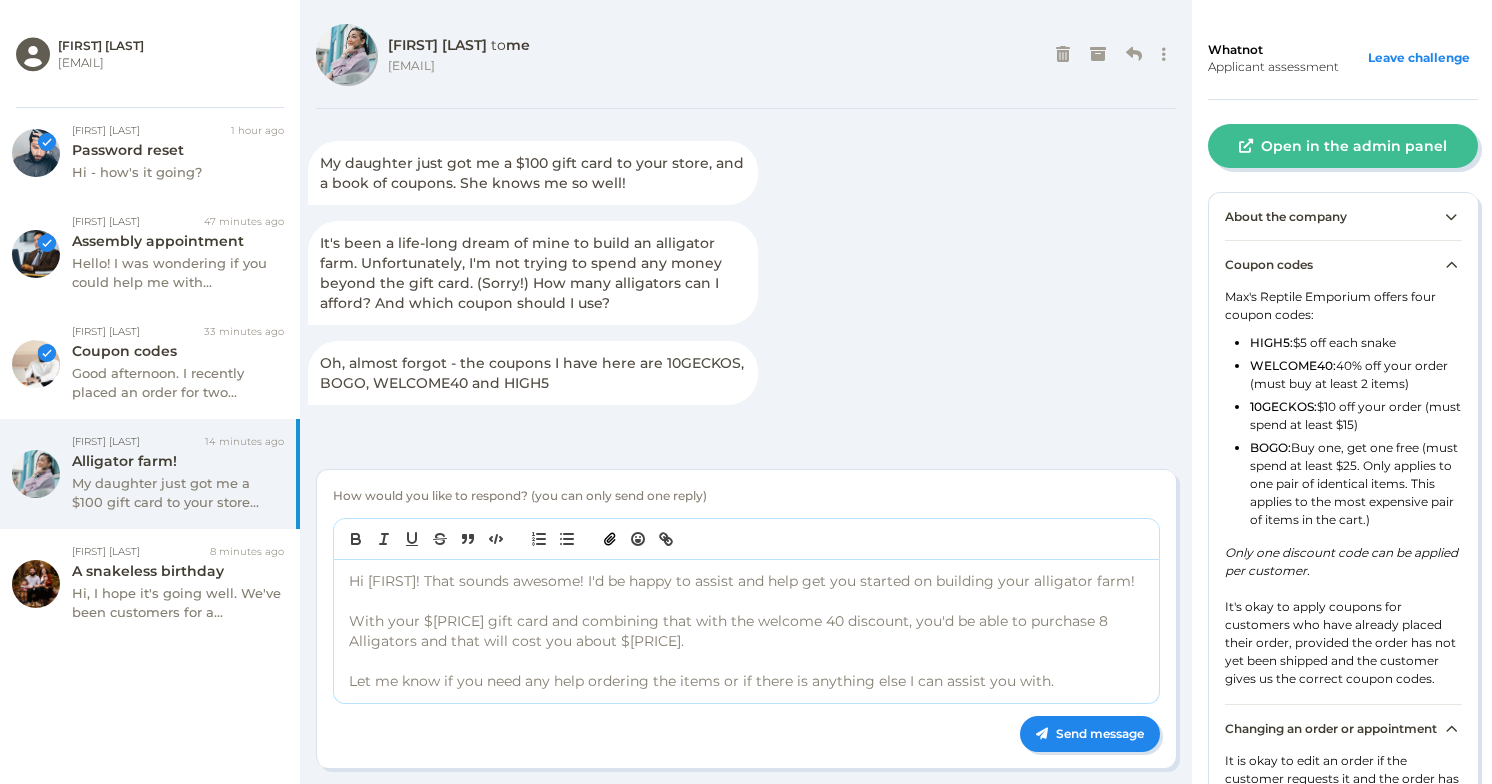 click on "With your $100 gift card and combining that with the welcome 40 discount, you'd be able to purchase 8 Alligators and that will cost you about $91.20." at bounding box center [749, 632] 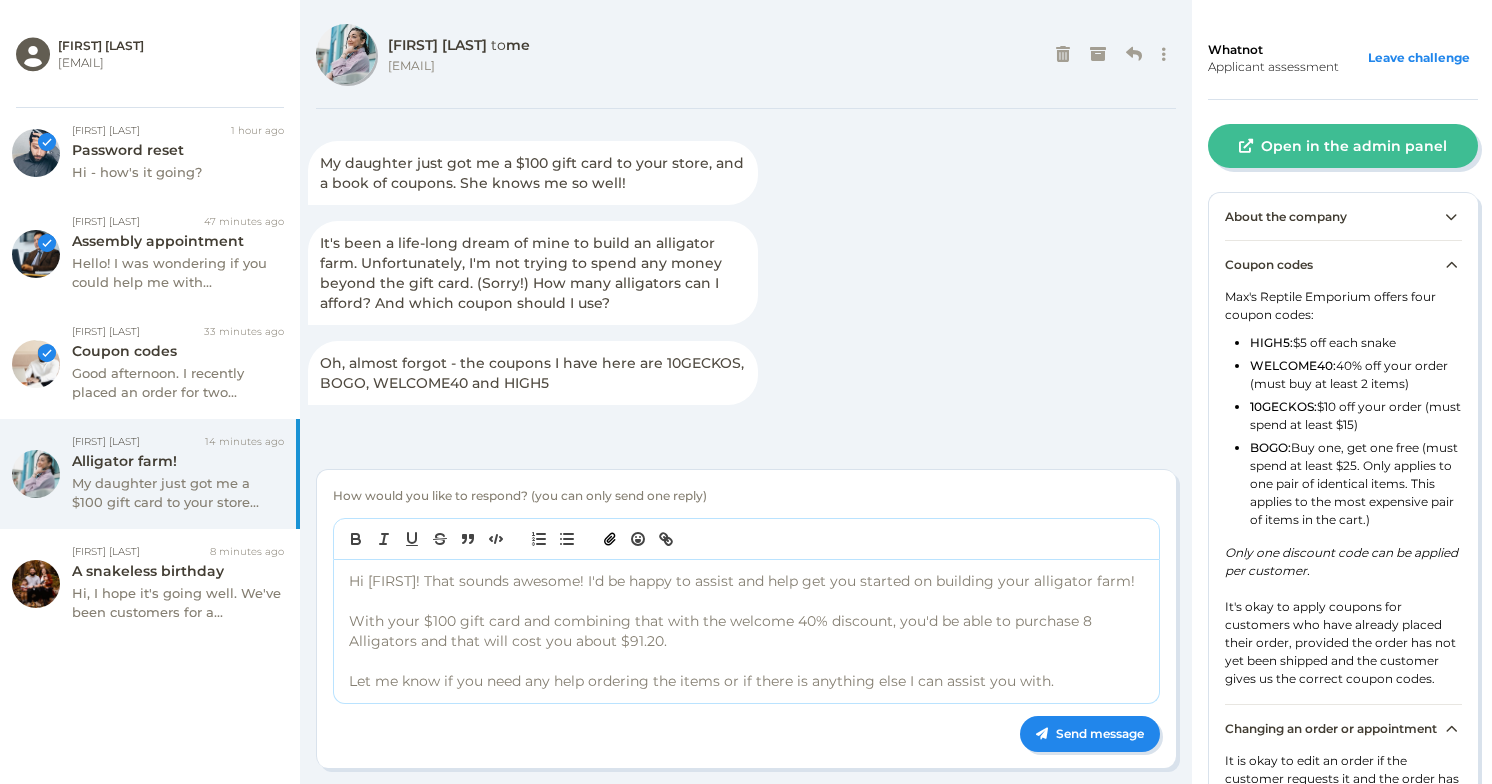click on "With your $100 gift card and combining that with the welcome 40% discount, you'd be able to purchase 8 Alligators and that will cost you about $91.20." at bounding box center (749, 632) 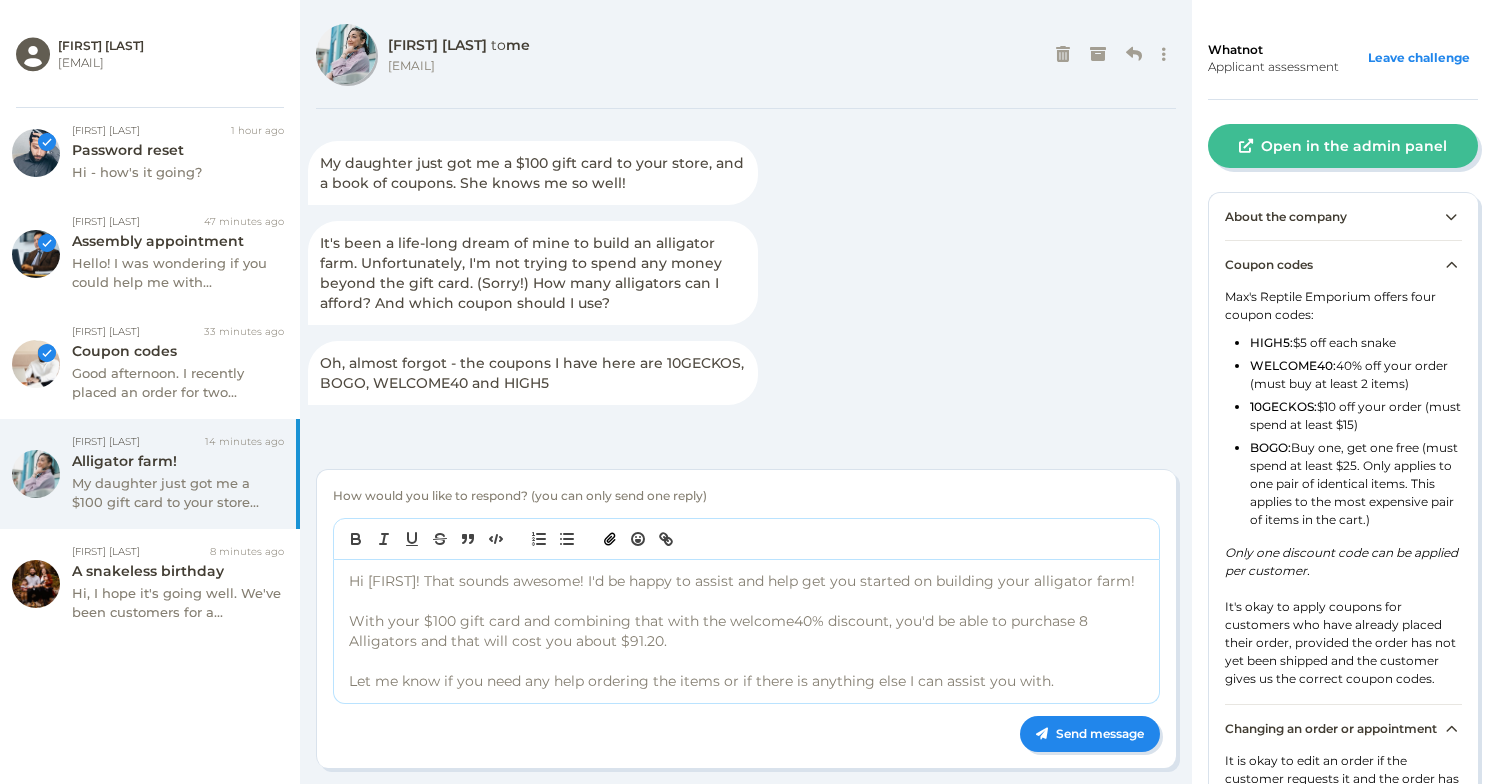 click on "With your $100 gift card and combining that with the welcome40% discount, you'd be able to purchase 8 Alligators and that will cost you about $91.20." at bounding box center (749, 632) 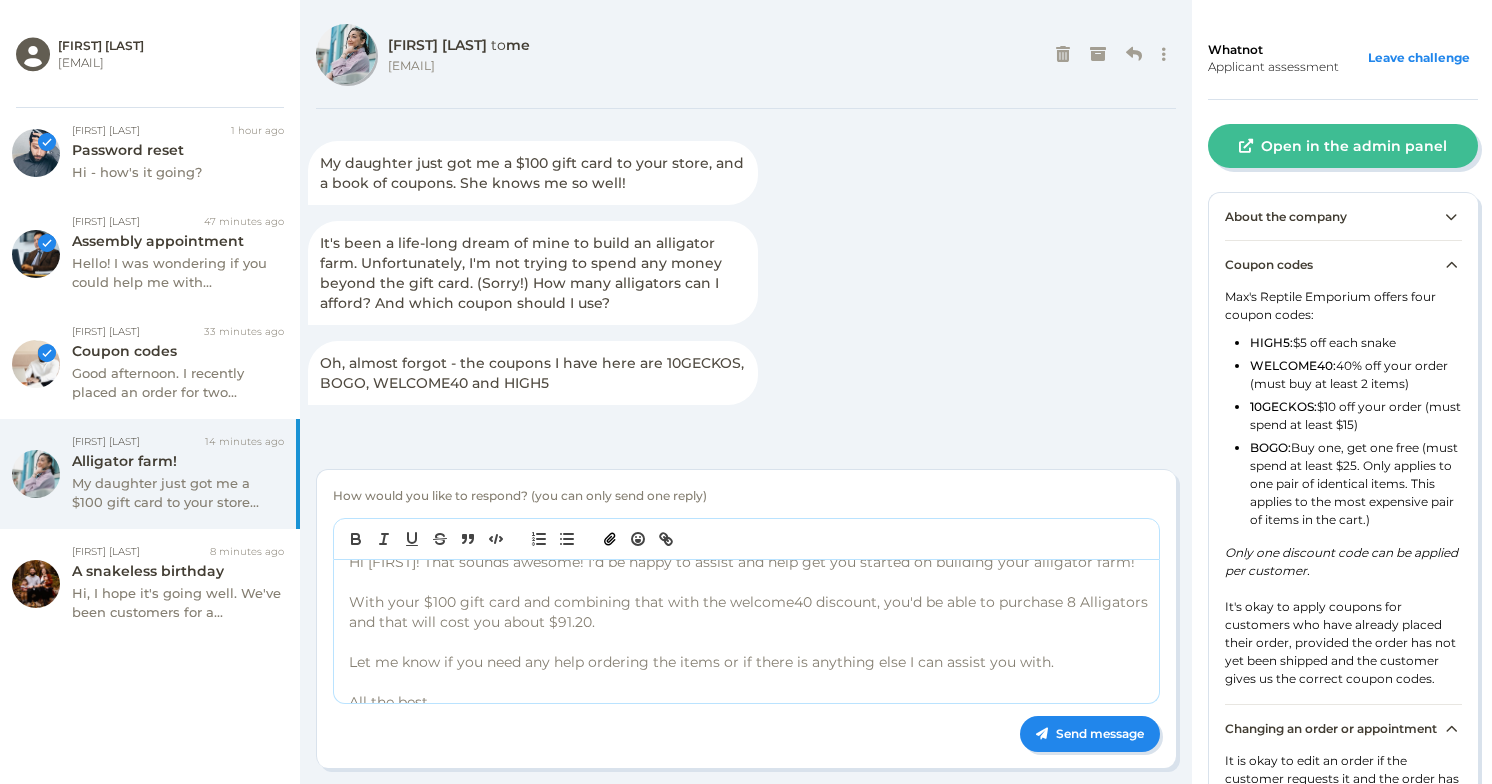 scroll, scrollTop: 22, scrollLeft: 0, axis: vertical 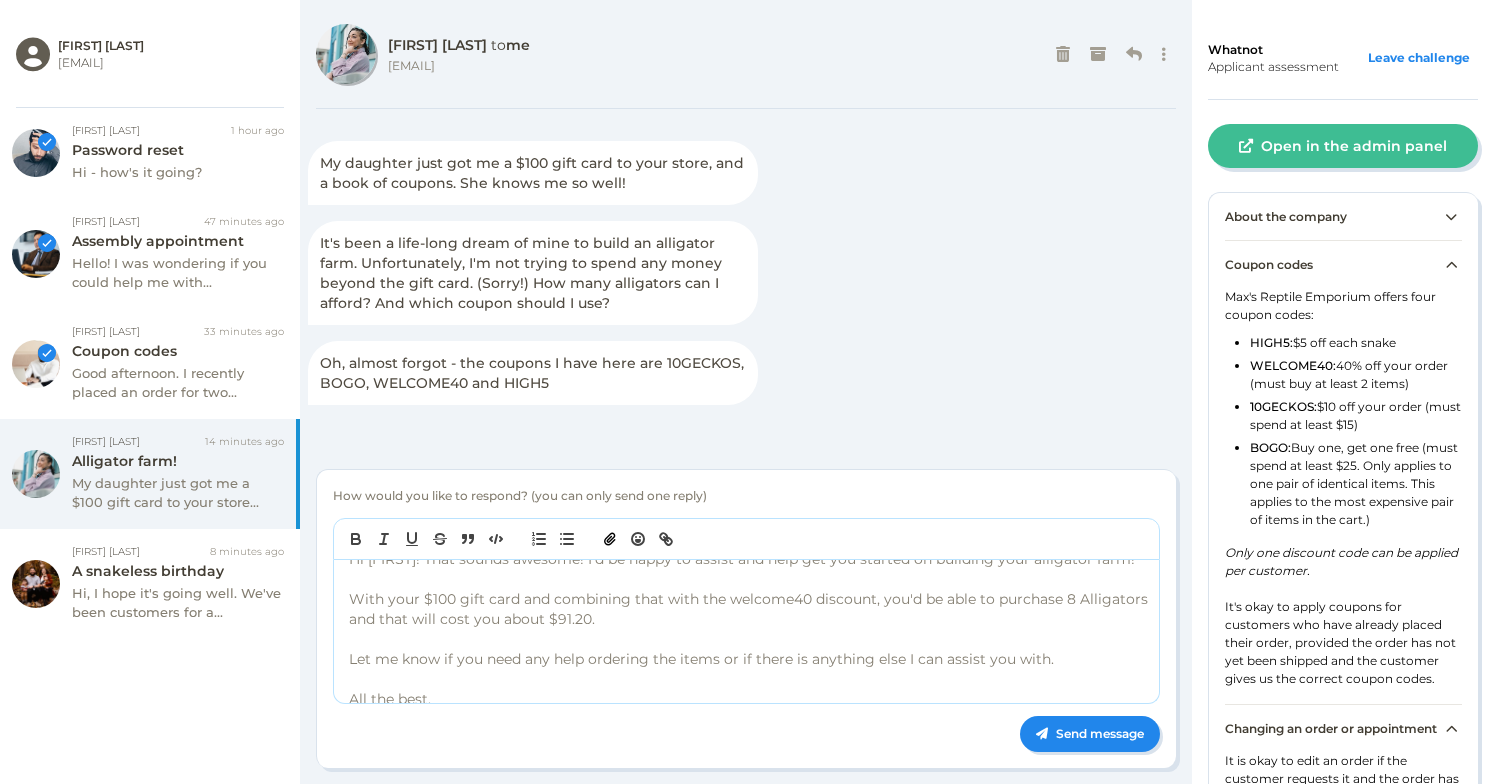 click on "With your $100 gift card and combining that with the welcome40 discount, you'd be able to purchase 8 Alligators and that will cost you about $91.20." at bounding box center (749, 610) 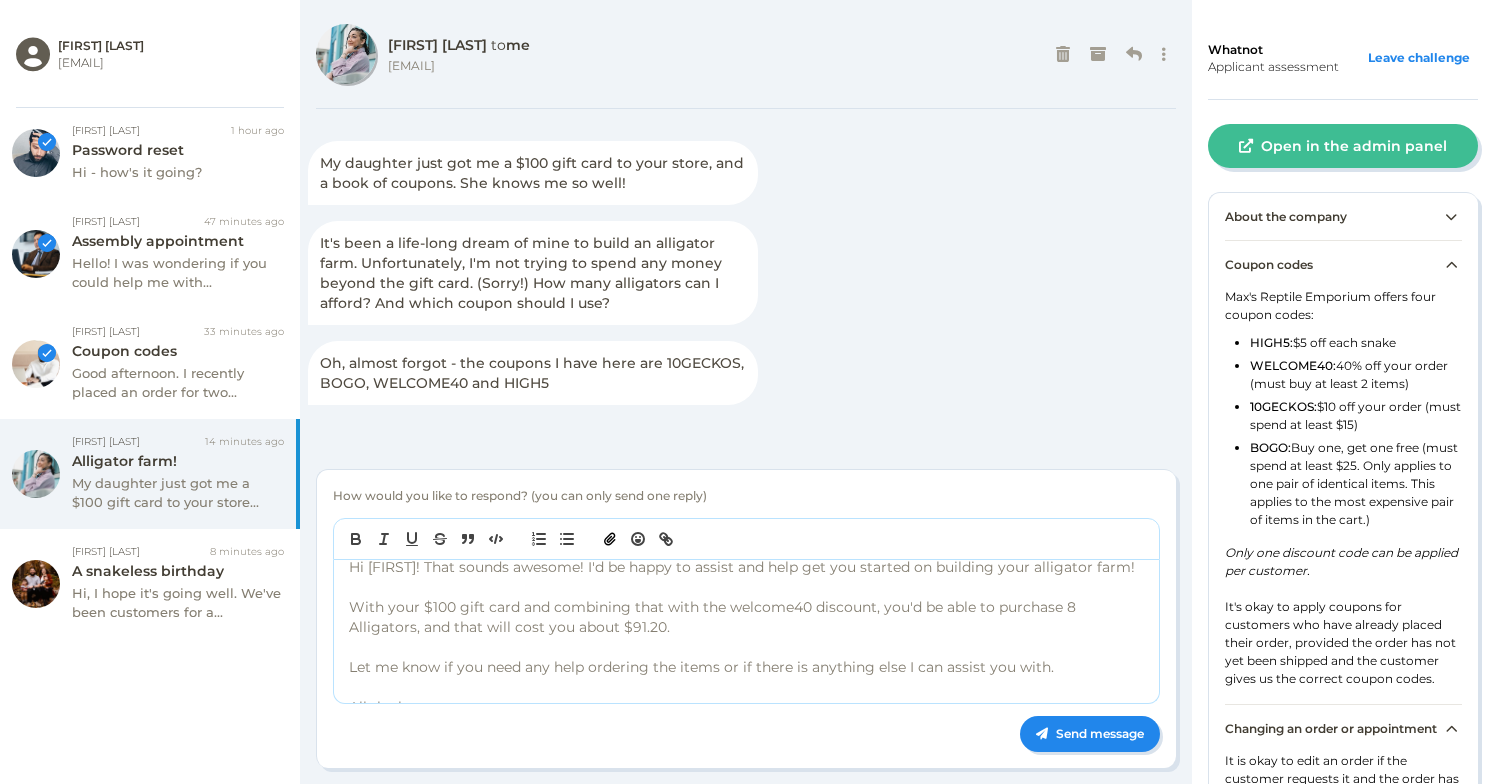 scroll, scrollTop: 0, scrollLeft: 0, axis: both 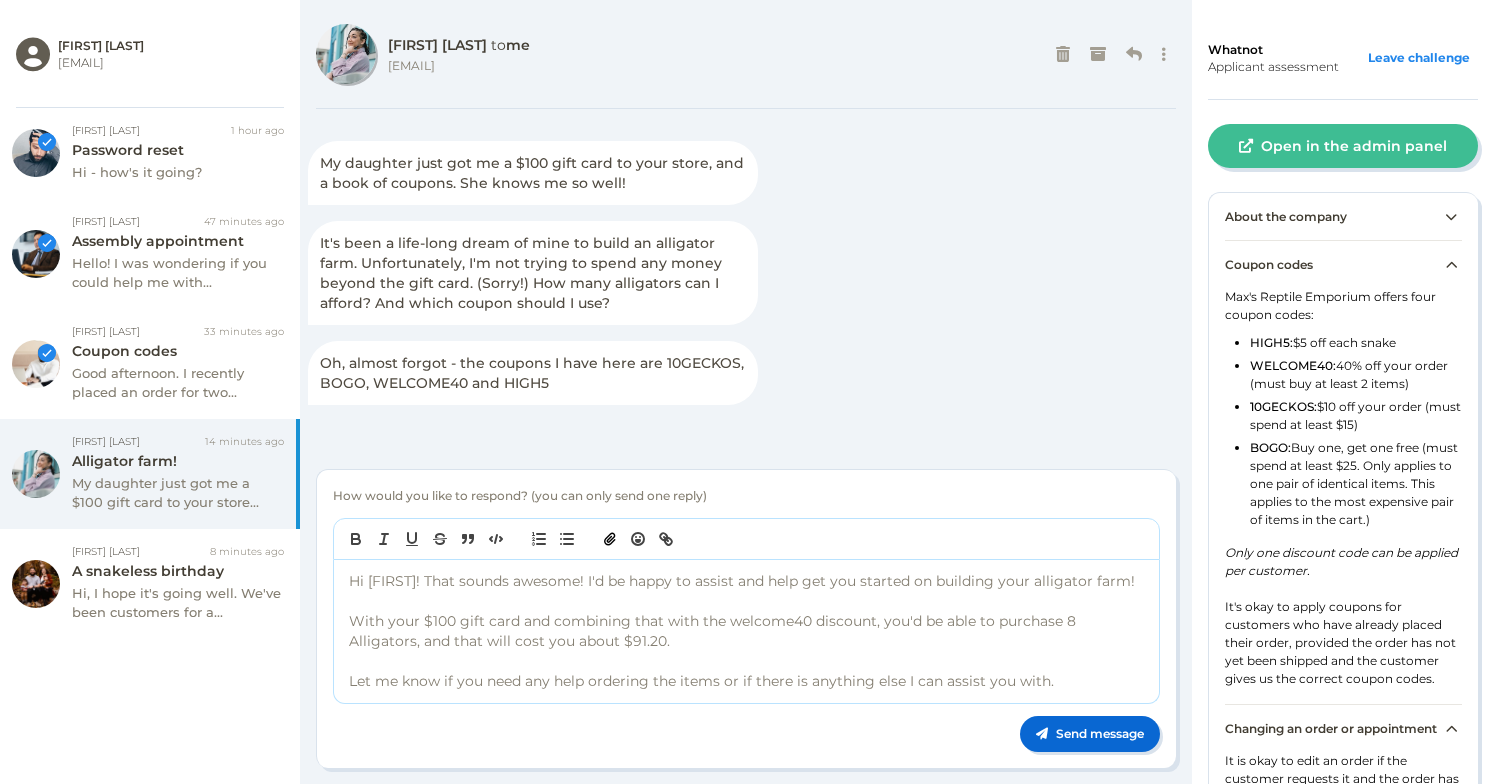 click on "Send message" at bounding box center (1090, 734) 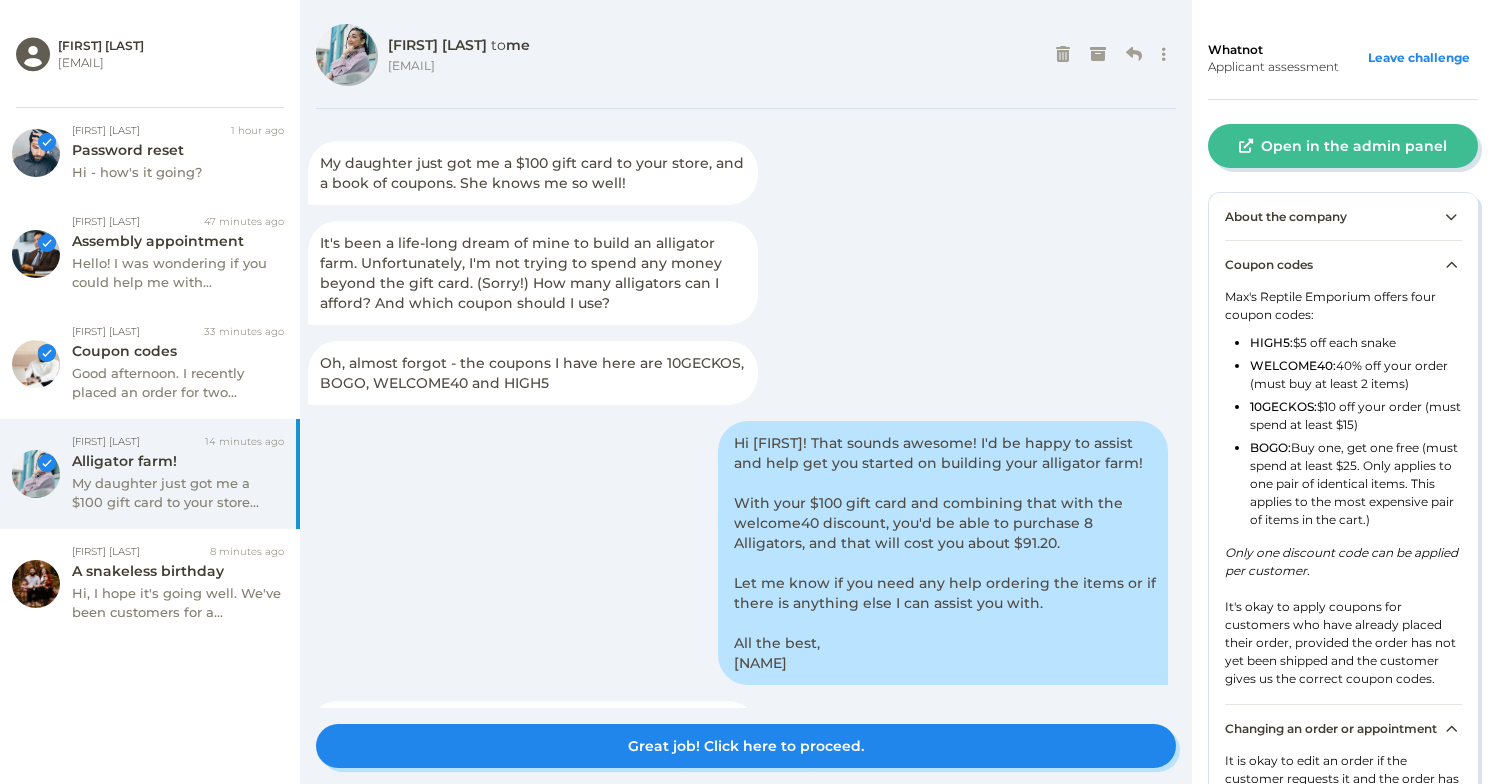 scroll, scrollTop: 69, scrollLeft: 0, axis: vertical 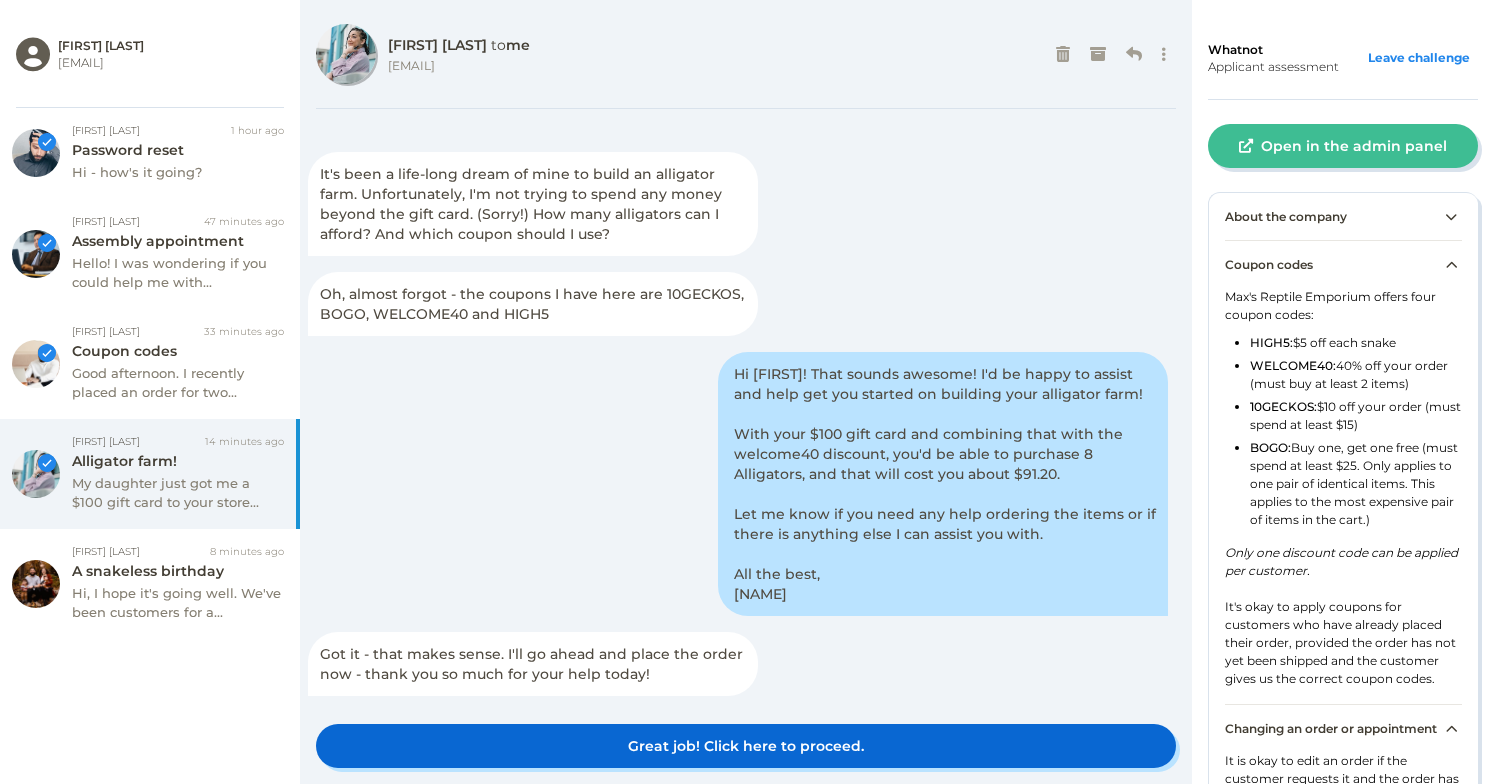 click on "Great job! Click here to proceed." at bounding box center (746, 746) 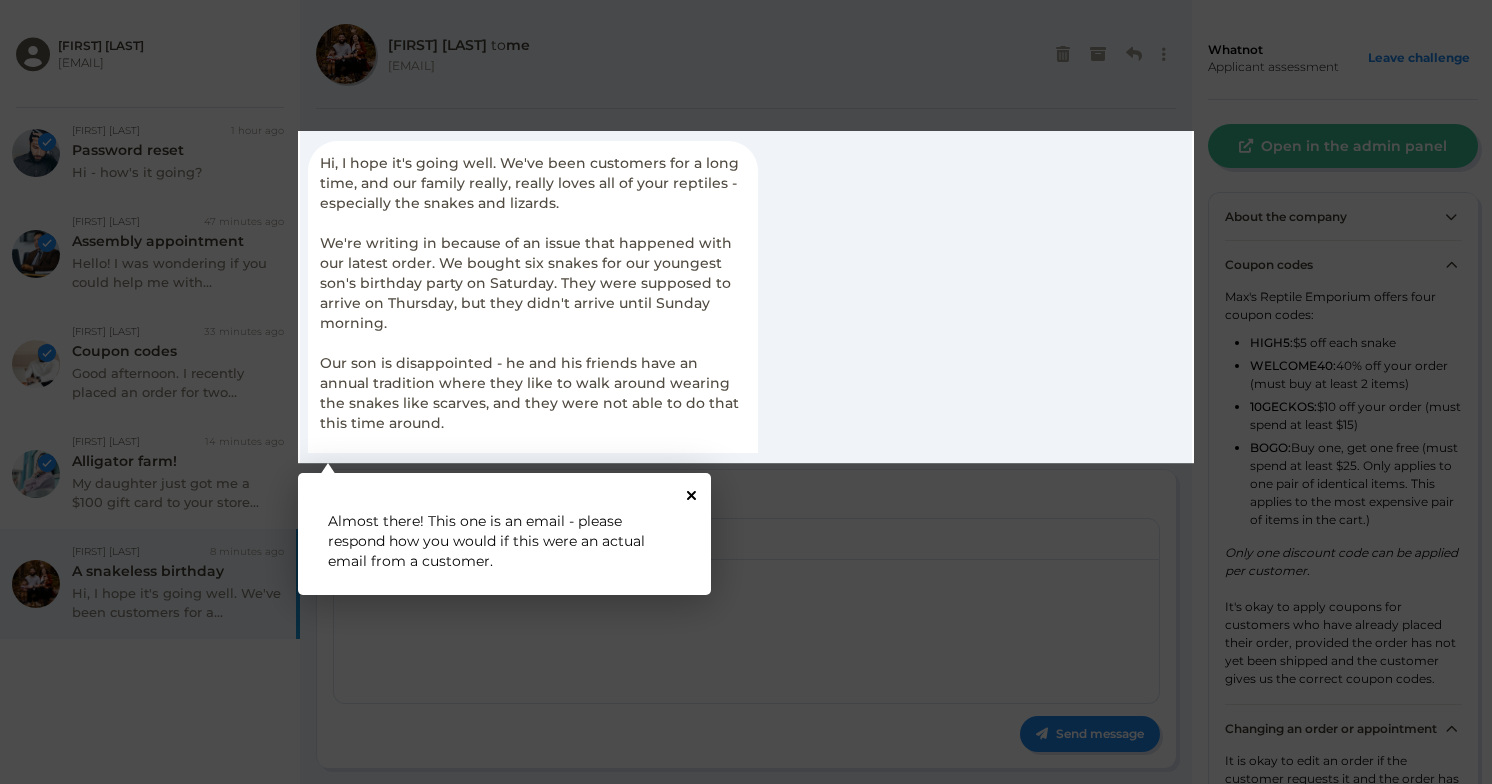 click 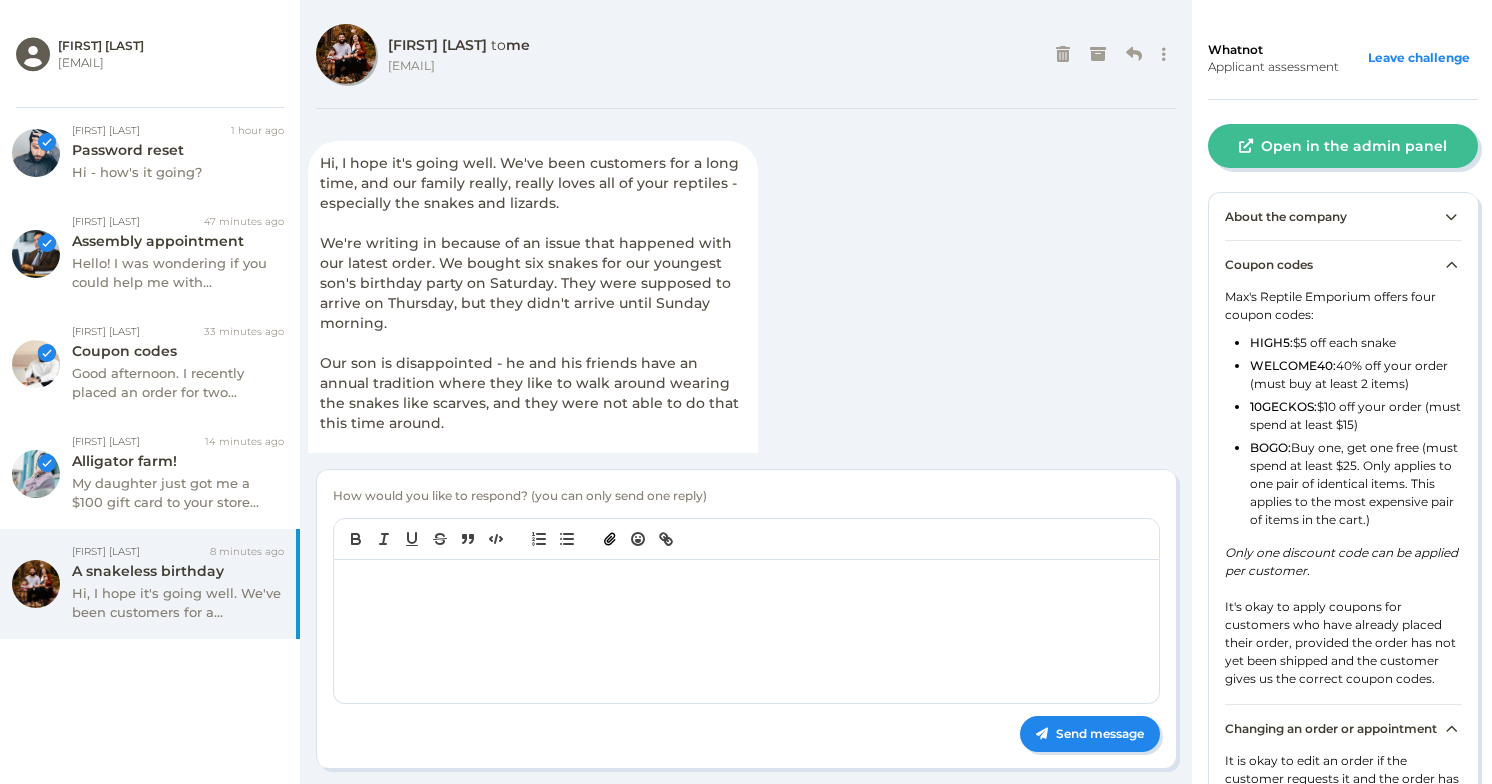 click on "About the company" at bounding box center (1343, 216) 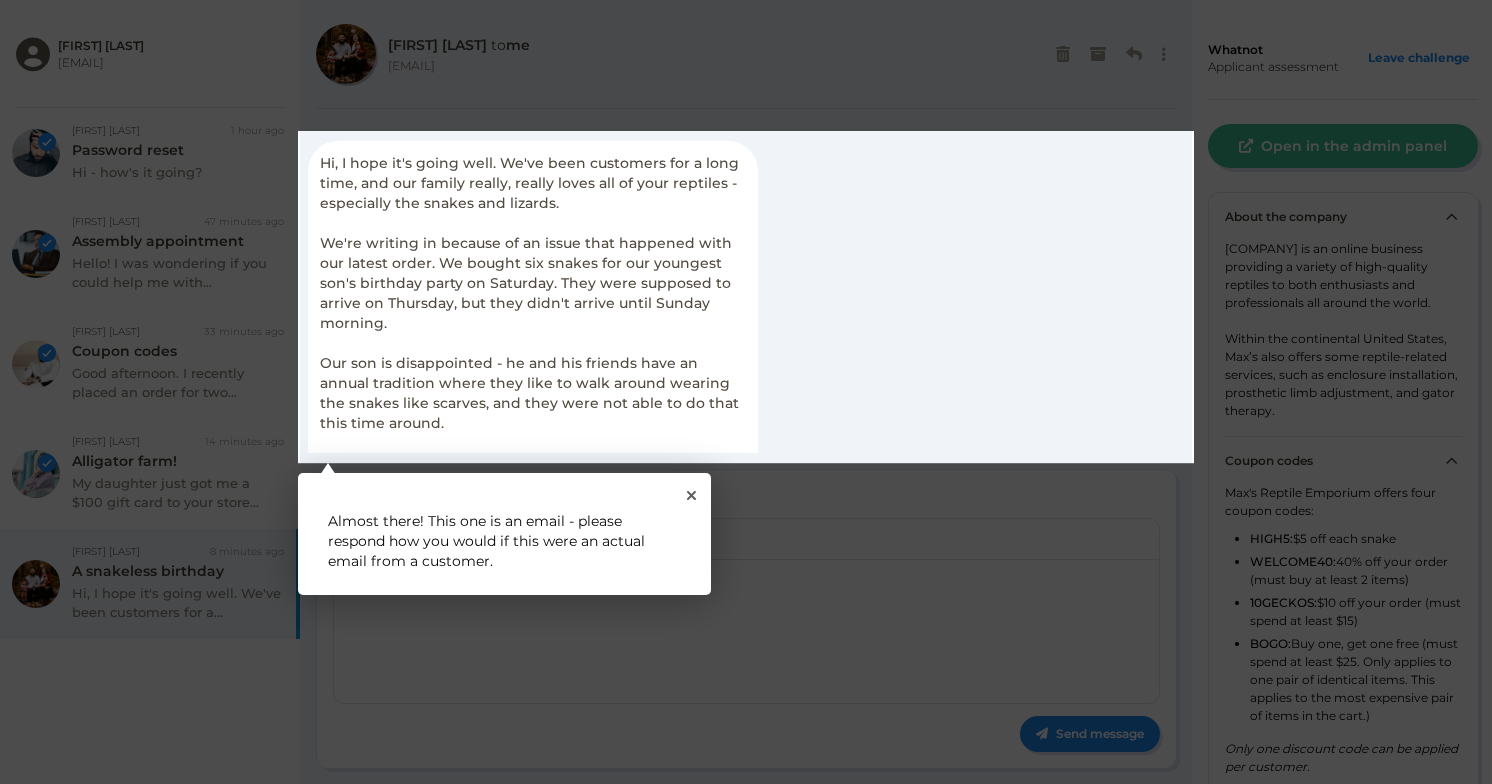 click 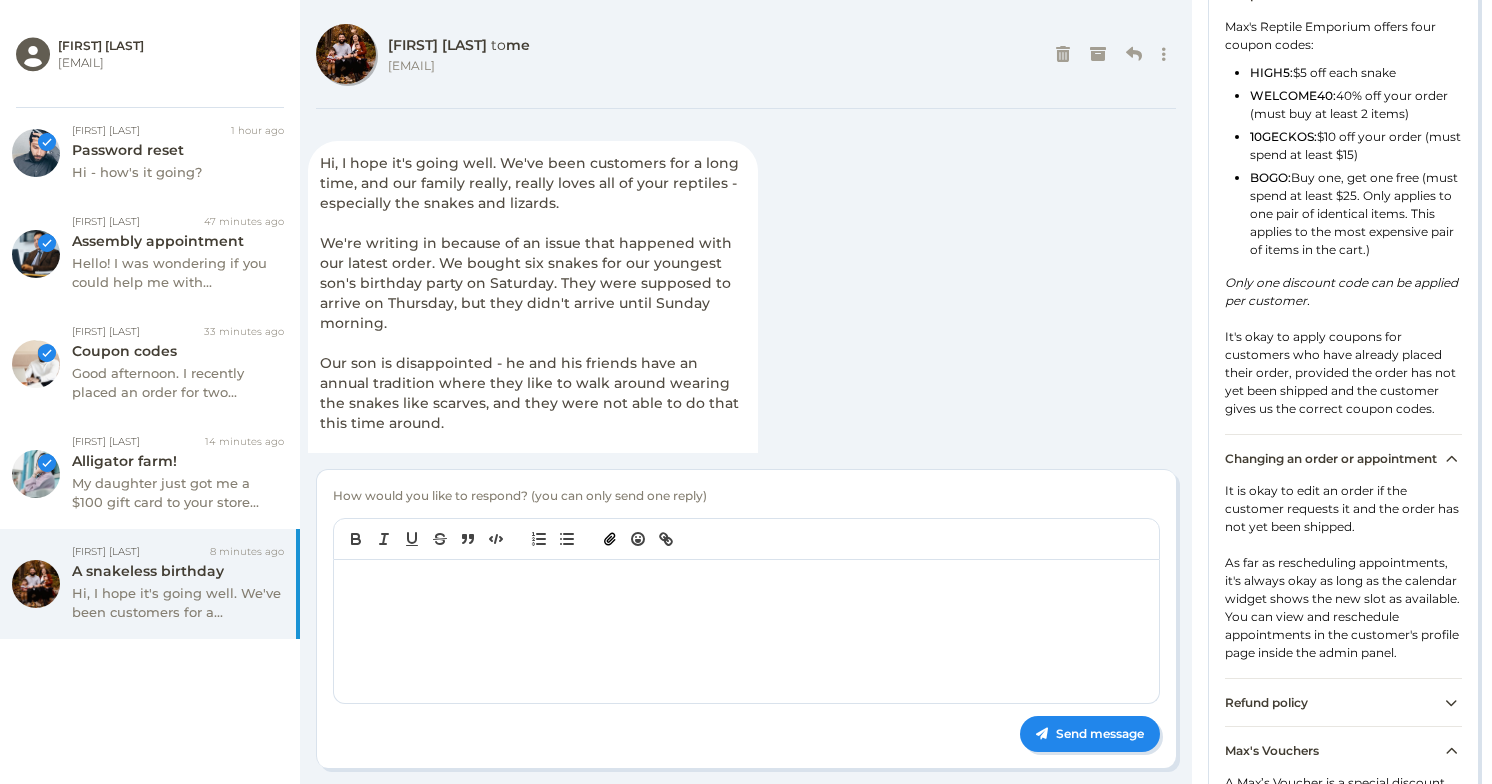 scroll, scrollTop: 917, scrollLeft: 0, axis: vertical 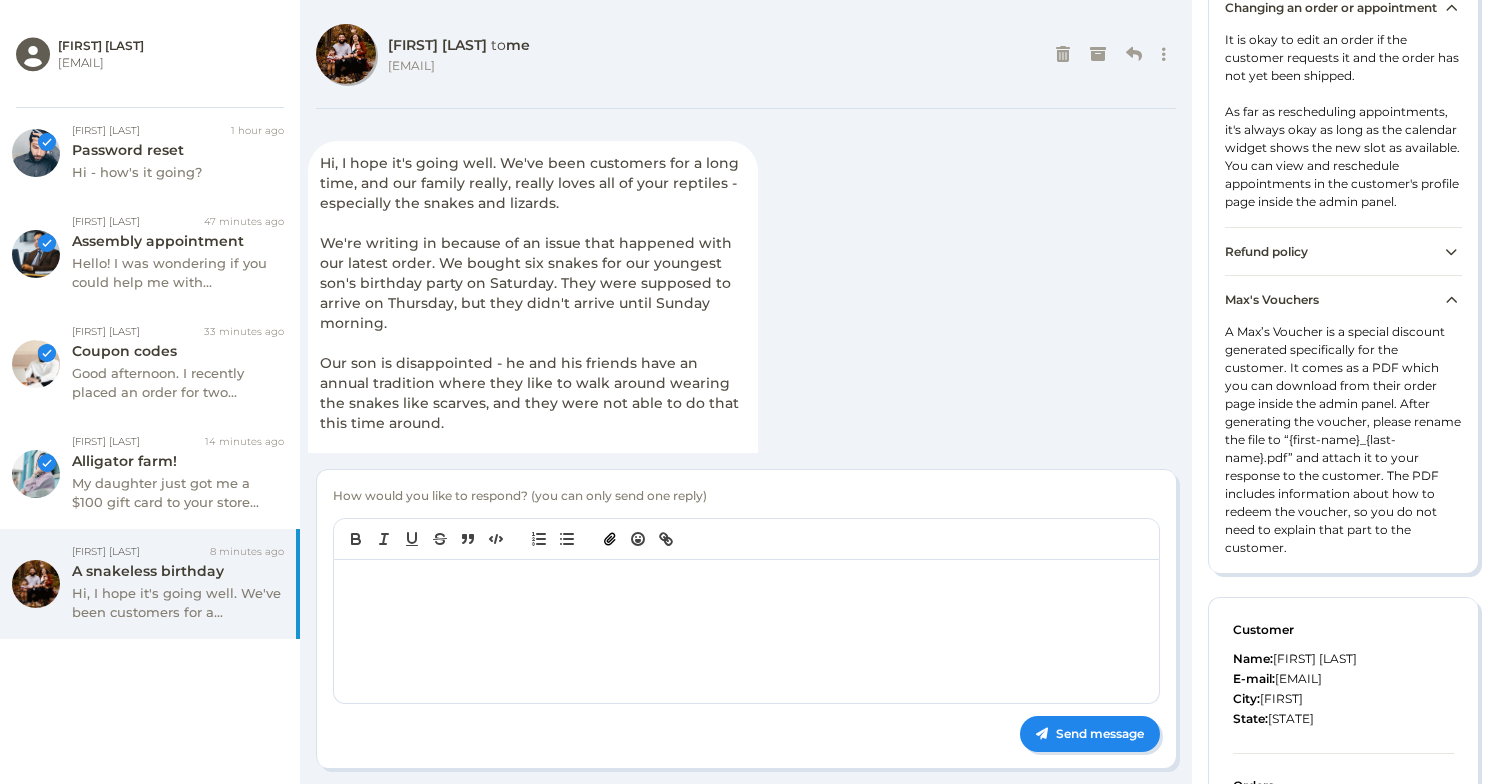click on "Refund policy" at bounding box center (1343, 251) 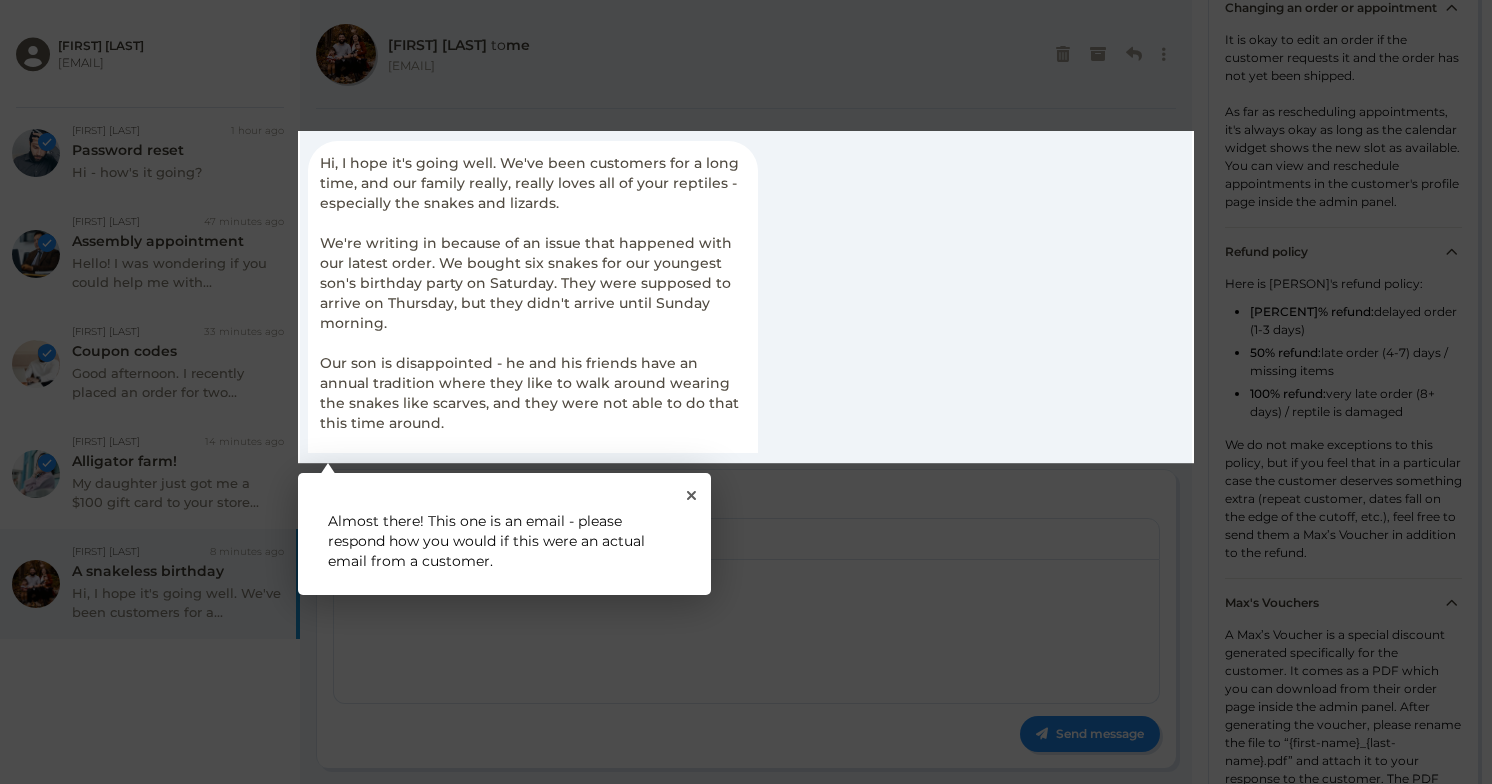 click 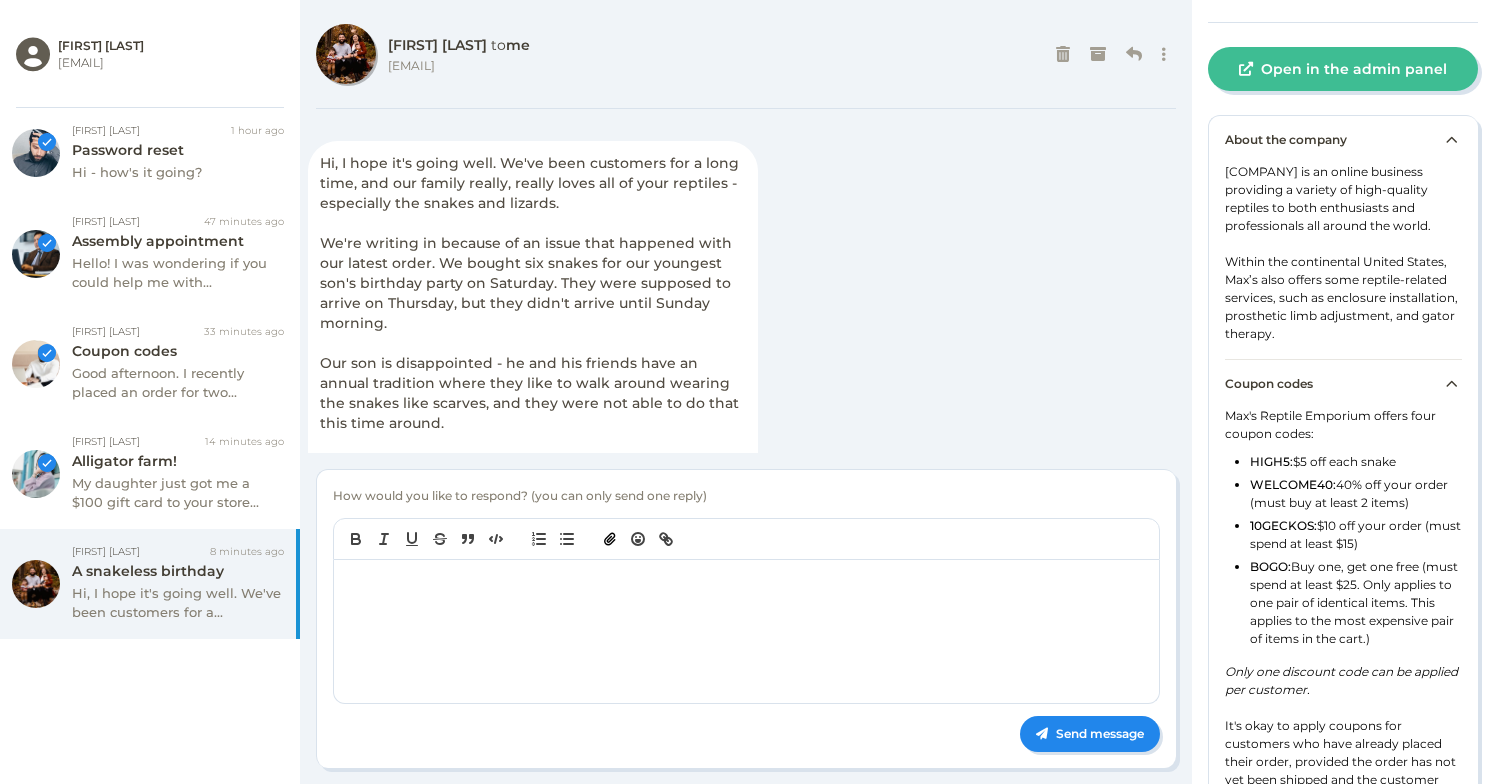 scroll, scrollTop: 0, scrollLeft: 0, axis: both 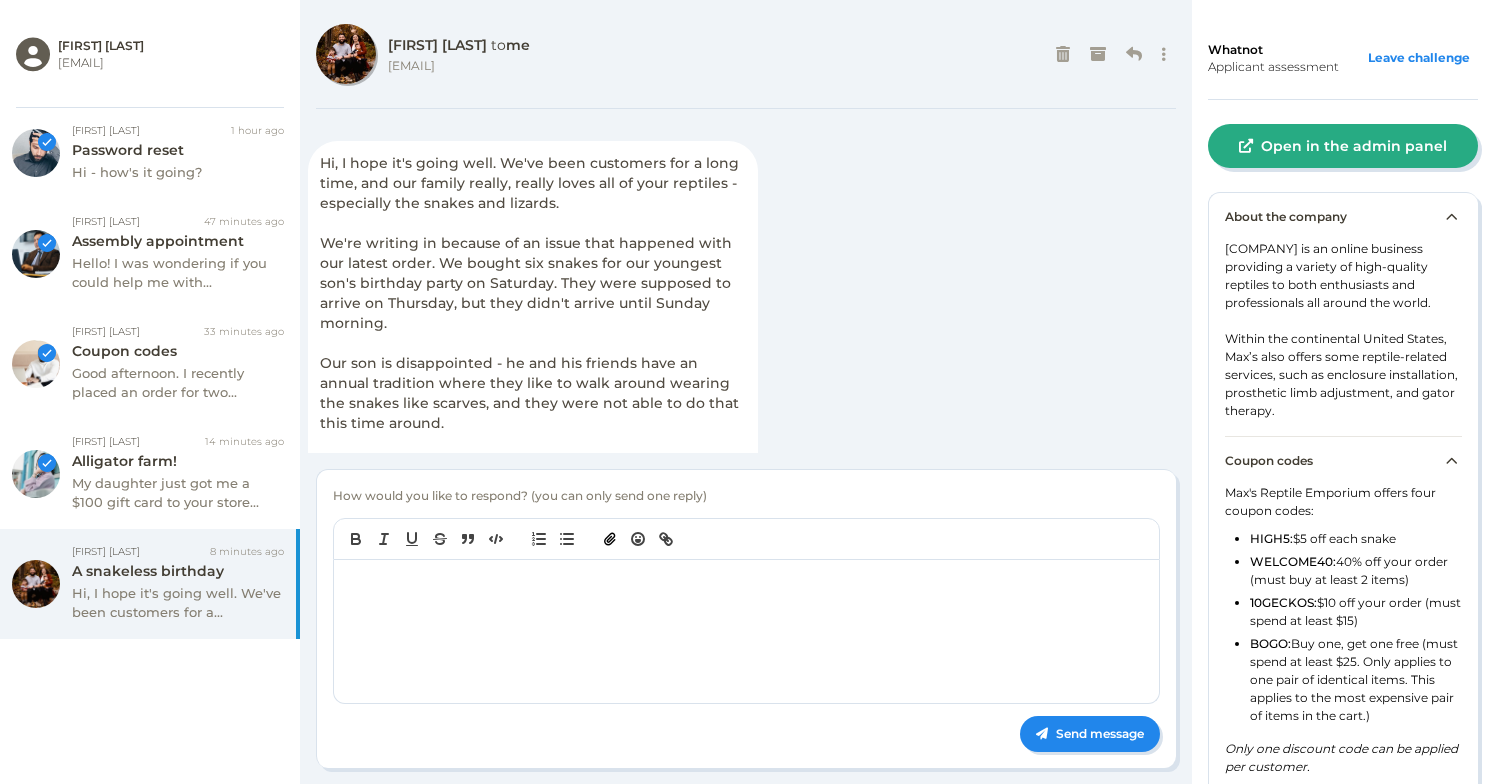 click on "Open in the admin panel" at bounding box center [1343, 146] 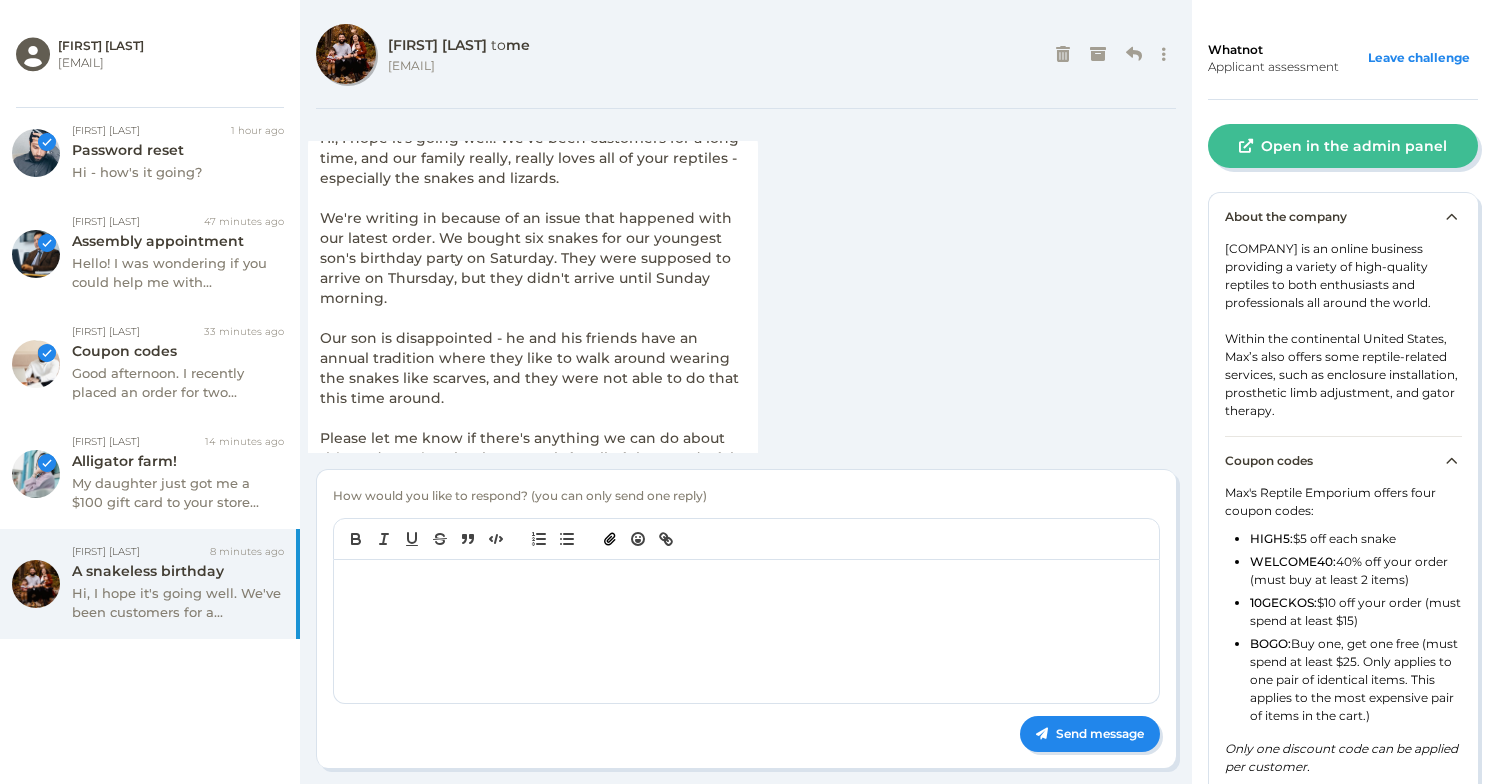 scroll, scrollTop: 0, scrollLeft: 0, axis: both 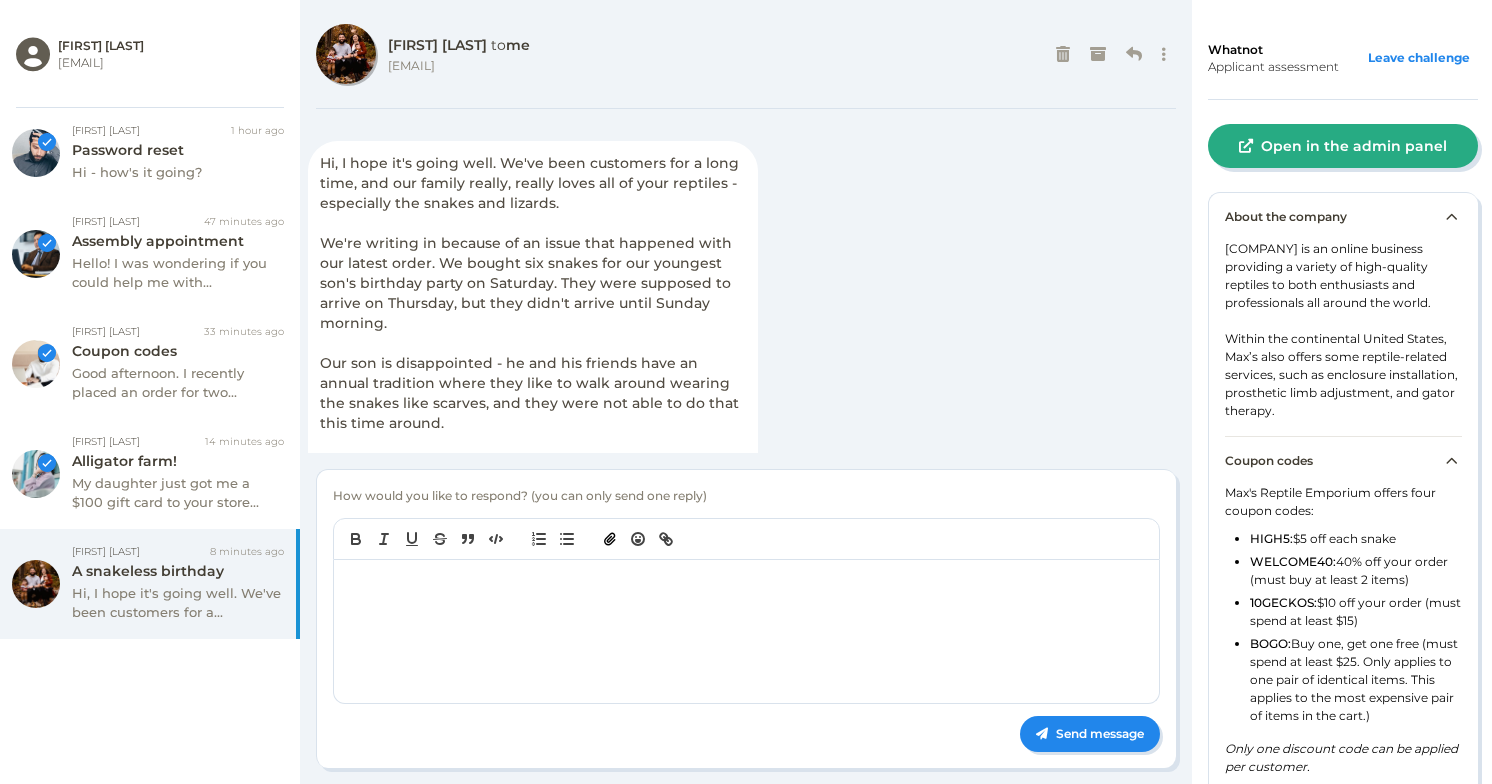 click on "Open in the admin panel" at bounding box center (1343, 146) 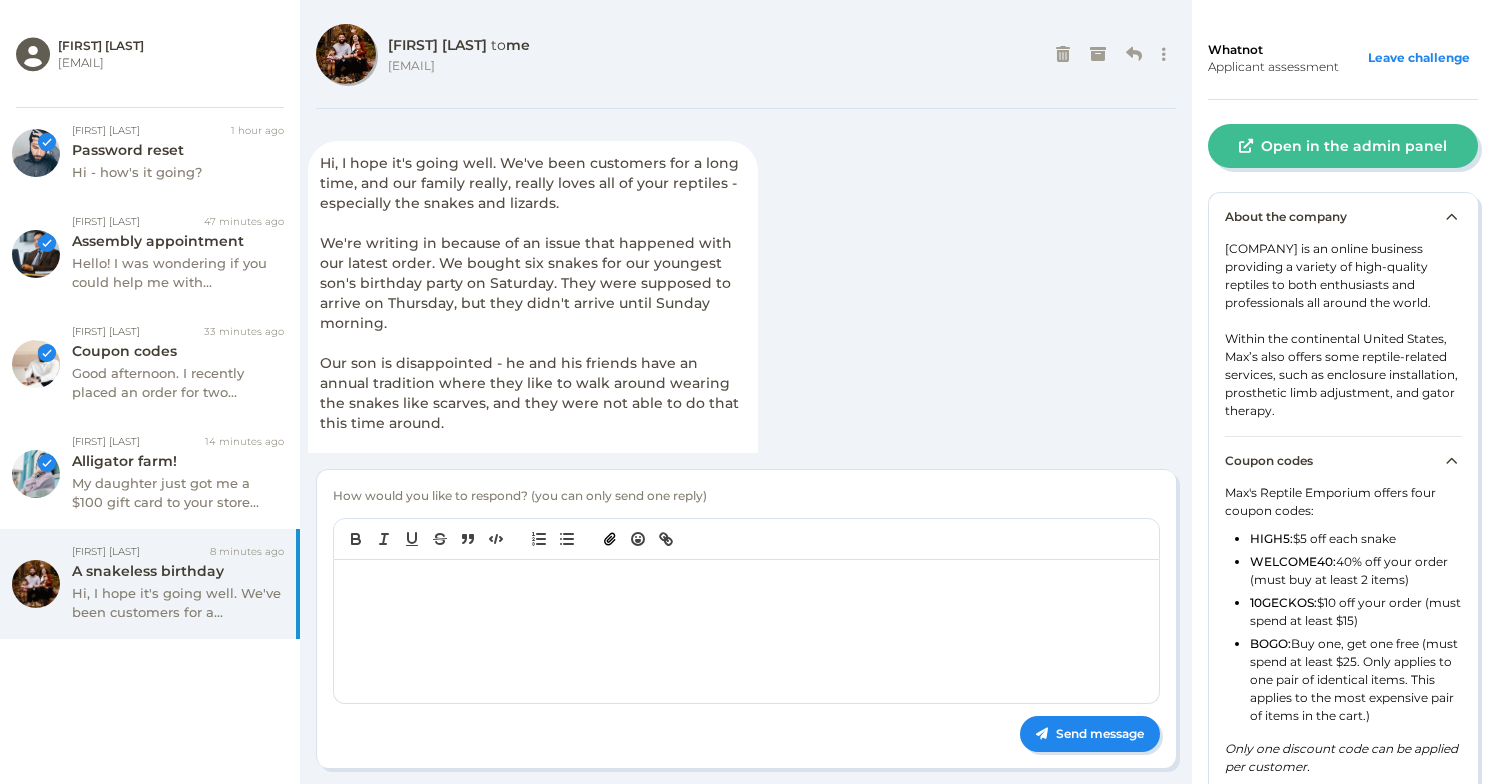 click at bounding box center [746, 631] 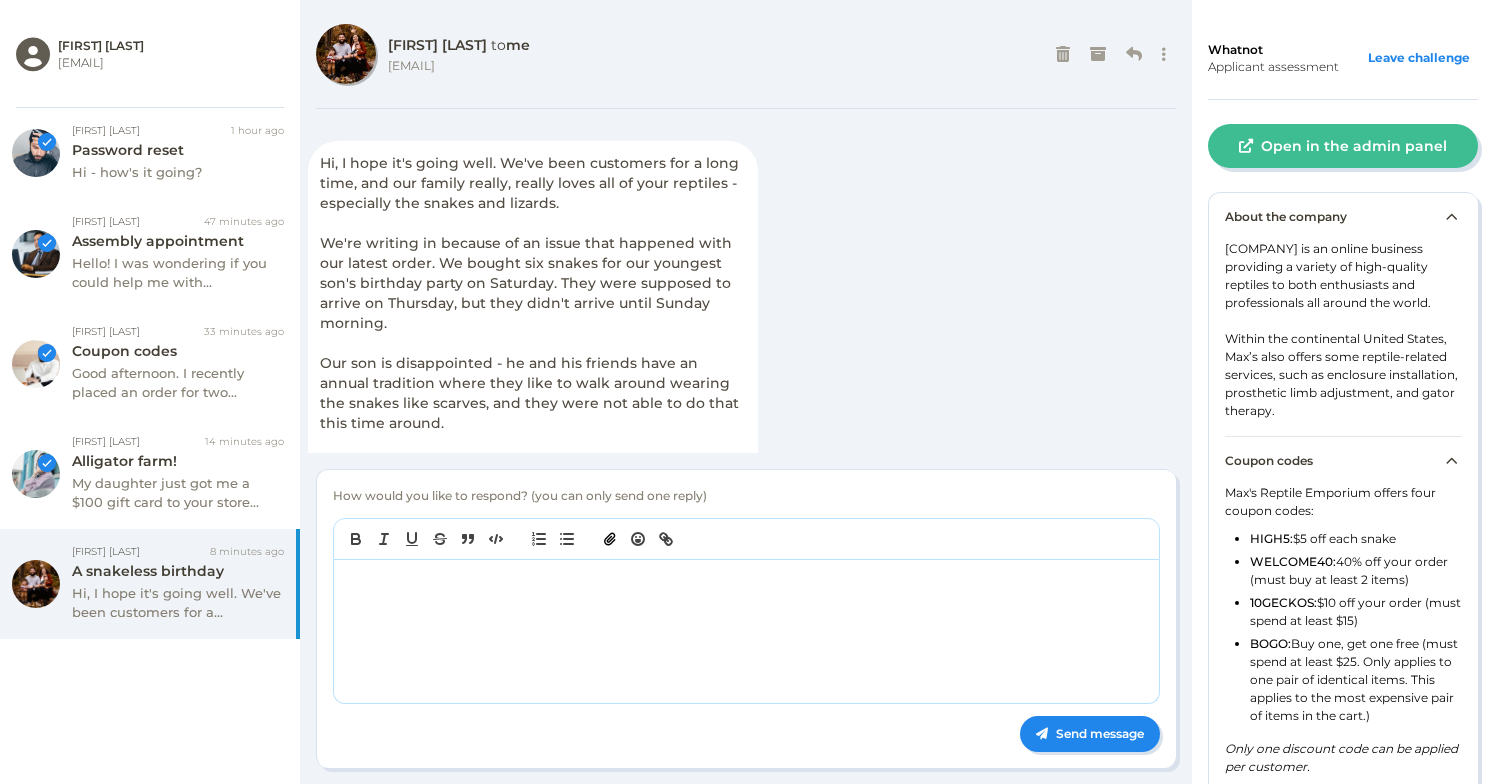 type 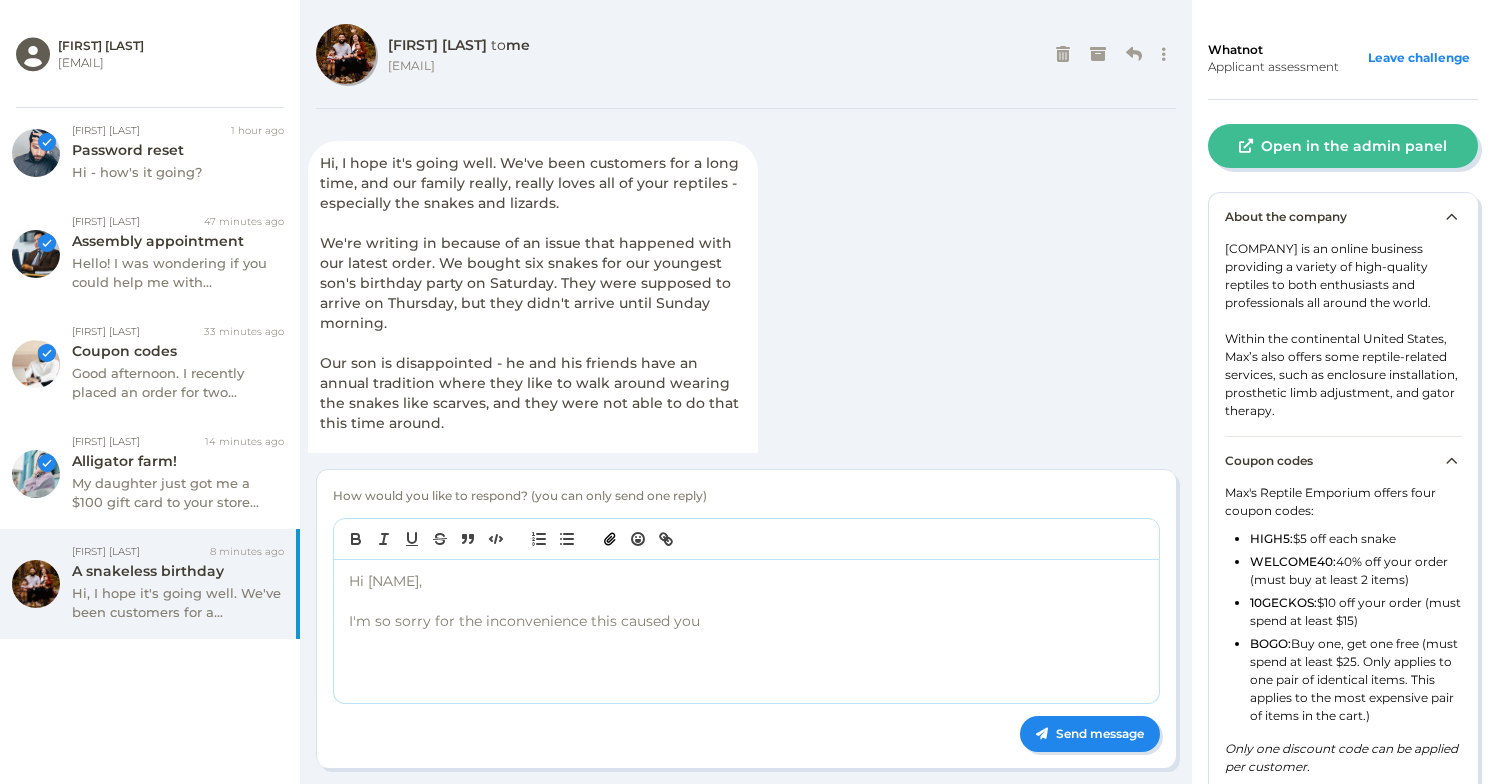 click on "I'm so sorry for the inconvenience this caused you" at bounding box center (749, 622) 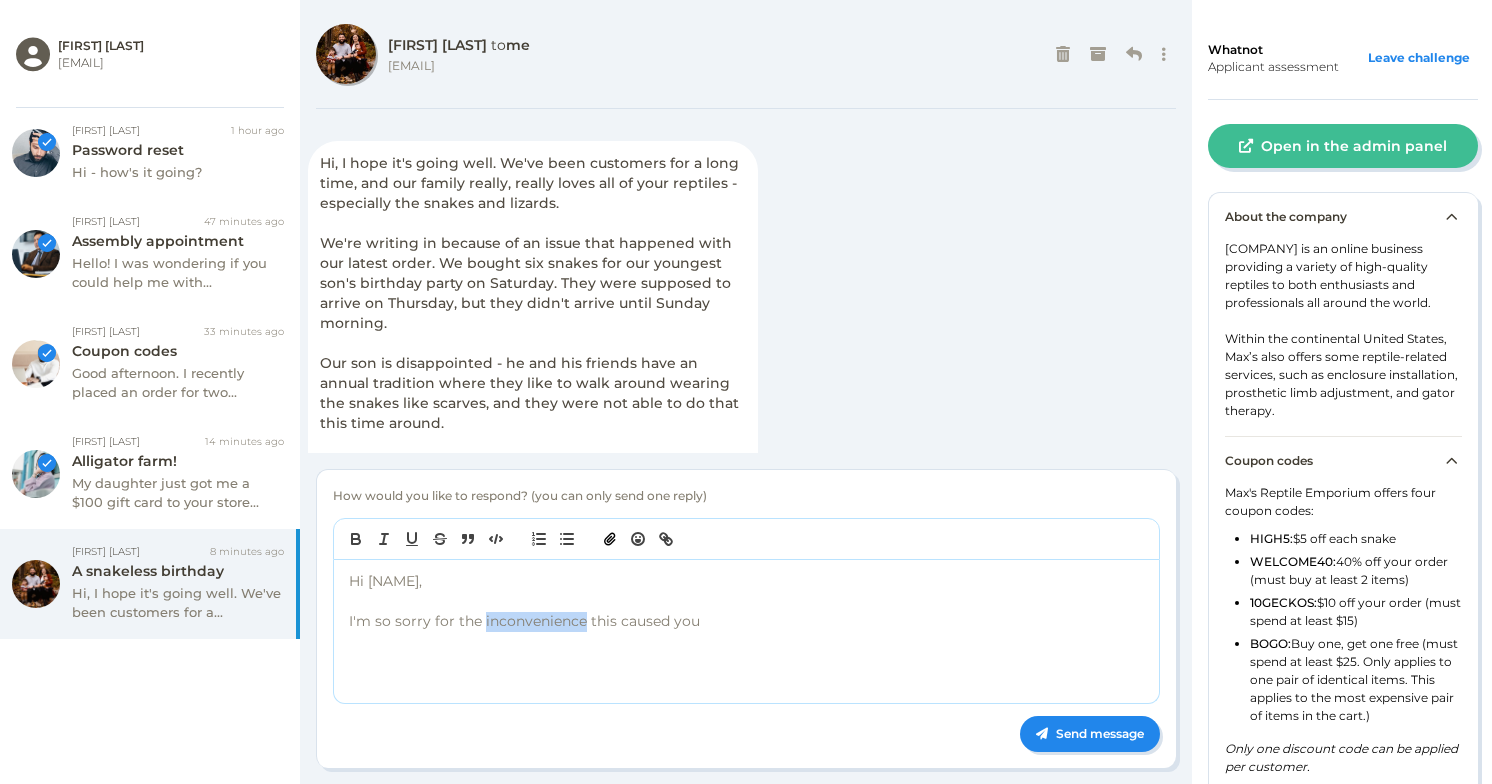 click on "I'm so sorry for the inconvenience this caused you" at bounding box center (749, 622) 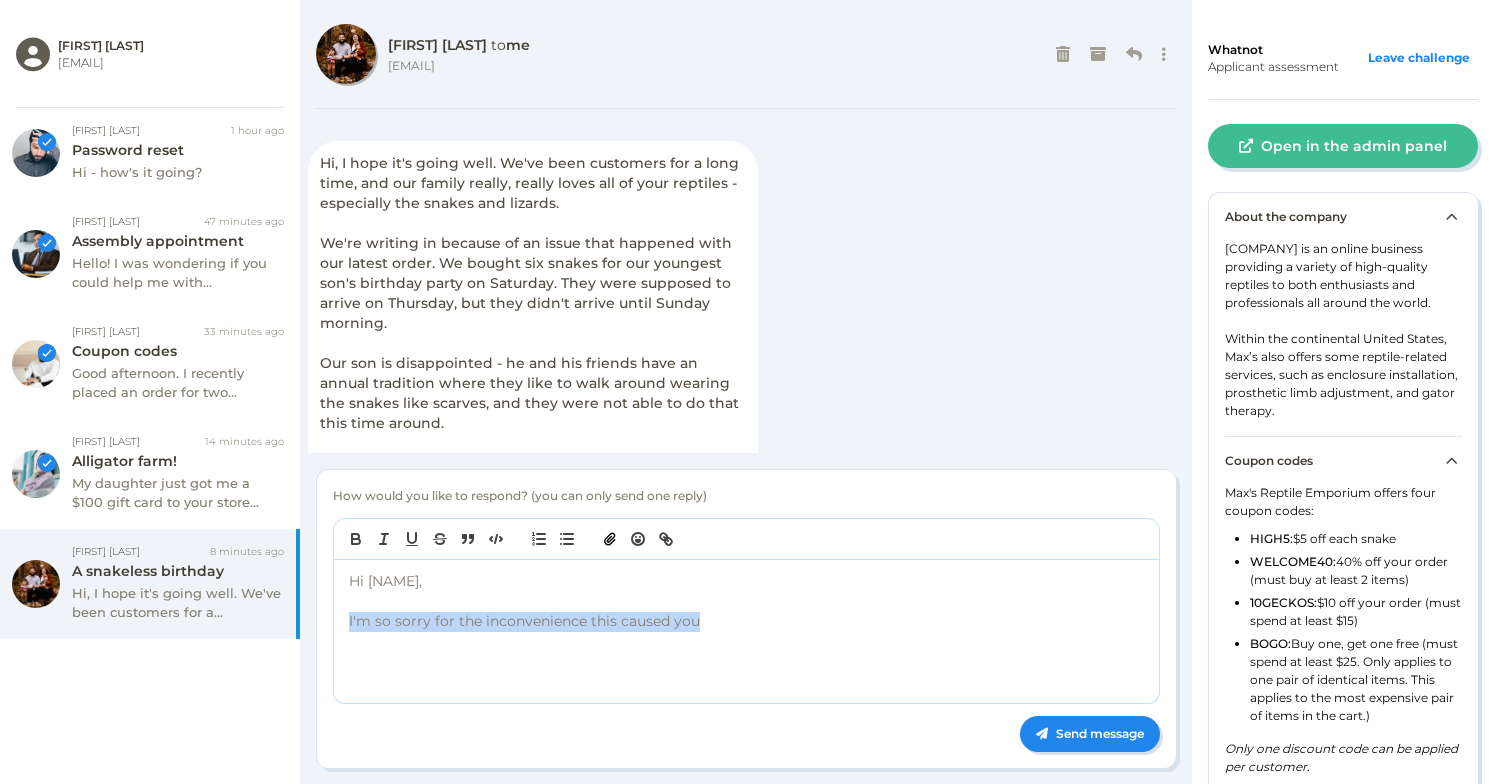 click on "I'm so sorry for the inconvenience this caused you" at bounding box center (749, 622) 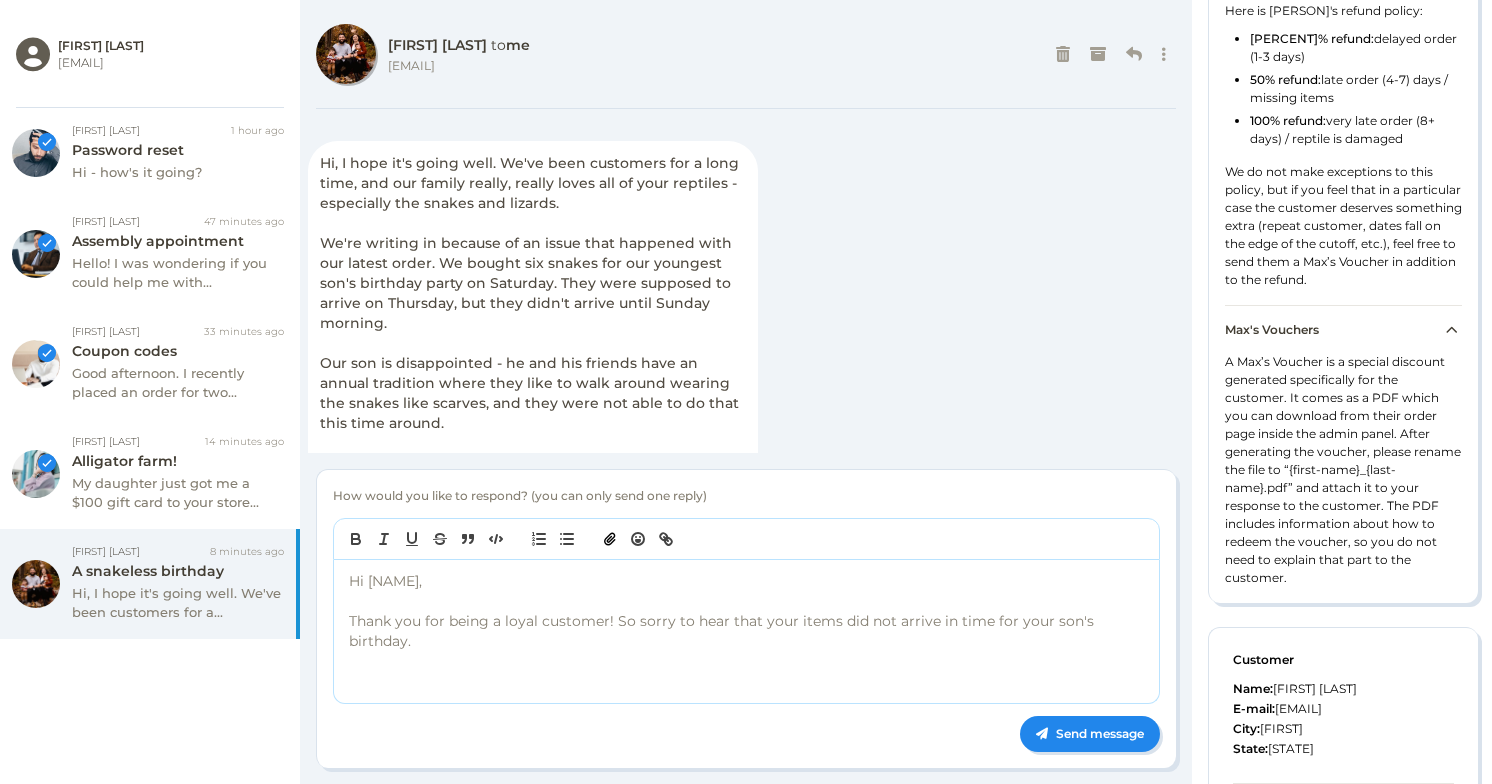scroll, scrollTop: 1102, scrollLeft: 0, axis: vertical 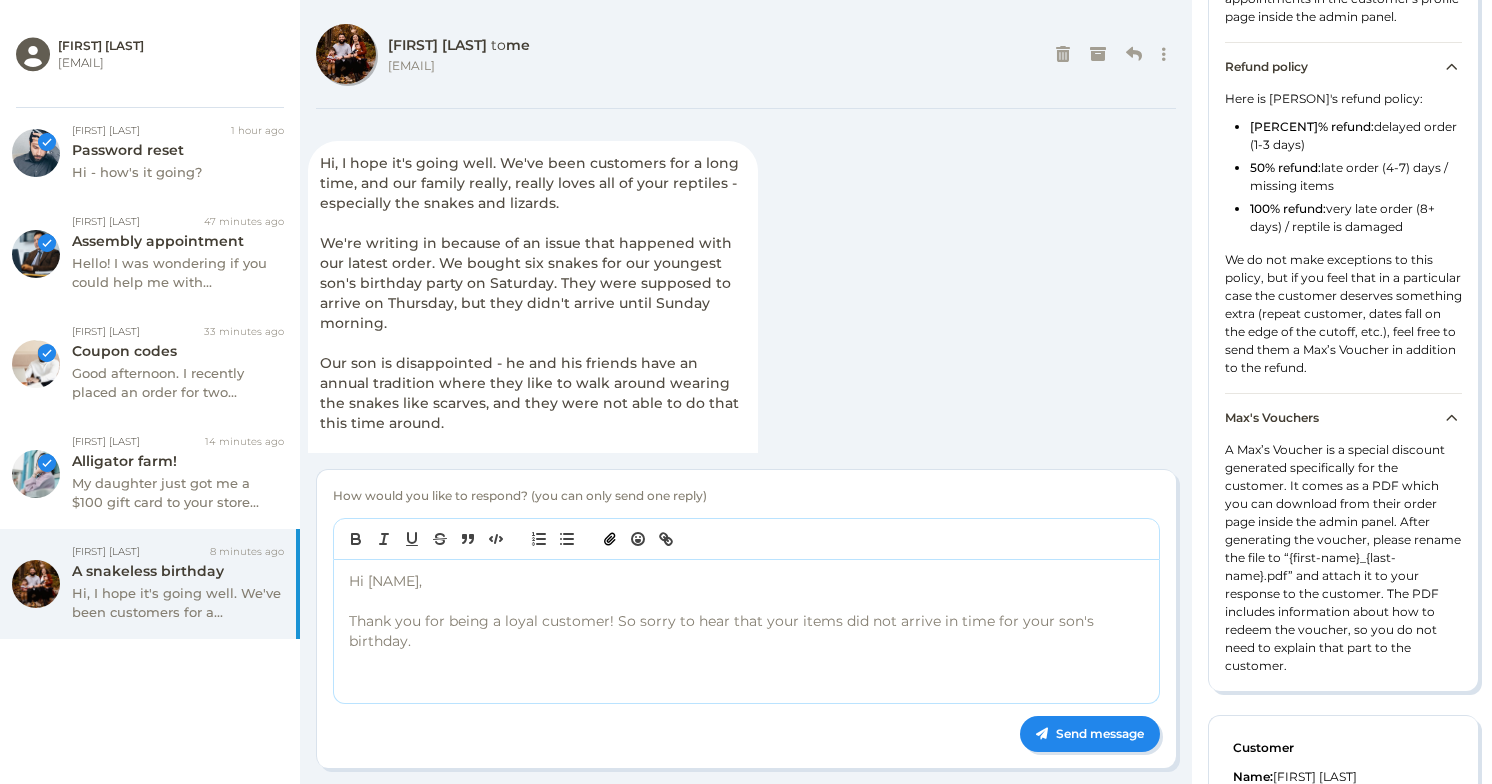 click on "Thank you for being a loyal customer! So sorry to hear that your items did not arrive in time for your son's birthday." at bounding box center [749, 632] 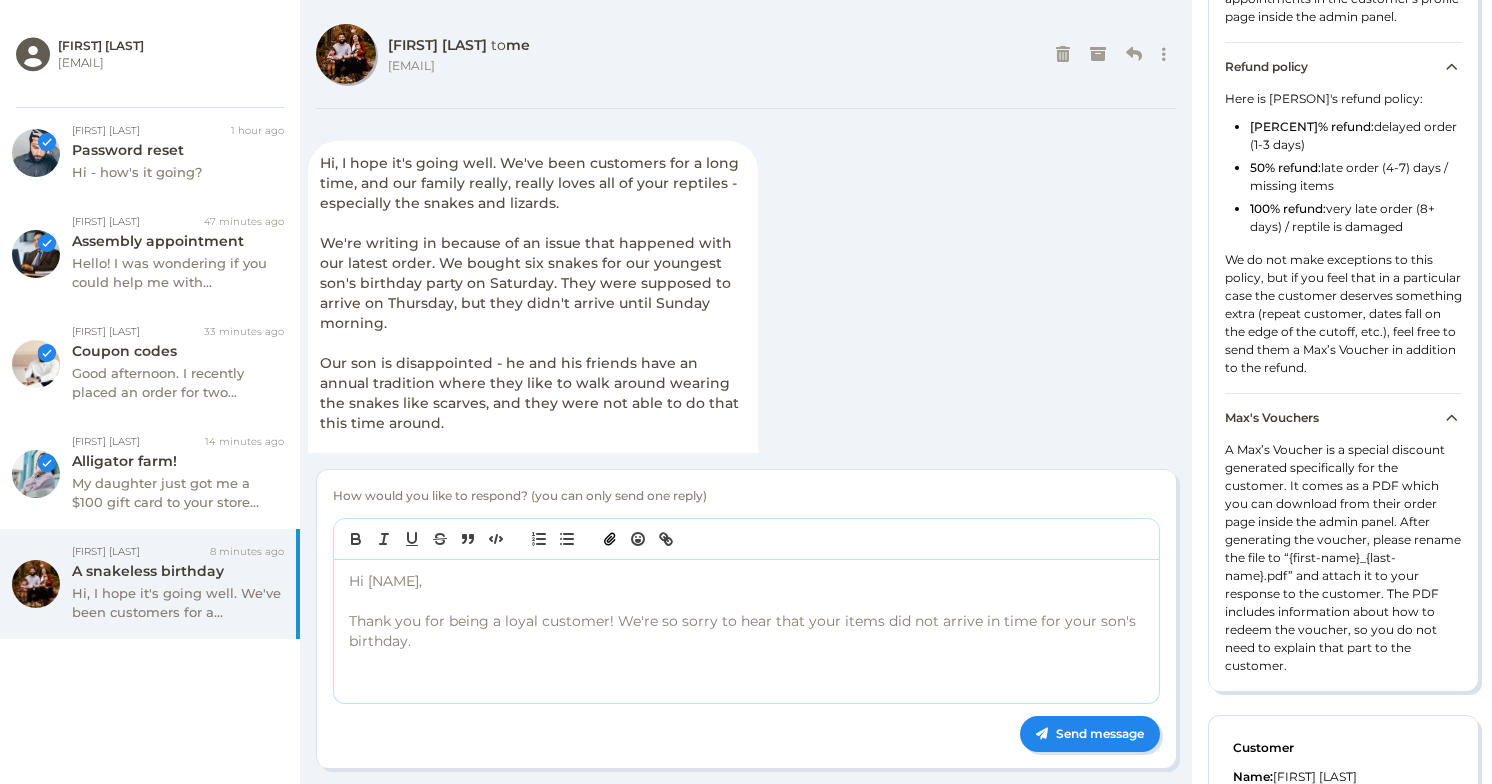 click on "Thank you for being a loyal customer! We're so sorry to hear that your items did not arrive in time for your son's birthday." at bounding box center (749, 632) 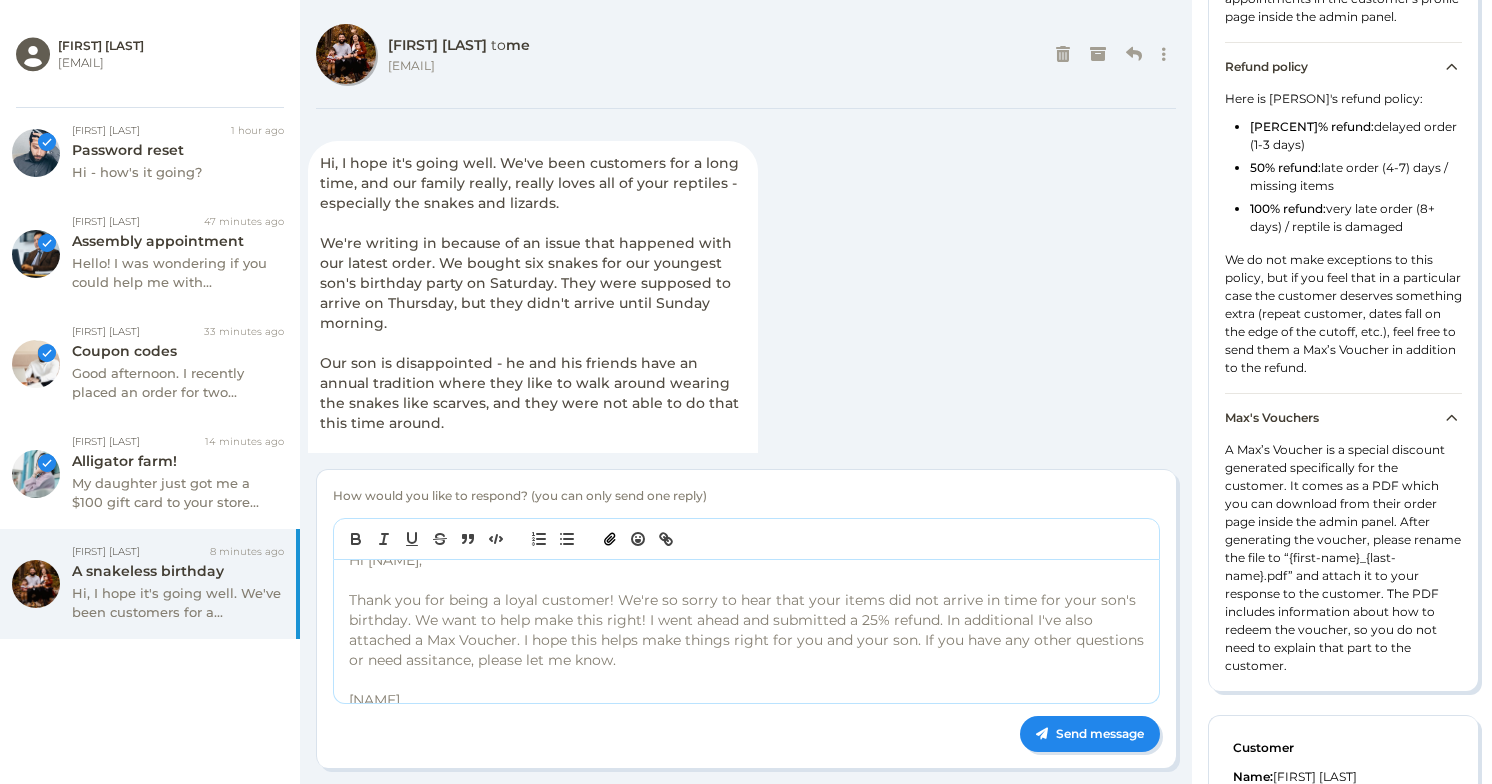 scroll, scrollTop: 25, scrollLeft: 0, axis: vertical 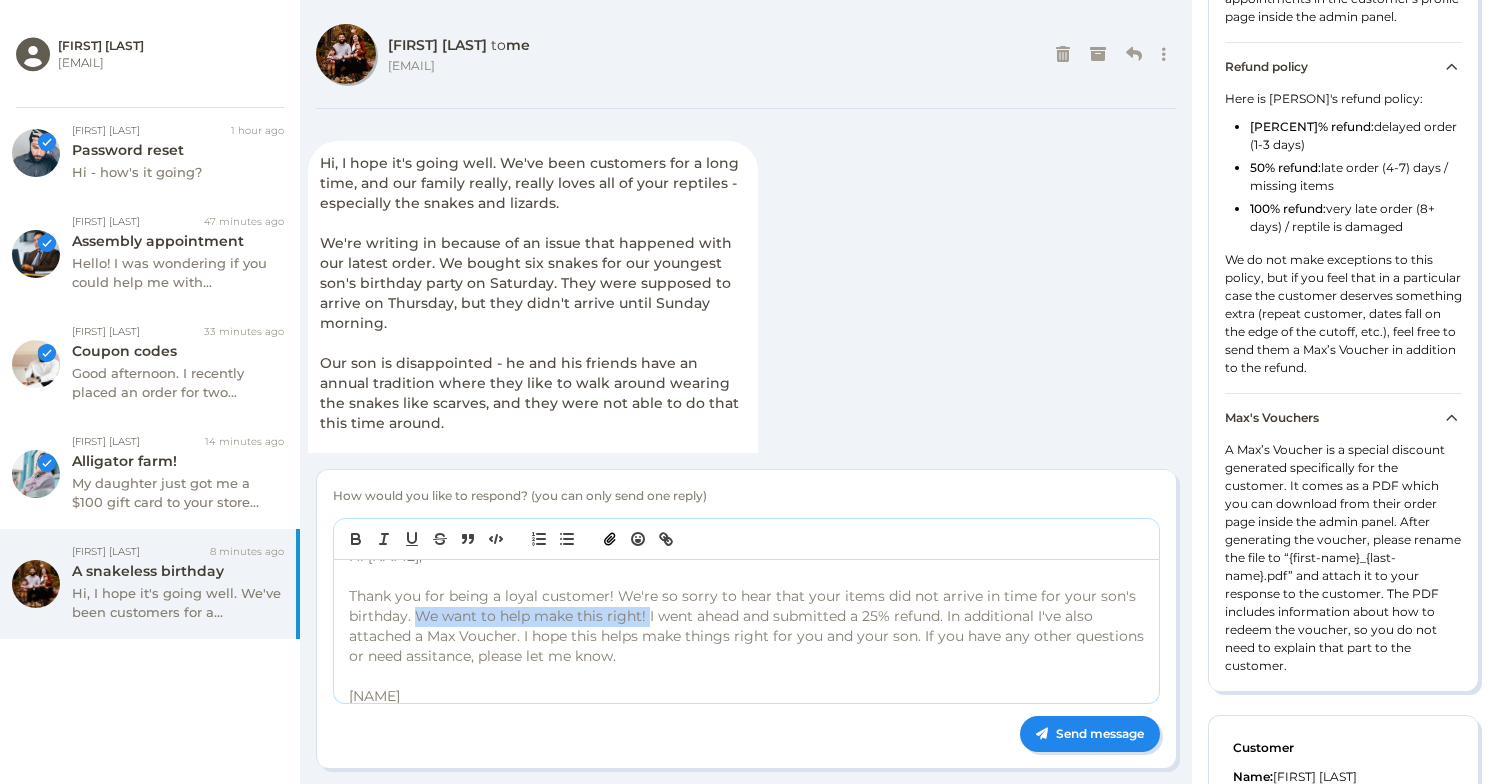 drag, startPoint x: 646, startPoint y: 616, endPoint x: 421, endPoint y: 622, distance: 225.07999 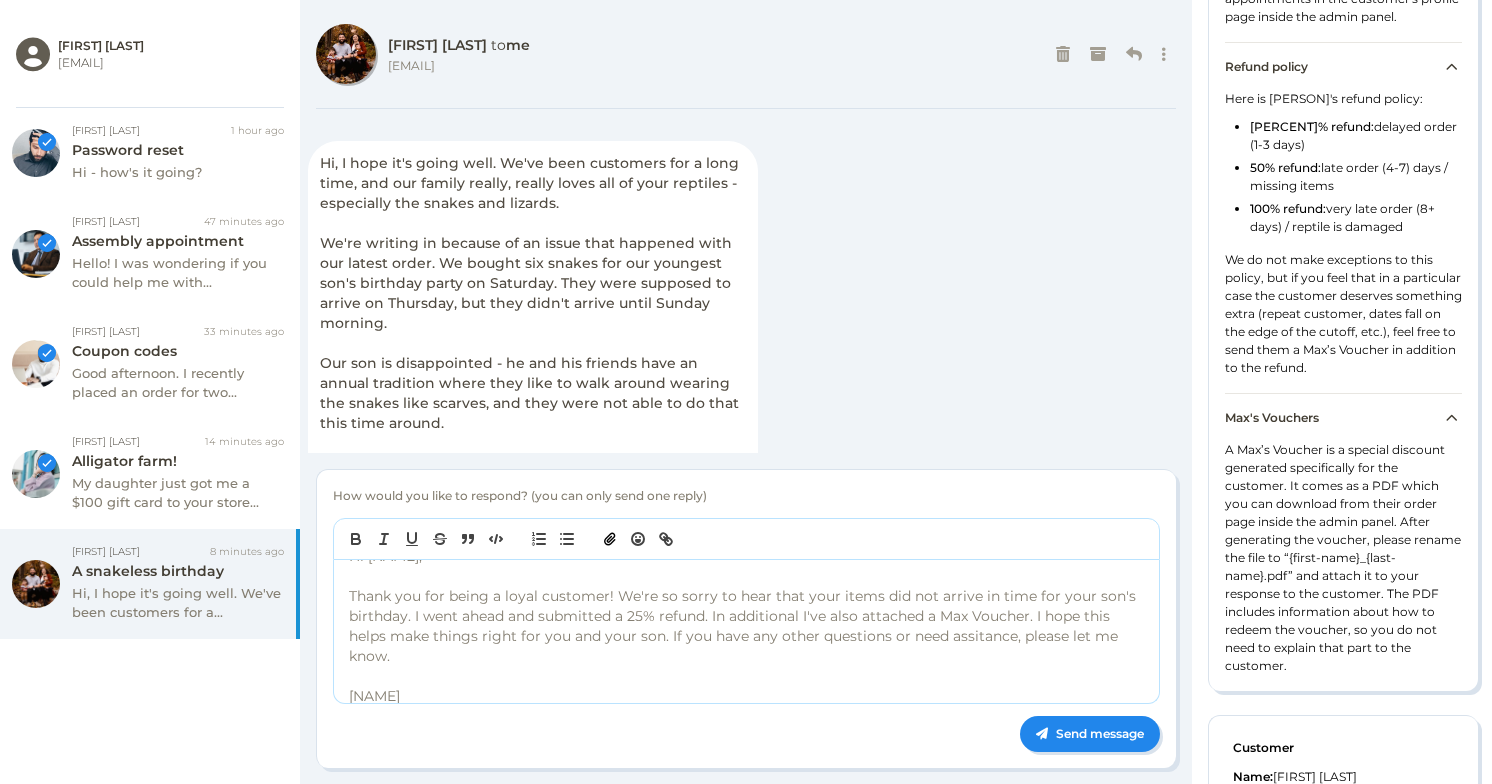 click on "Thank you for being a loyal customer! We're so sorry to hear that your items did not arrive in time for your son's birthday. I went ahead and submitted a 25% refund. In additional I've also attached a Max Voucher. I hope this helps make things right for you and your son. If you have any other questions or need assitance, please let me know." at bounding box center (749, 627) 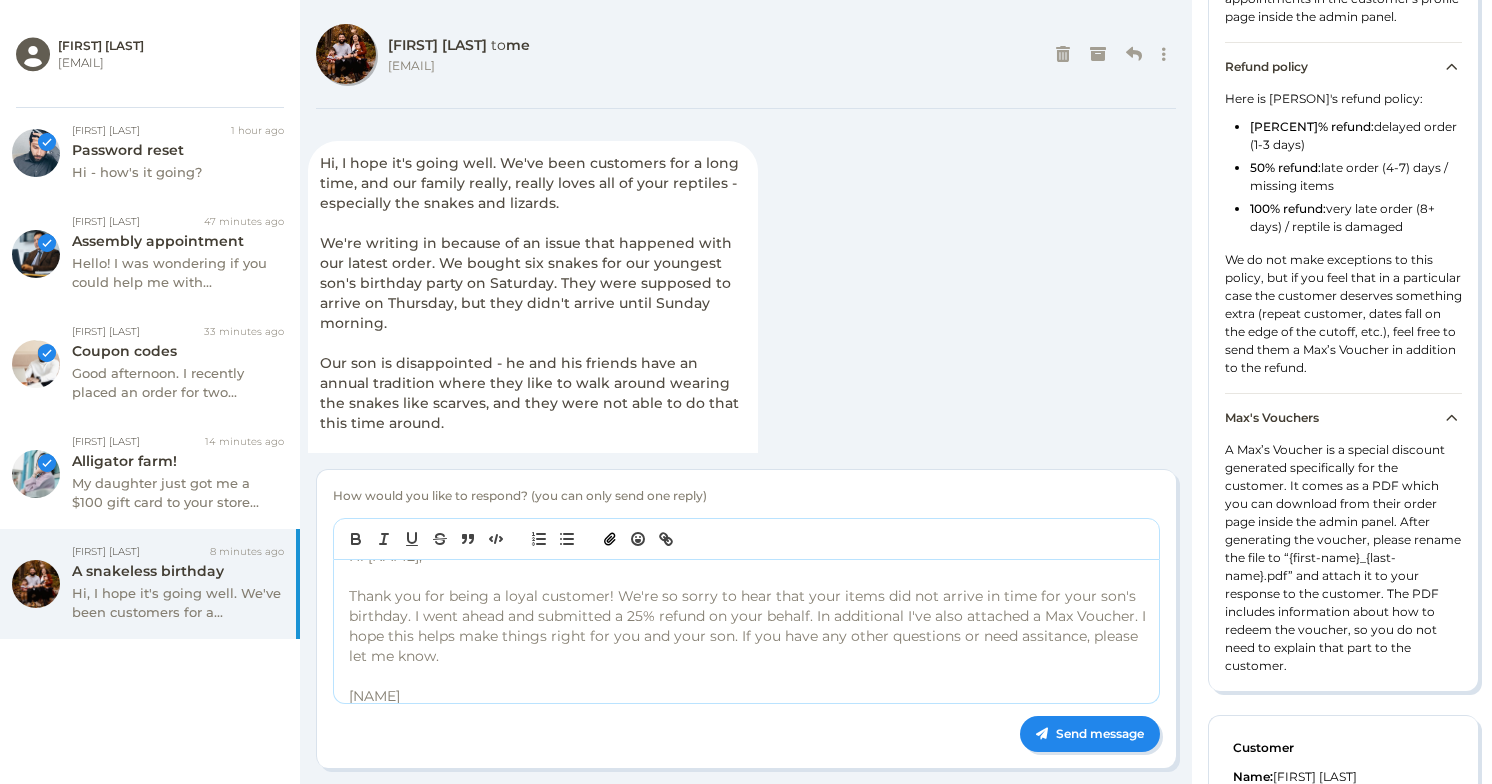 click on "Thank you for being a loyal customer! We're so sorry to hear that your items did not arrive in time for your son's birthday. I went ahead and submitted a 25% refund on your behalf. In additional I've also attached a Max Voucher. I hope this helps make things right for you and your son. If you have any other questions or need assitance, please let me know." at bounding box center (749, 627) 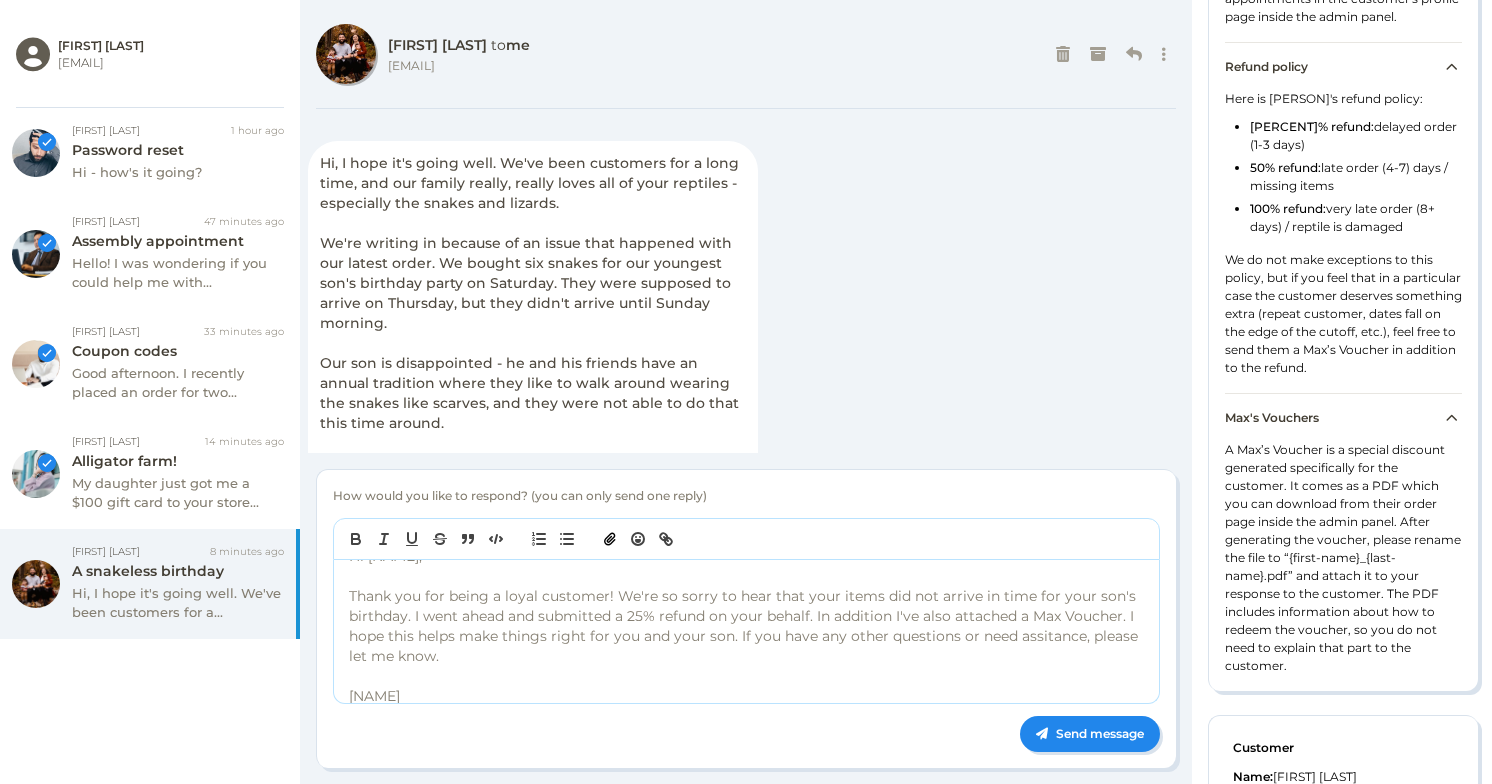 click at bounding box center [749, 677] 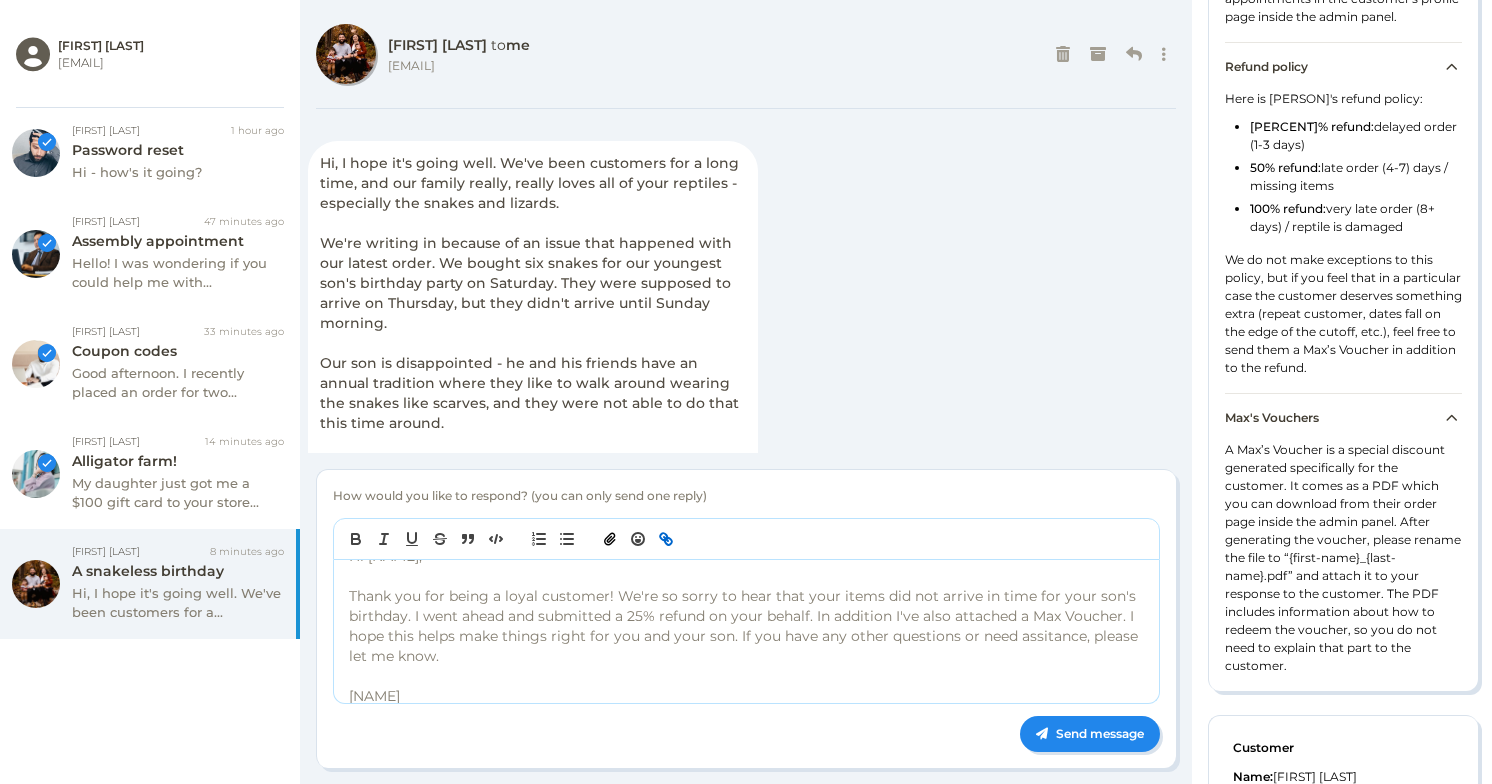click 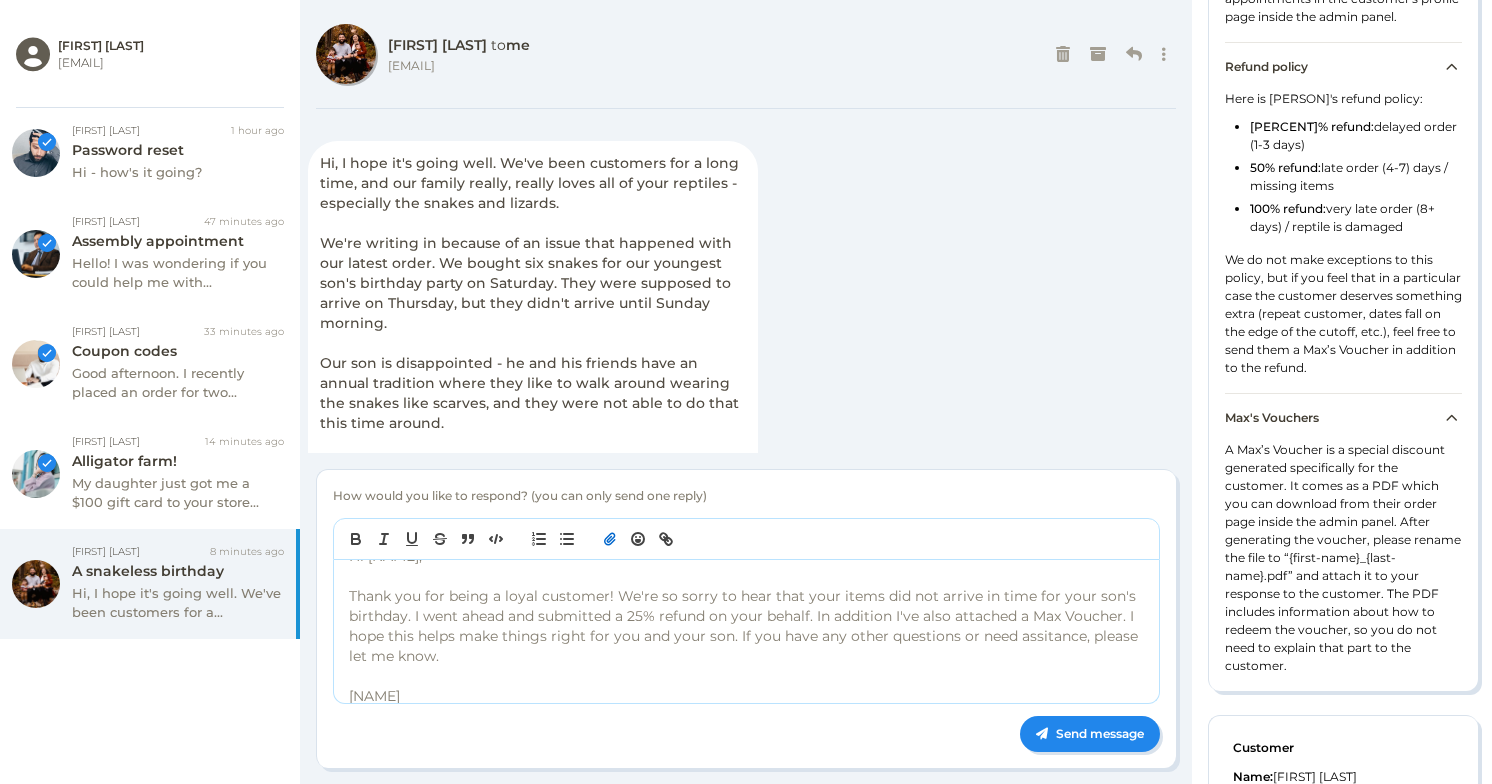 click at bounding box center [610, 539] 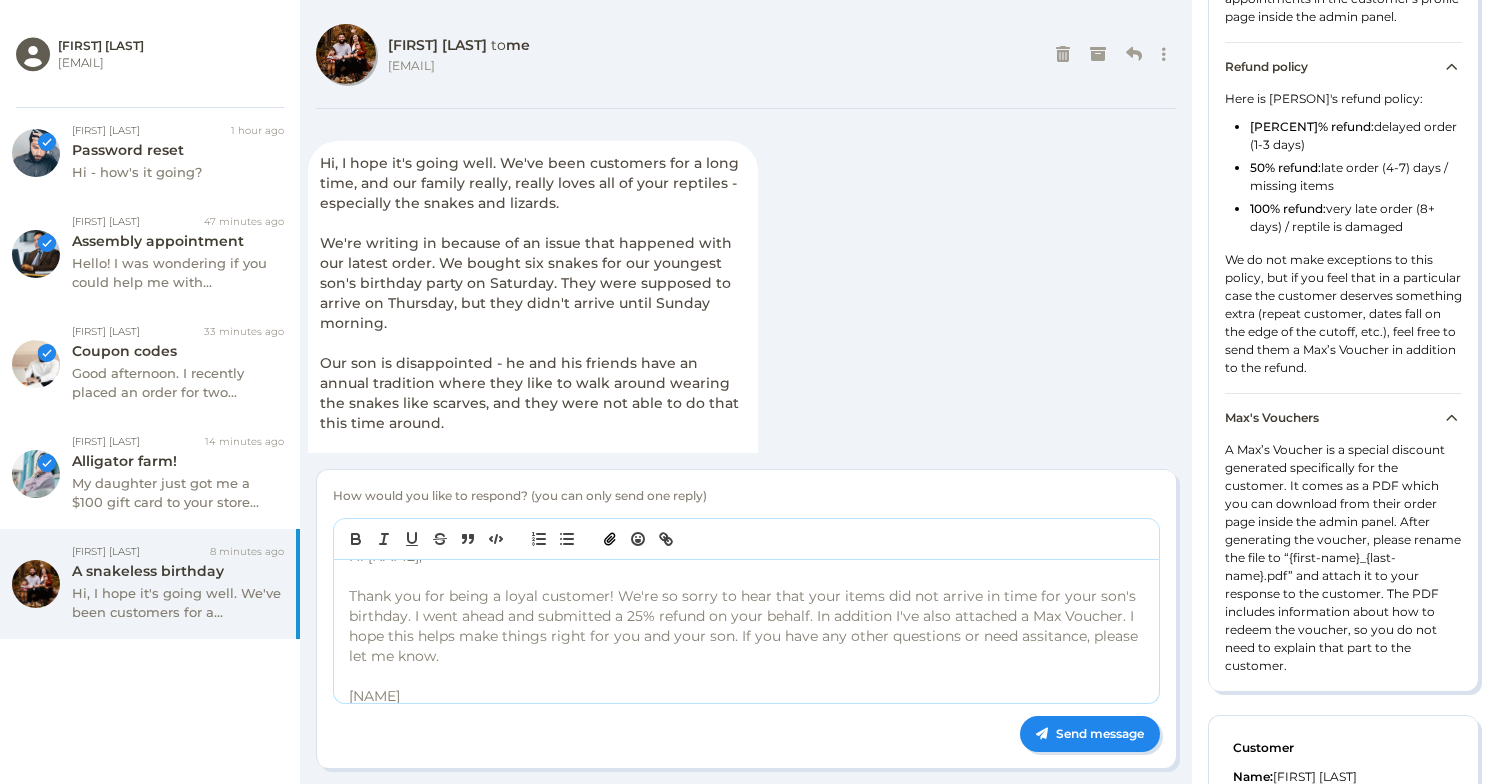 type 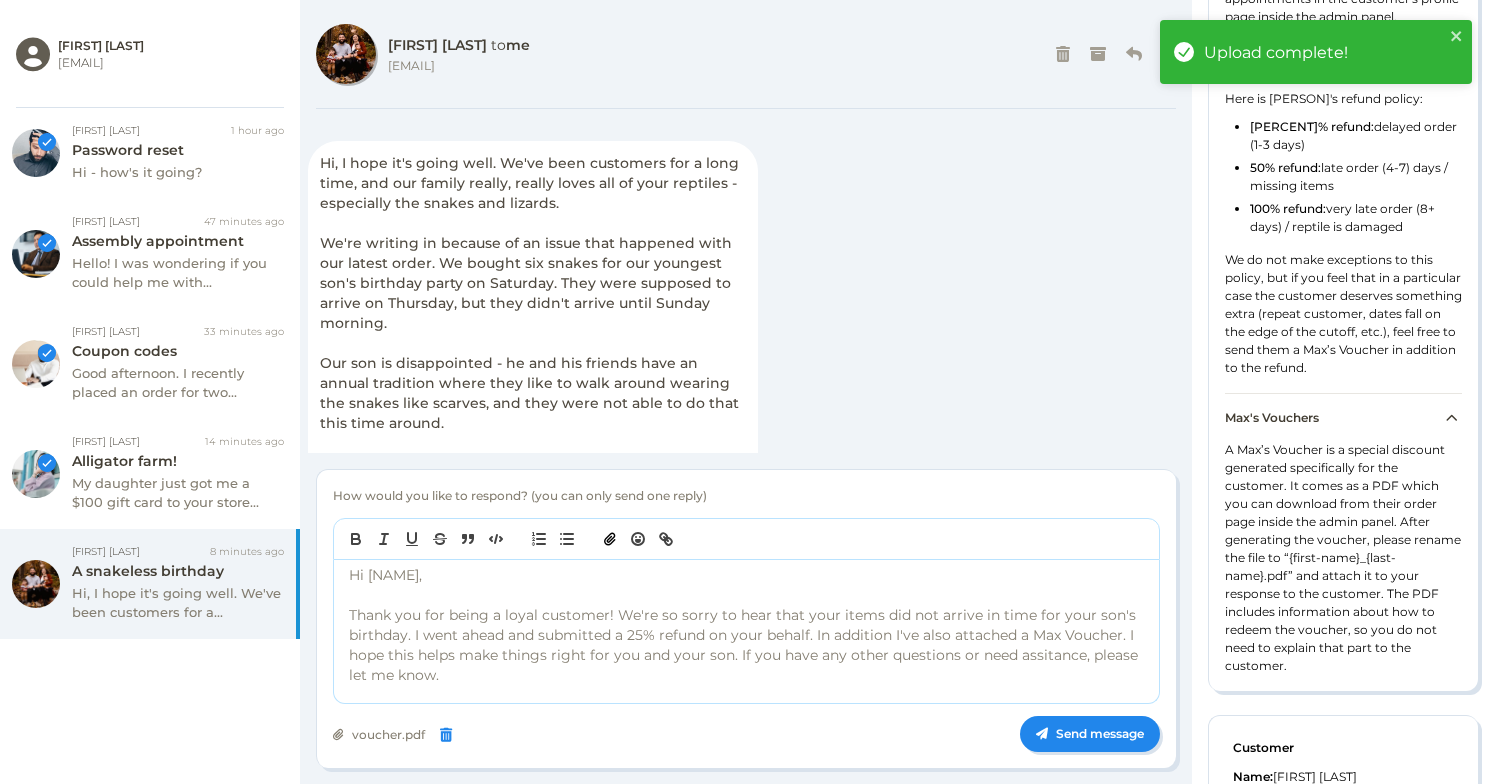 scroll, scrollTop: 40, scrollLeft: 0, axis: vertical 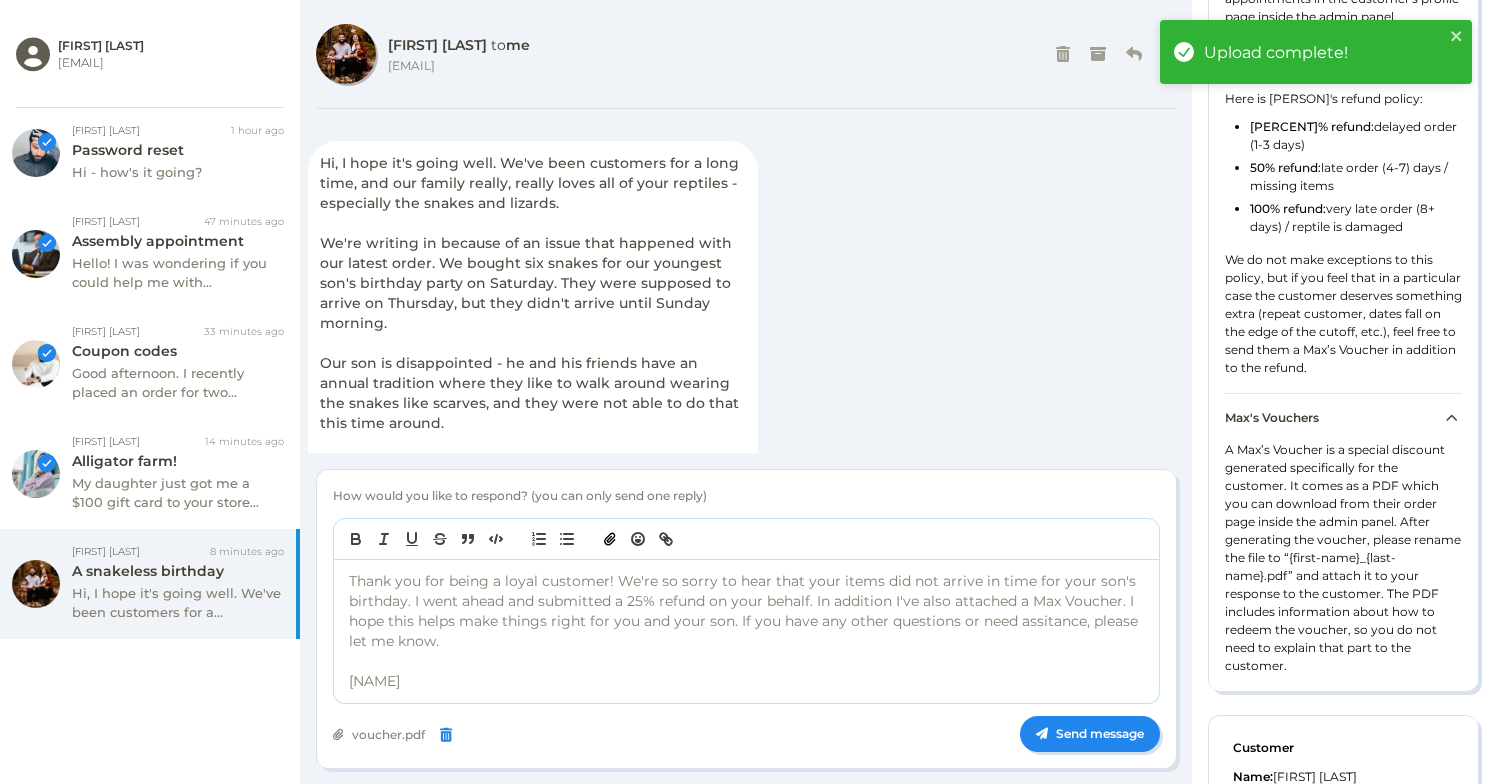 click on "Thank you for being a loyal customer! We're so sorry to hear that your items did not arrive in time for your son's birthday. I went ahead and submitted a 25% refund on your behalf. In addition I've also attached a Max Voucher. I hope this helps make things right for you and your son. If you have any other questions or need assitance, please let me know." at bounding box center (749, 612) 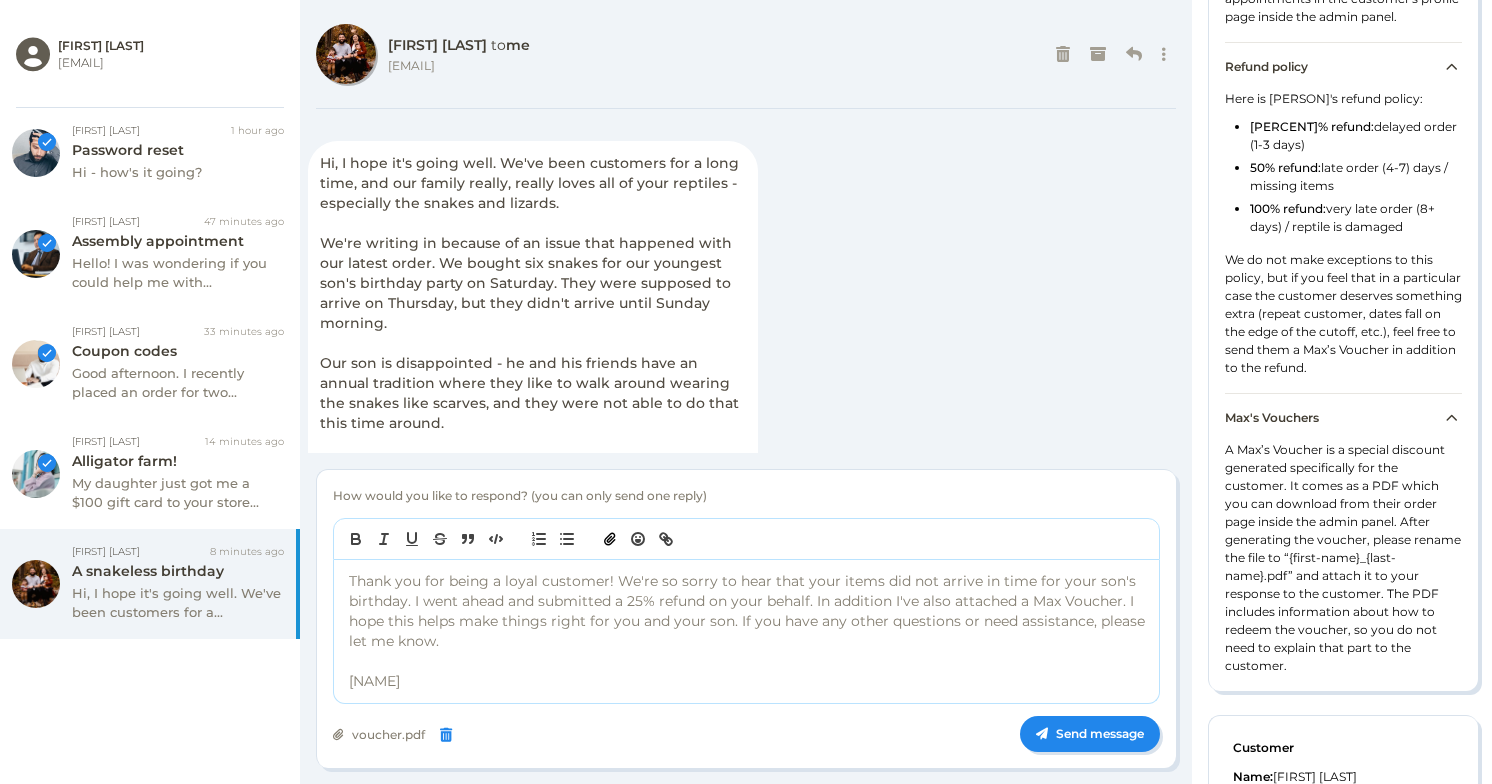 click on "Thank you for being a loyal customer! We're so sorry to hear that your items did not arrive in time for your son's birthday. I went ahead and submitted a 25% refund on your behalf. In addition I've also attached a Max Voucher. I hope this helps make things right for you and your son. If you have any other questions or need assistance, please let me know." at bounding box center [749, 612] 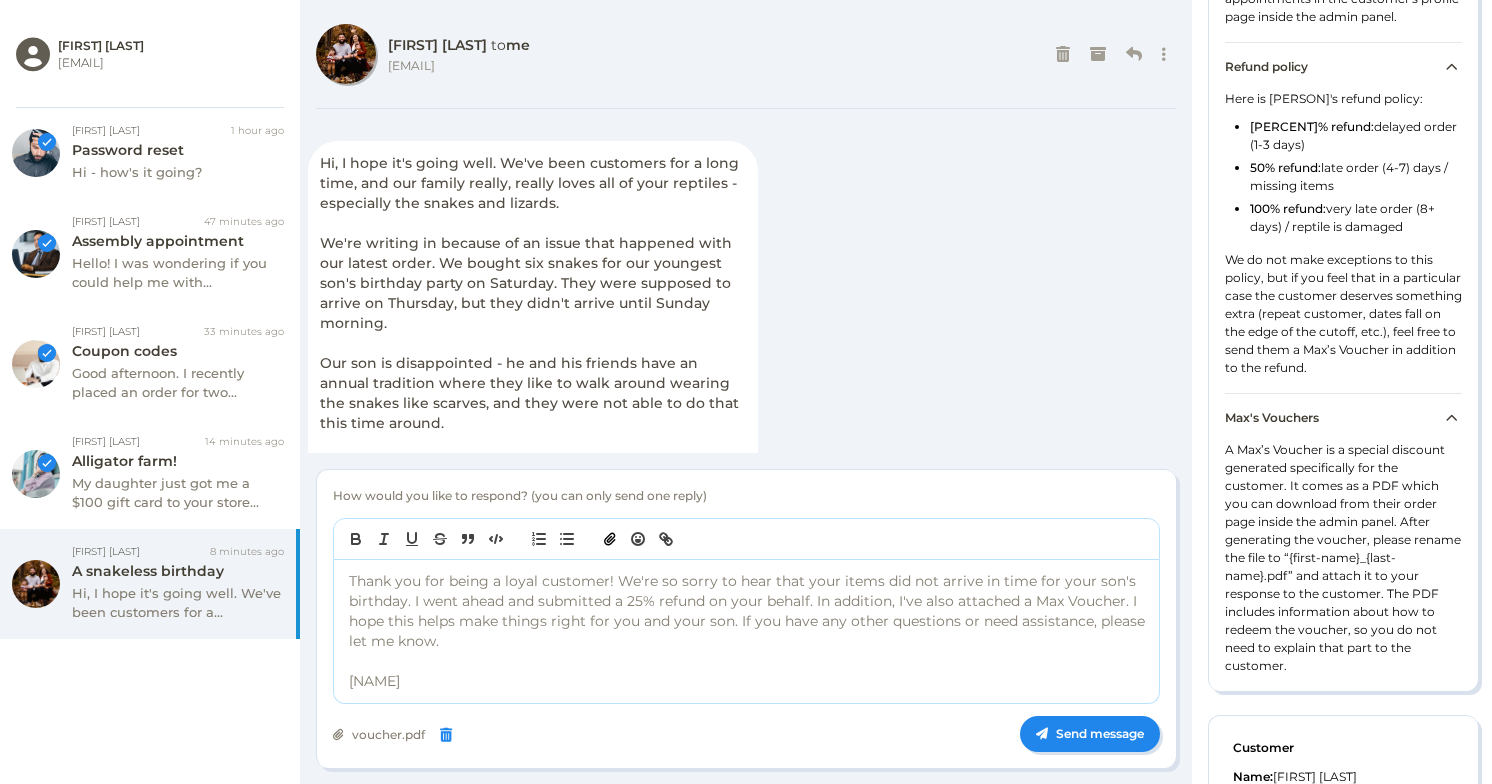 click on "Thank you for being a loyal customer! We're so sorry to hear that your items did not arrive in time for your son's birthday. I went ahead and submitted a 25% refund on your behalf. In addition, I've also attached a Max Voucher. I hope this helps make things right for you and your son. If you have any other questions or need assistance, please let me know." at bounding box center (749, 612) 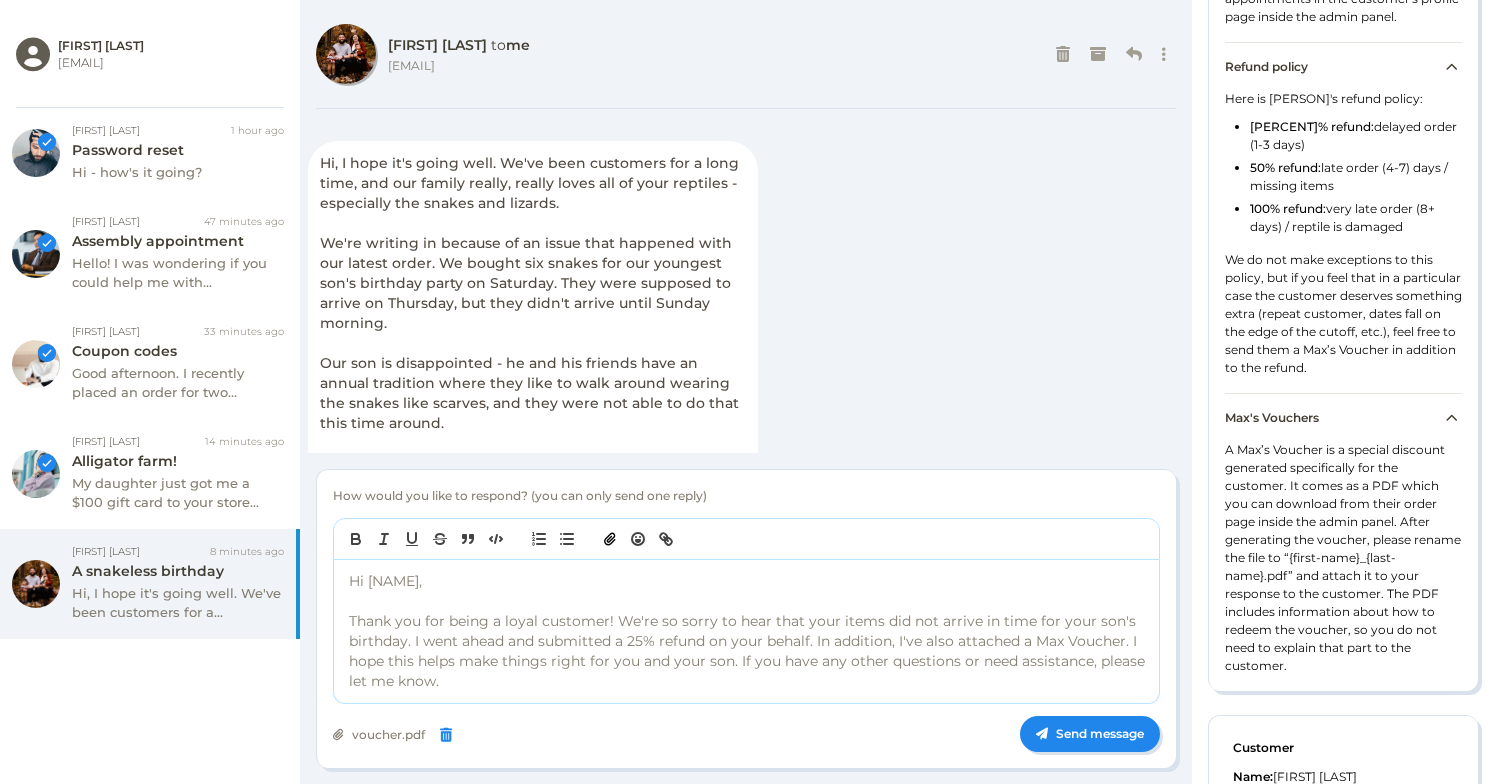 scroll, scrollTop: 35, scrollLeft: 0, axis: vertical 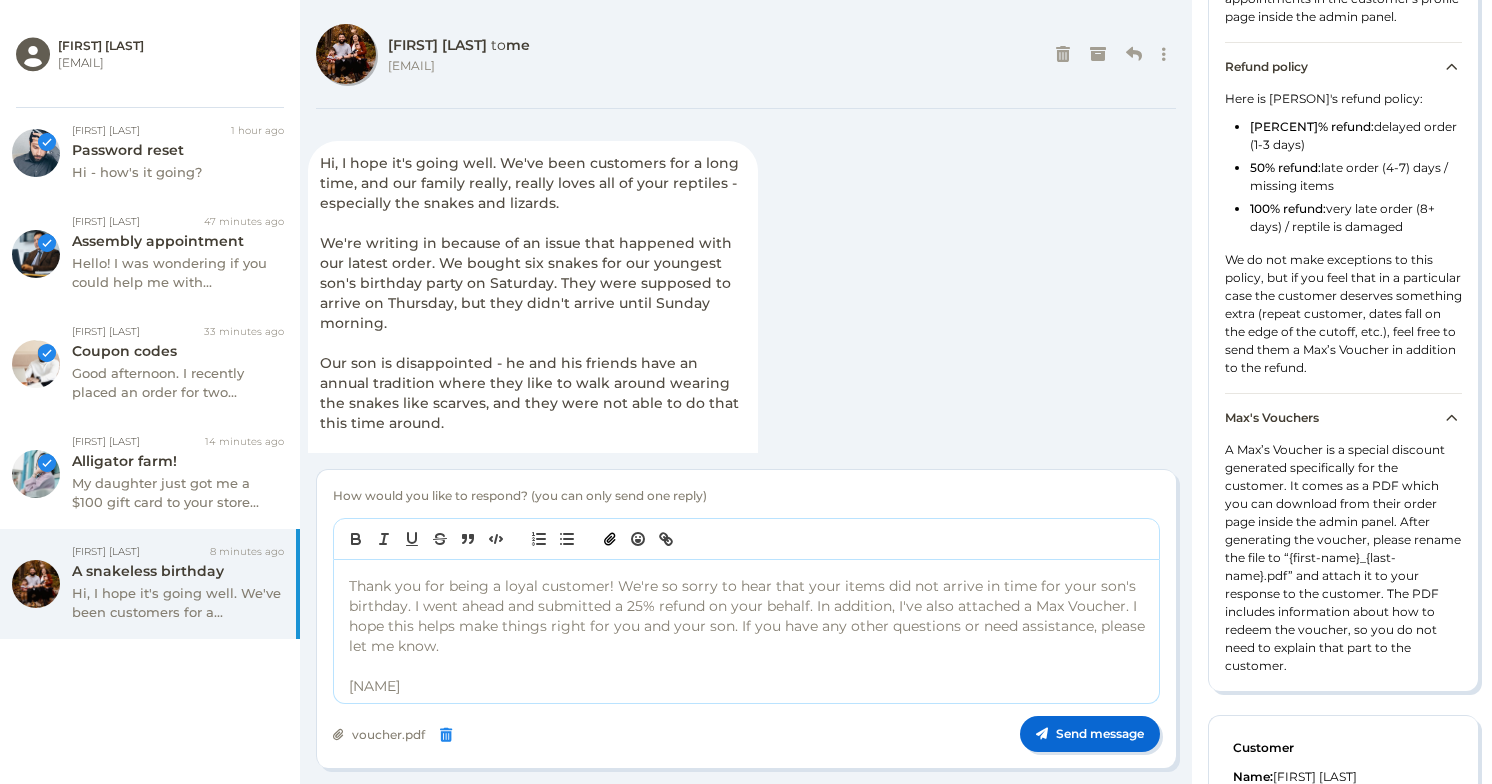 click on "Send message" at bounding box center [1090, 734] 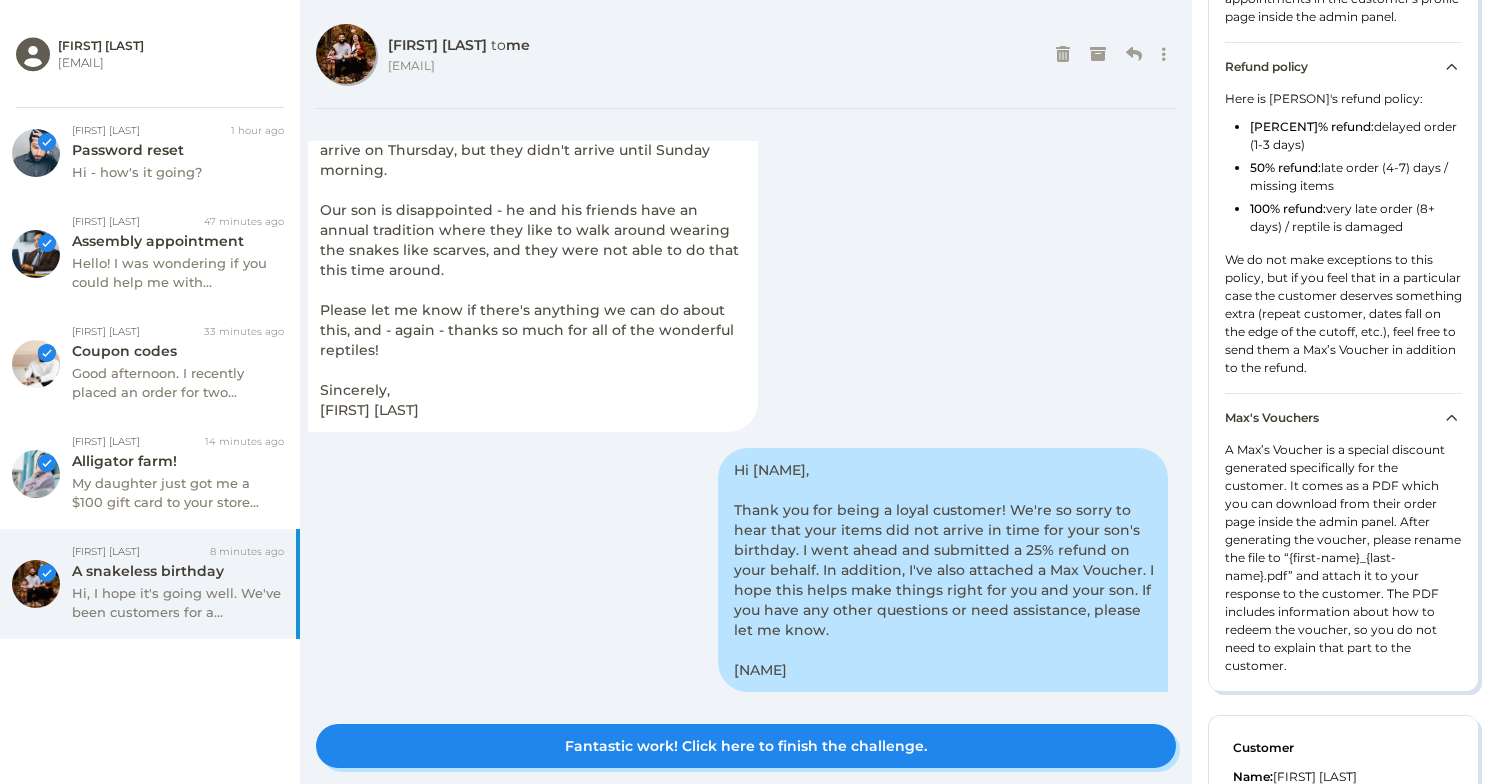 scroll, scrollTop: 229, scrollLeft: 0, axis: vertical 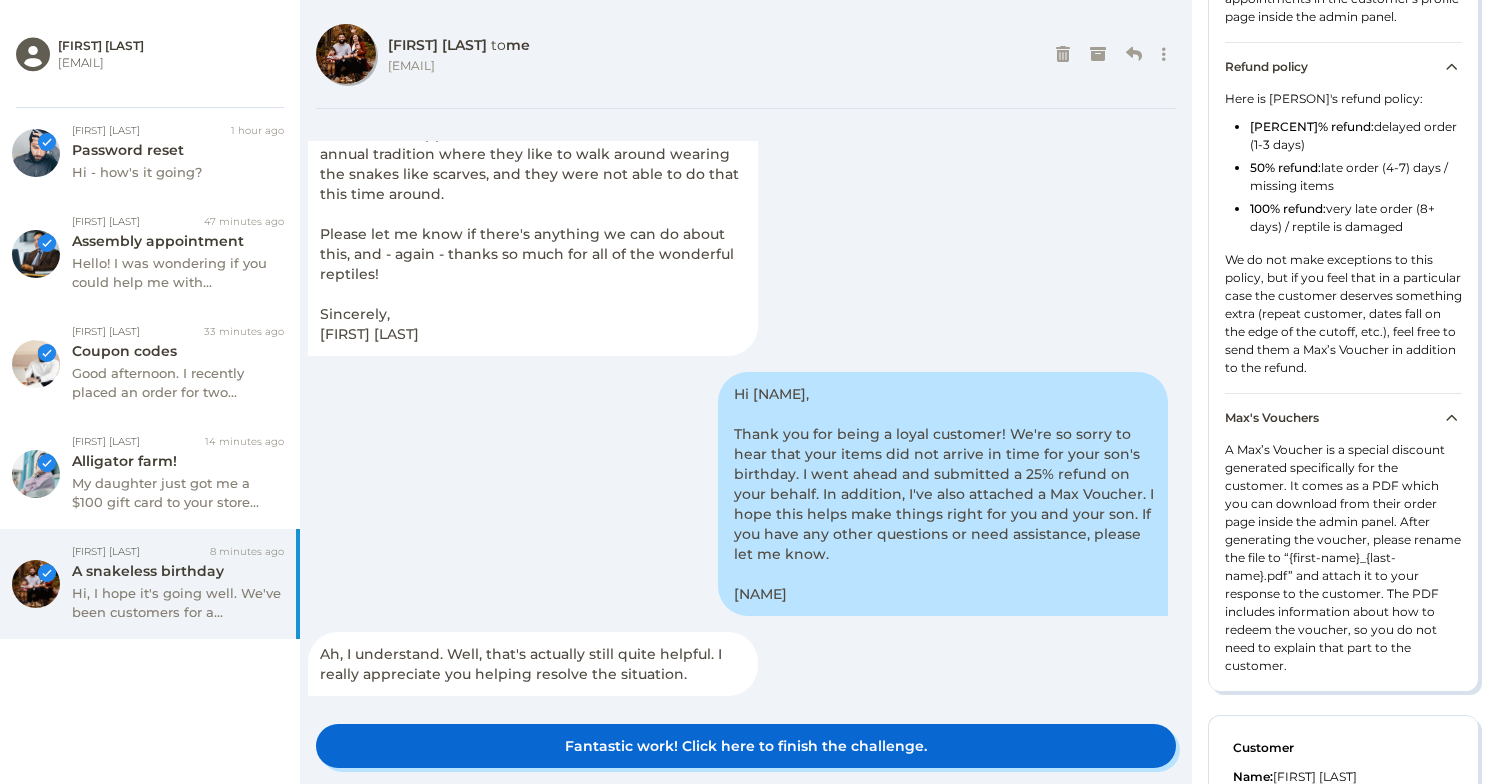 click on "Fantastic work! Click here to finish the challenge." at bounding box center (746, 746) 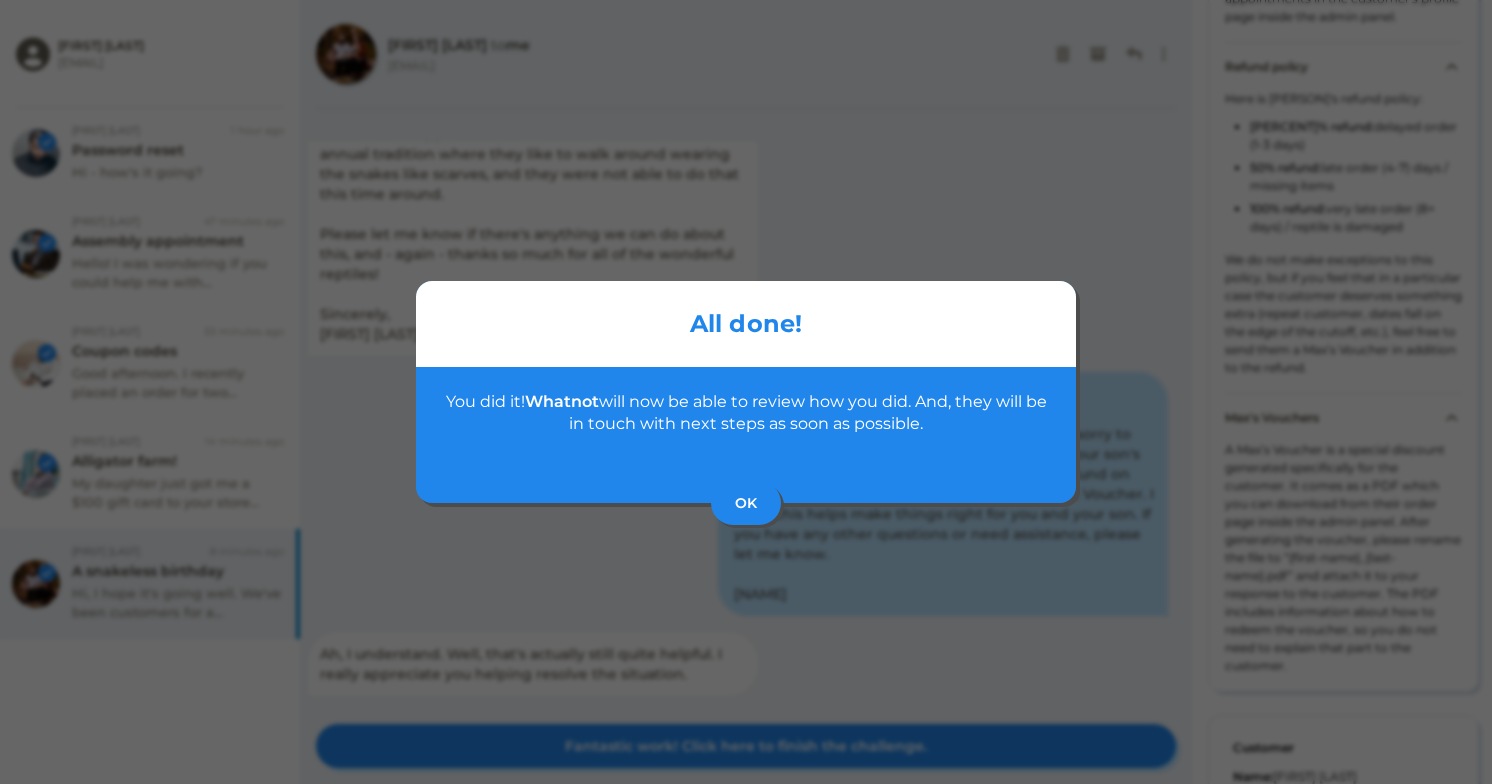 click on "OK" at bounding box center [746, 503] 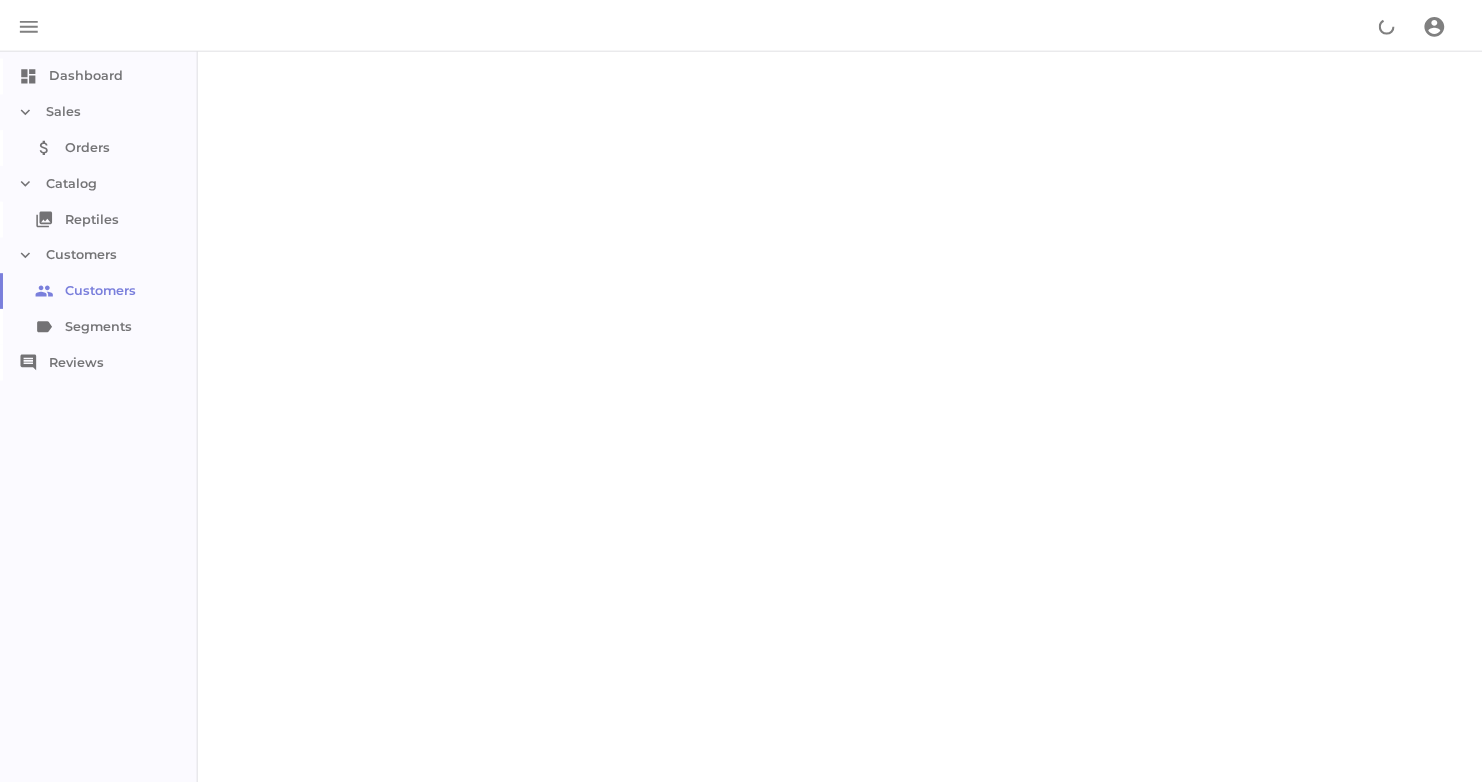 scroll, scrollTop: 0, scrollLeft: 0, axis: both 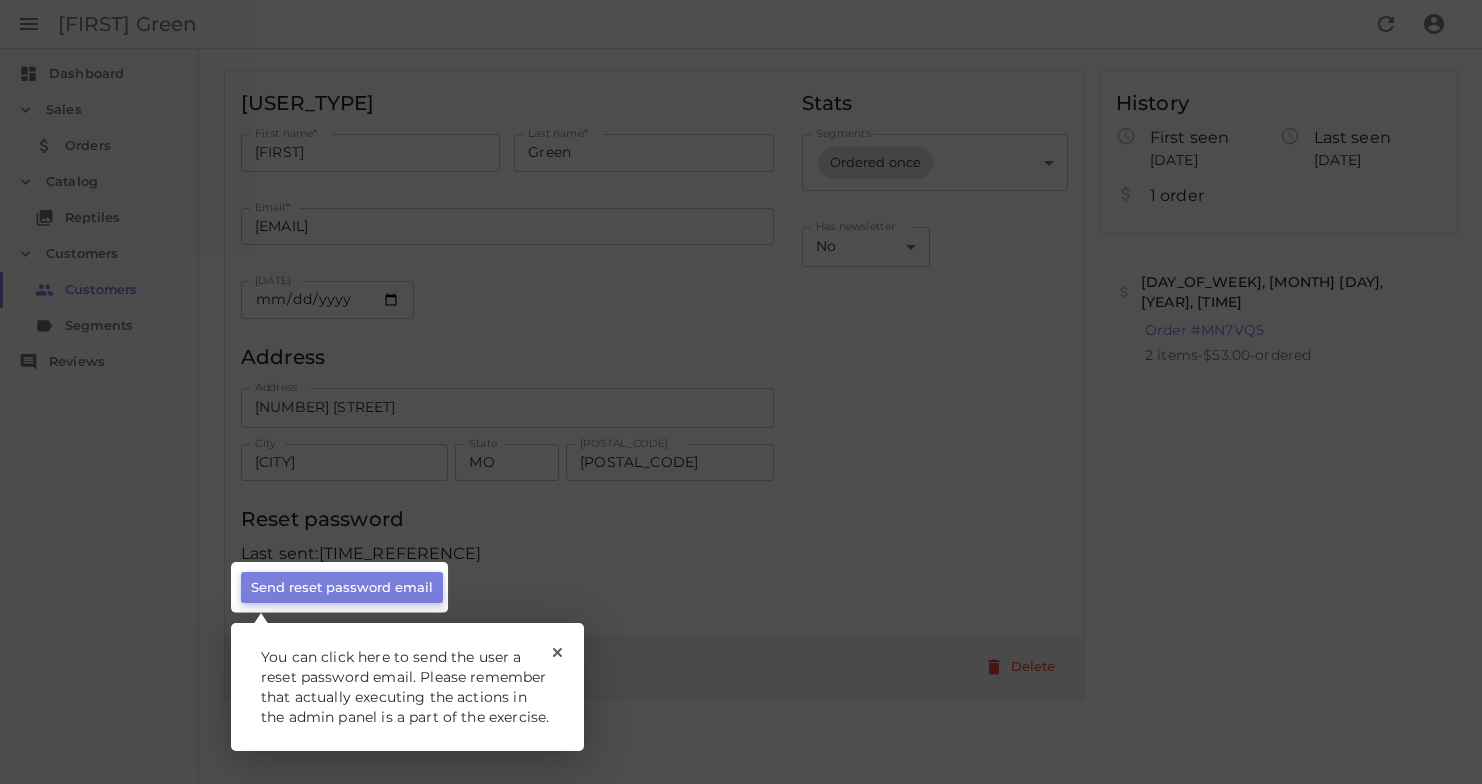click 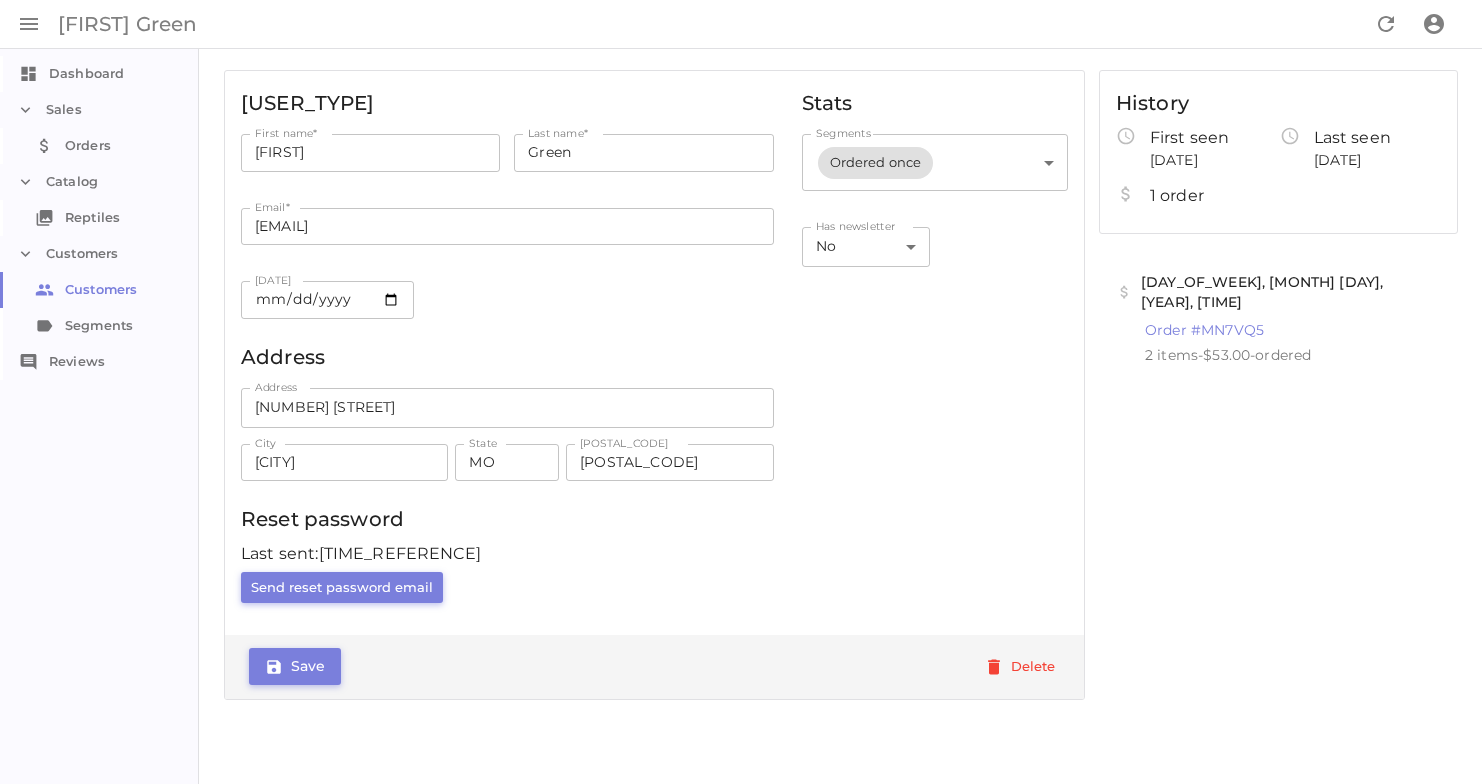 click on "Send reset password email" at bounding box center [342, 587] 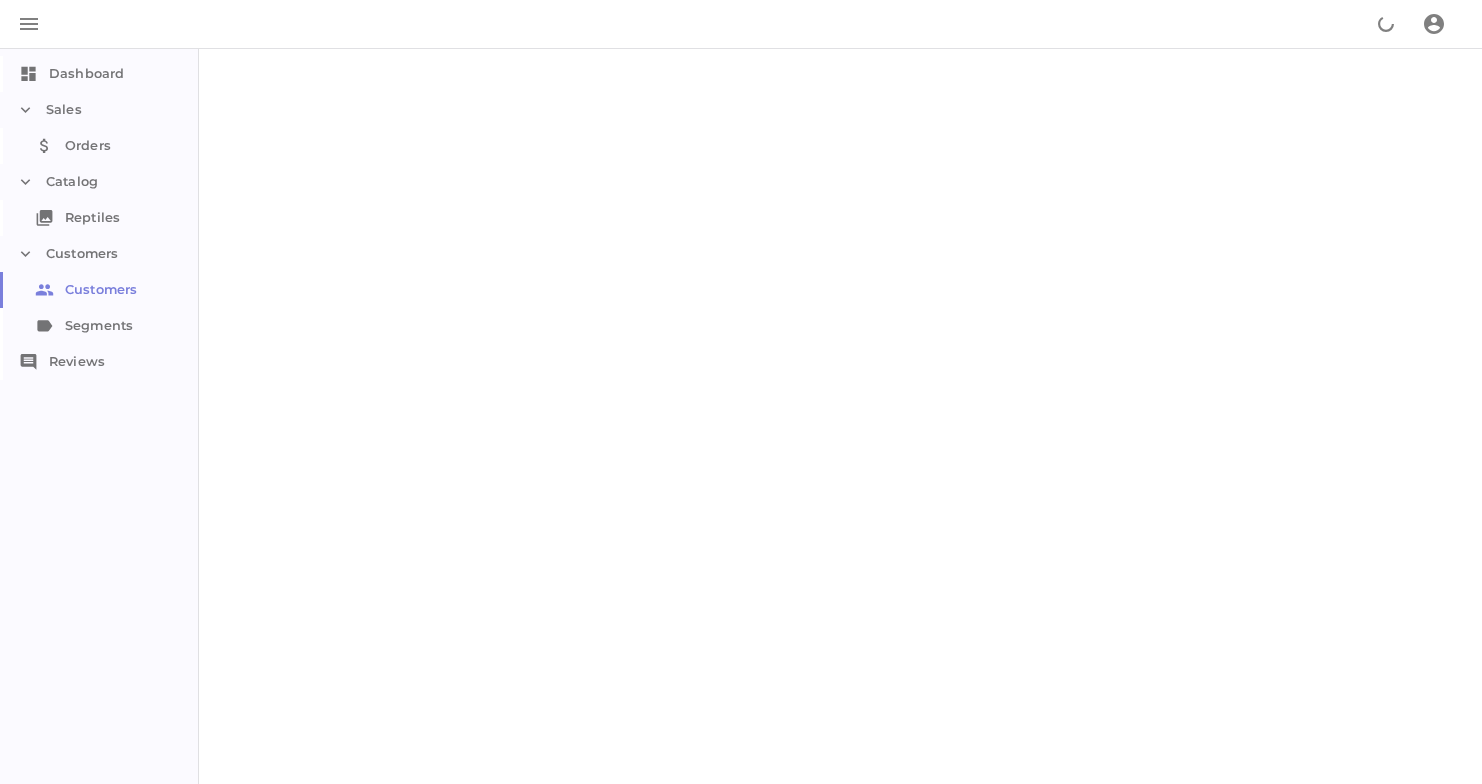 scroll, scrollTop: 0, scrollLeft: 0, axis: both 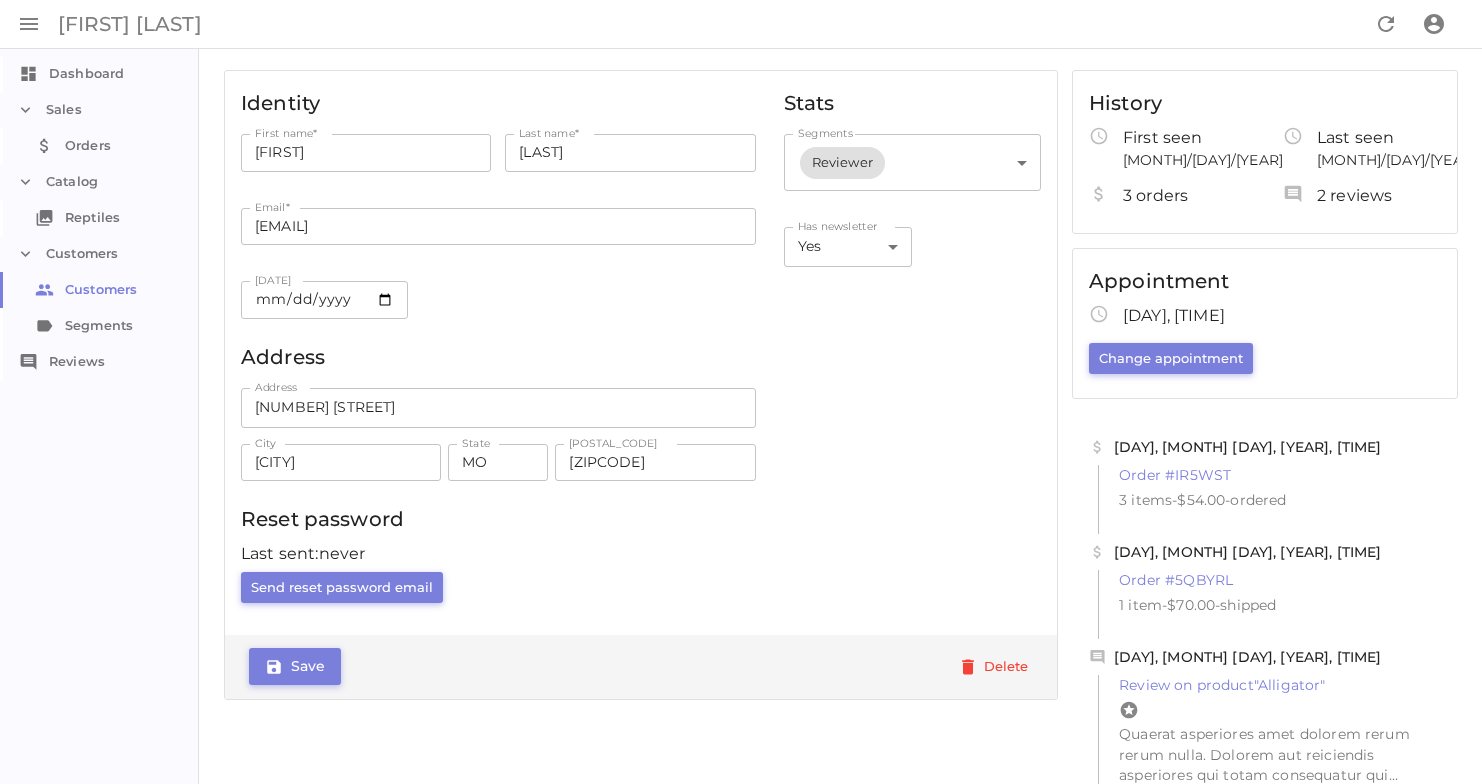 click on "Change appointment" at bounding box center (1171, 358) 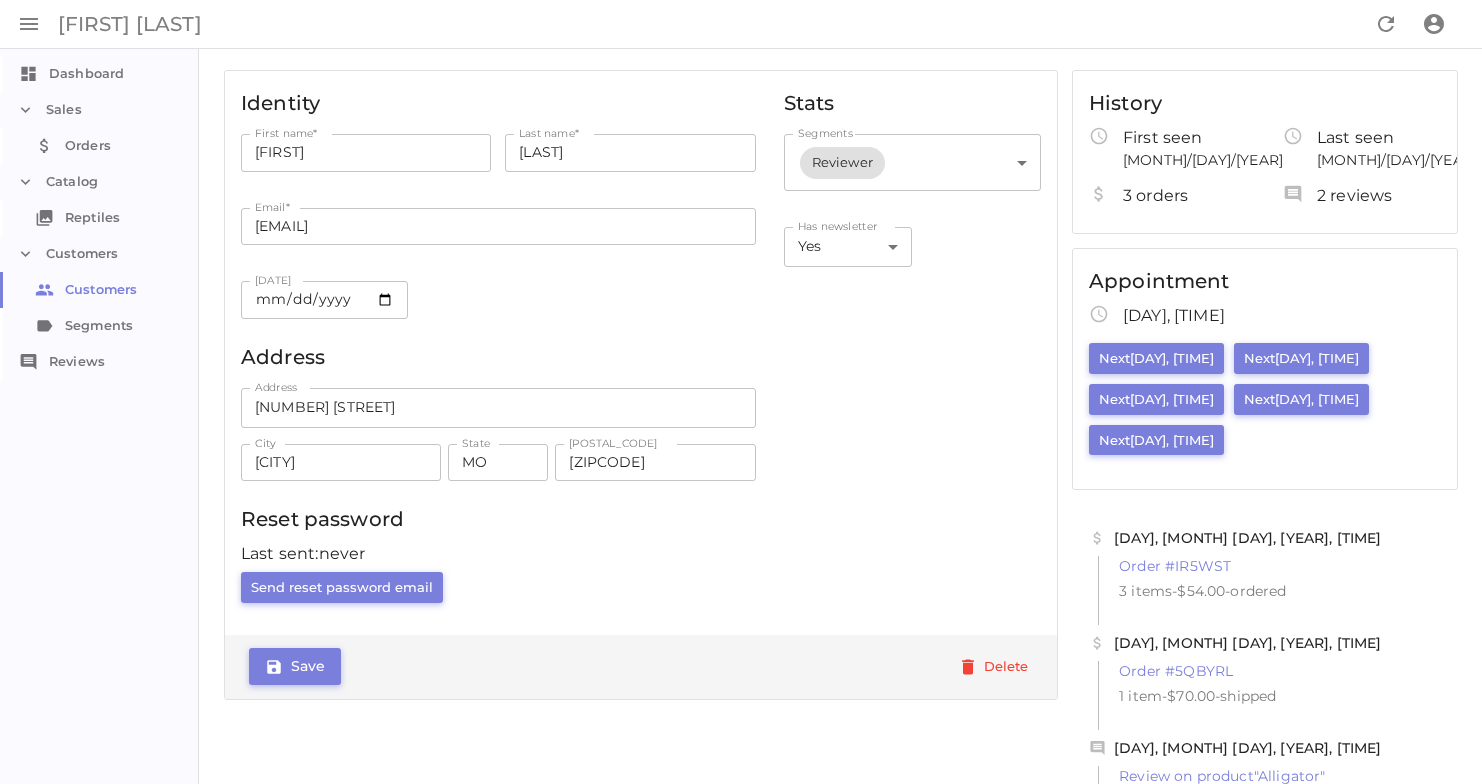 click on "Next  Thursday, 11am" at bounding box center [1301, 399] 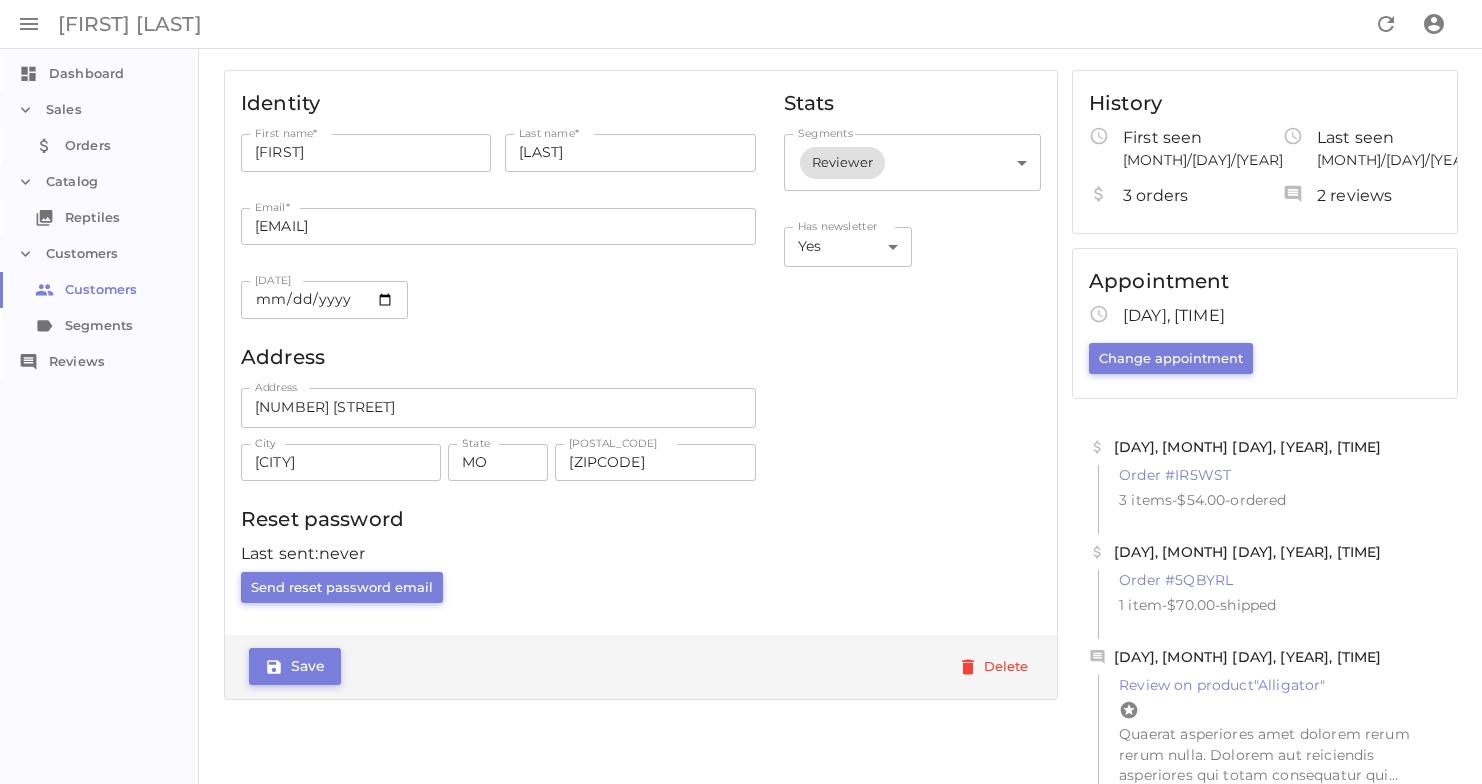 click on "Save" at bounding box center [295, 666] 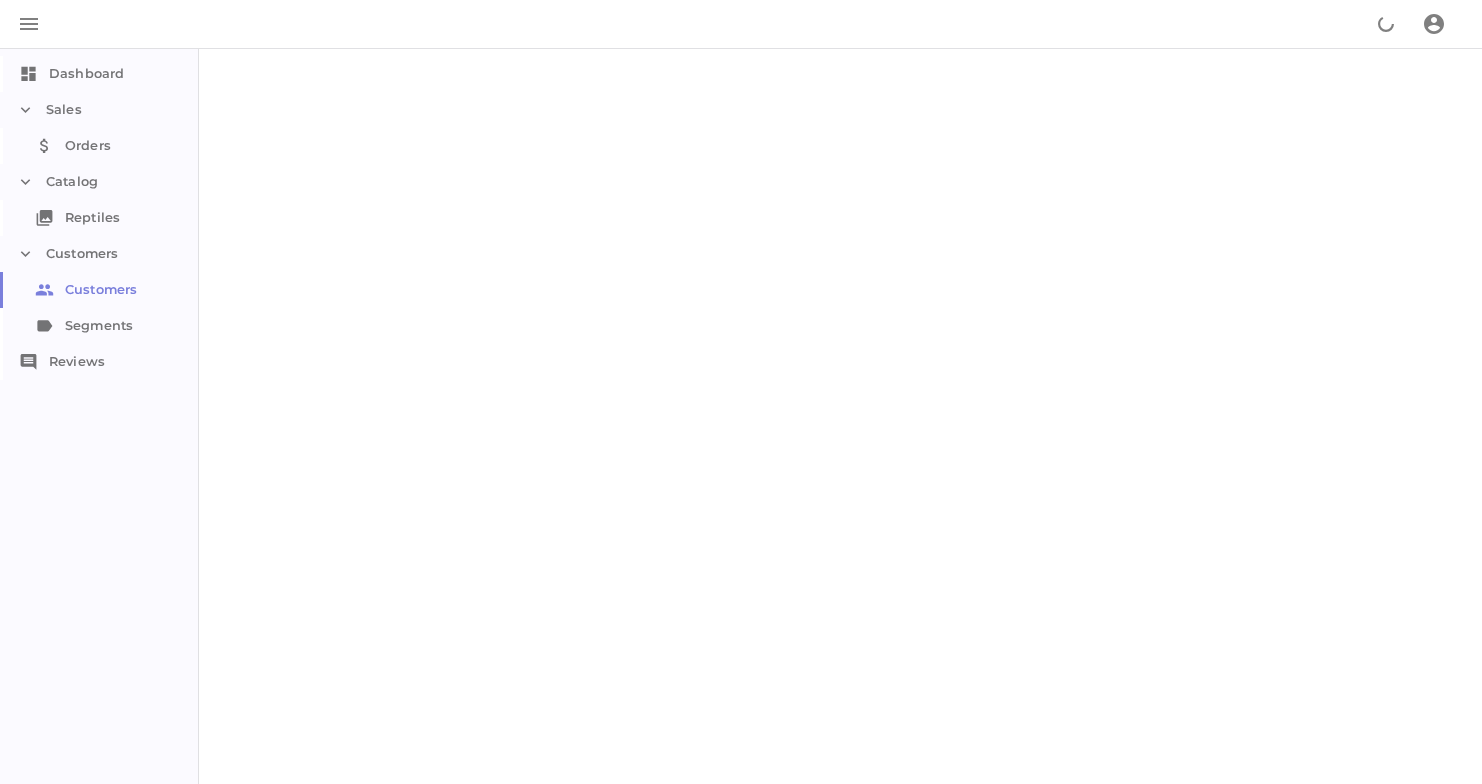 scroll, scrollTop: 0, scrollLeft: 0, axis: both 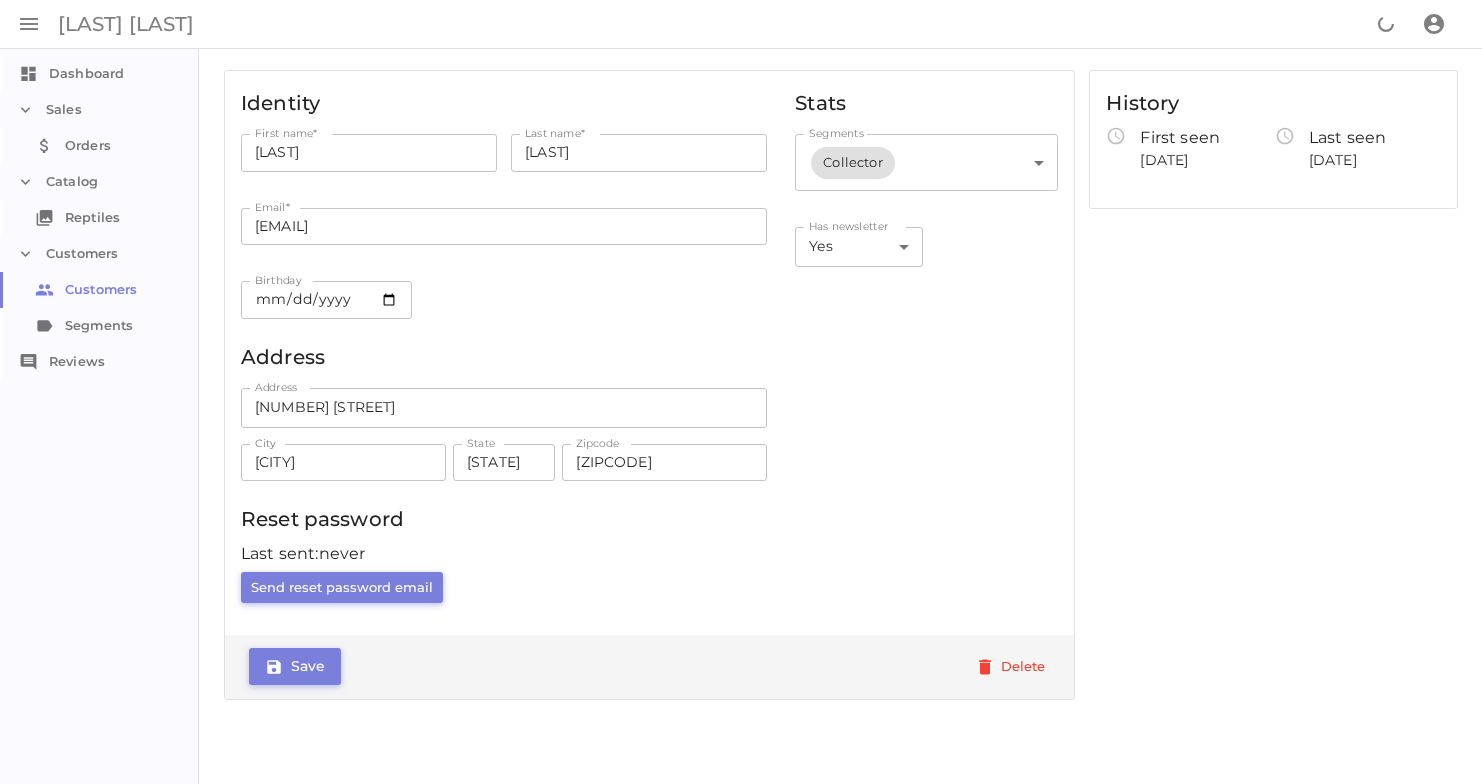 click on "Orders Orders" at bounding box center [100, 146] 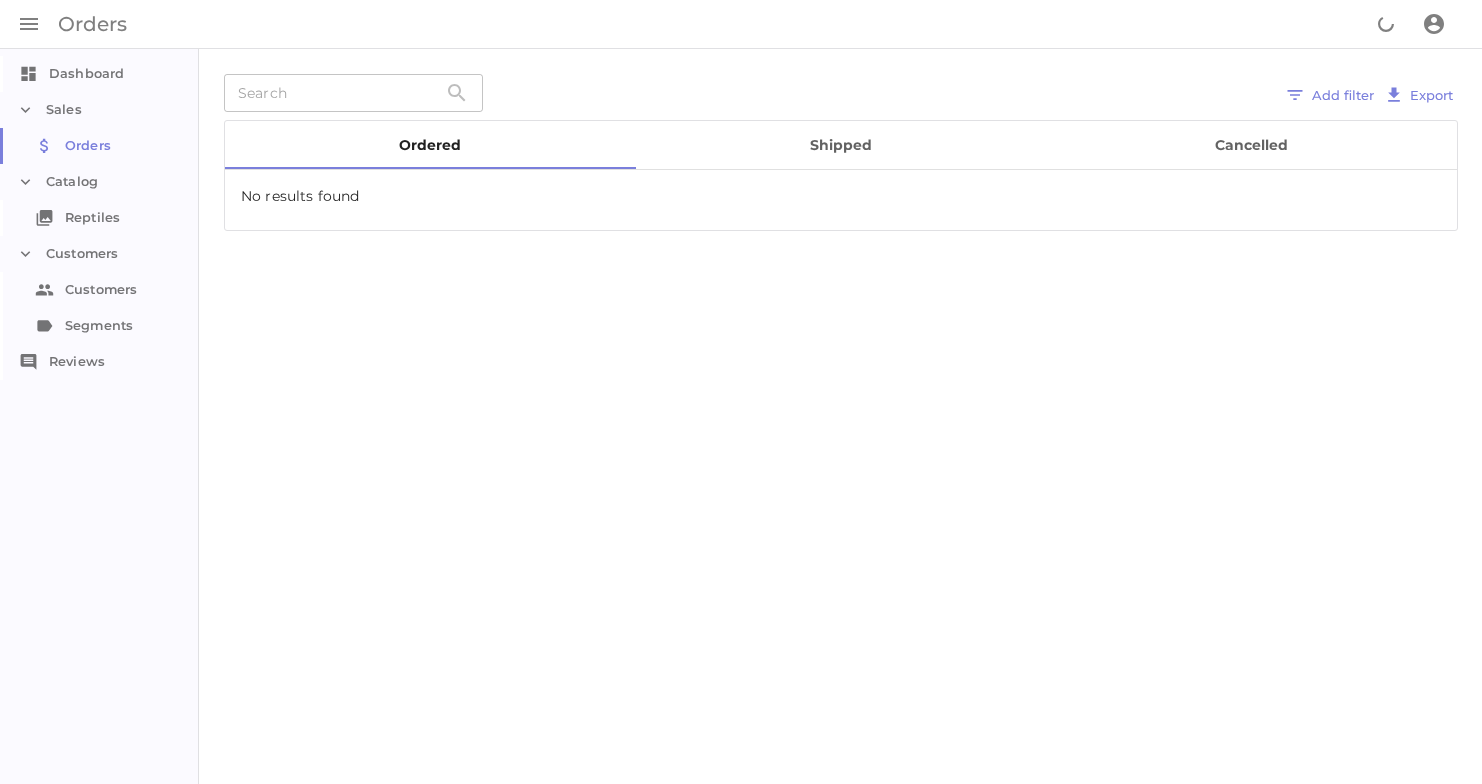 click on "shipped" at bounding box center (841, 145) 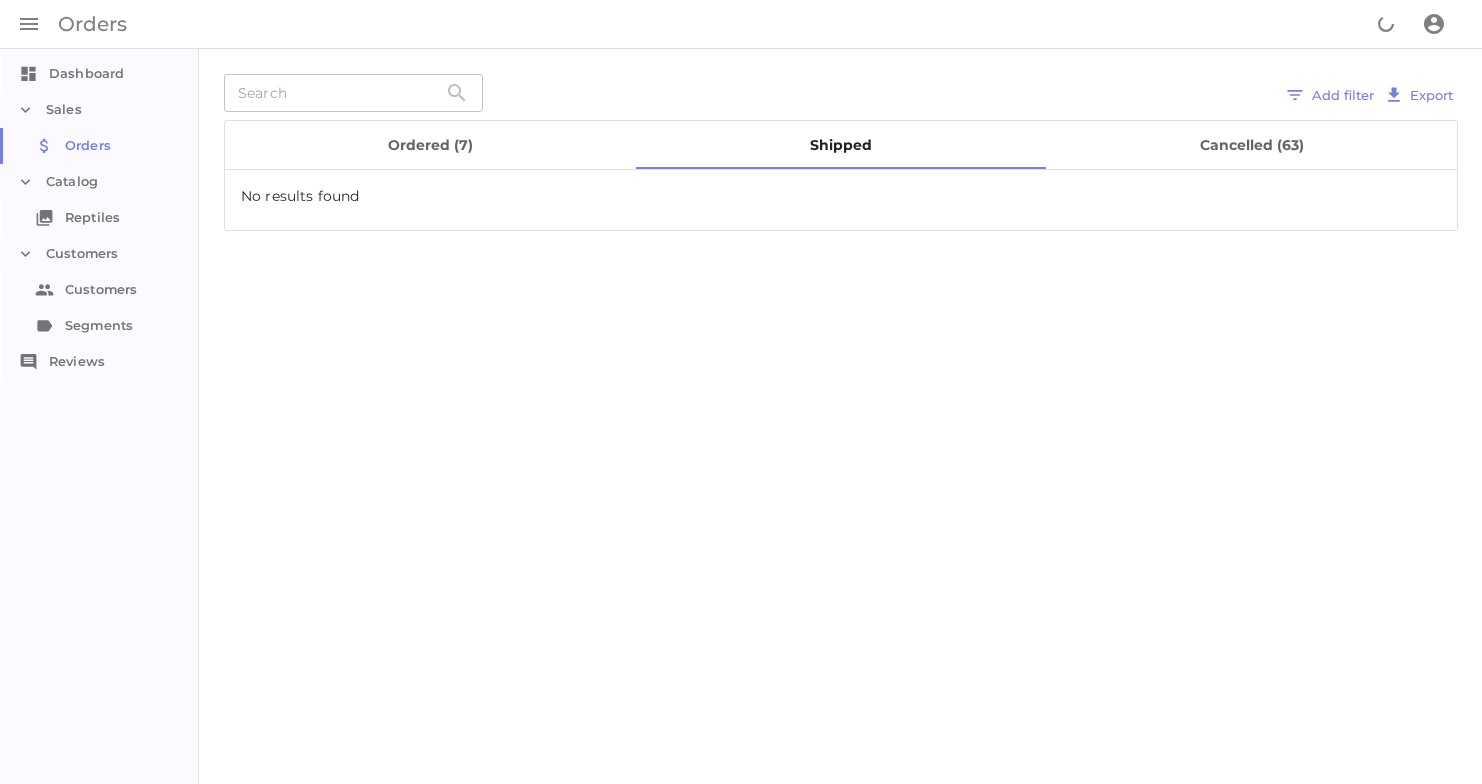 click on "cancelled (63)" at bounding box center [1251, 145] 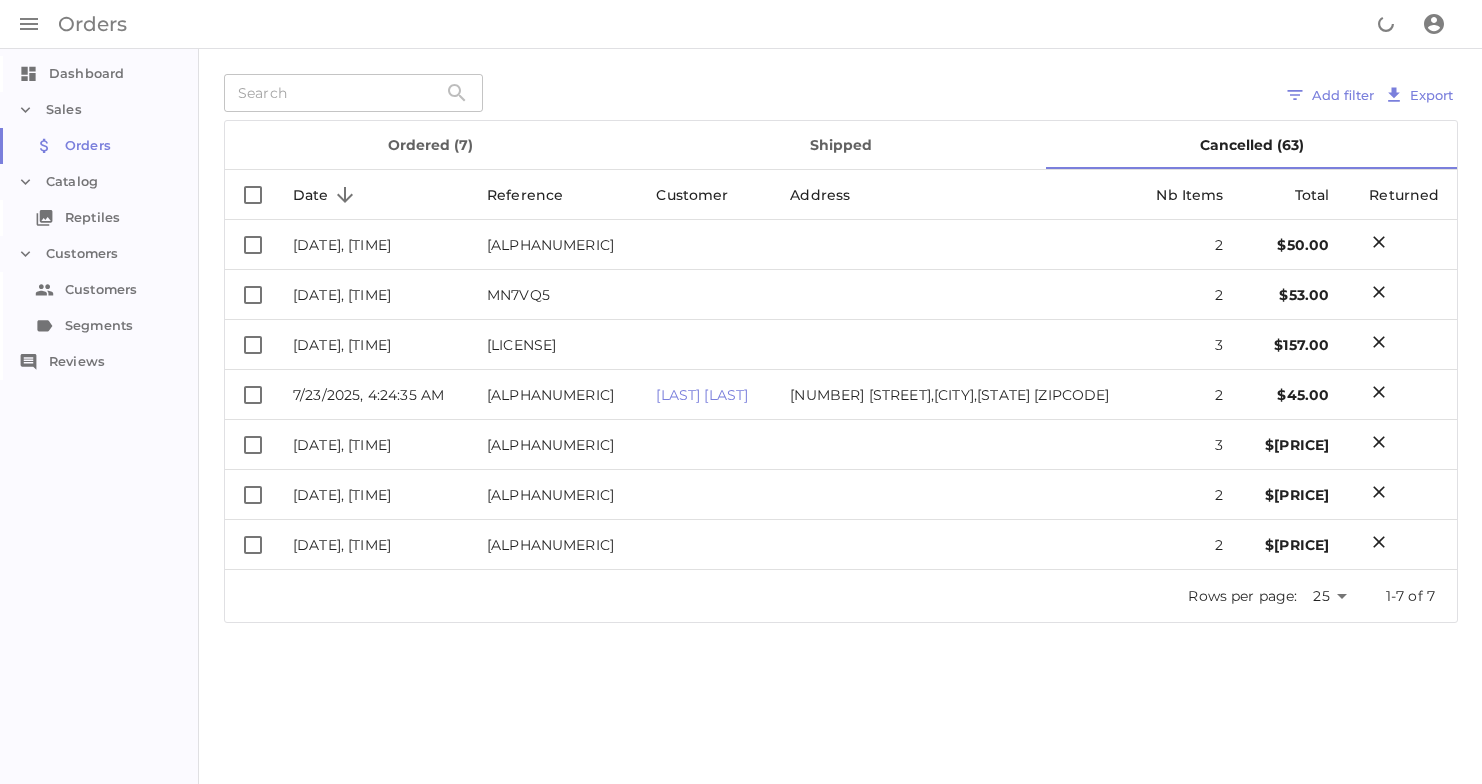 click on "Reptiles Reptiles" at bounding box center [100, 218] 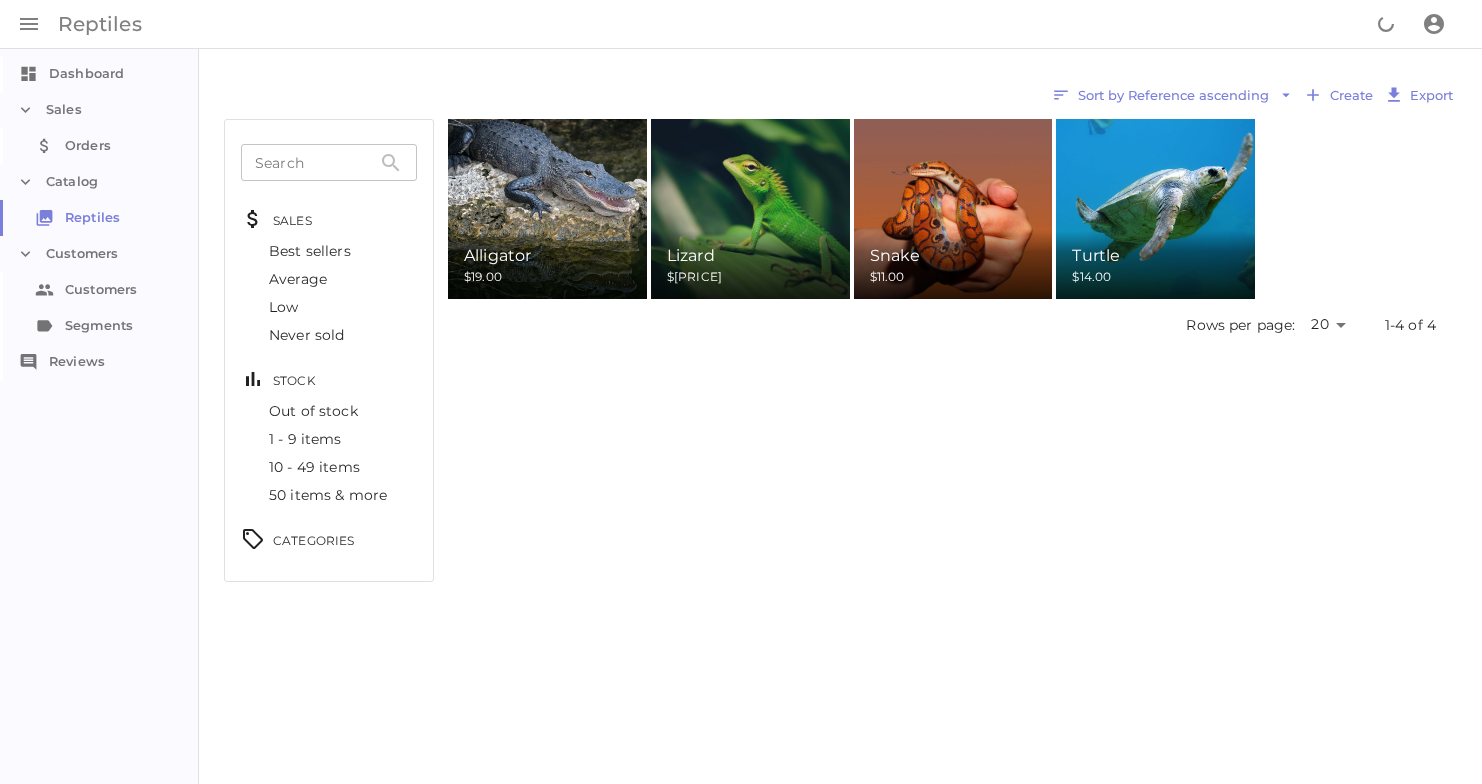 click on "Customers Customers" at bounding box center (100, 290) 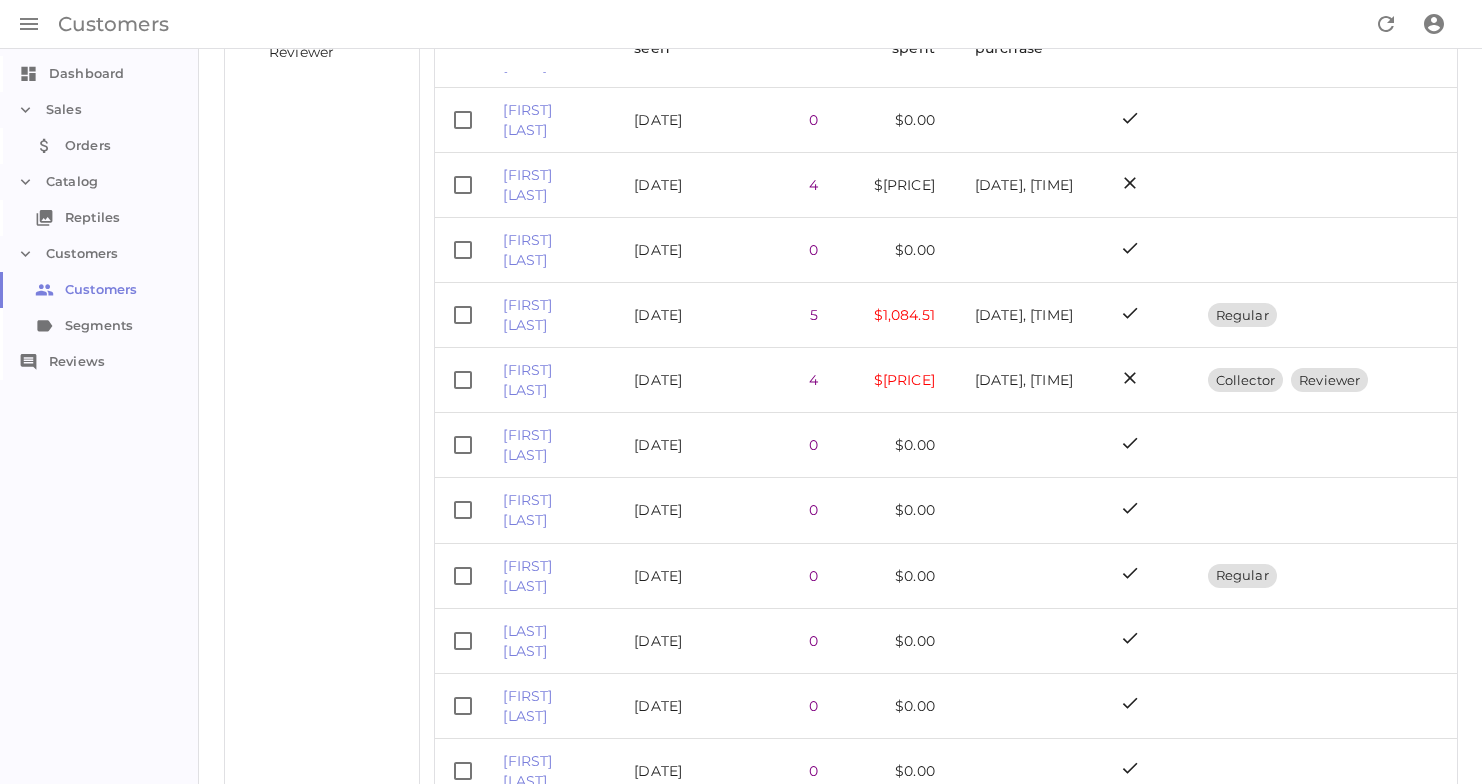 scroll, scrollTop: 0, scrollLeft: 0, axis: both 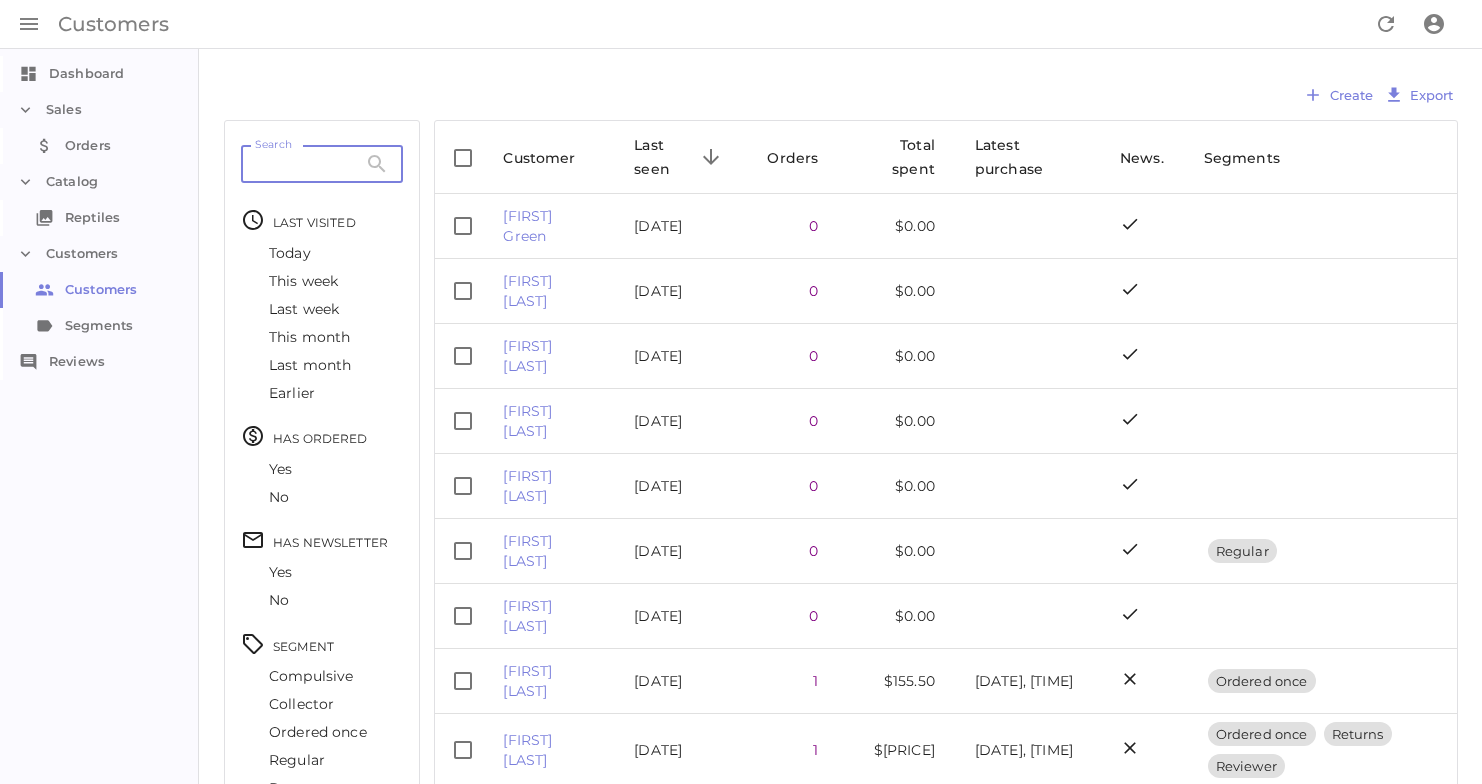 click on "Search" at bounding box center (299, 164) 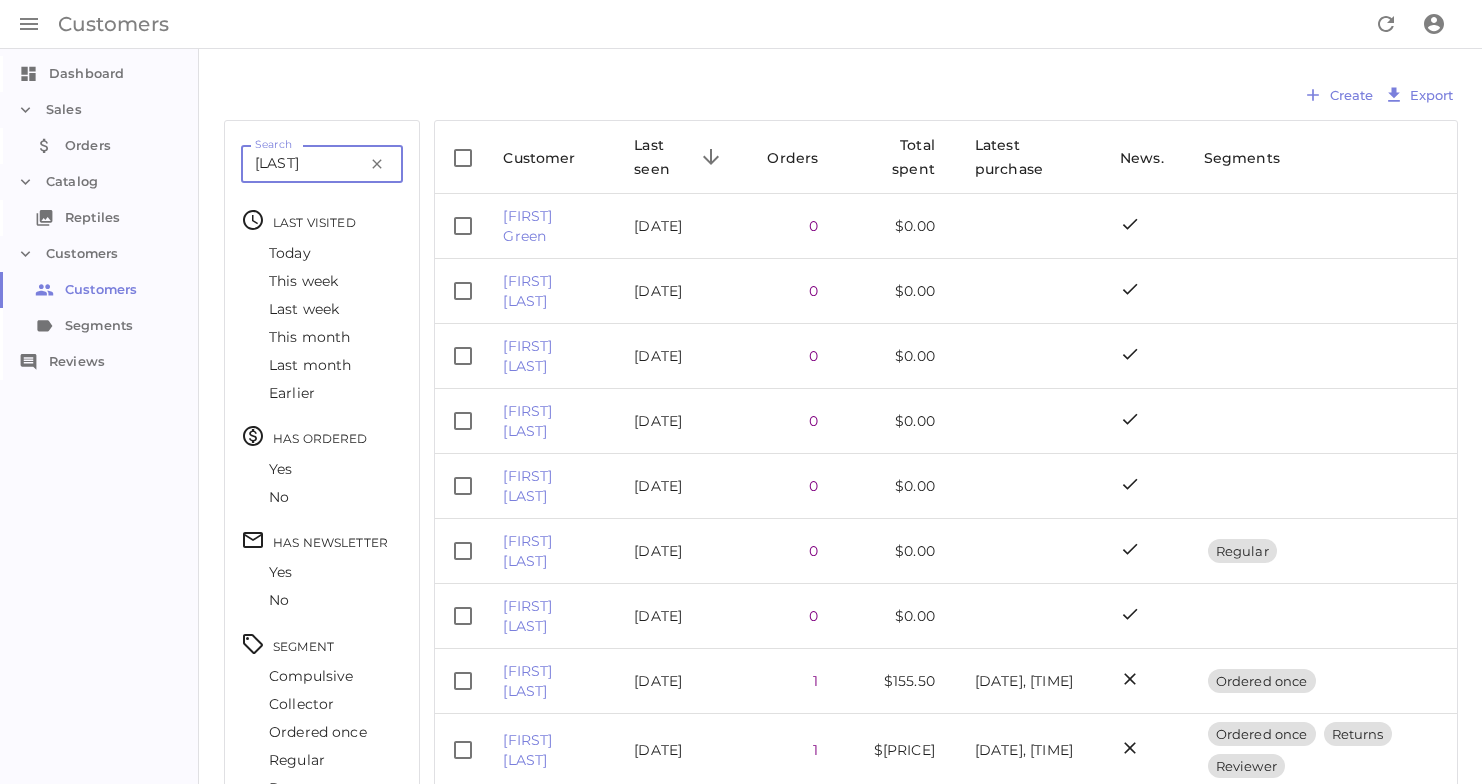 type on "[LAST]" 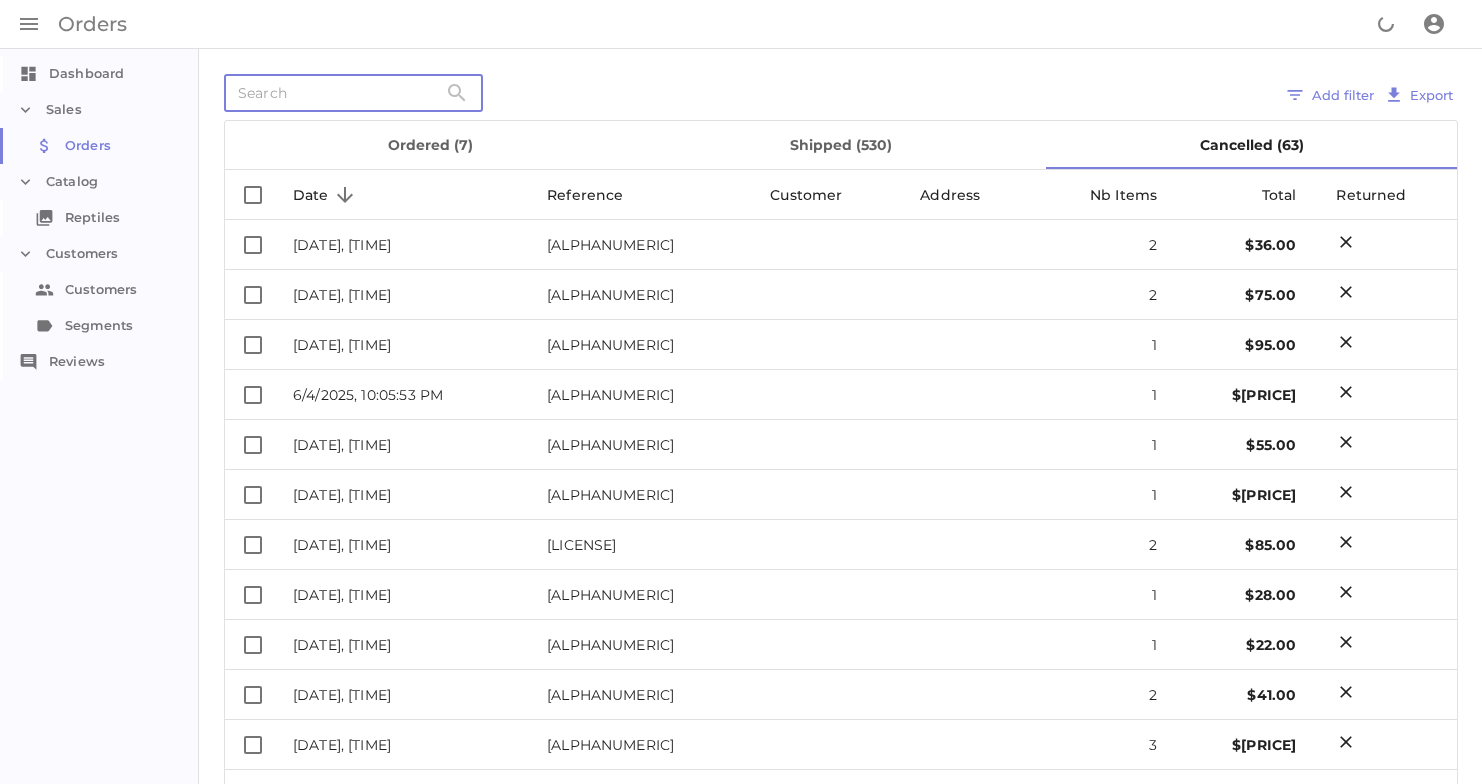 click at bounding box center (330, 93) 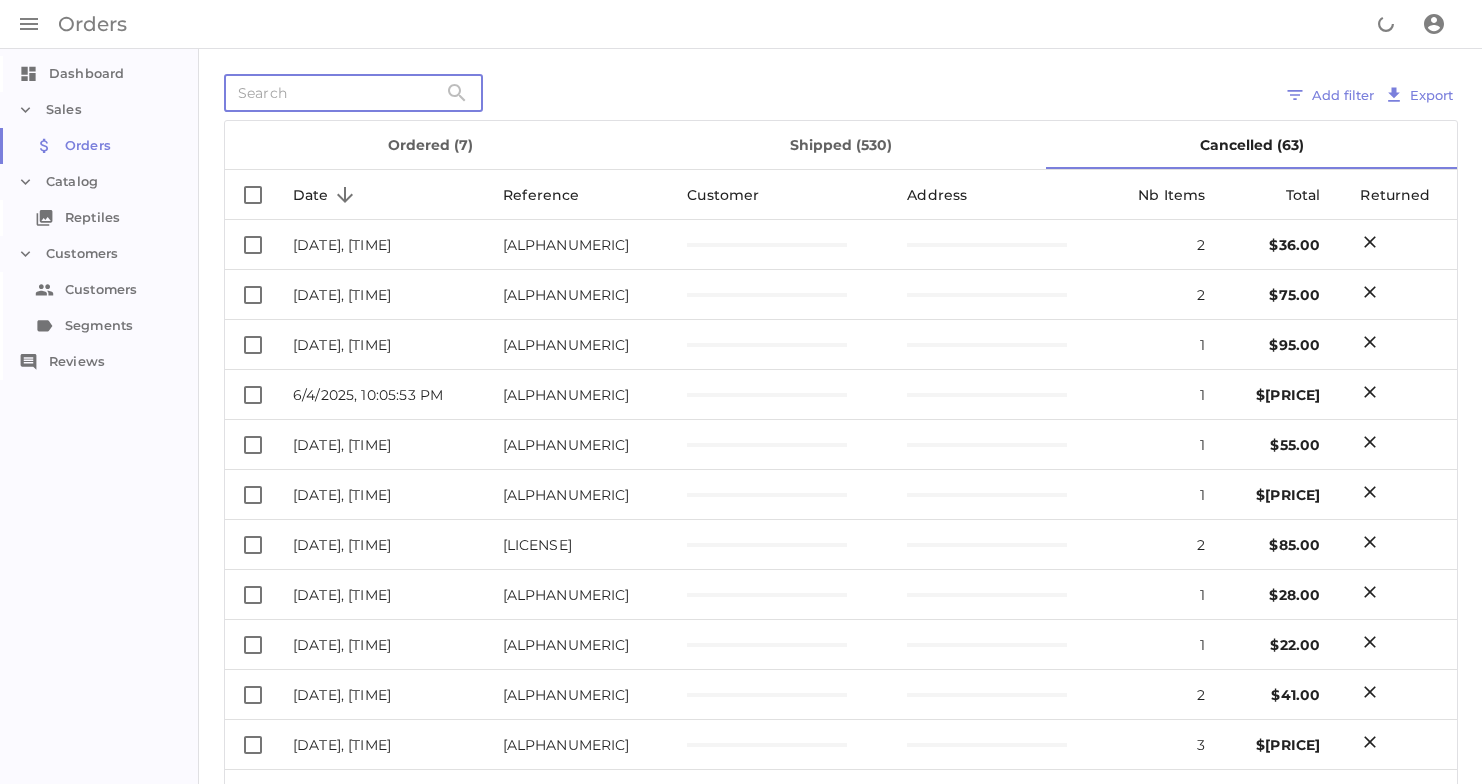 paste on "[ALPHANUMERIC]" 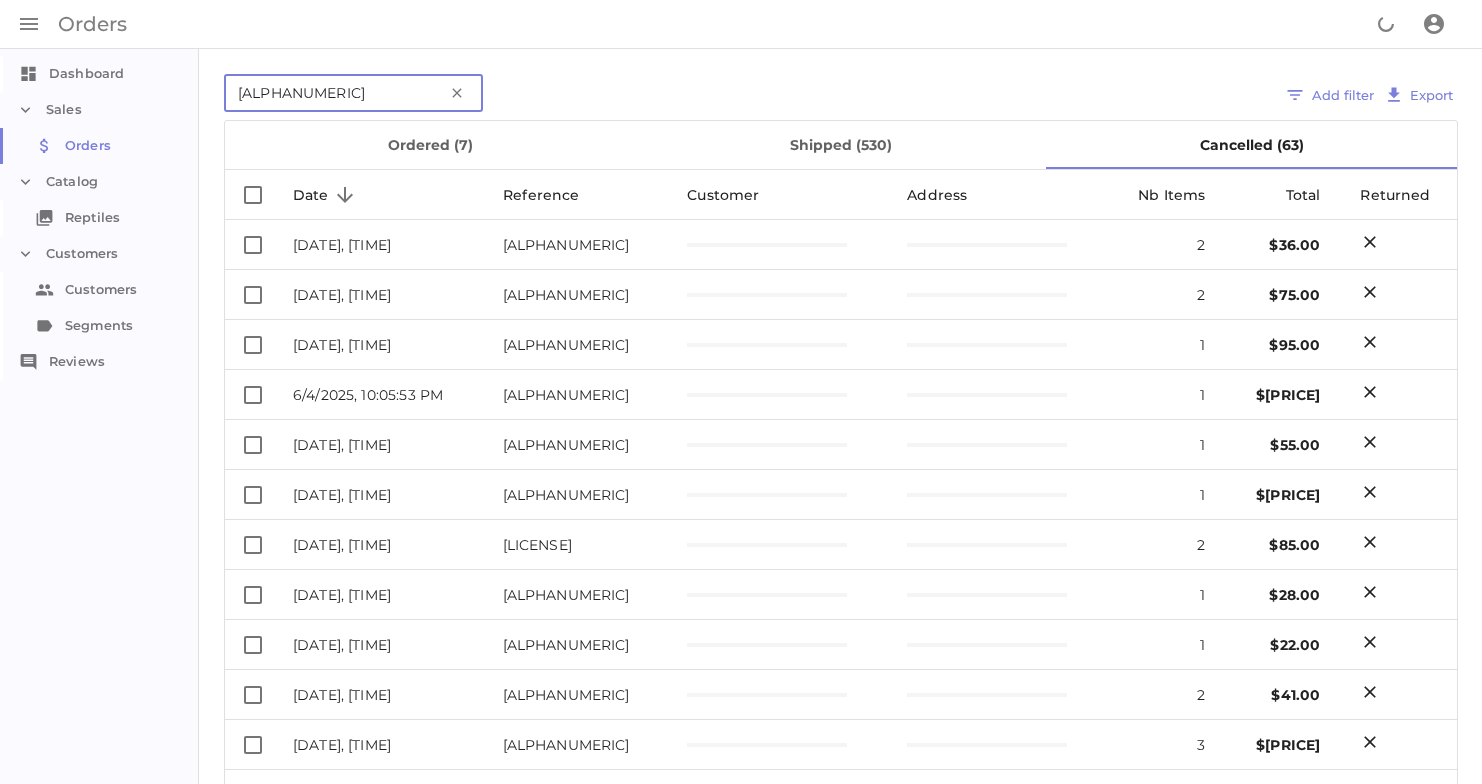 type on "[ALPHANUMERIC]" 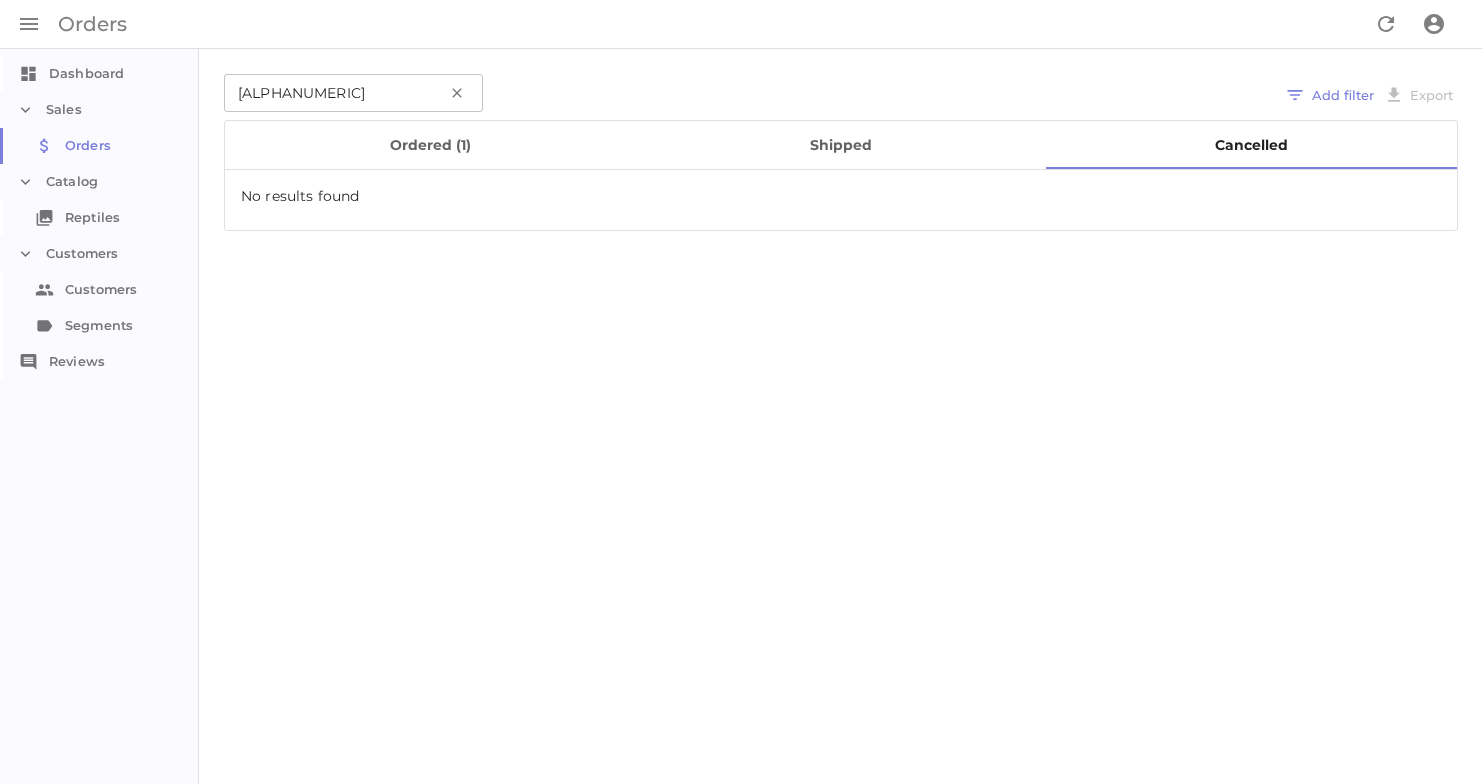 click on "ordered (1)" at bounding box center [430, 145] 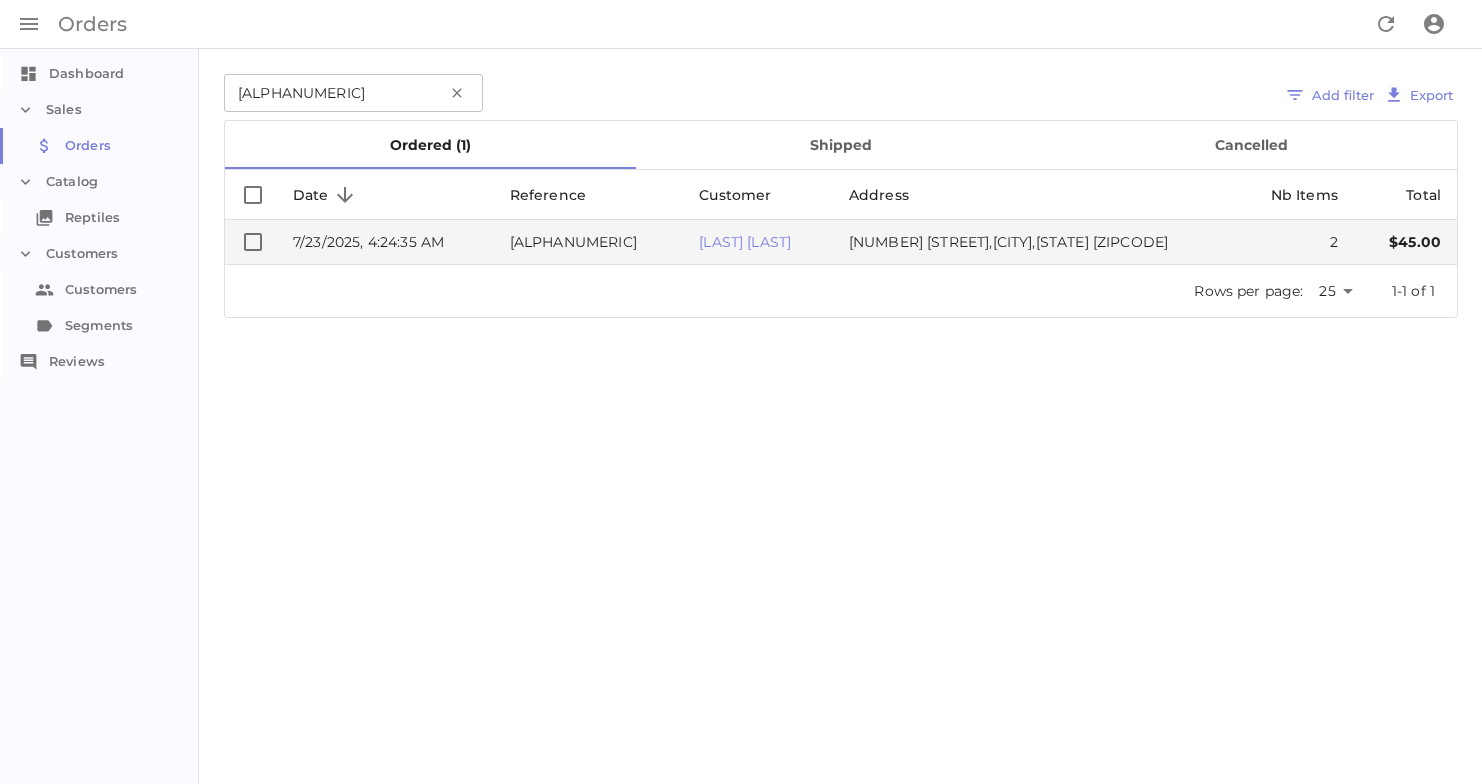 click on "7/23/2025, 4:24:35 AM" at bounding box center (368, 242) 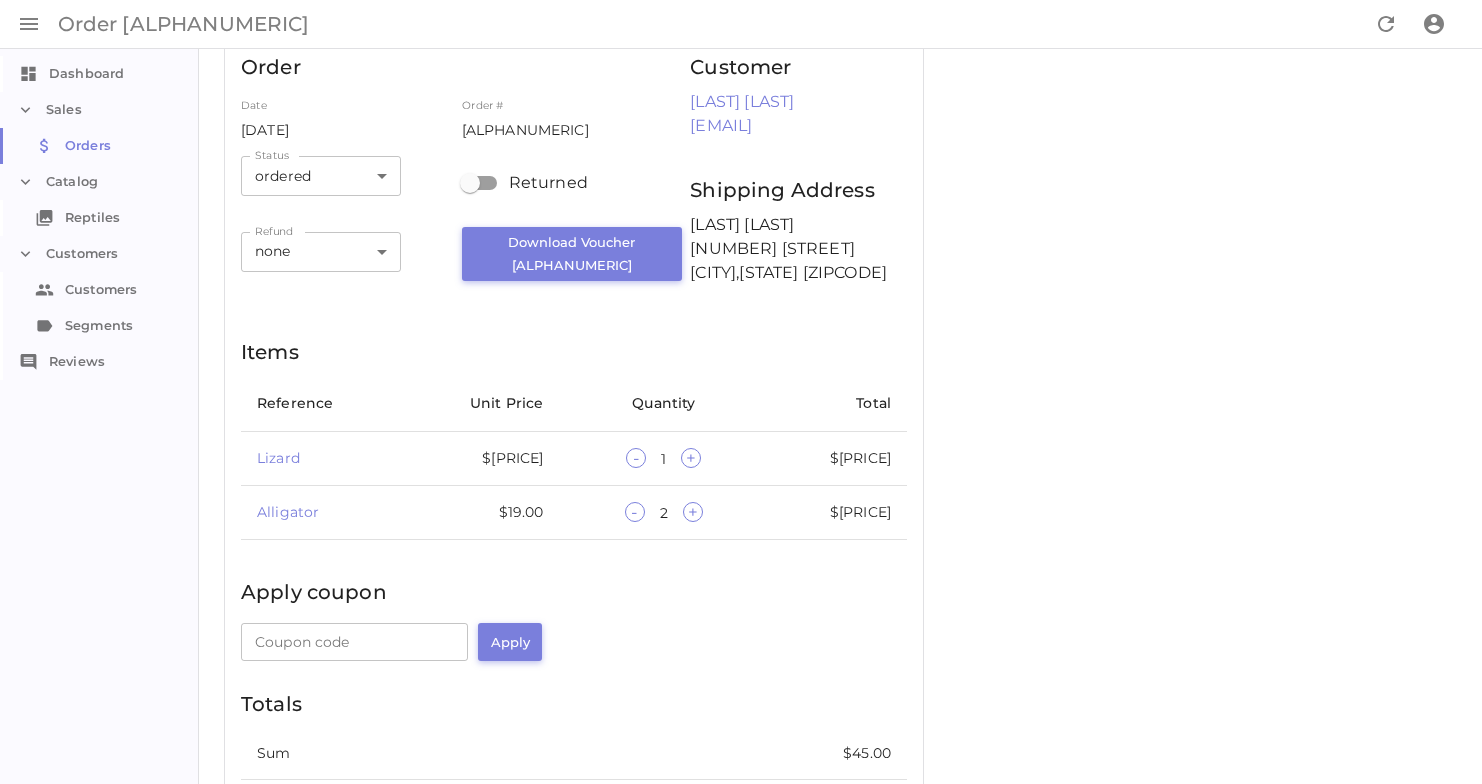 scroll, scrollTop: 35, scrollLeft: 0, axis: vertical 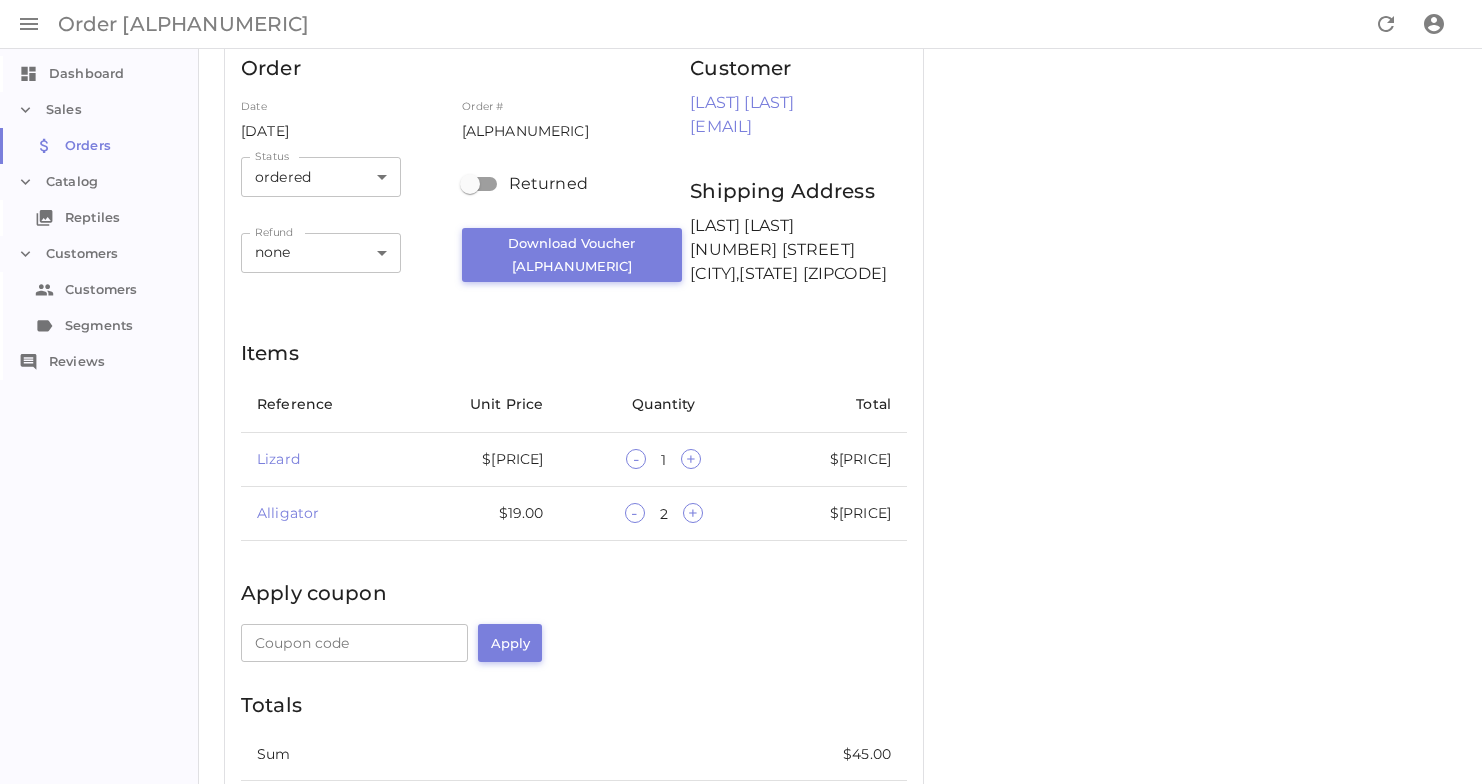 click on "Coupon code" at bounding box center [354, 643] 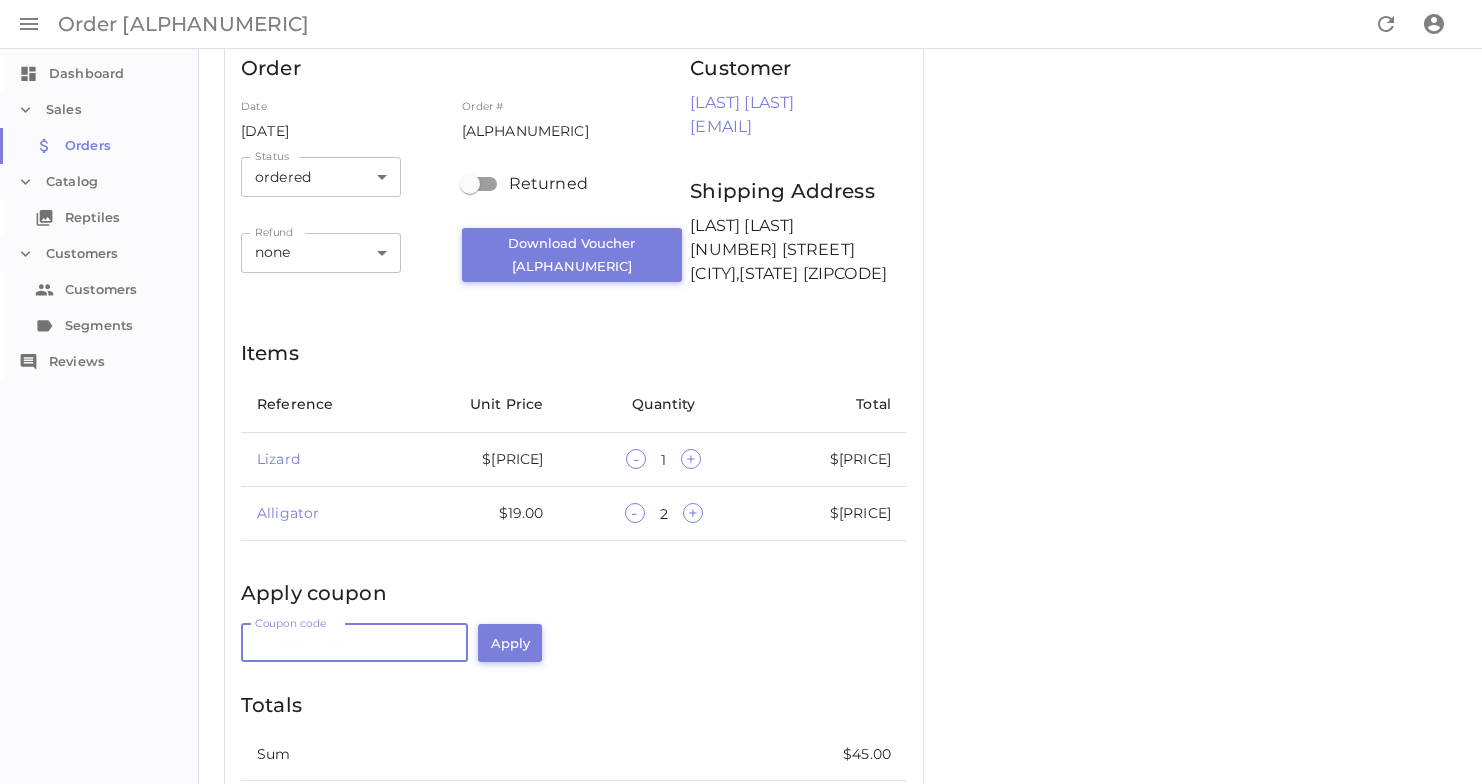 paste on "WELCOME40" 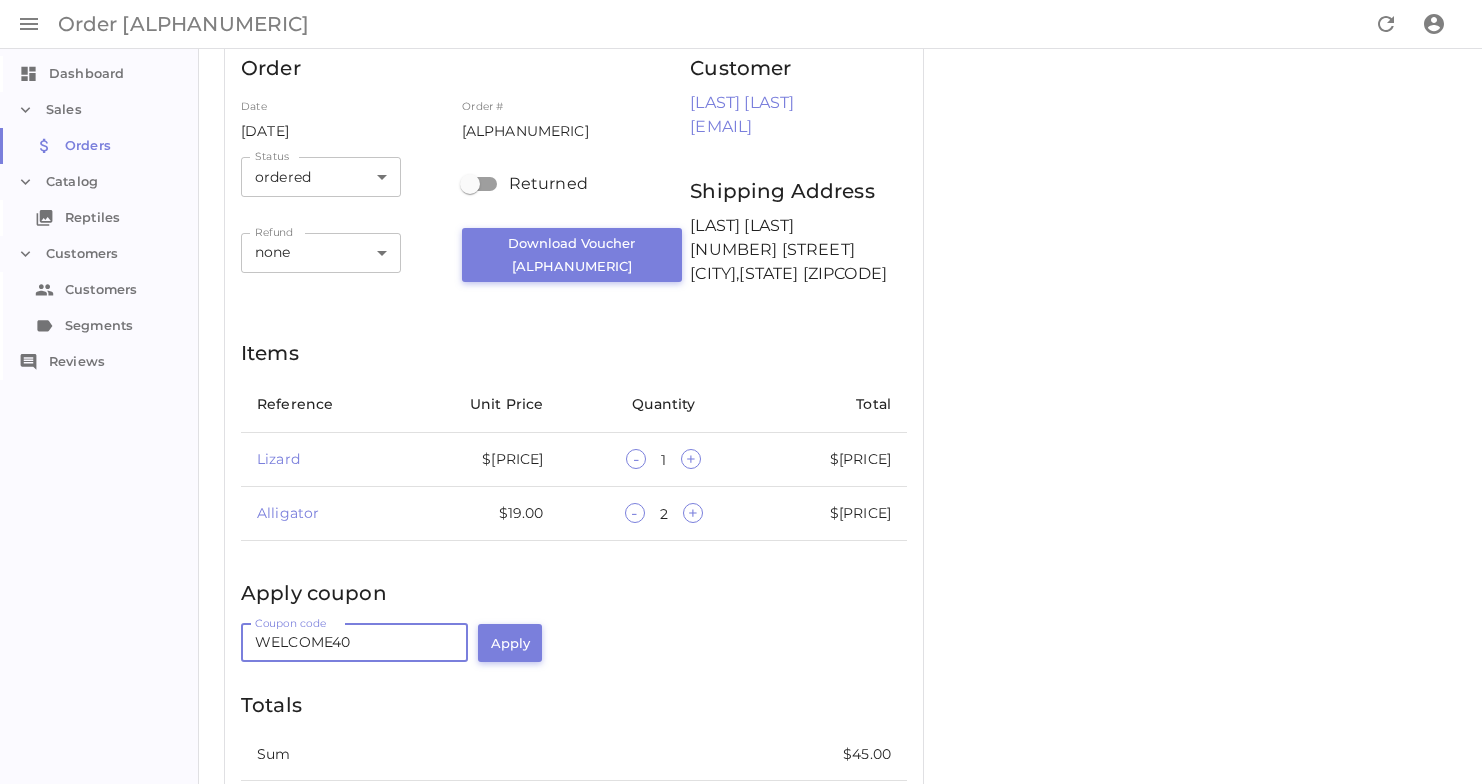 type on "WELCOME40" 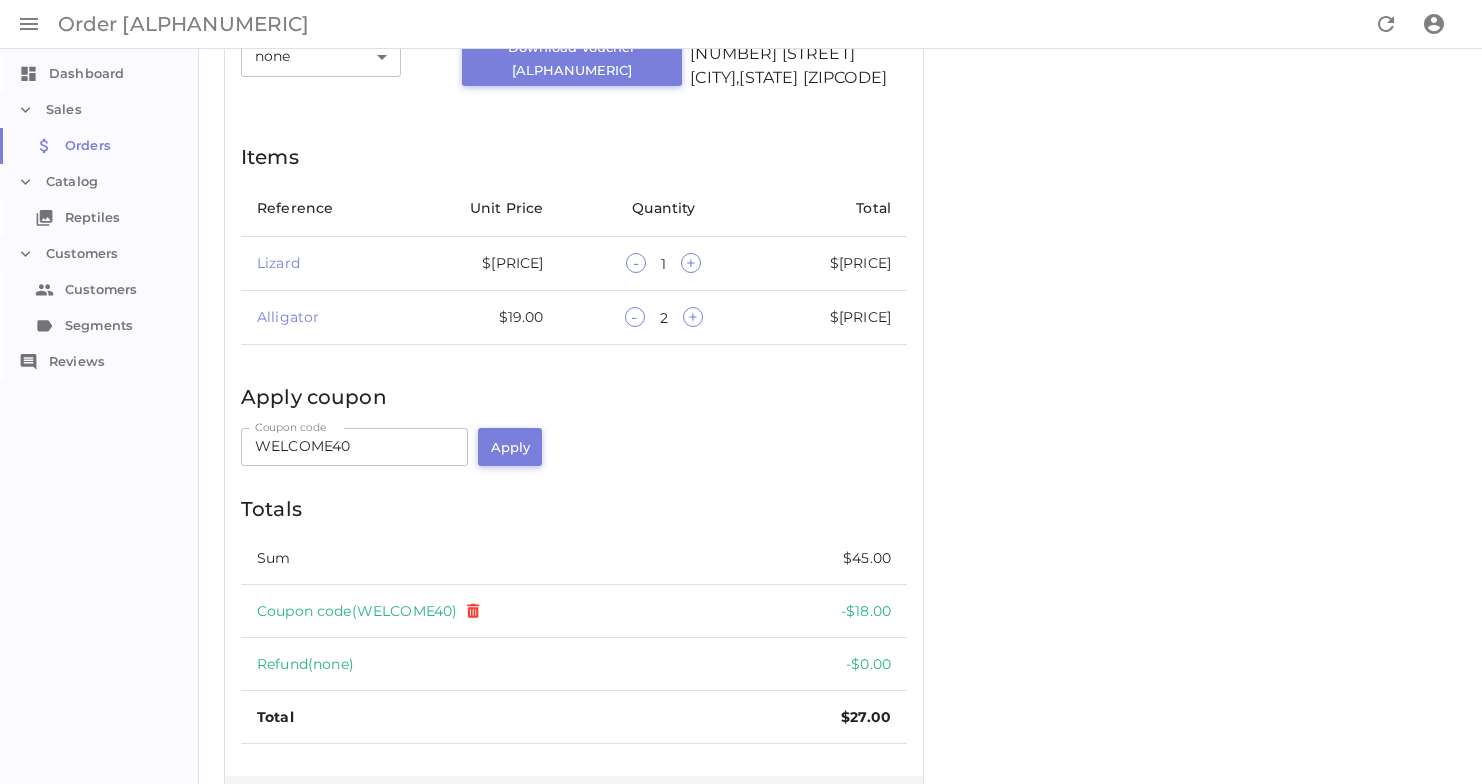 scroll, scrollTop: 223, scrollLeft: 0, axis: vertical 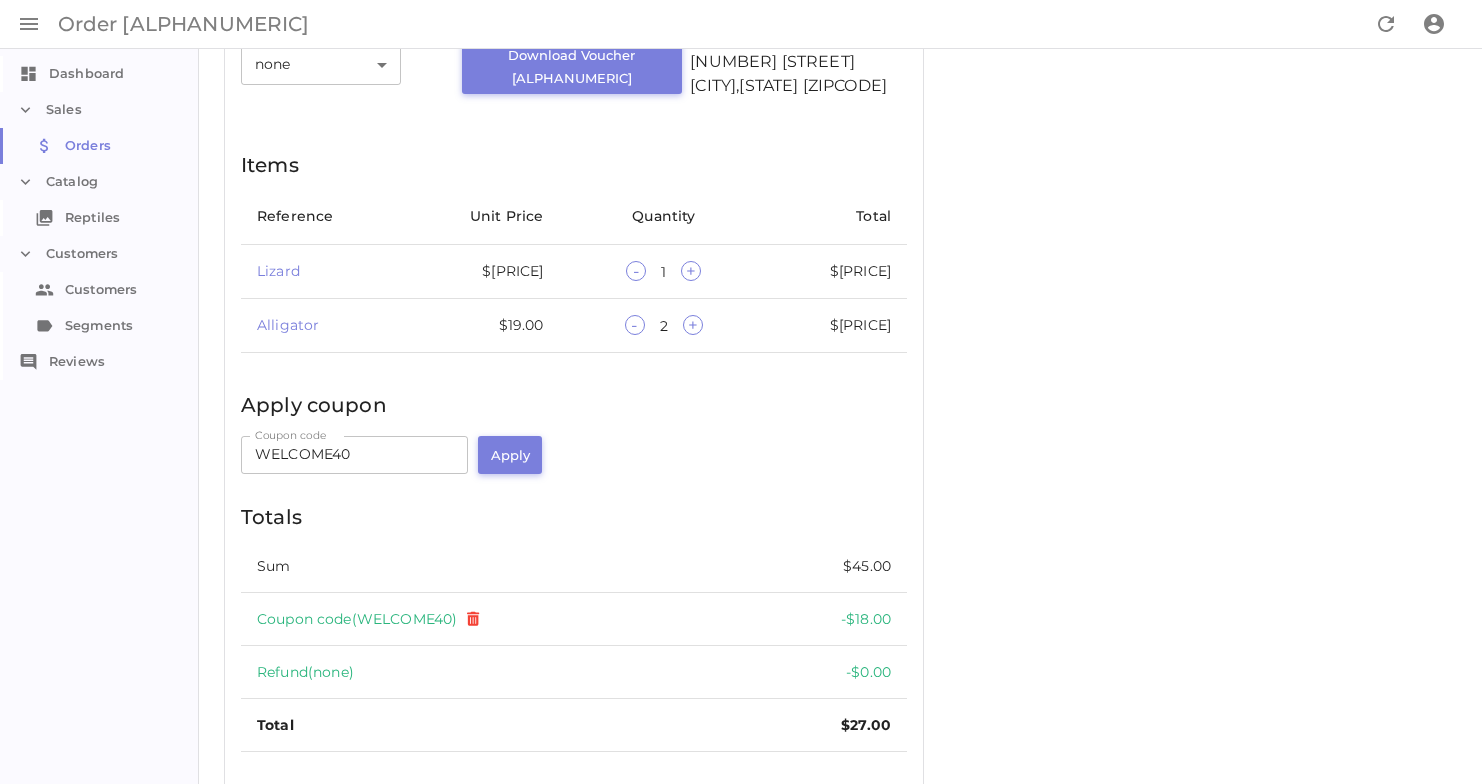 click on "+" at bounding box center (691, 271) 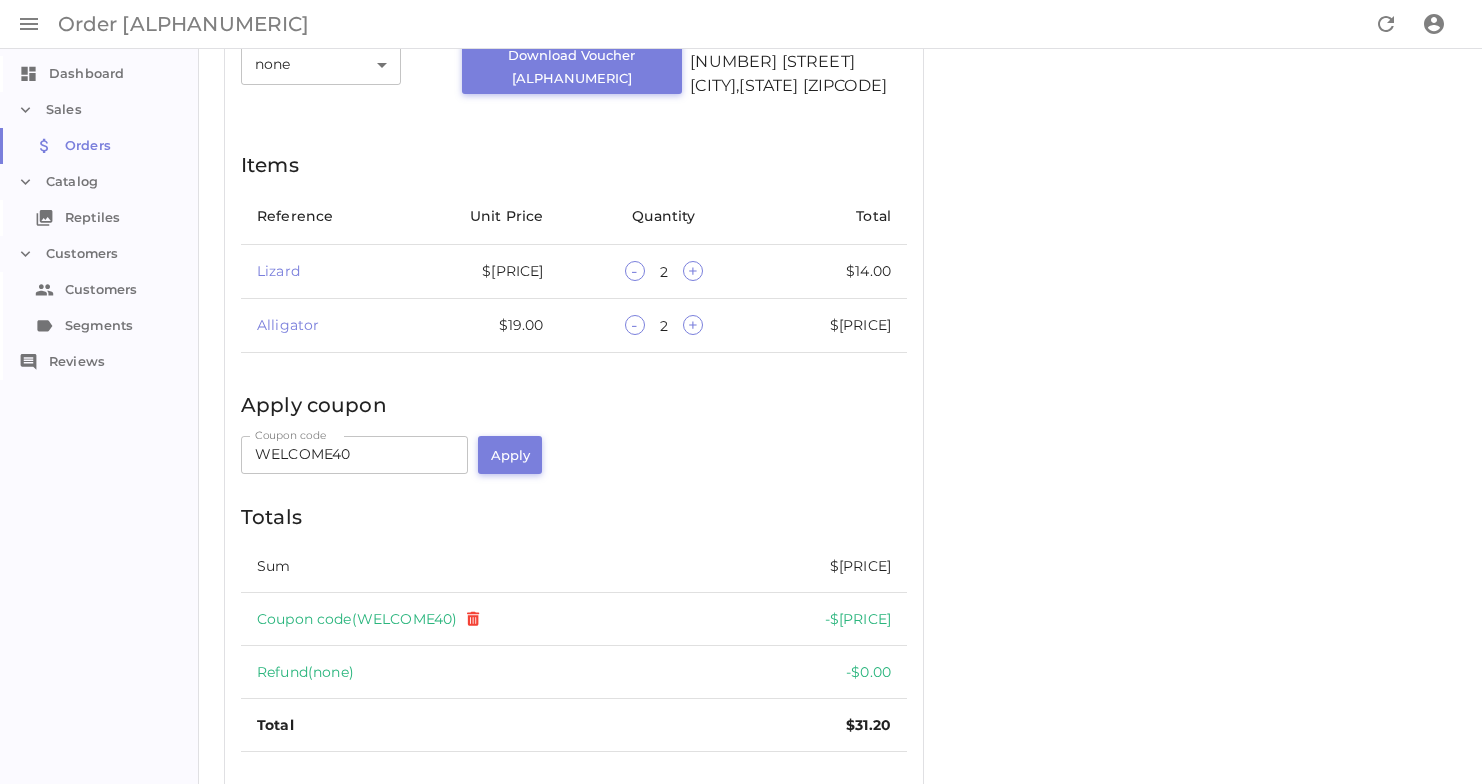 click on "-" at bounding box center [635, 325] 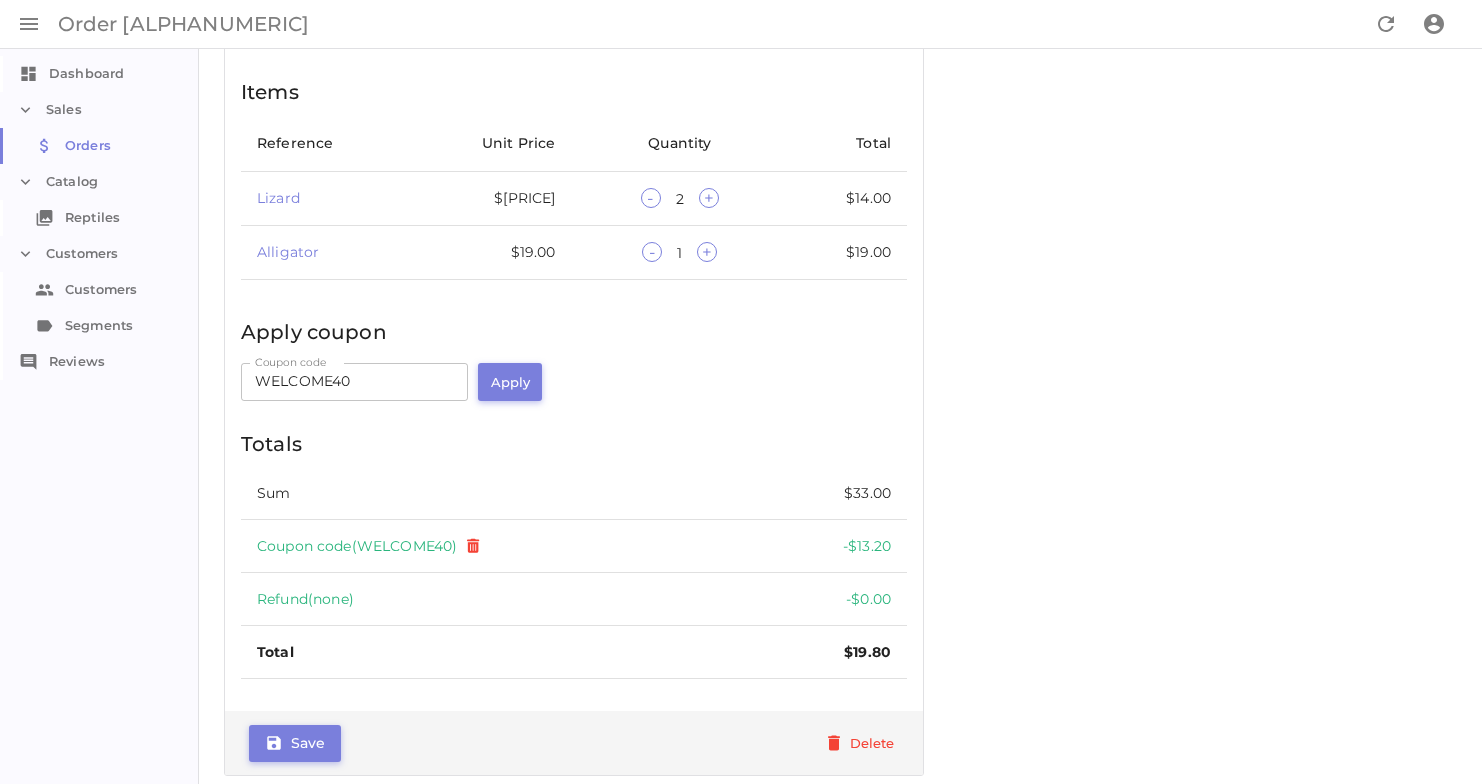 scroll, scrollTop: 322, scrollLeft: 0, axis: vertical 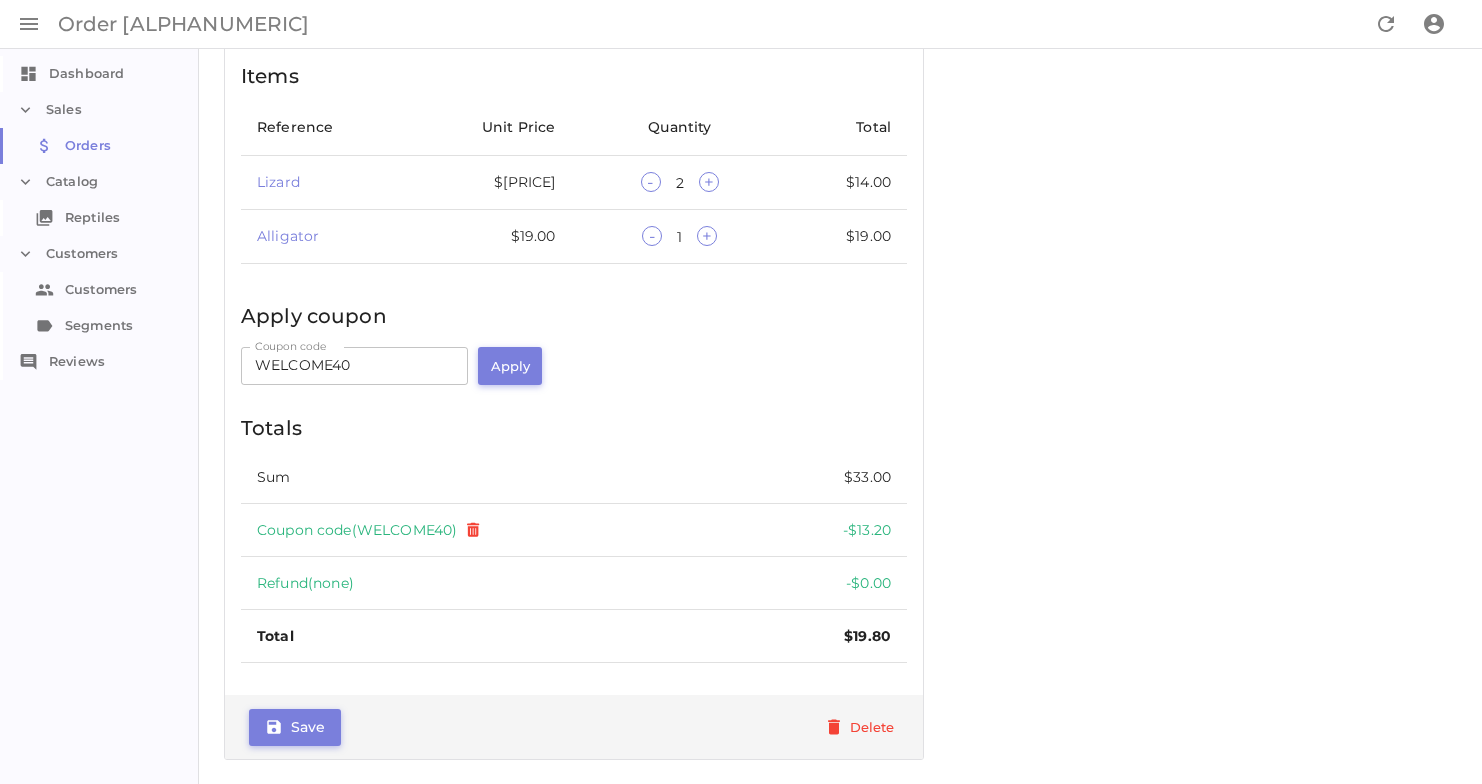 click on "Save" at bounding box center (295, 727) 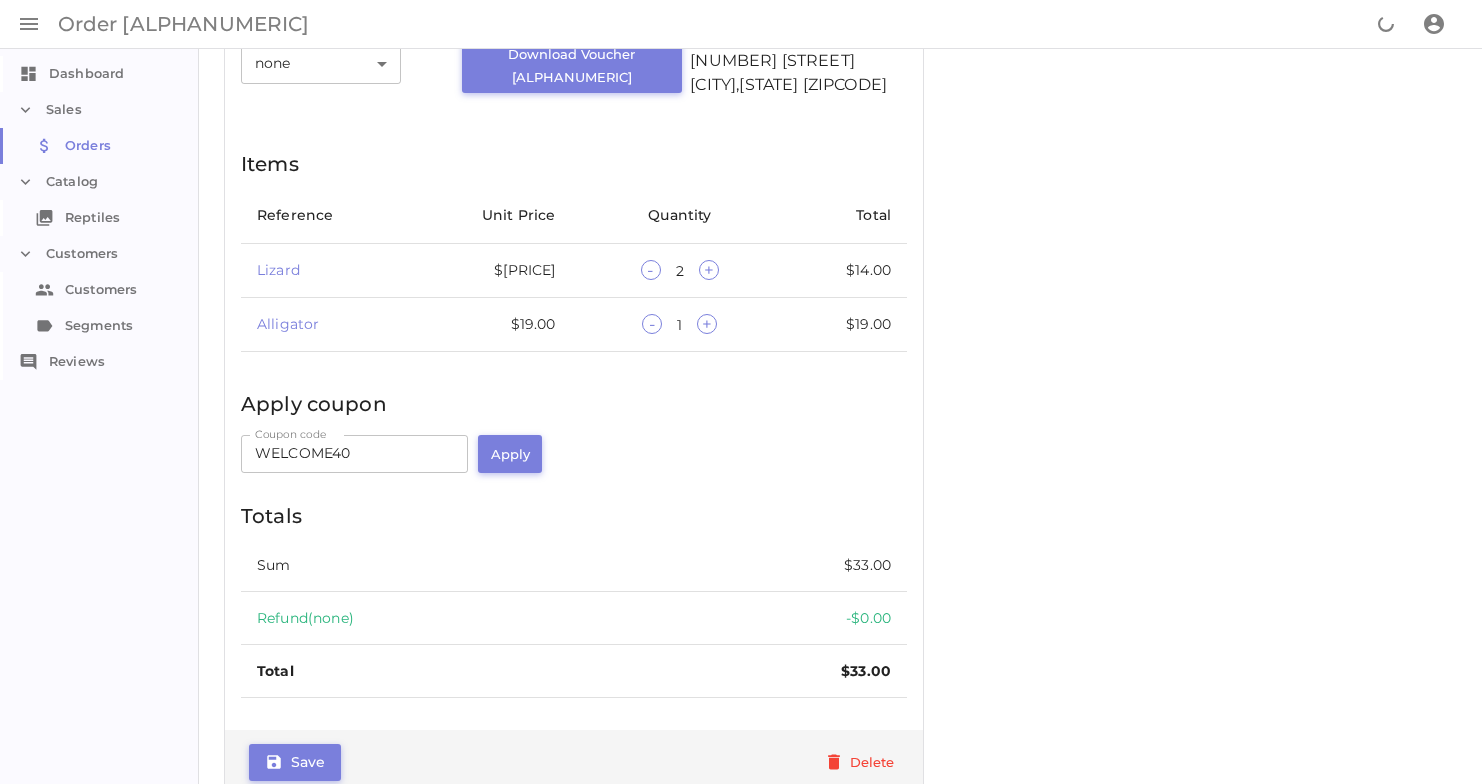 scroll, scrollTop: 269, scrollLeft: 0, axis: vertical 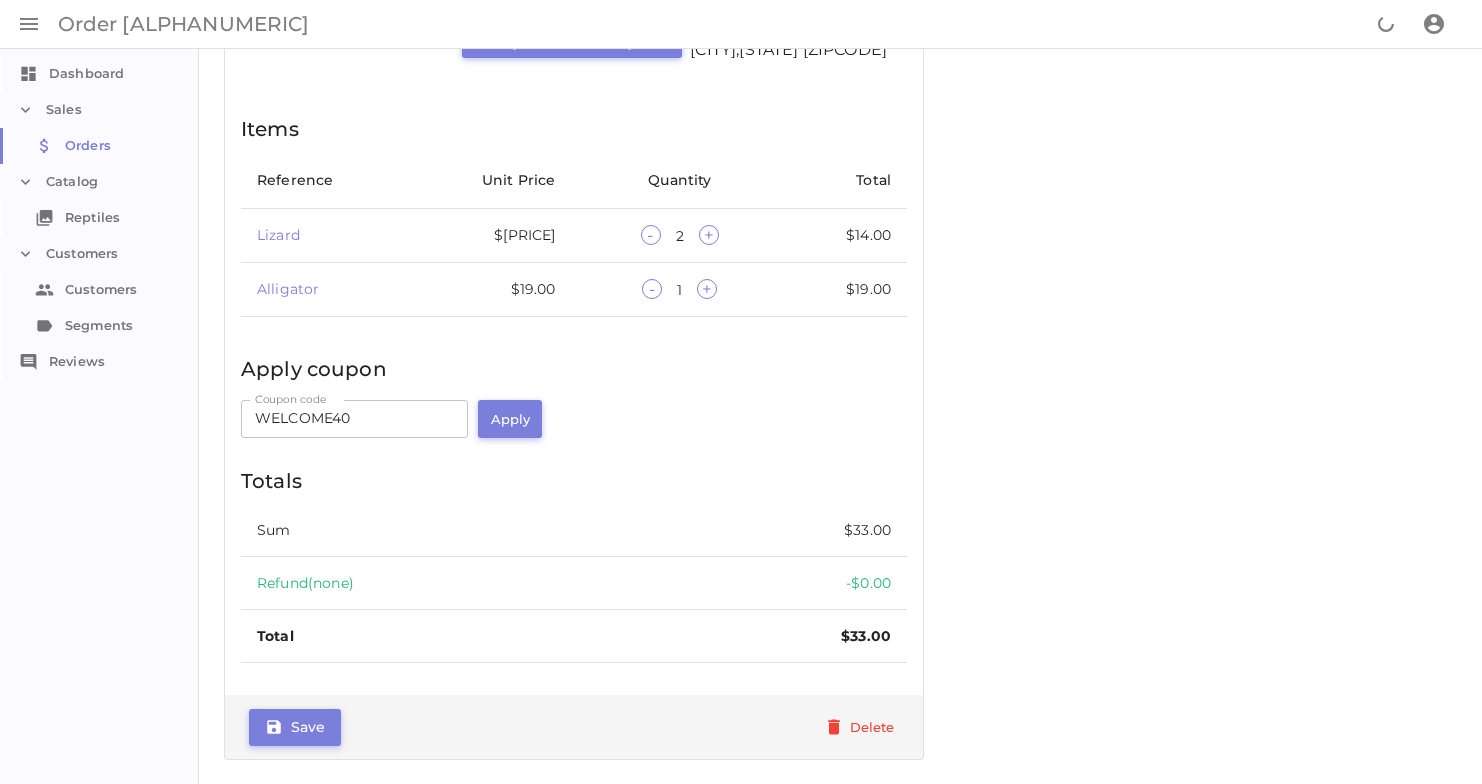 type 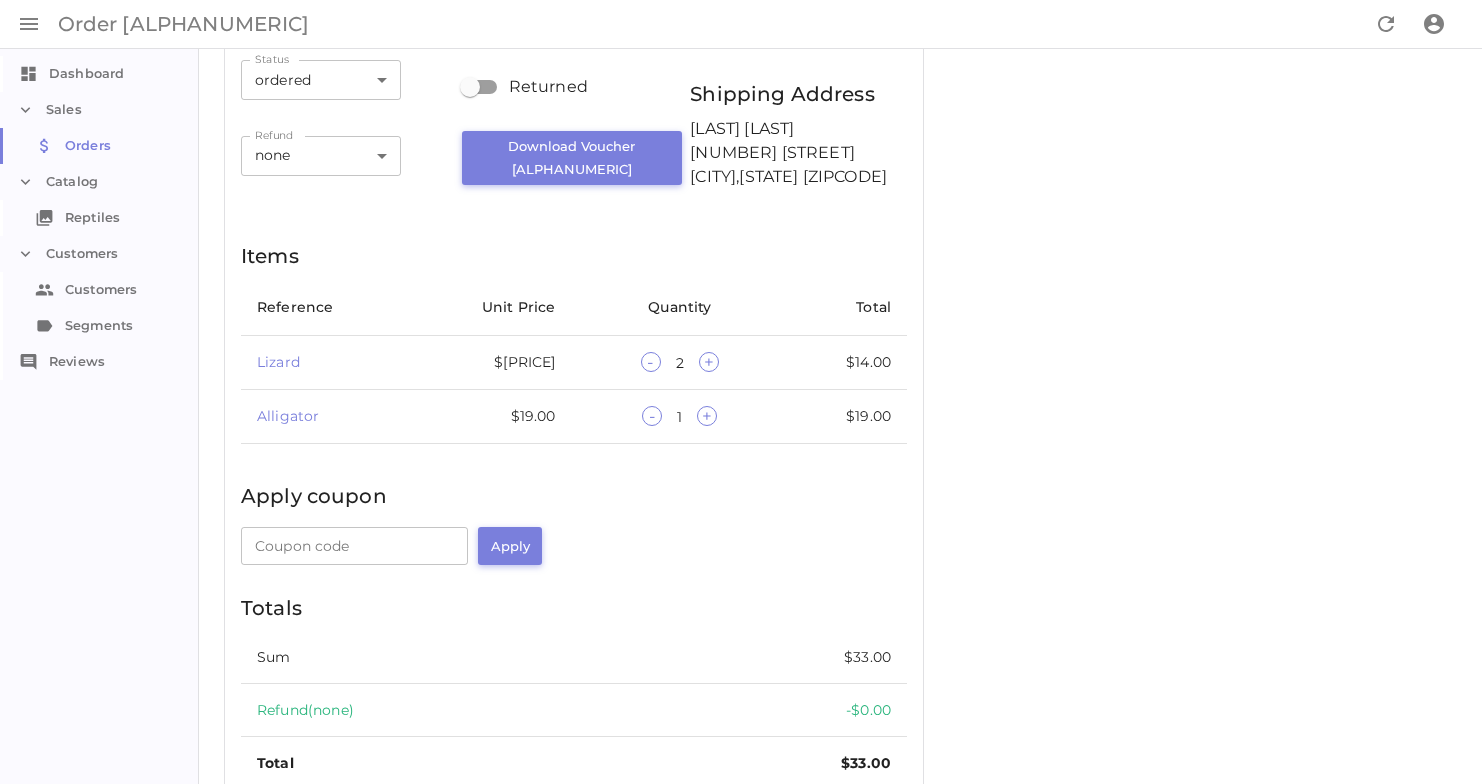 scroll, scrollTop: 92, scrollLeft: 0, axis: vertical 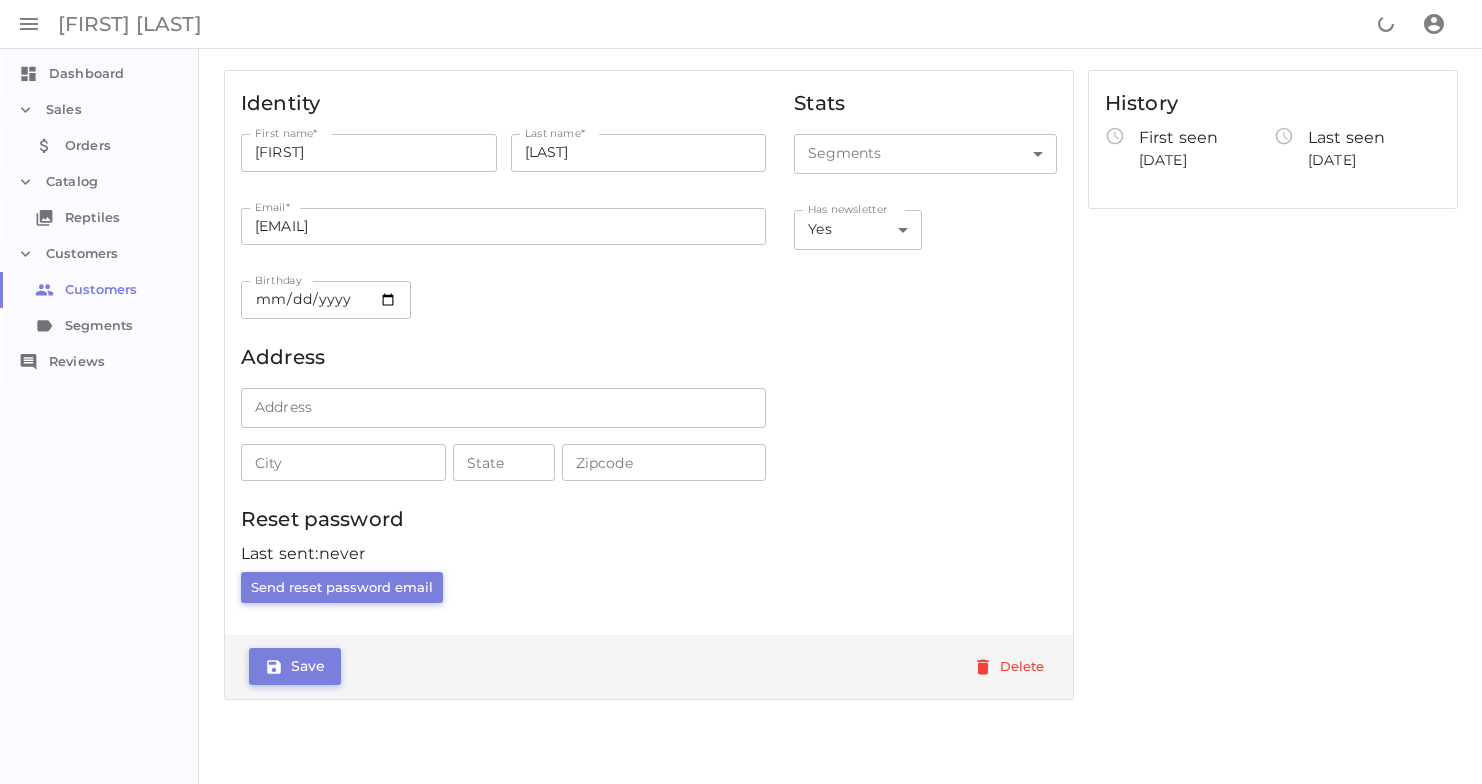 click on "Orders Orders" at bounding box center (100, 146) 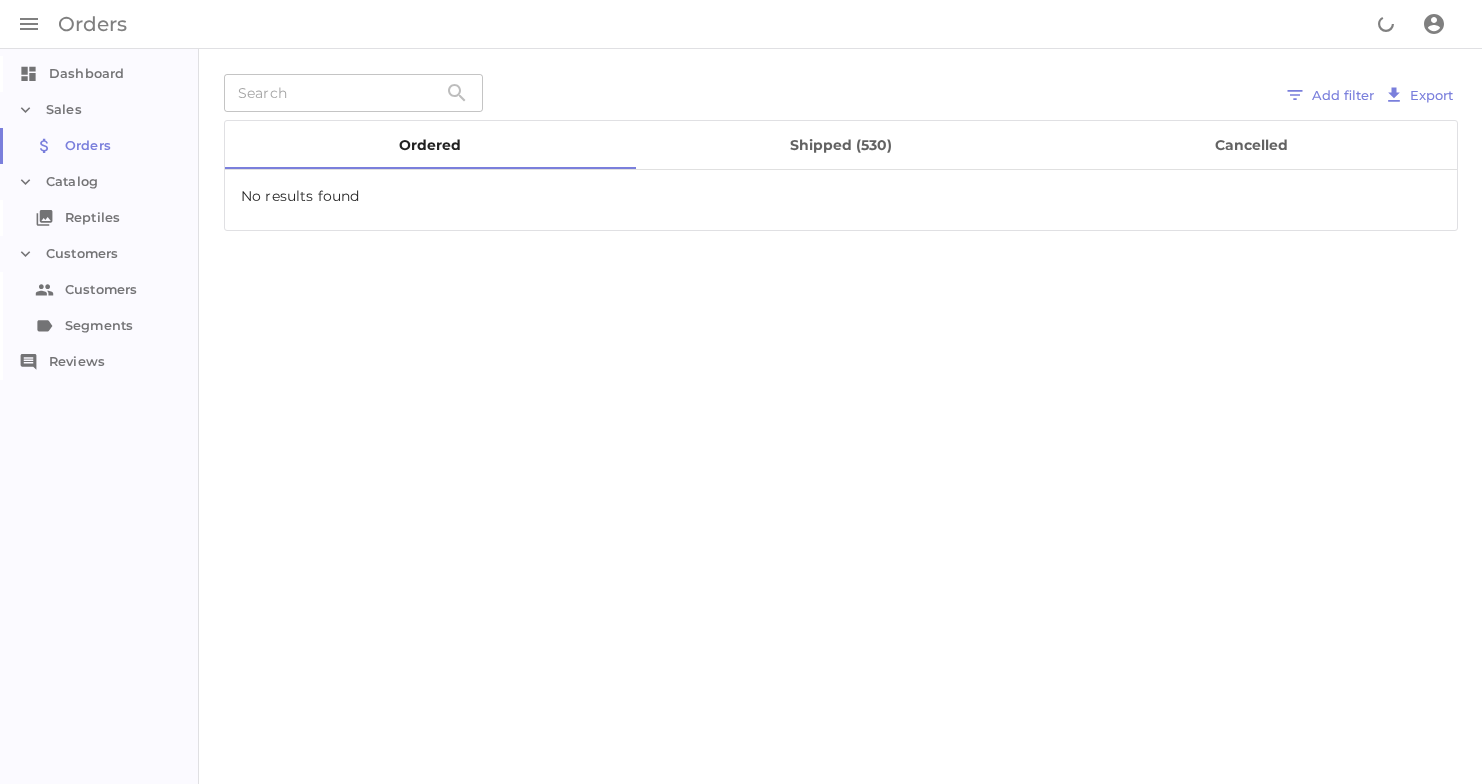 click on "Dashboard Dashboard" at bounding box center [100, 74] 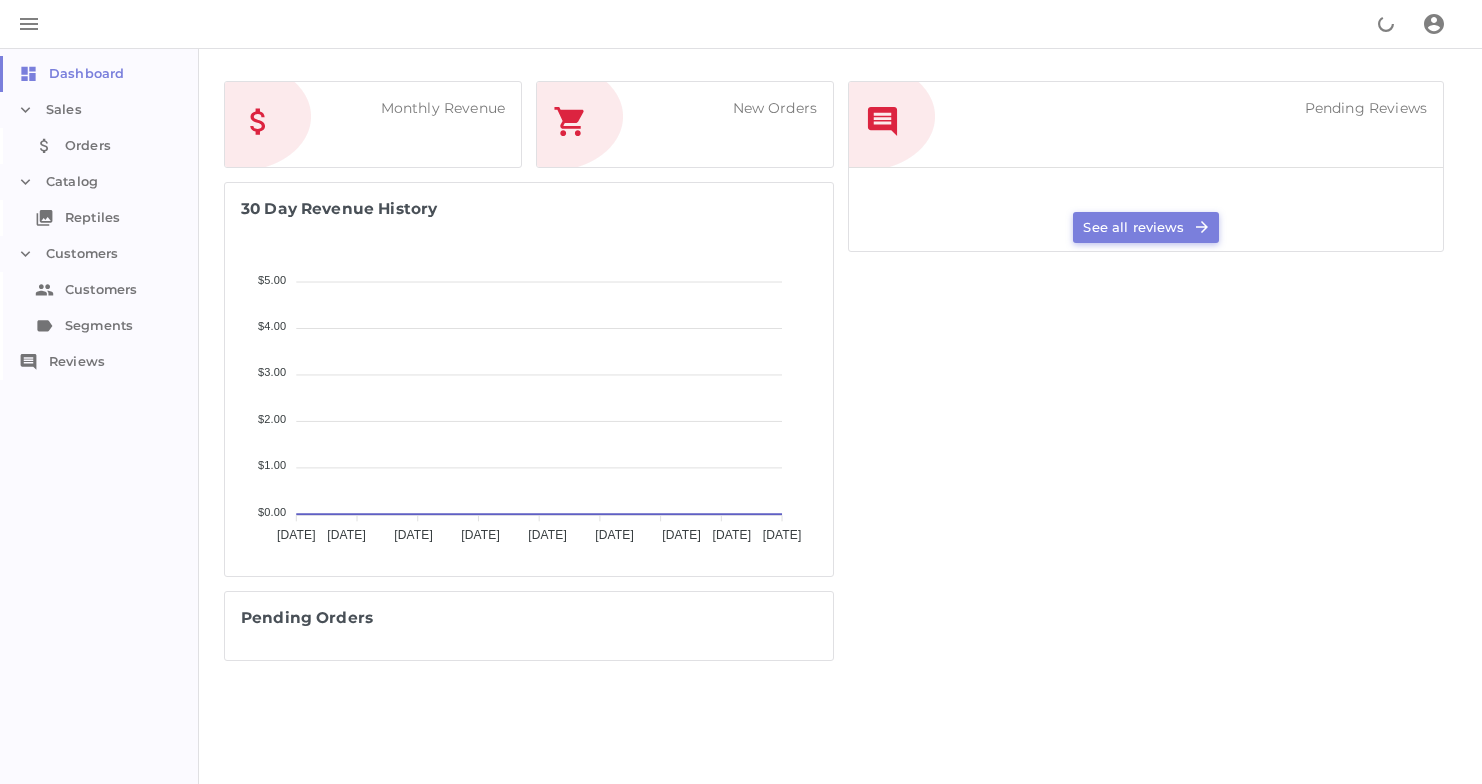 click on "Sales" at bounding box center [100, 110] 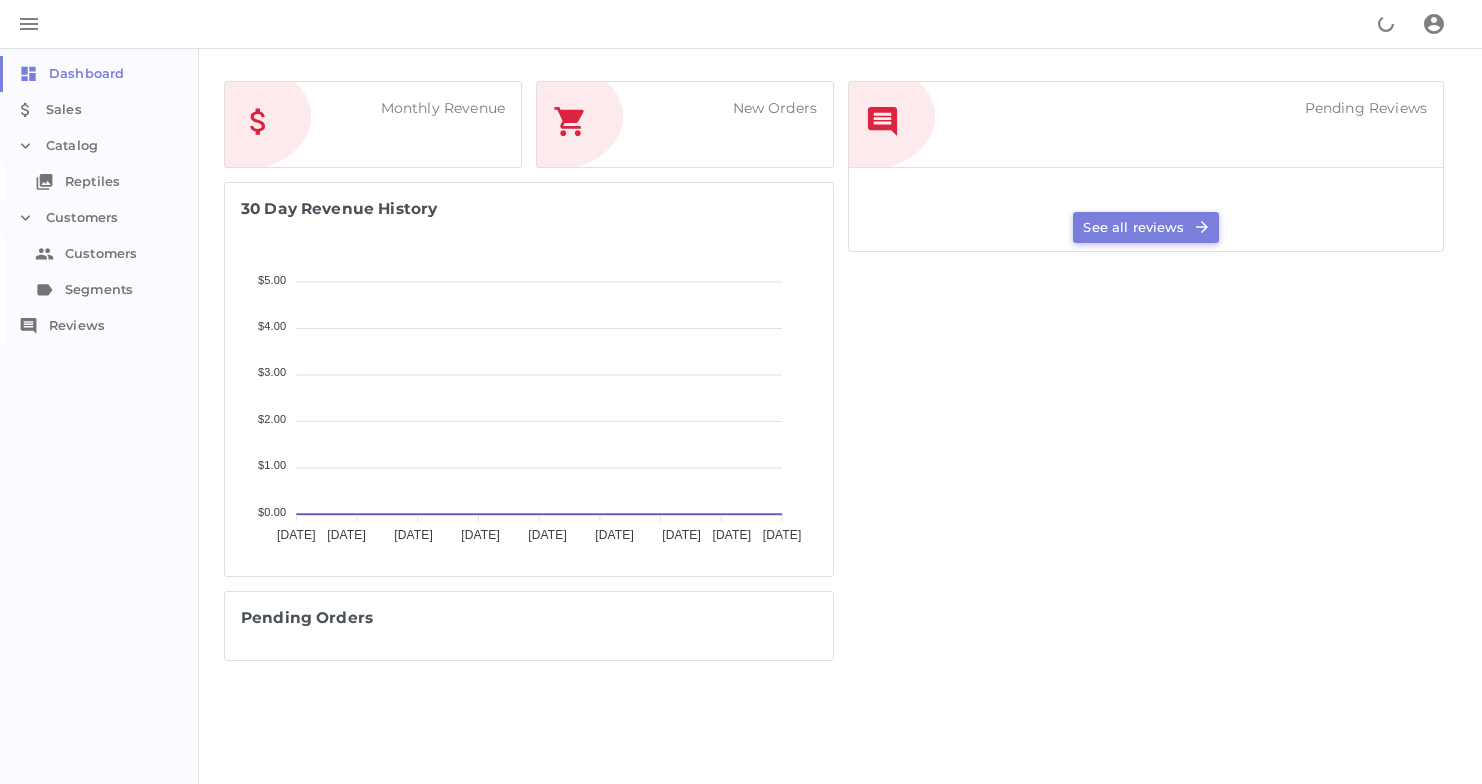 click on "Reptiles Reptiles" at bounding box center [100, 182] 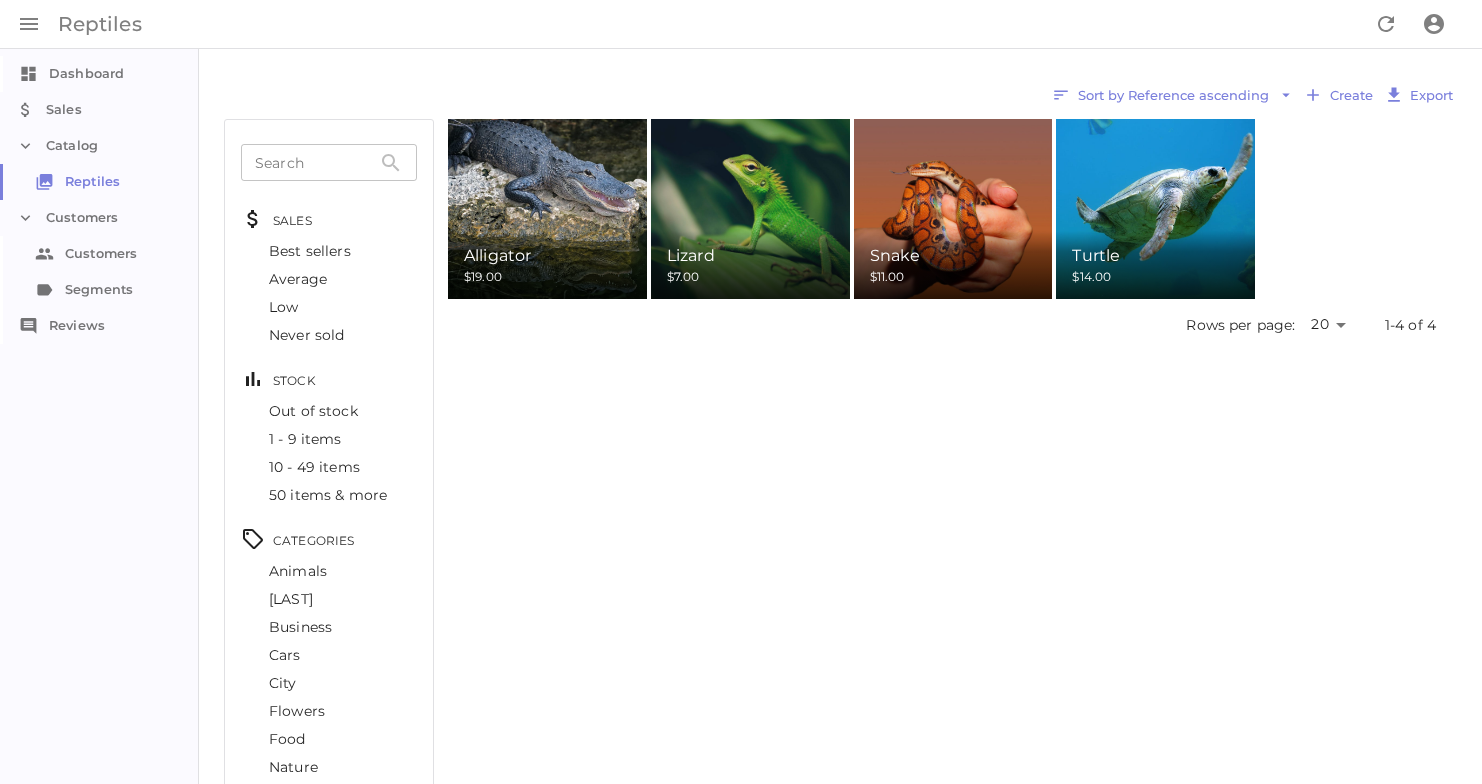 click on "Alligator $19.00" at bounding box center [547, 265] 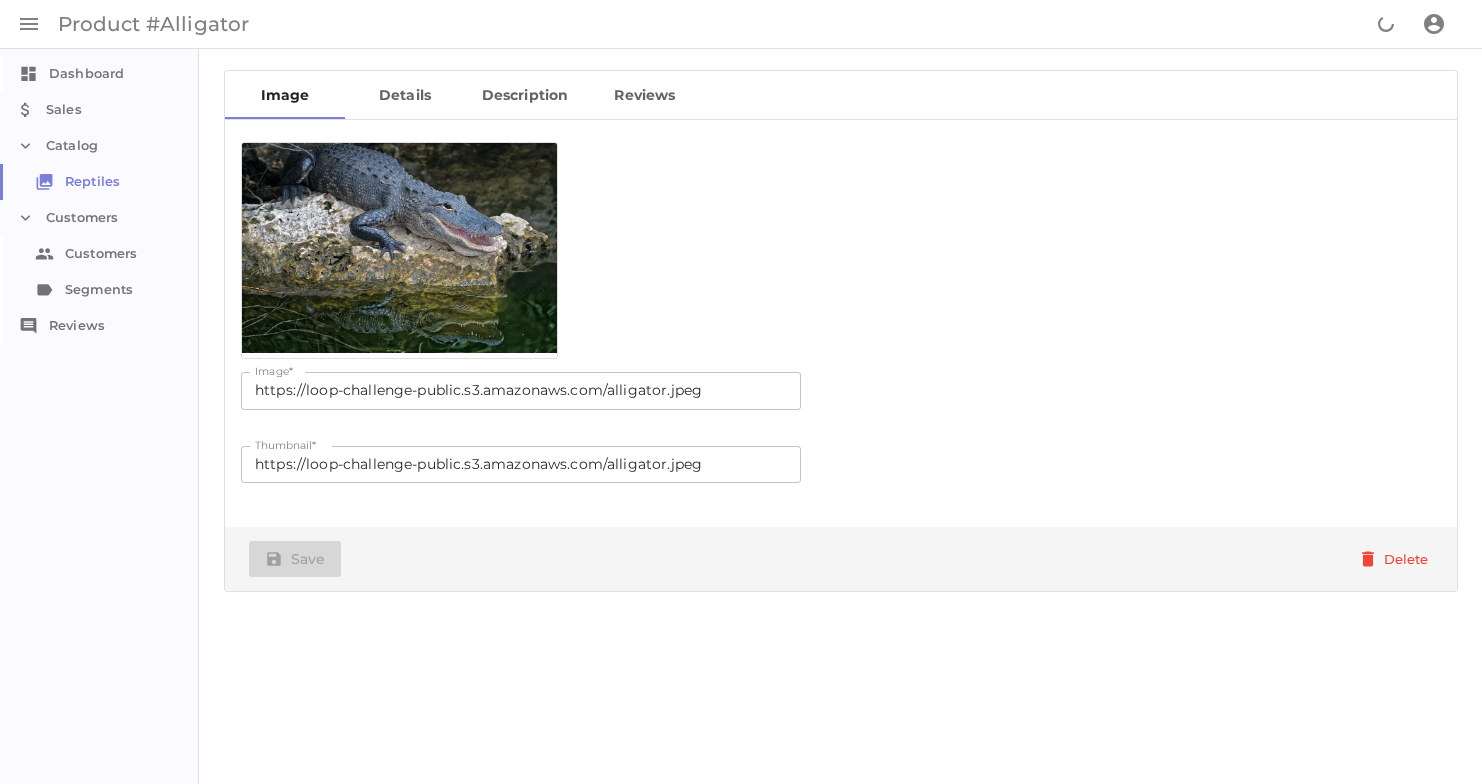 scroll, scrollTop: 6, scrollLeft: 0, axis: vertical 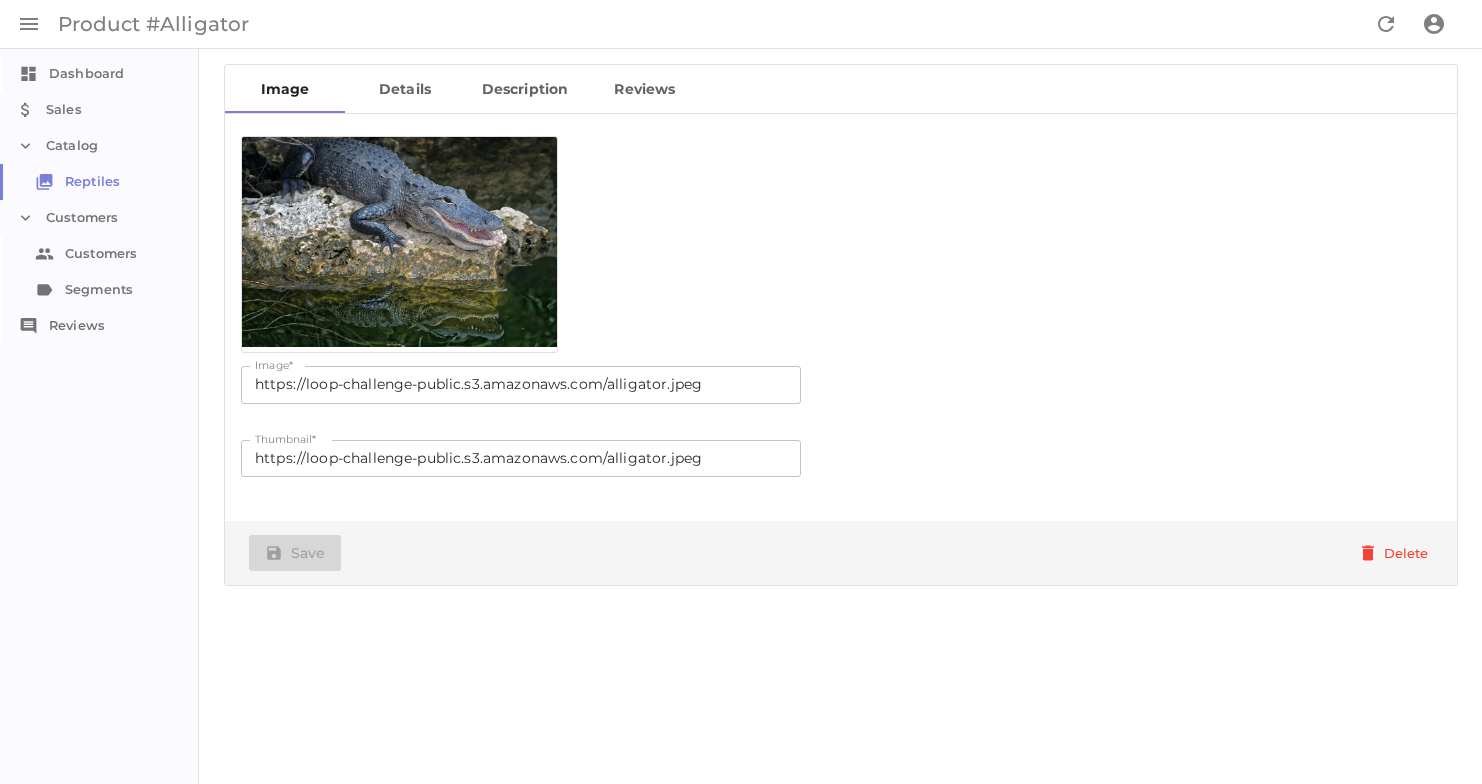 click on "Details" at bounding box center (405, 89) 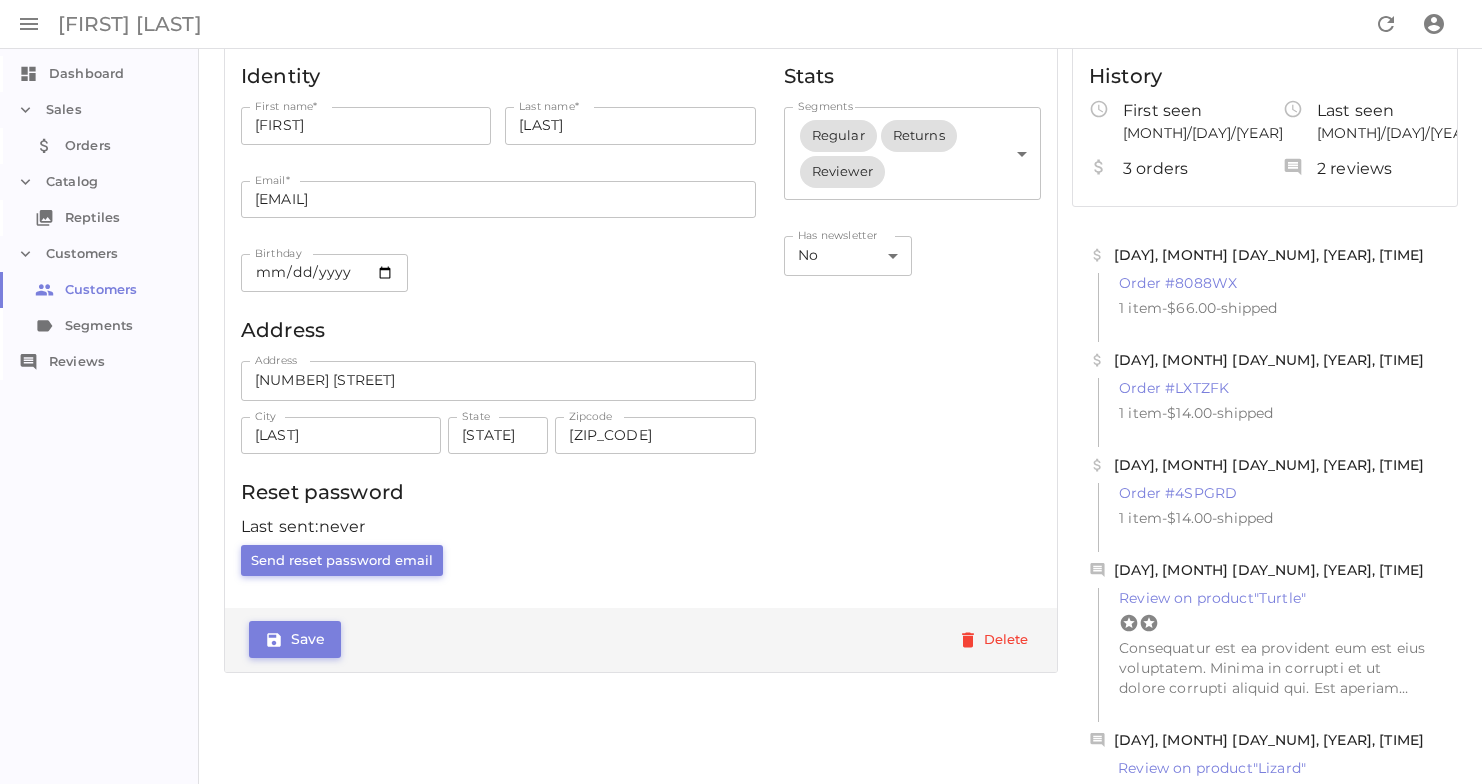 scroll, scrollTop: 0, scrollLeft: 0, axis: both 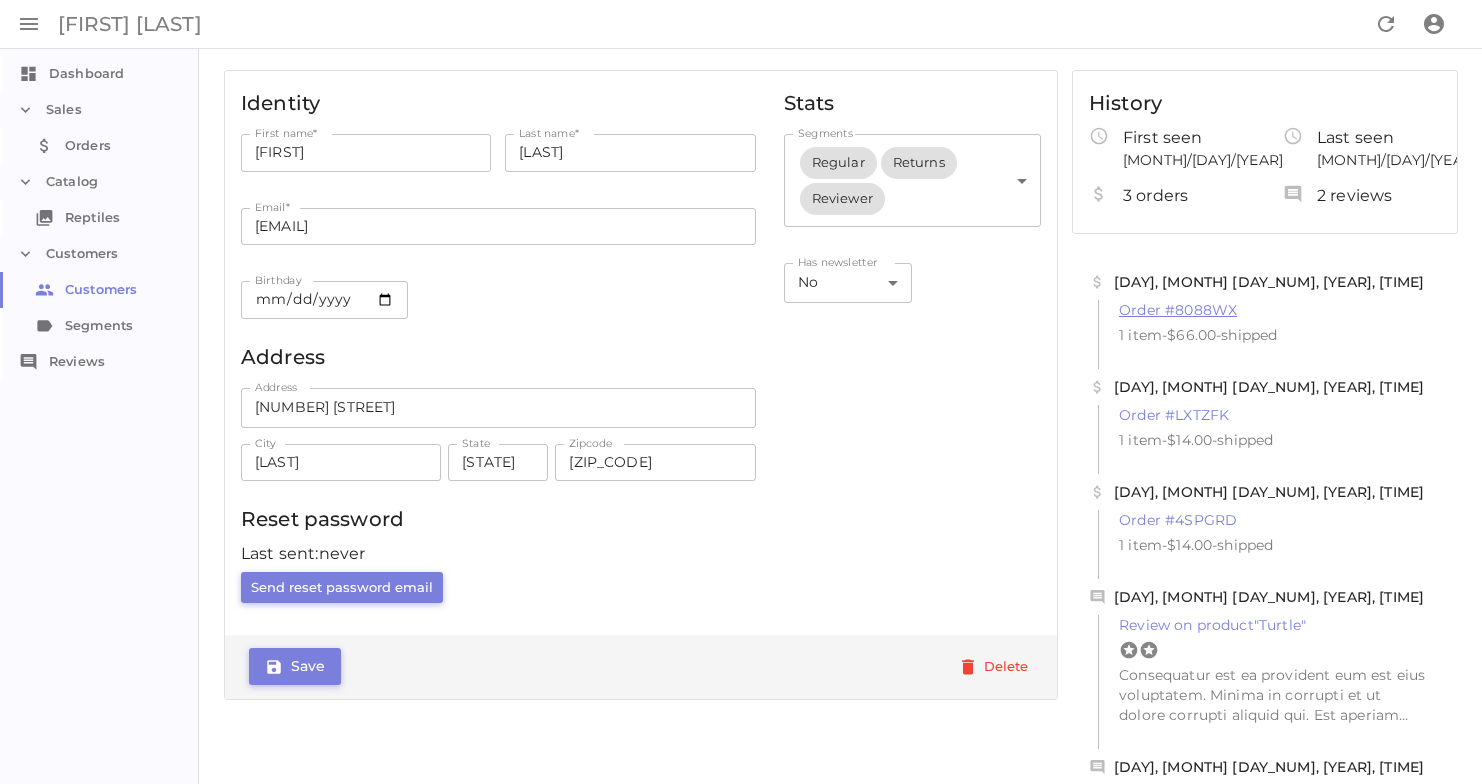 click on "Order   # 8088WX" at bounding box center (1178, 310) 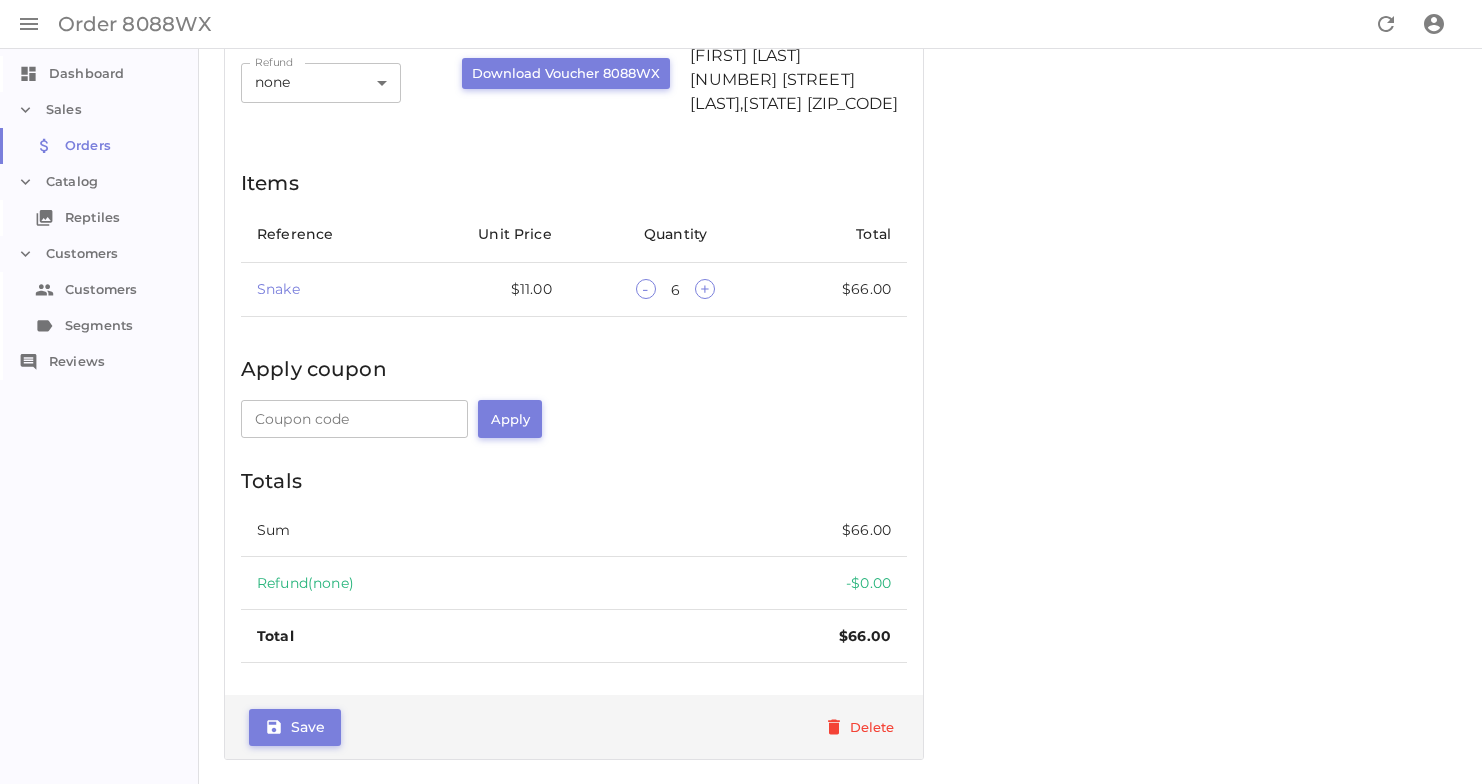 scroll, scrollTop: 0, scrollLeft: 0, axis: both 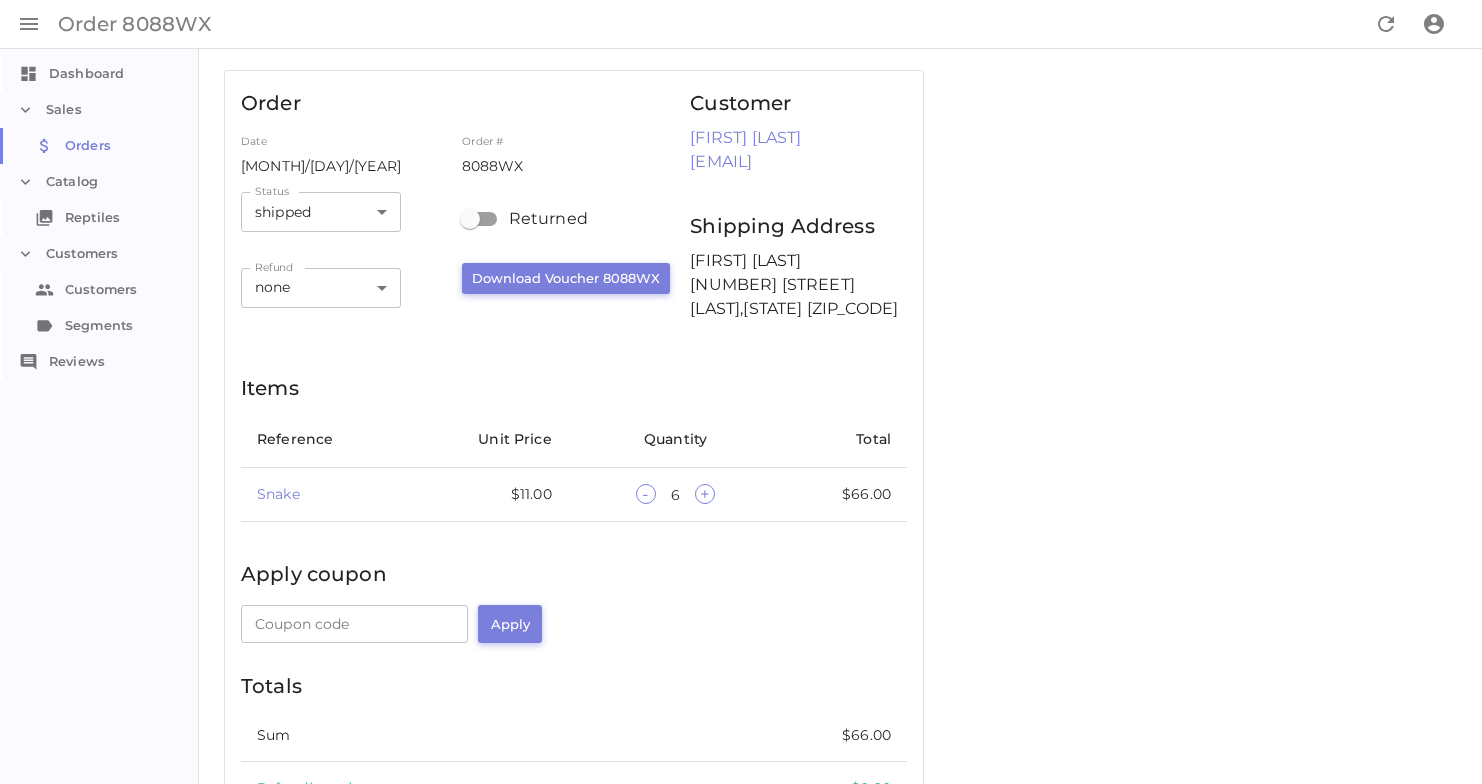 click on "Download Voucher   8088WX" at bounding box center (566, 278) 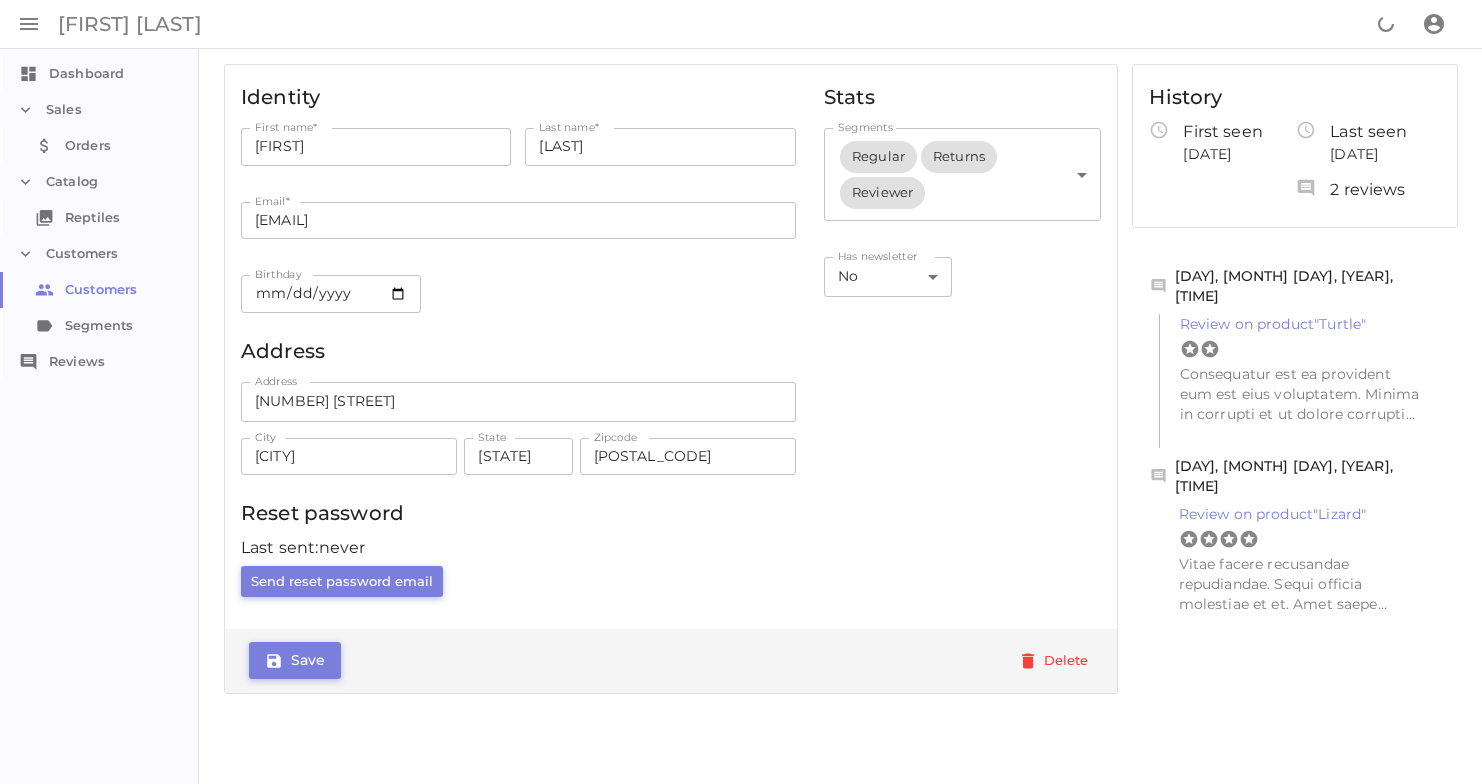 scroll, scrollTop: 0, scrollLeft: 0, axis: both 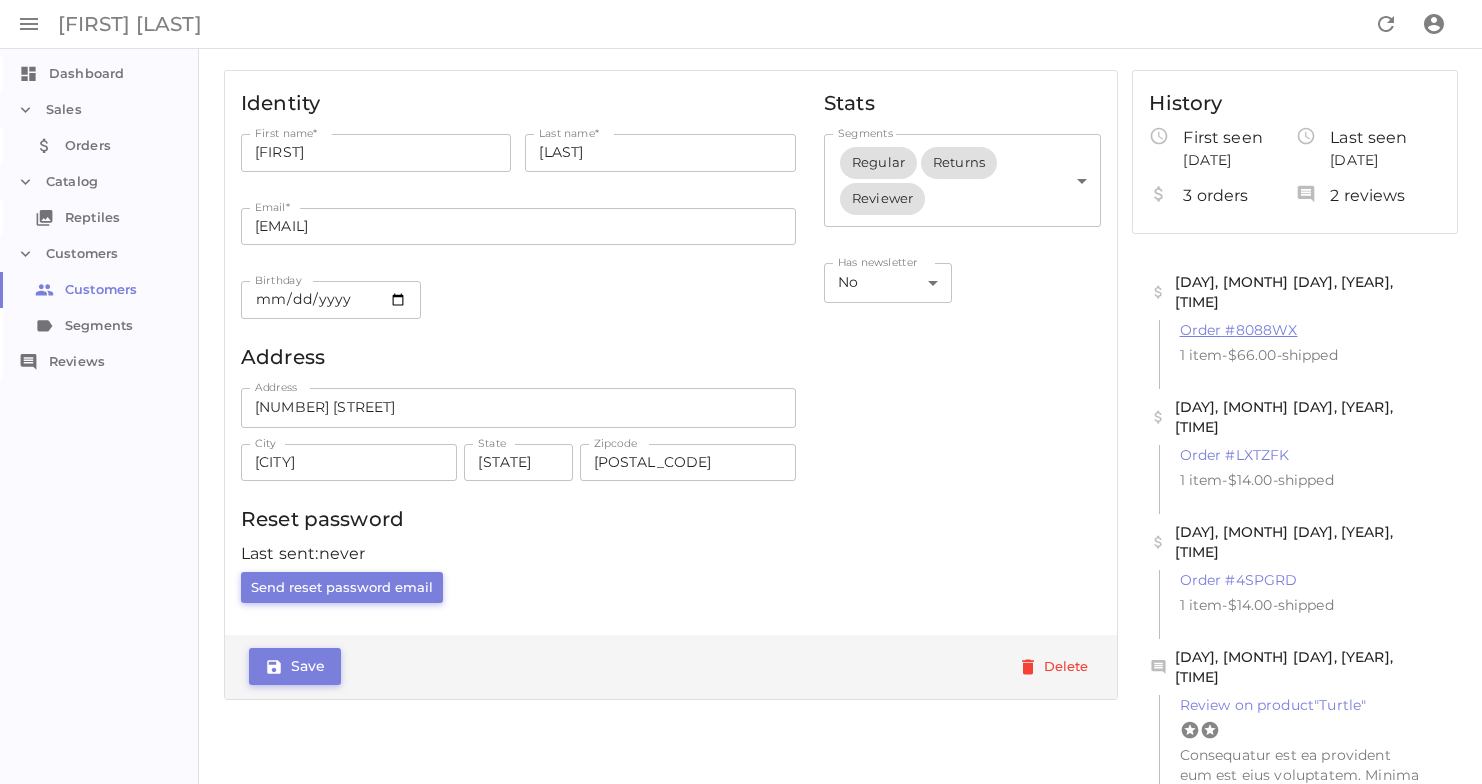 click on "Order   # 8088WX" at bounding box center [1239, 330] 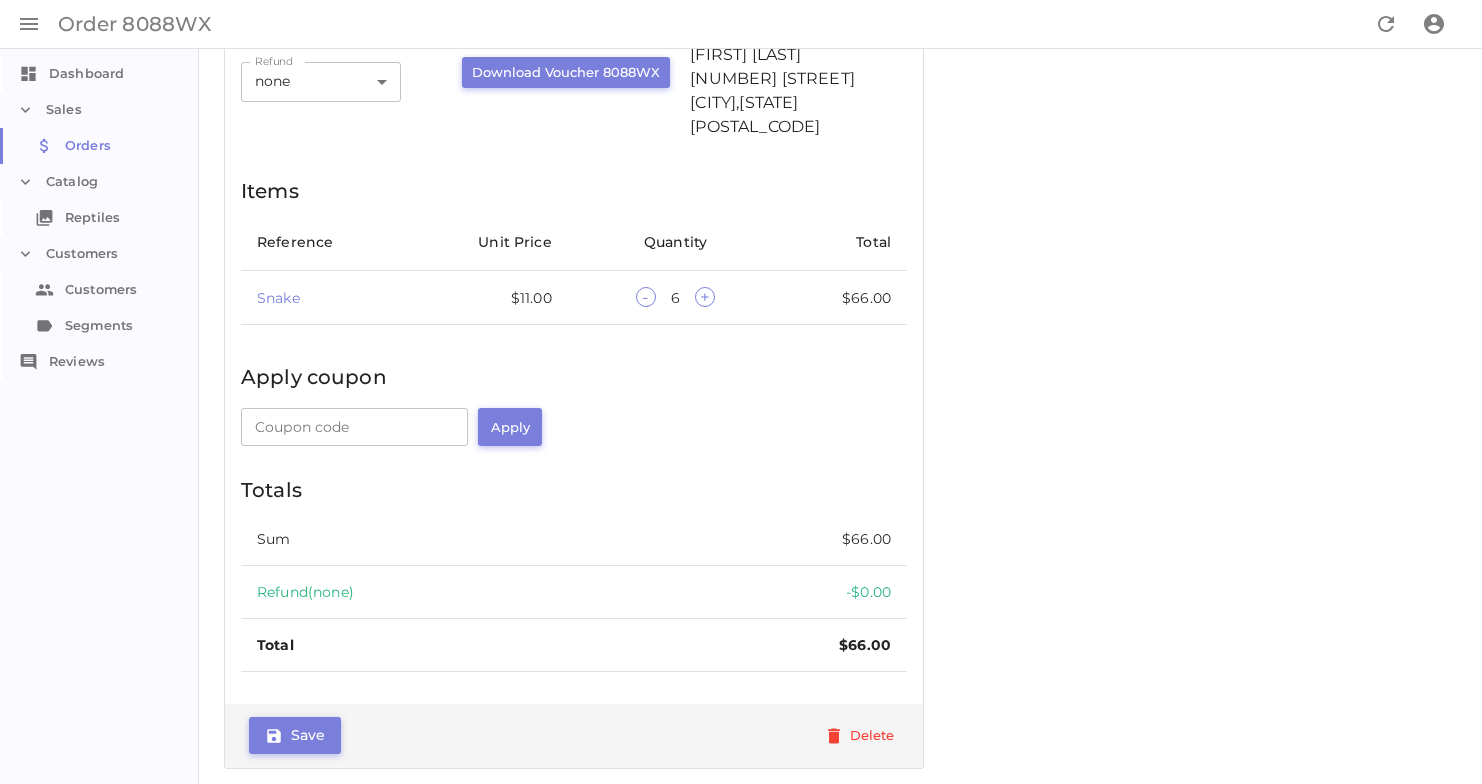scroll, scrollTop: 193, scrollLeft: 0, axis: vertical 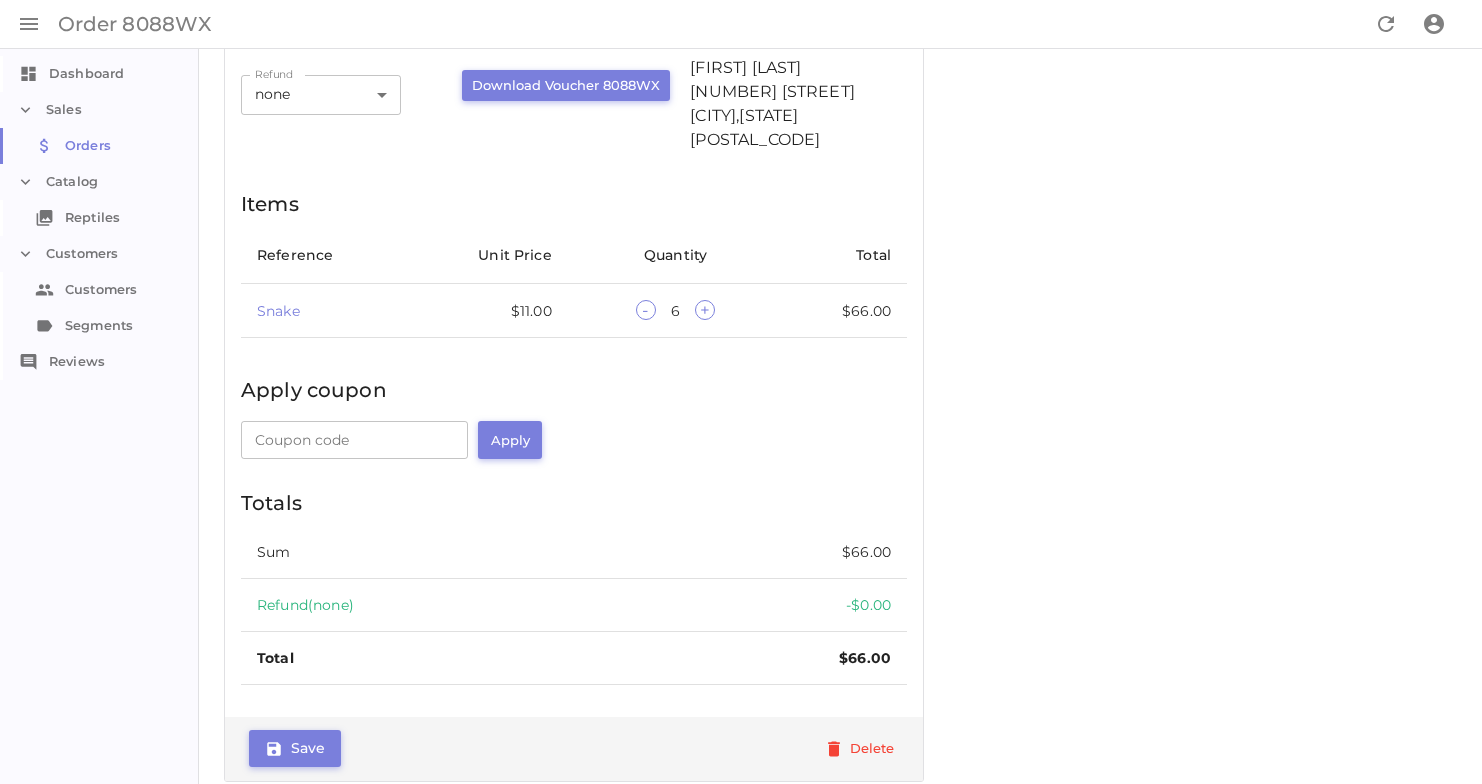 click on "Refund  ( none )" at bounding box center [442, 604] 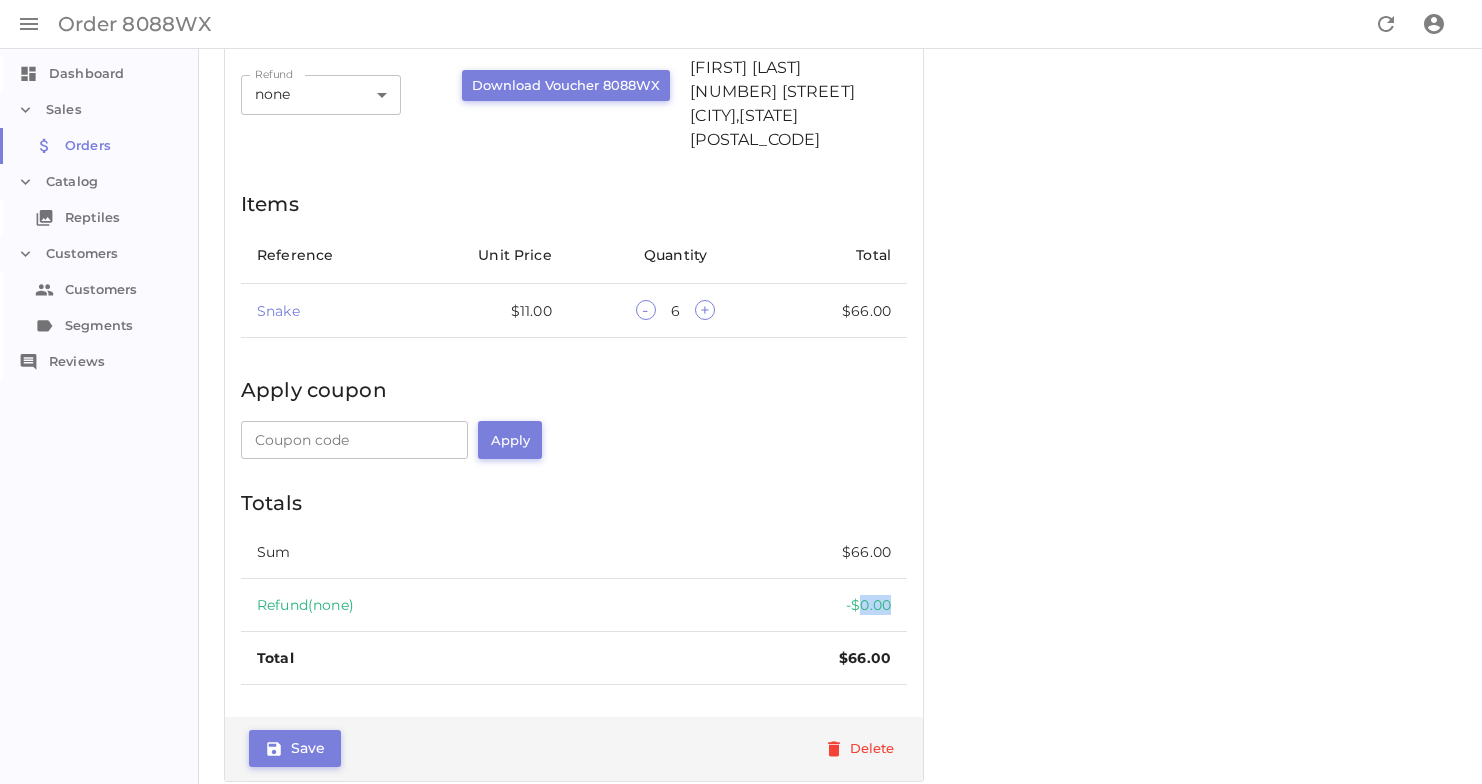 click on "- $0.00" at bounding box center [775, 604] 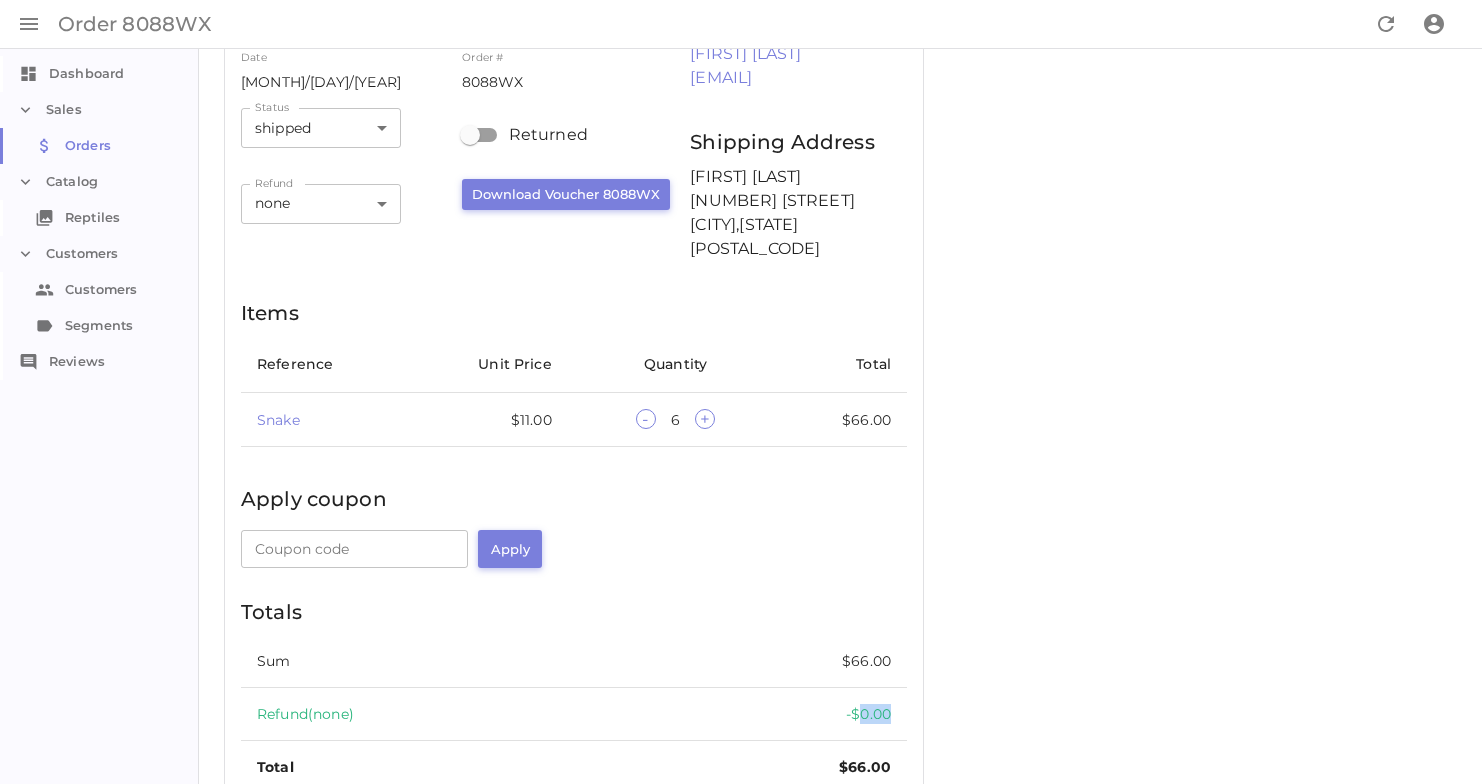 scroll, scrollTop: 0, scrollLeft: 0, axis: both 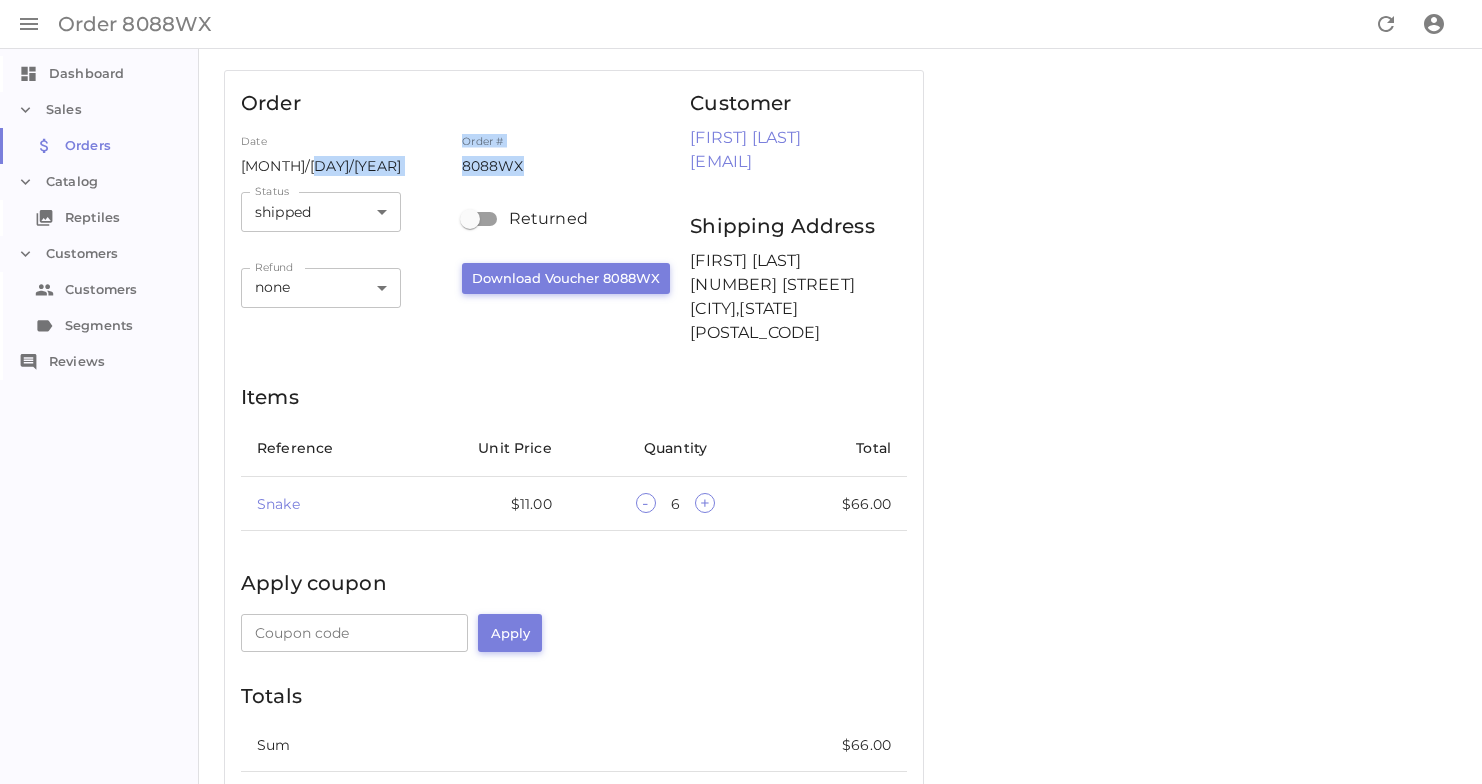 drag, startPoint x: 527, startPoint y: 168, endPoint x: 460, endPoint y: 163, distance: 67.18631 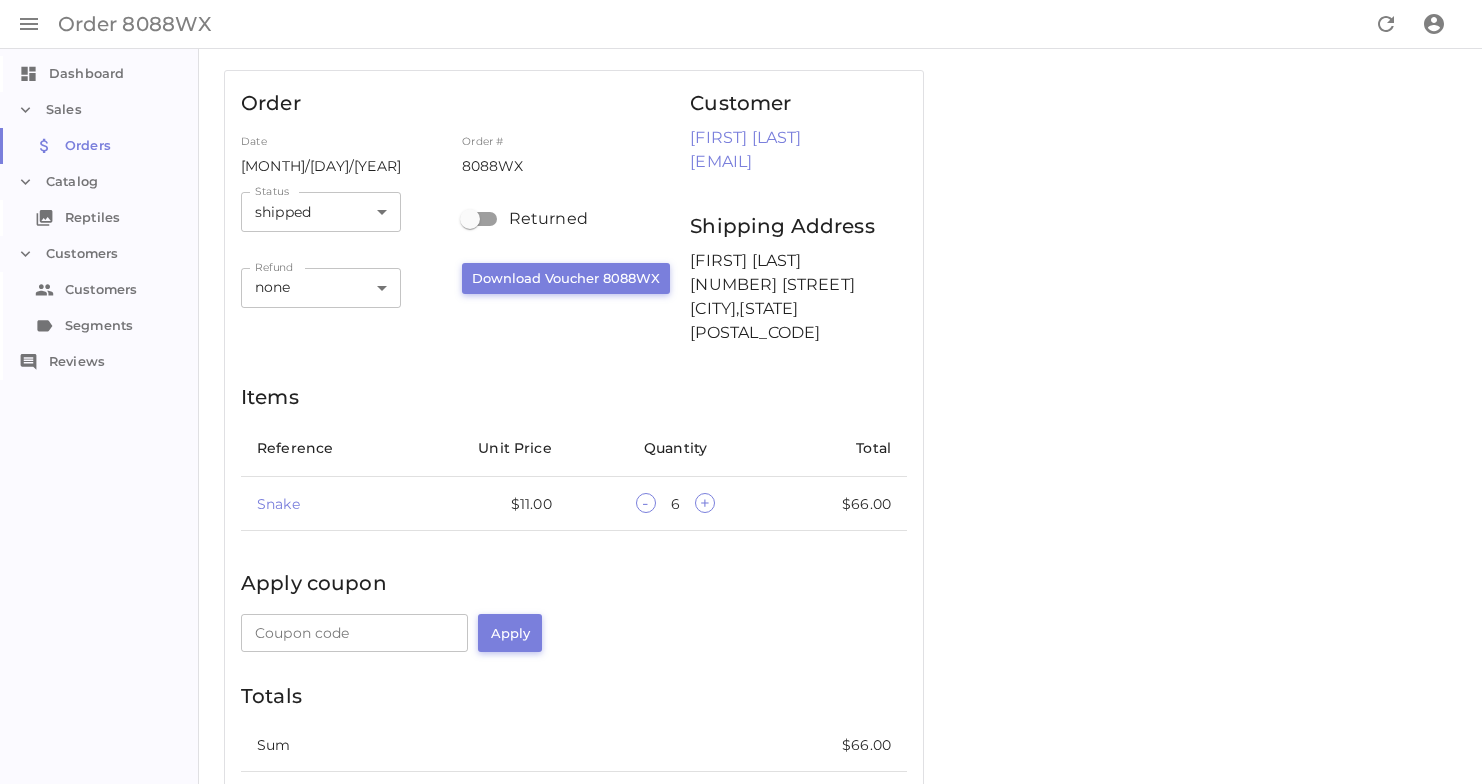 click on "8088WX" at bounding box center [493, 166] 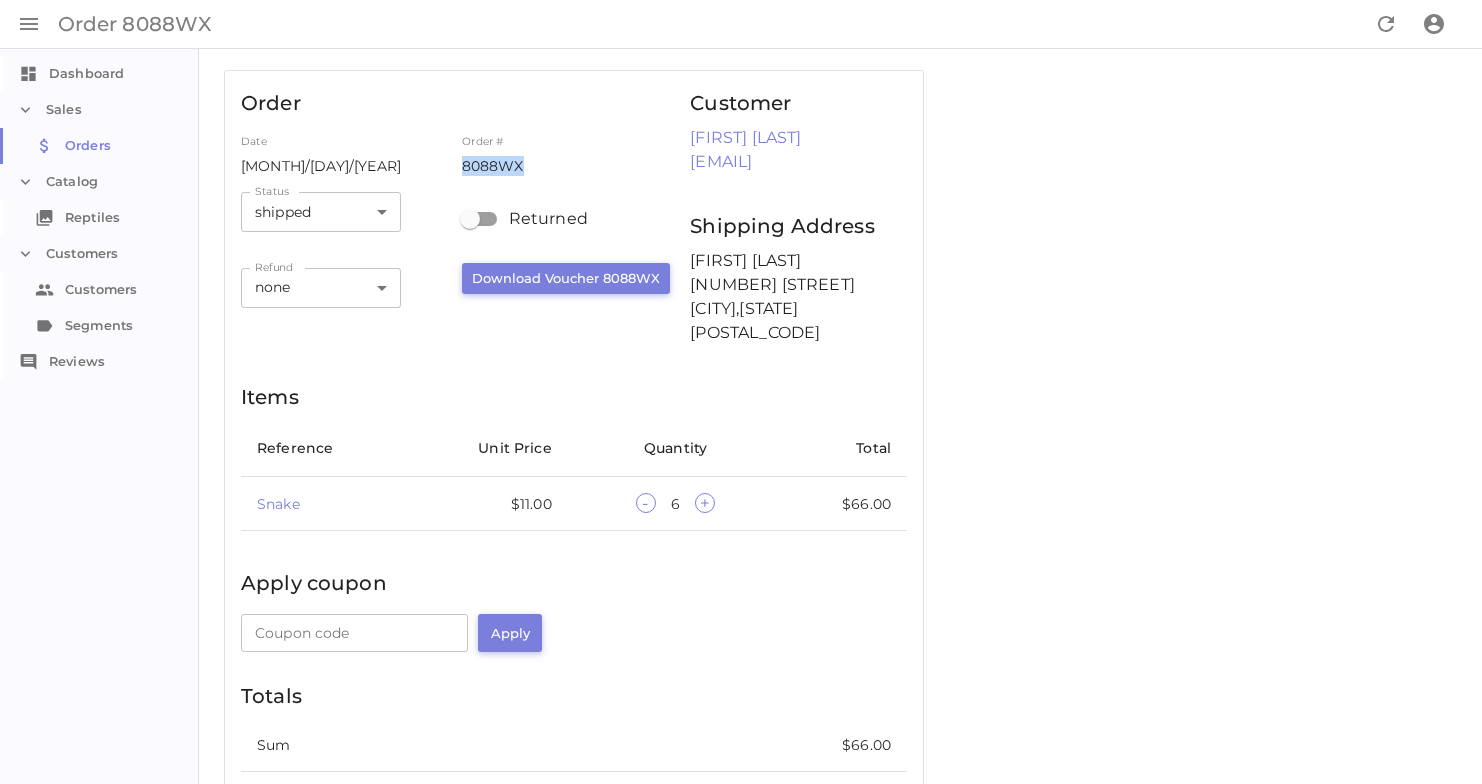 drag, startPoint x: 463, startPoint y: 163, endPoint x: 523, endPoint y: 165, distance: 60.033325 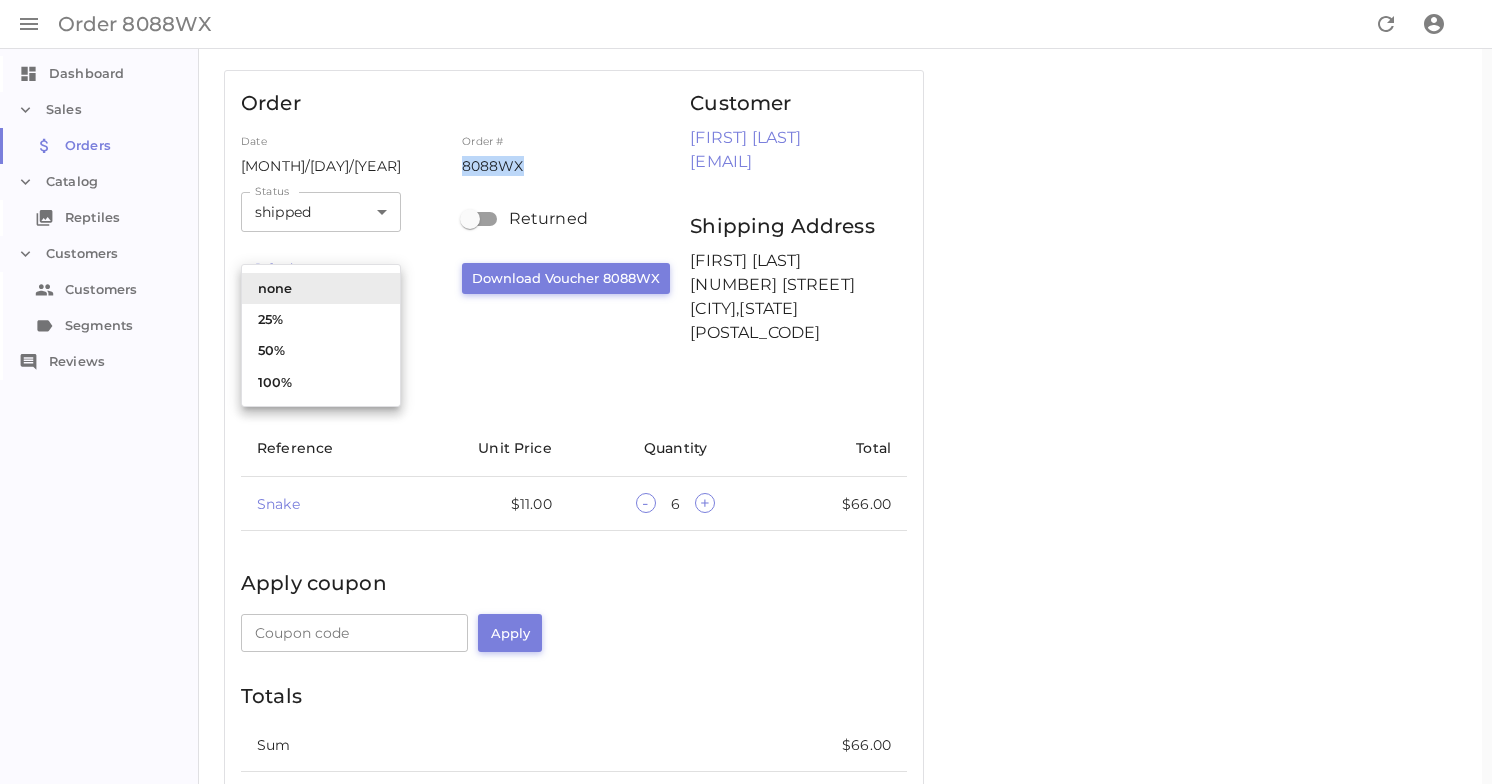 click on "Skip to content Order 8088WX Dashboard Dashboard Sales Orders Orders Catalog Reptiles Reptiles Customers Customers Customers Segments Segments Reviews Reviews Order Date 3/25/2025 Order # 8088WX Status shipped shipped Status ​ Refund none none Refund ​ Returned ​ Download Voucher   8088WX Customer Luke   Cooper luke.cooper@yahoo.com   Shipping Address Luke   Cooper 48566 Zelma Curve Aliciaton ,  NC   22366-9248   Items Reference Unit Price Quantity Total Snake $11.00 - 6 + $66.00   Apply coupon Coupon code Coupon code ​ Apply Totals Sum $66.00 Refund  ( none ) - $0.00 Total $66.00 Save Delete
none 25% 50% 100%" at bounding box center (746, 499) 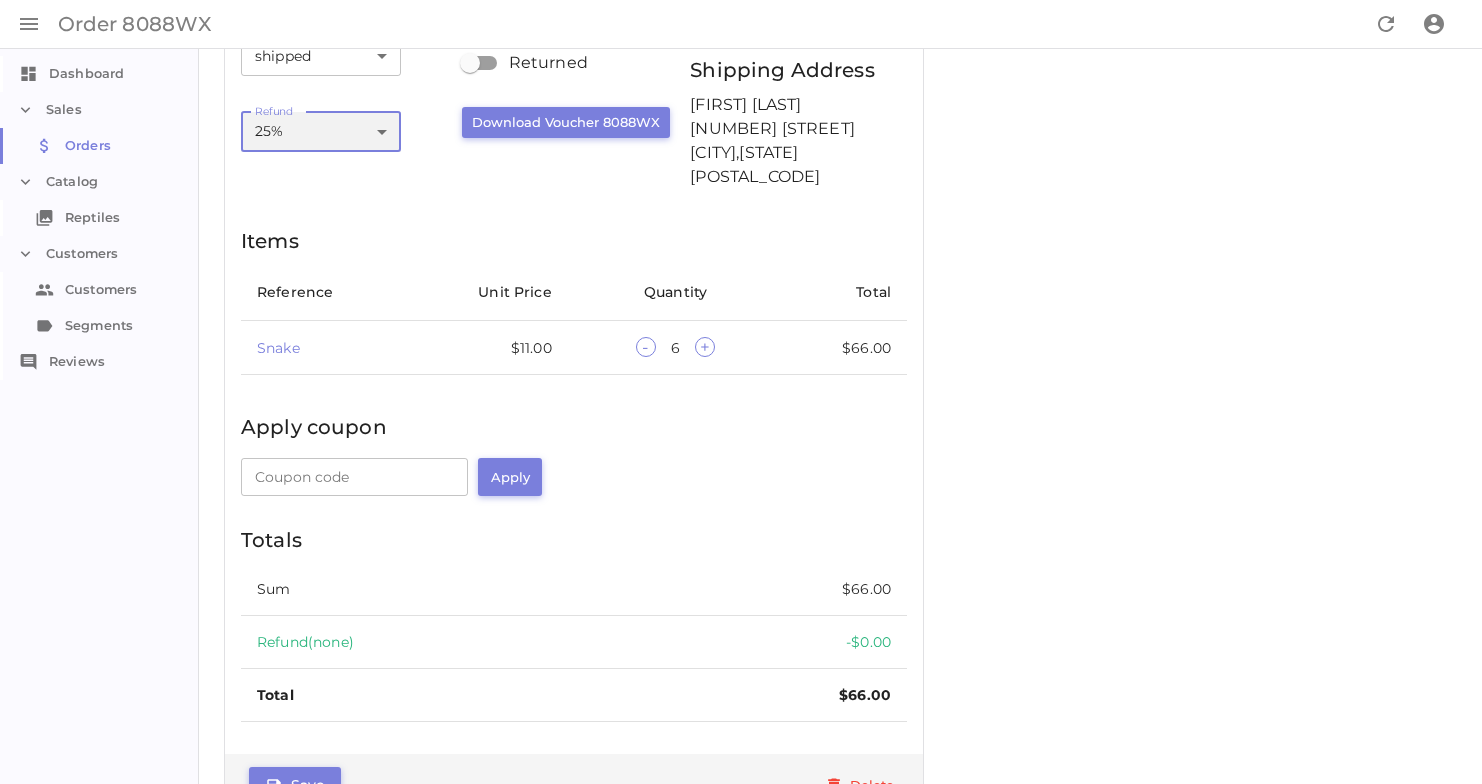 scroll, scrollTop: 206, scrollLeft: 0, axis: vertical 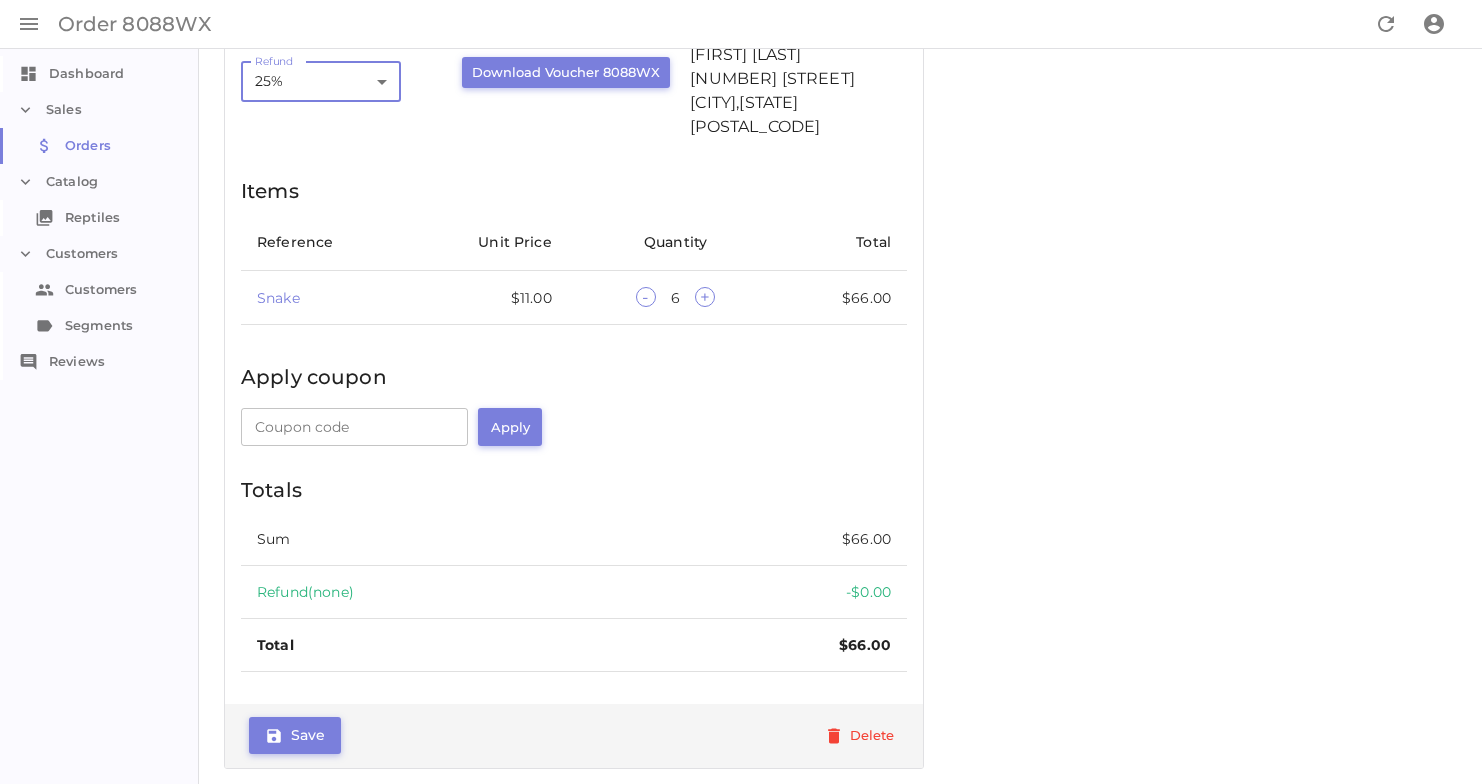 click on "Save" at bounding box center (295, 735) 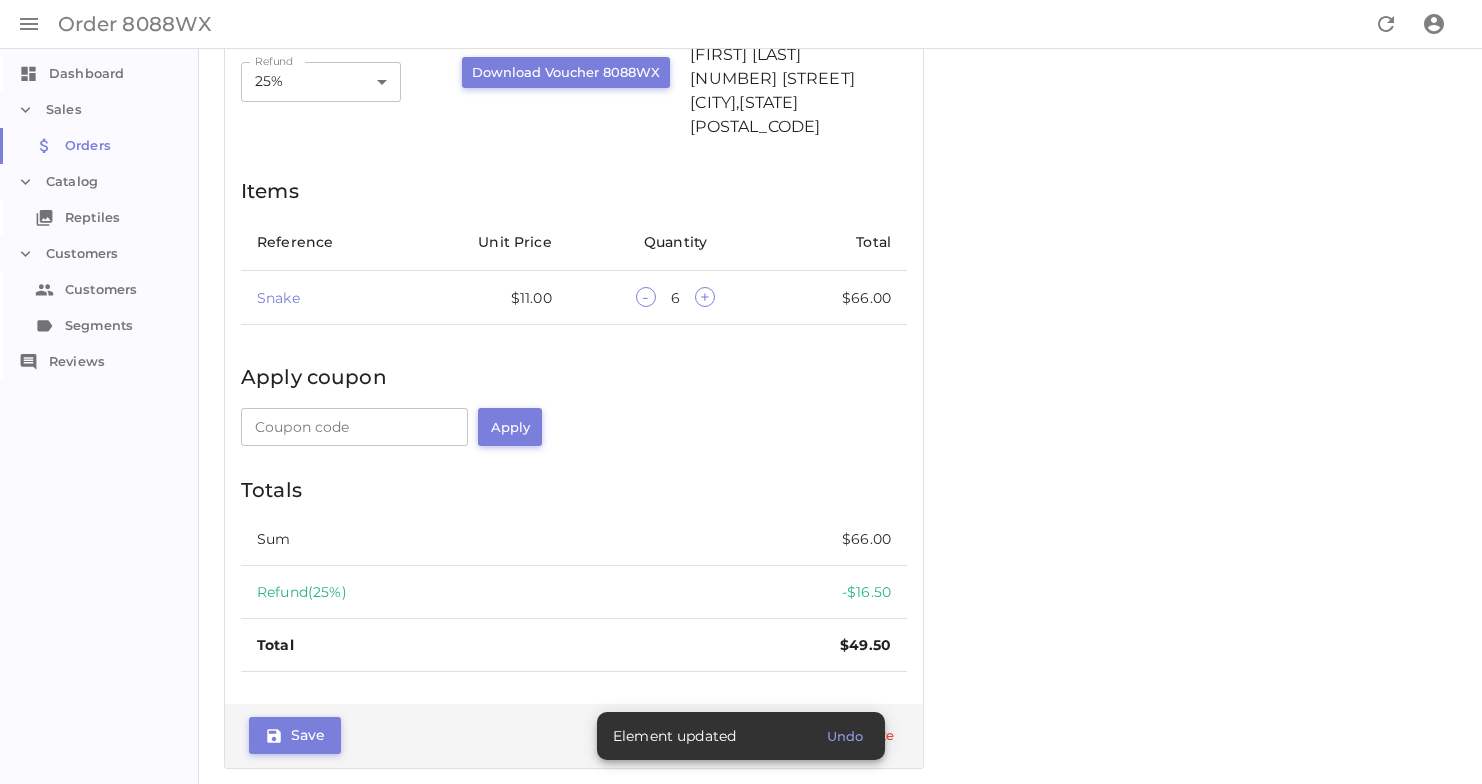 scroll, scrollTop: 0, scrollLeft: 0, axis: both 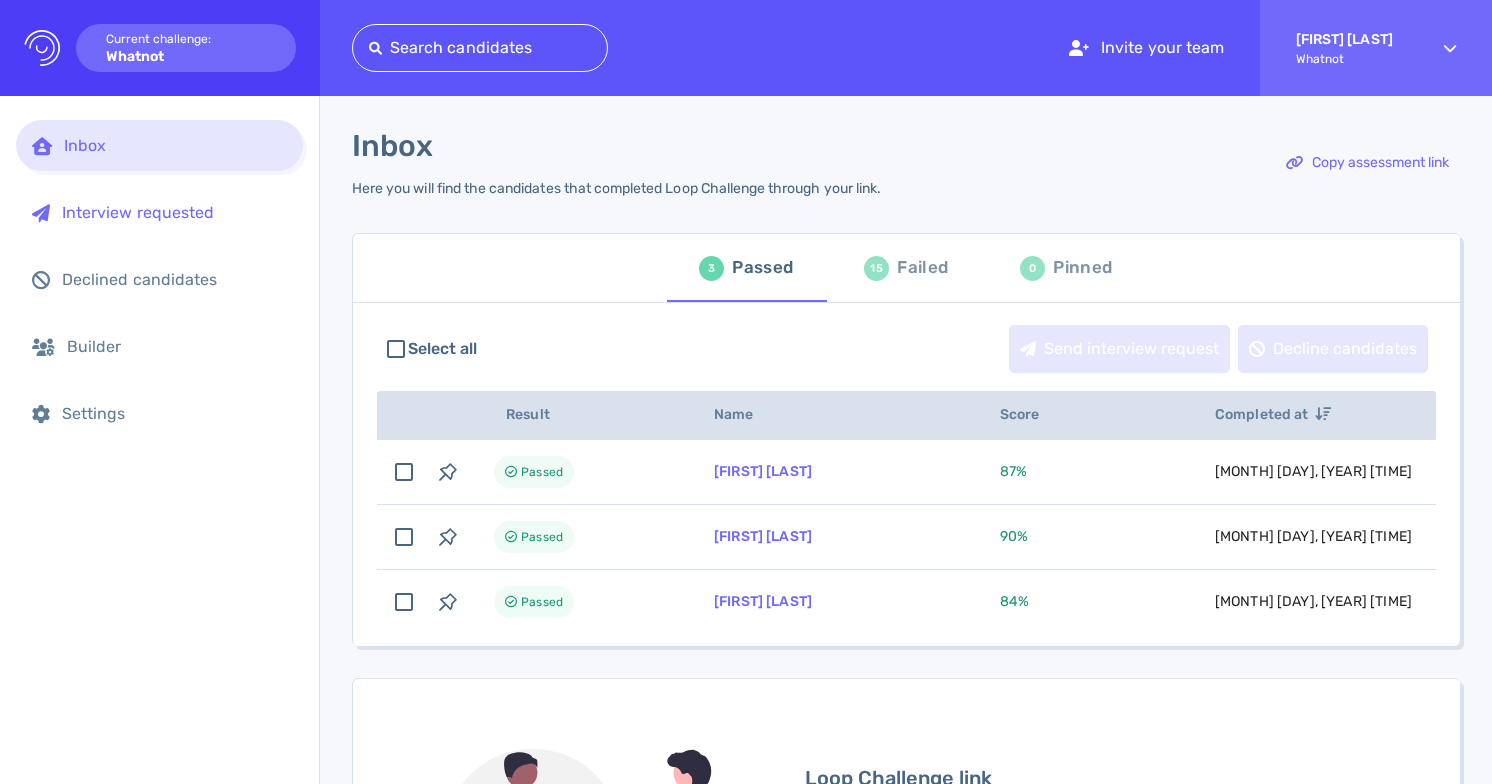 click on "Interview requested" at bounding box center [159, 212] 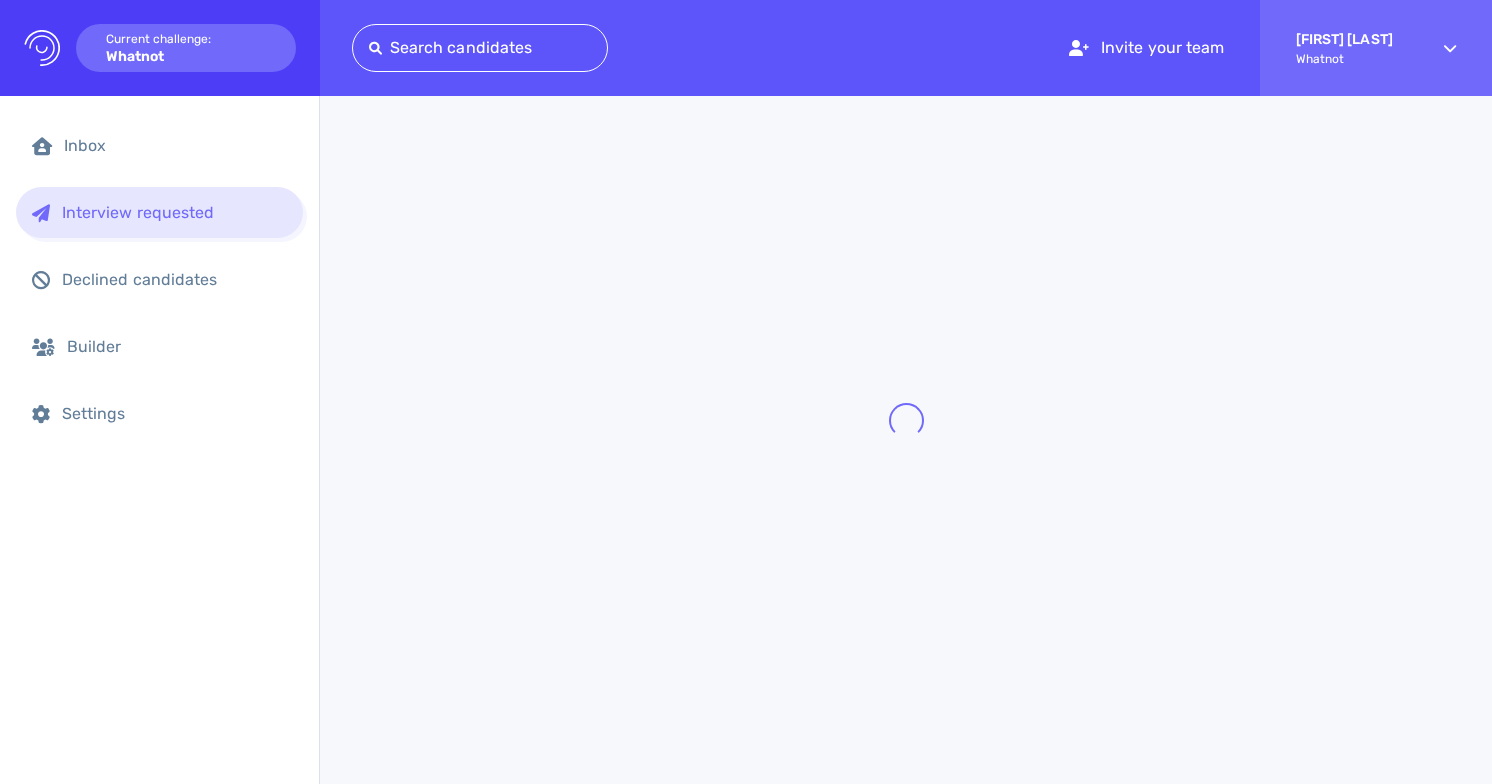 scroll, scrollTop: 0, scrollLeft: 0, axis: both 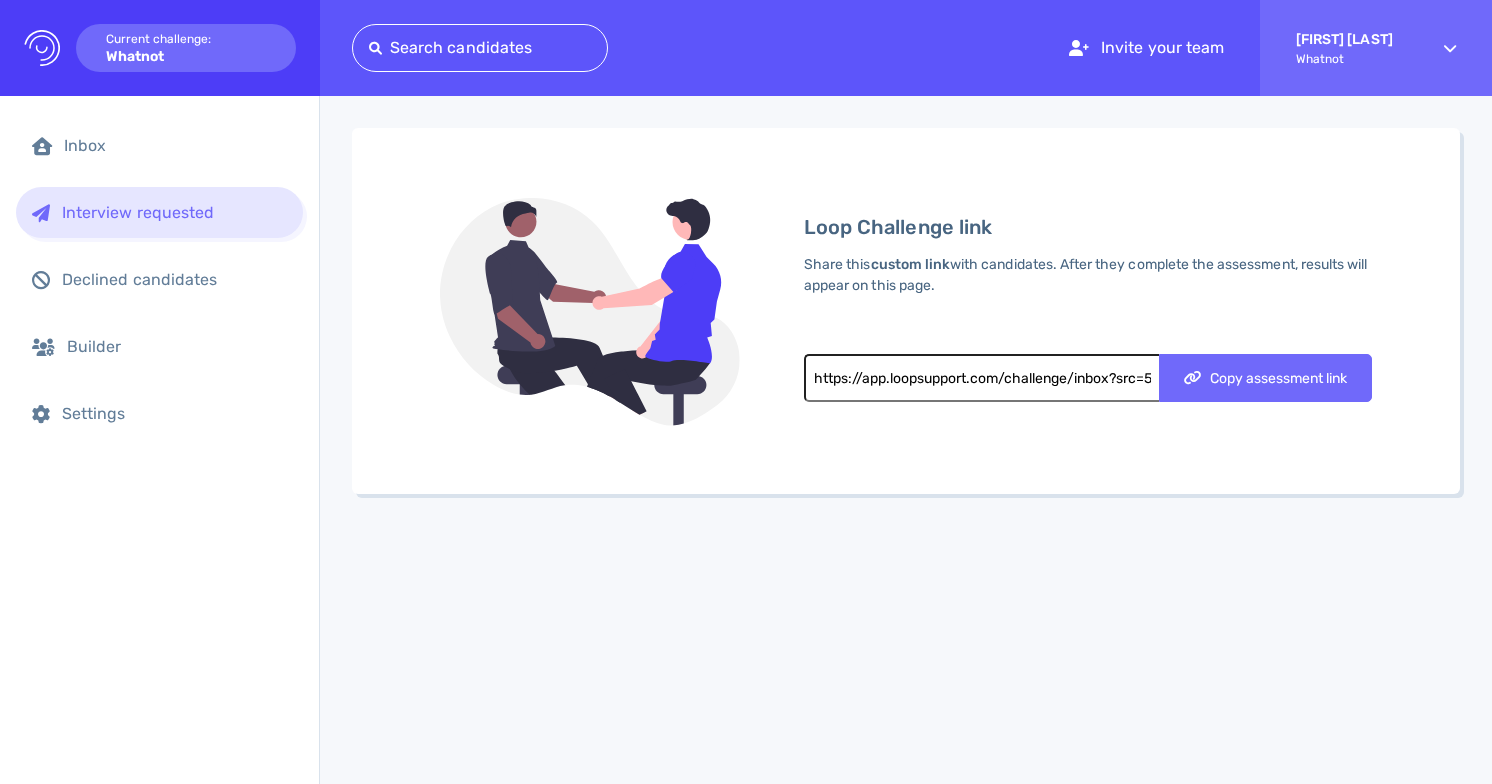 click on "Loop Challenge link Share this  custom link  with candidates. After they complete the assessment, results will appear on this page. https://app.loopsupport.com/challenge/inbox?src=596c89bf  Copy assessment link" at bounding box center [906, 312] 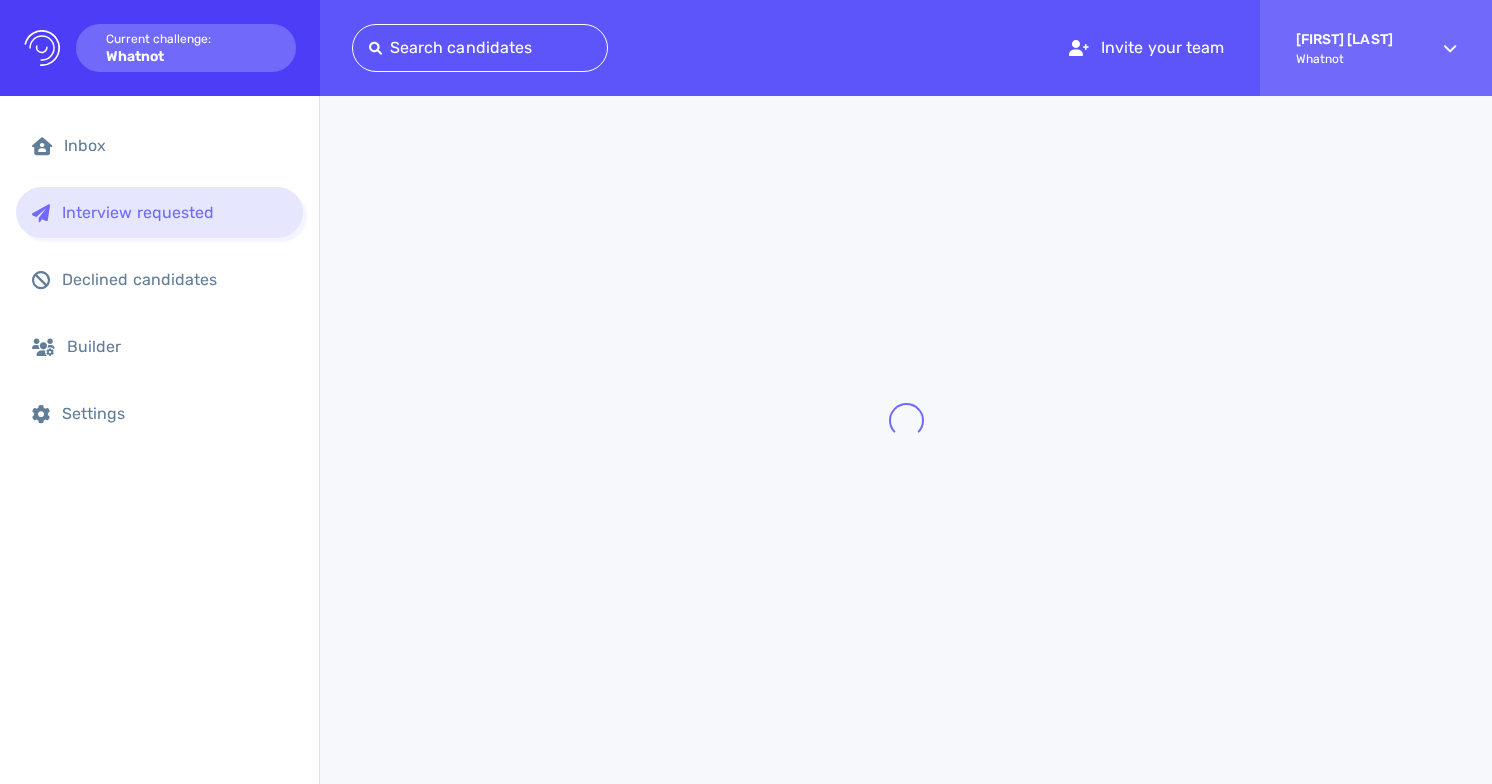 scroll, scrollTop: 0, scrollLeft: 0, axis: both 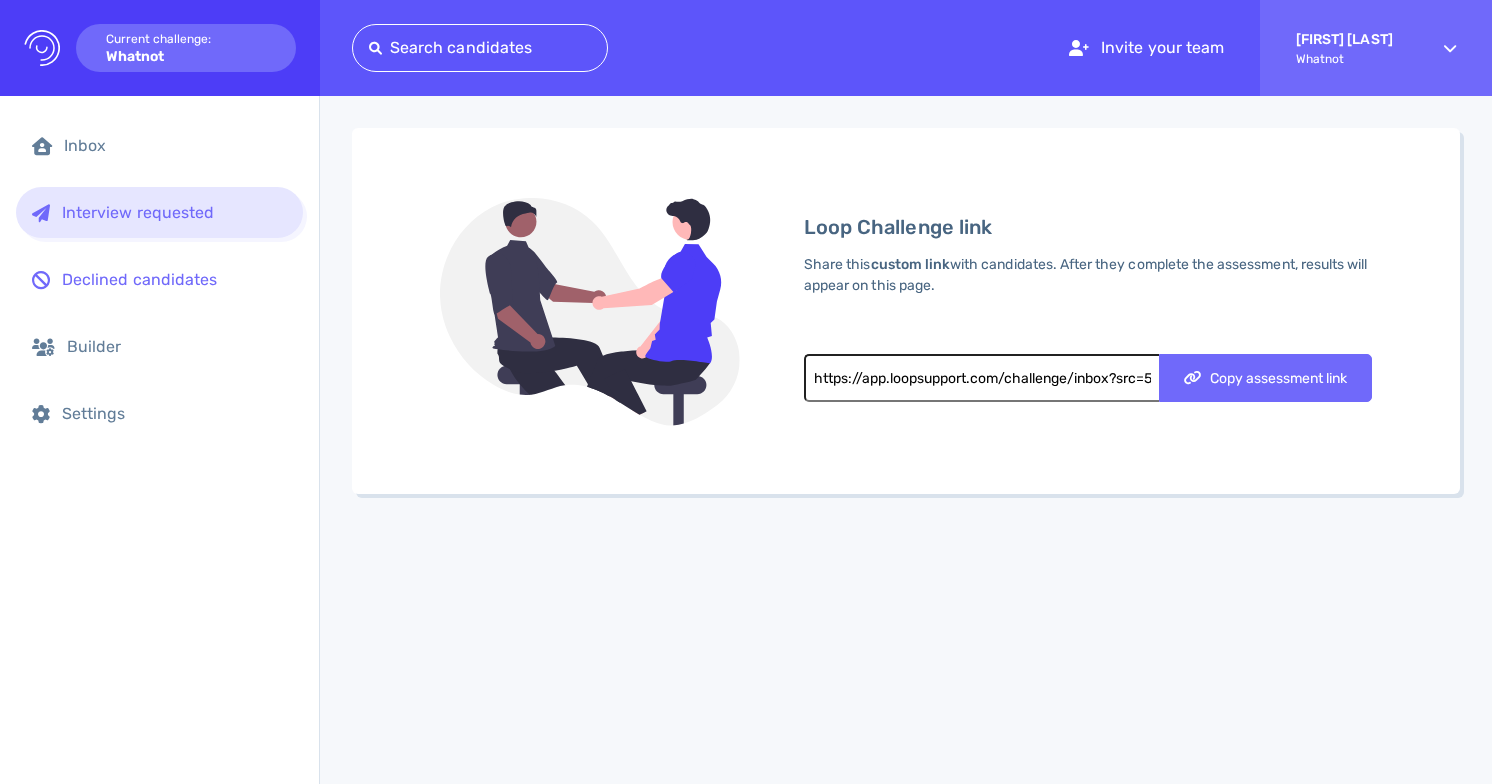 click on "Declined candidates" at bounding box center [174, 279] 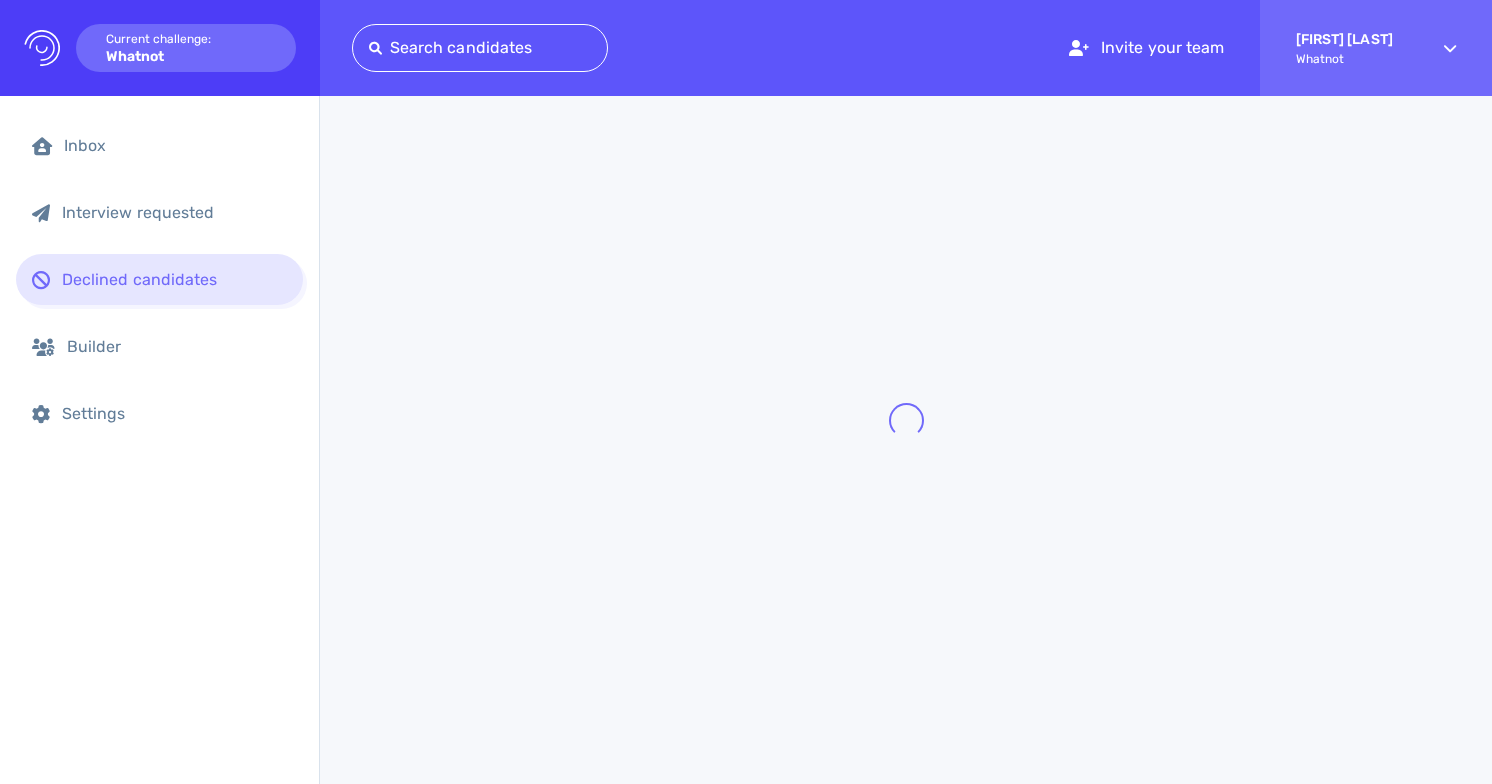 scroll, scrollTop: 0, scrollLeft: 0, axis: both 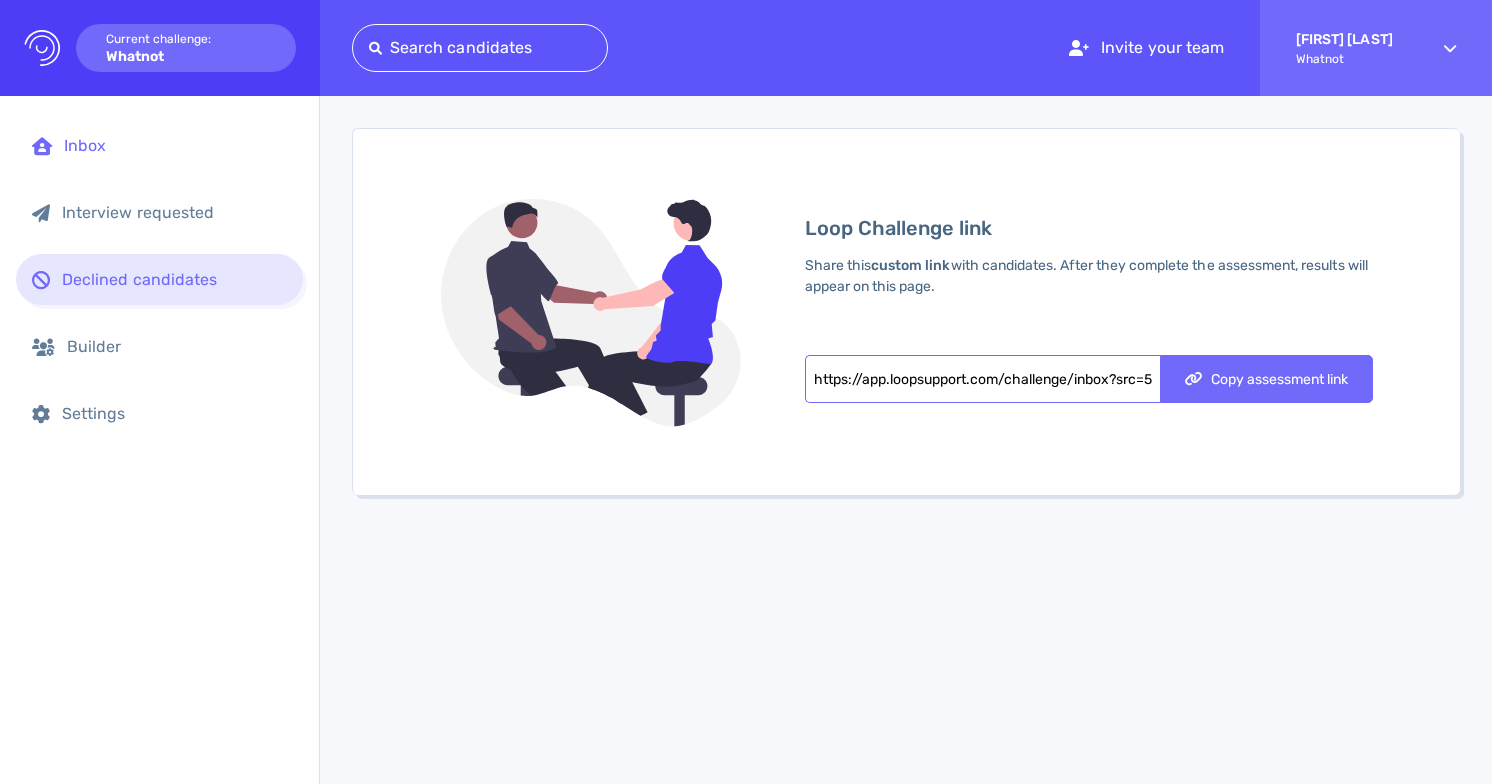 click on "Inbox" at bounding box center [175, 145] 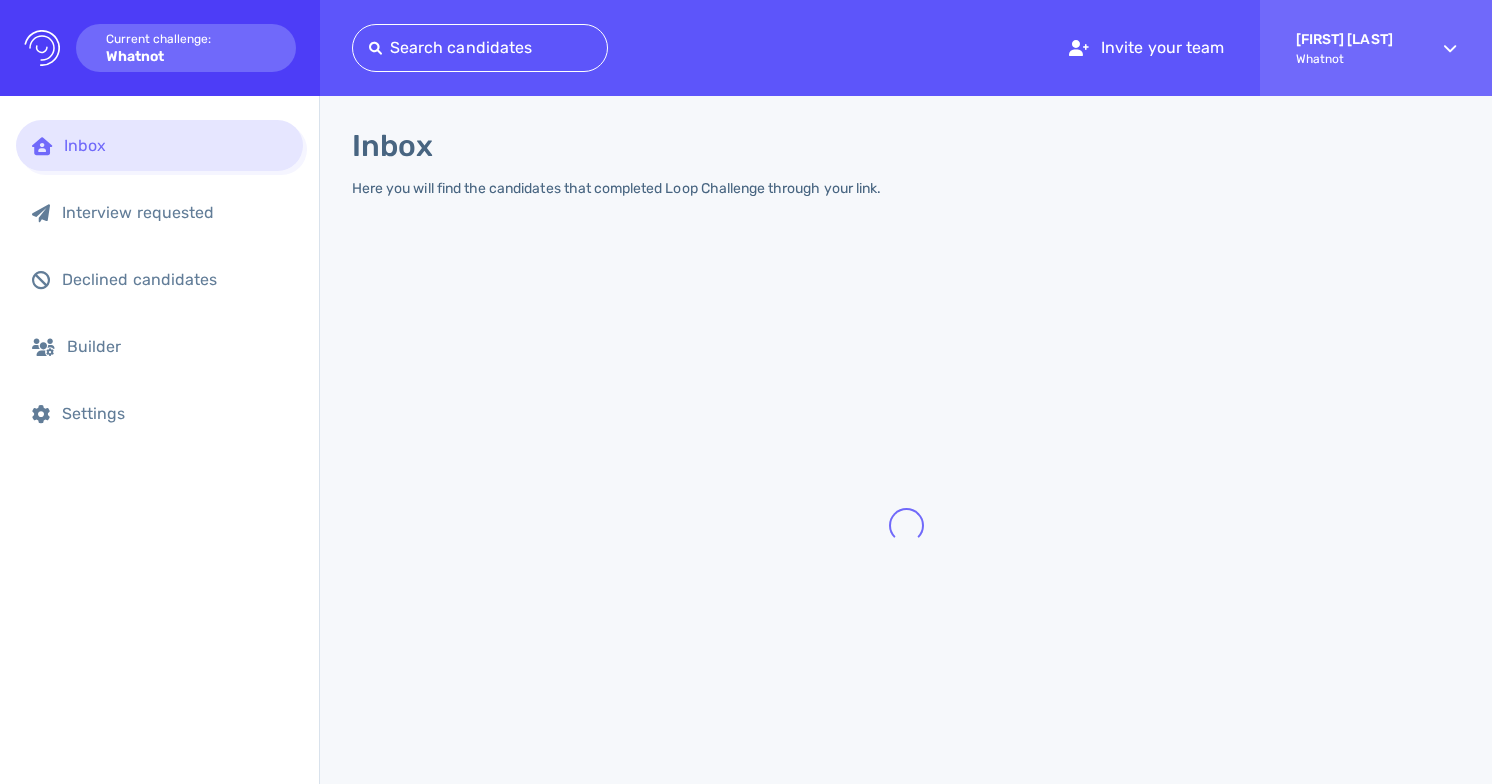 scroll, scrollTop: 0, scrollLeft: 0, axis: both 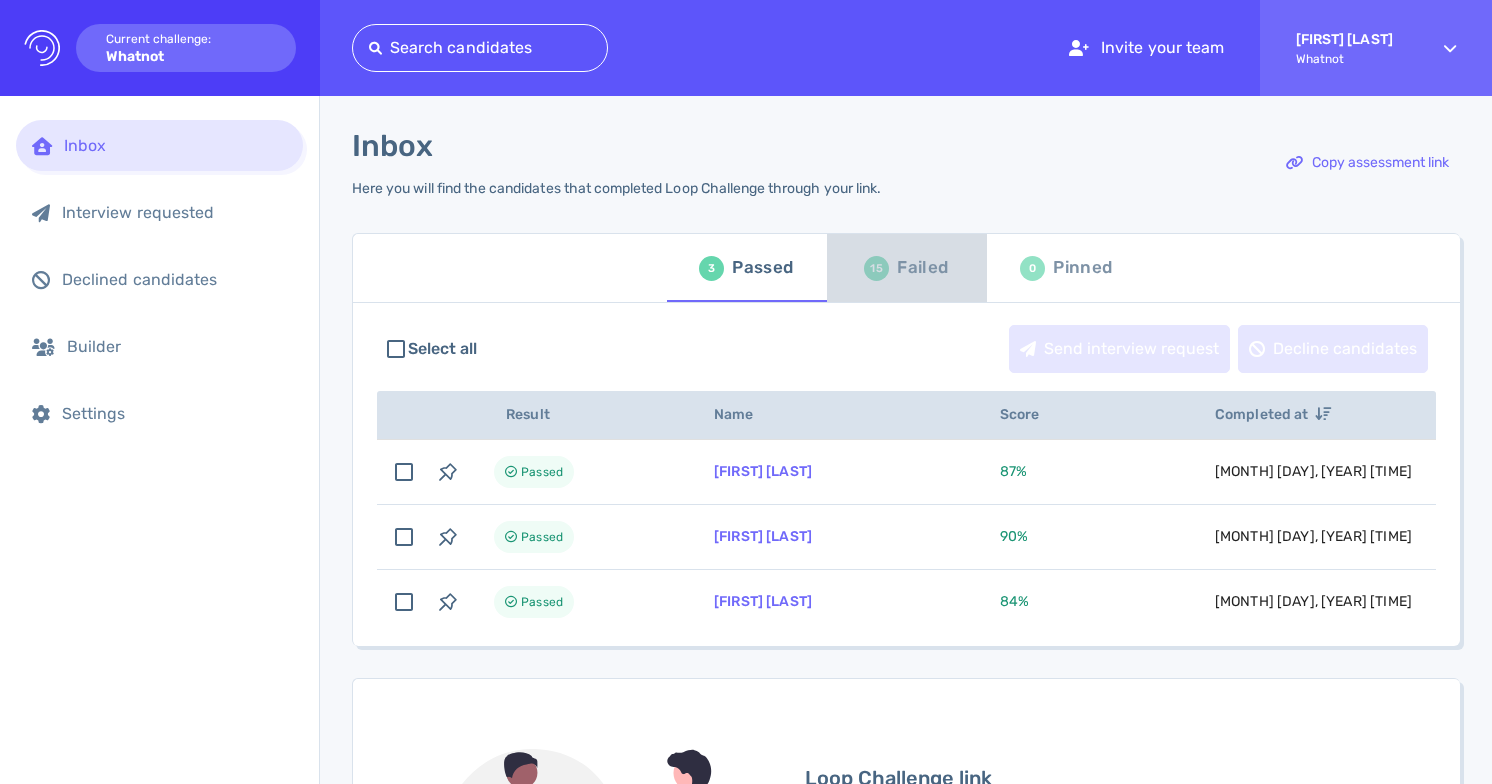 click on "15 Failed" at bounding box center (906, 268) 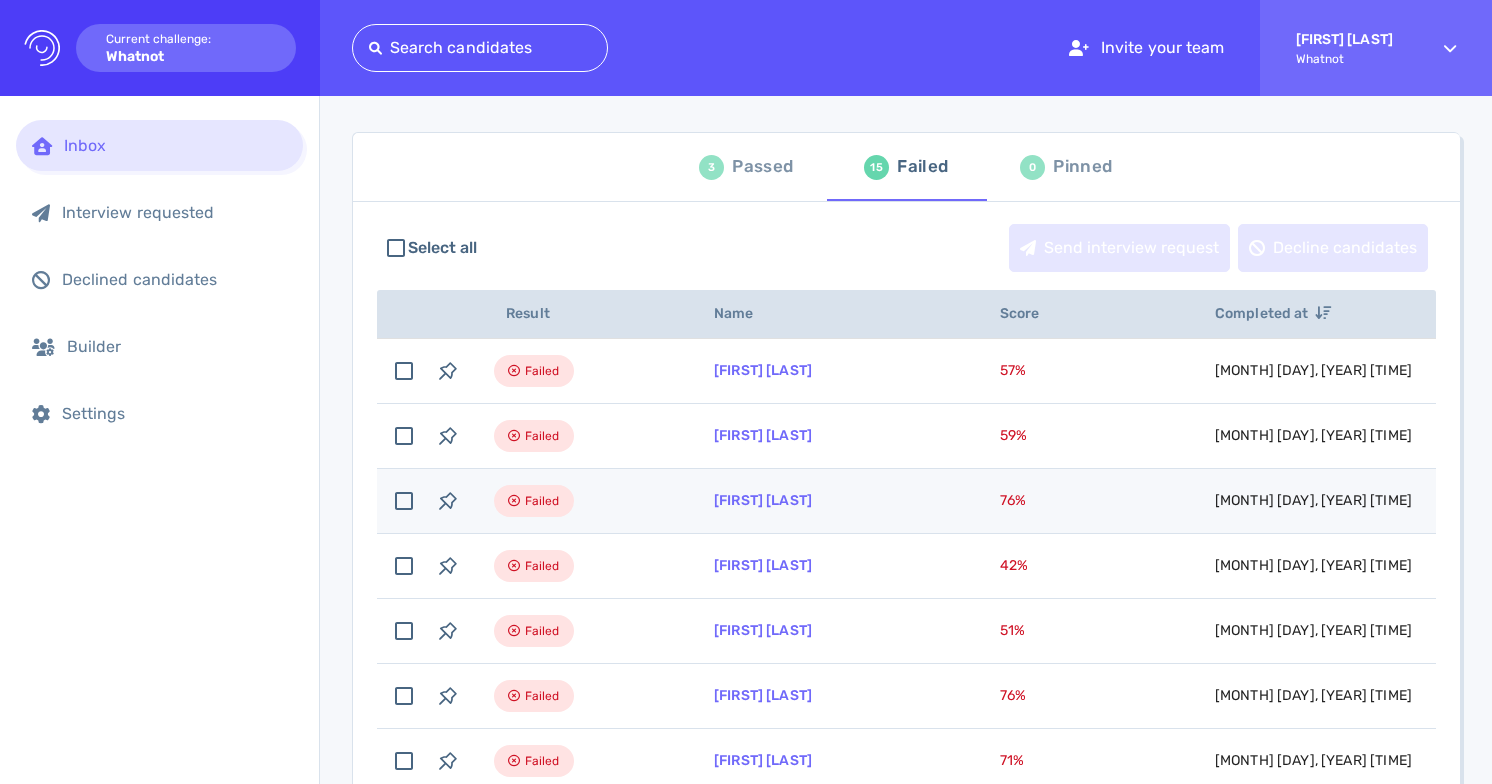 scroll, scrollTop: 0, scrollLeft: 0, axis: both 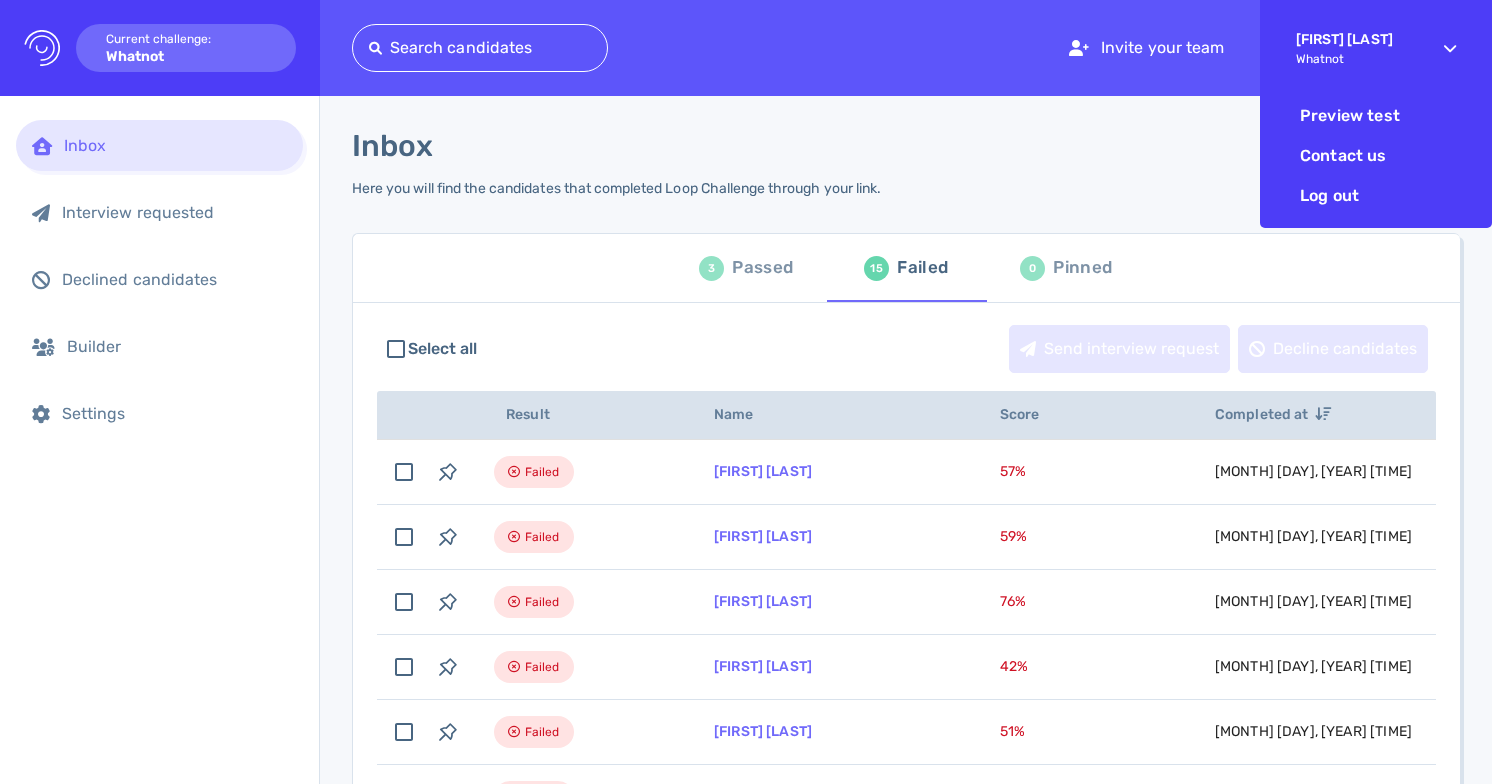 click on "Elsa Solomon Whatnot" at bounding box center (1352, 48) 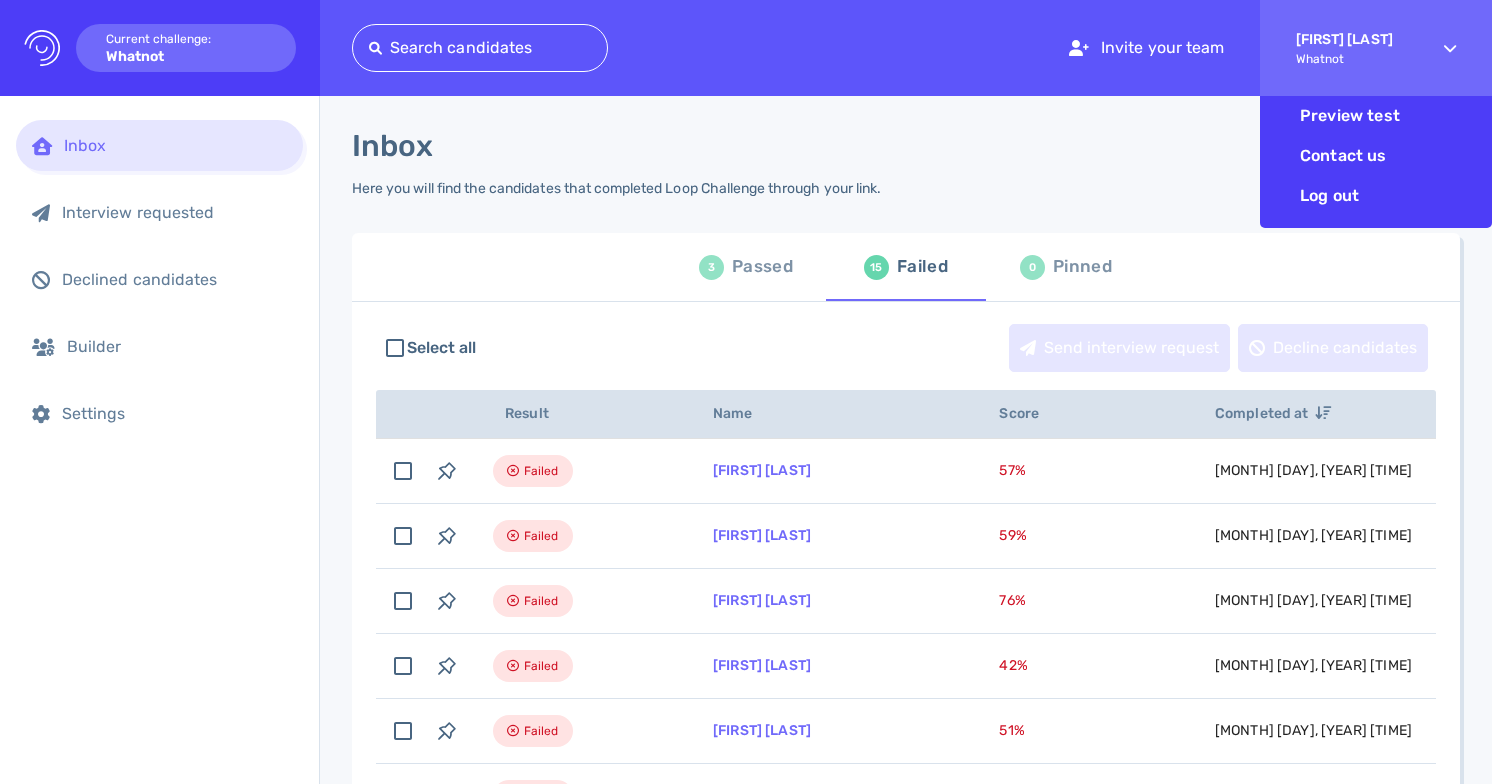 scroll, scrollTop: 0, scrollLeft: 0, axis: both 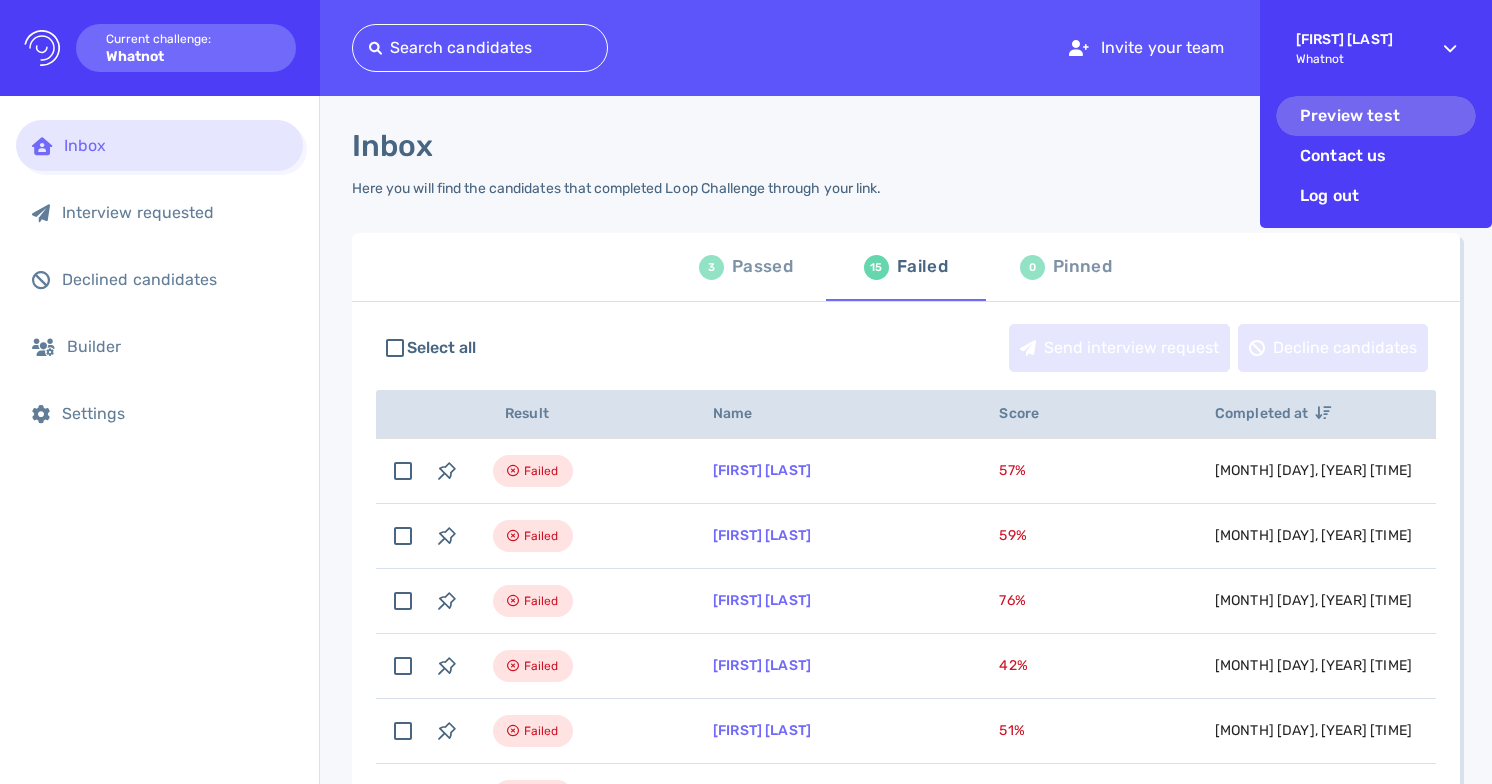 click on "Preview test" at bounding box center (1376, 116) 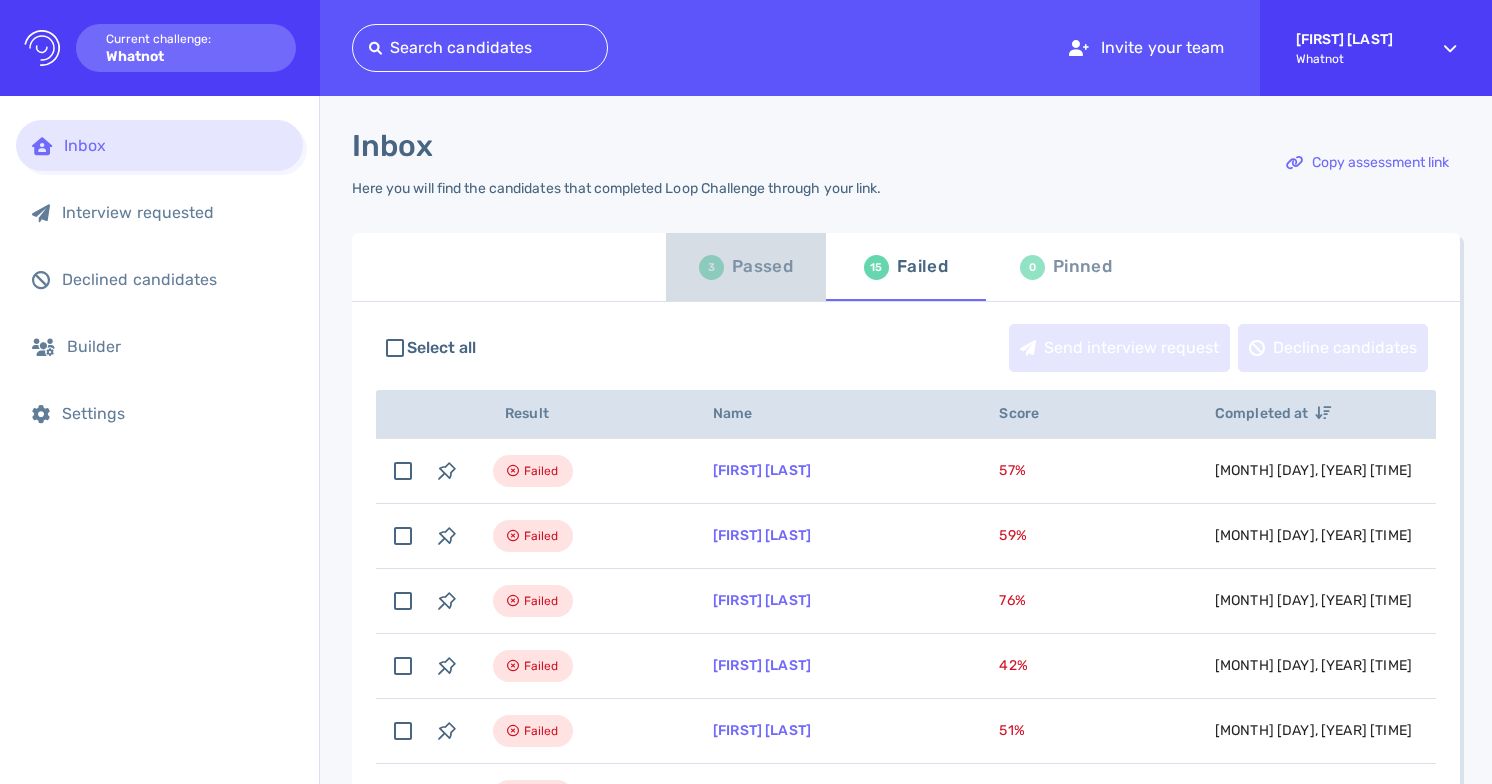 click on "Passed" at bounding box center (762, 267) 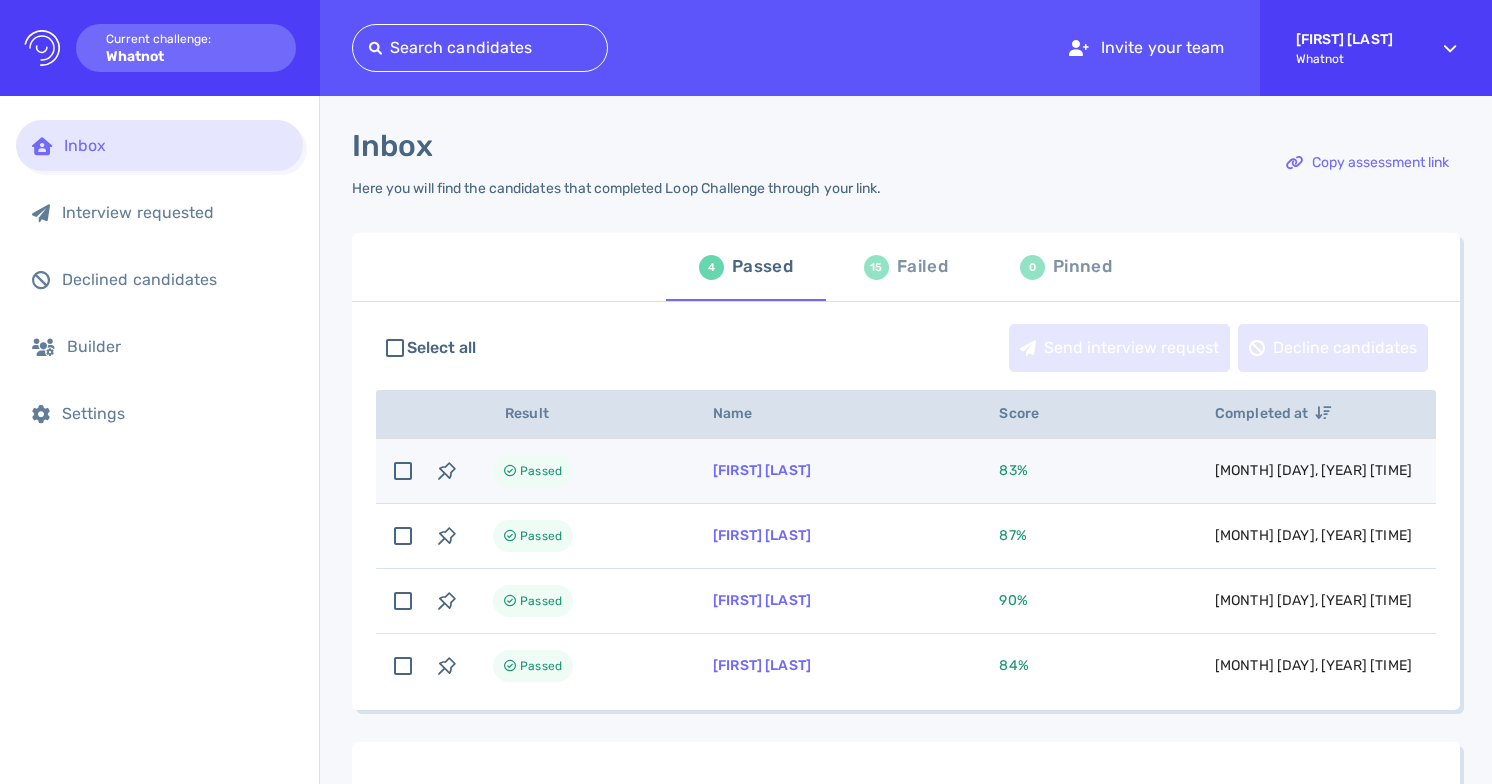 click on "Passed" at bounding box center (579, 471) 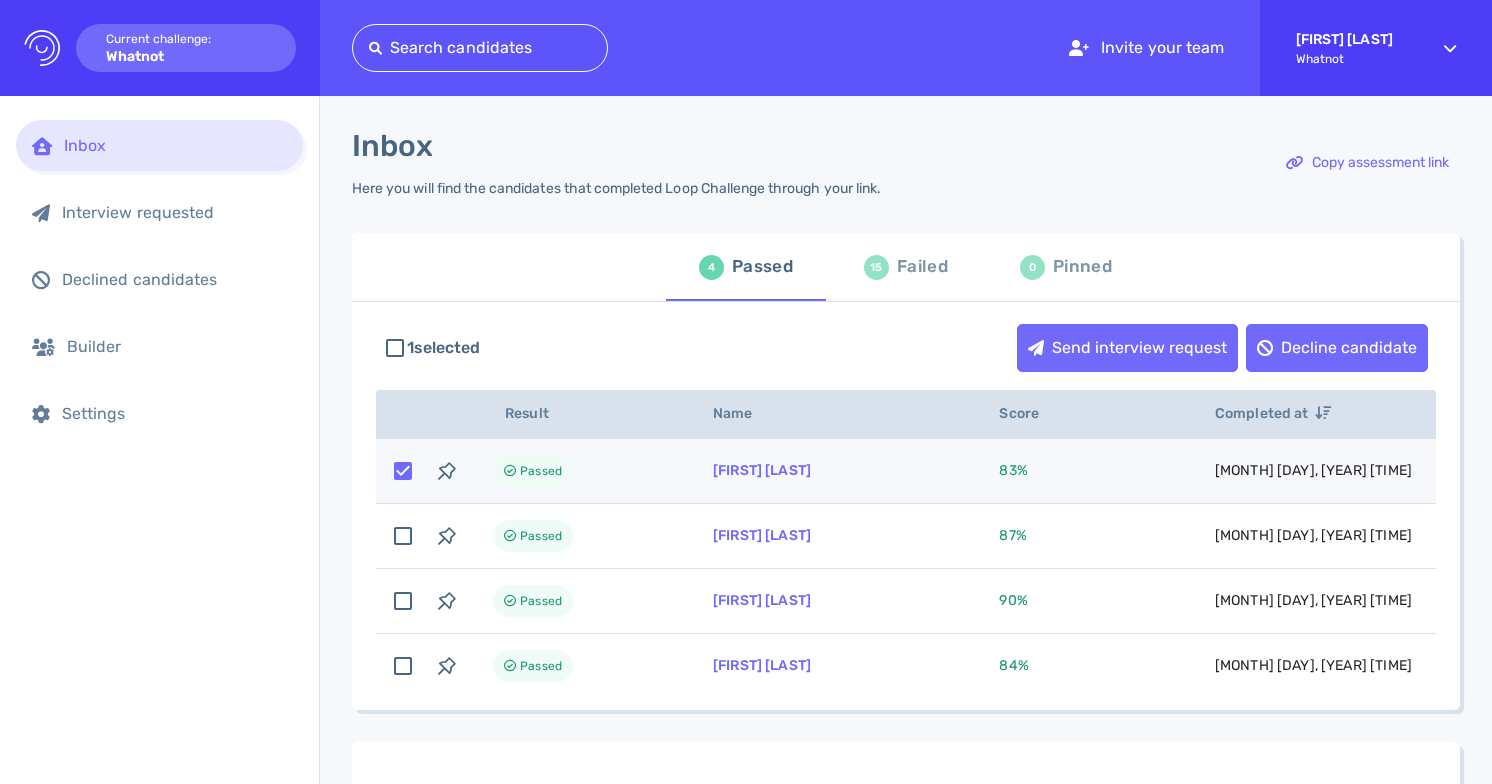 click on "Passed" at bounding box center (579, 471) 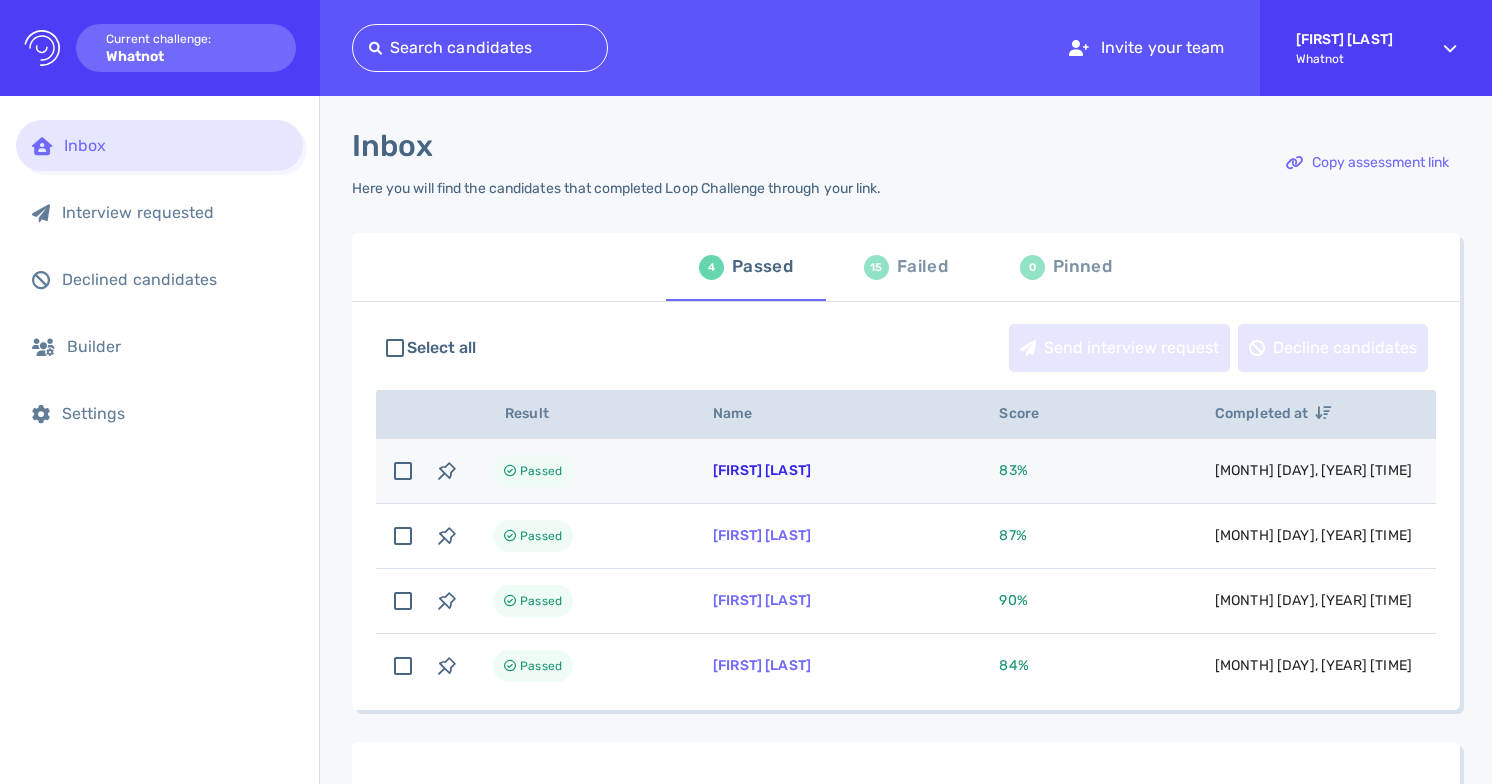 click on "Elsa Solomon" at bounding box center (762, 470) 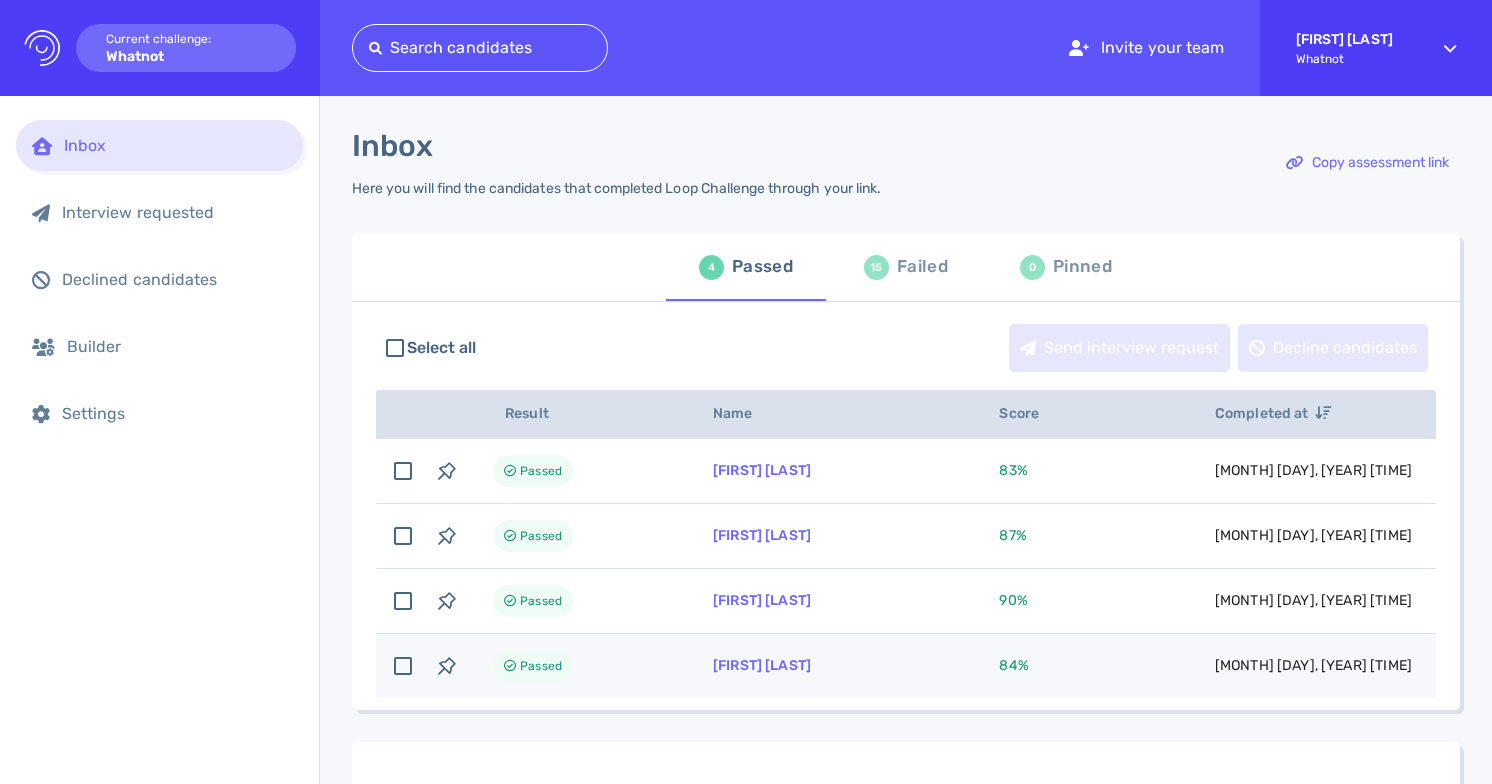 click on "Marcus Duterte" at bounding box center (832, 666) 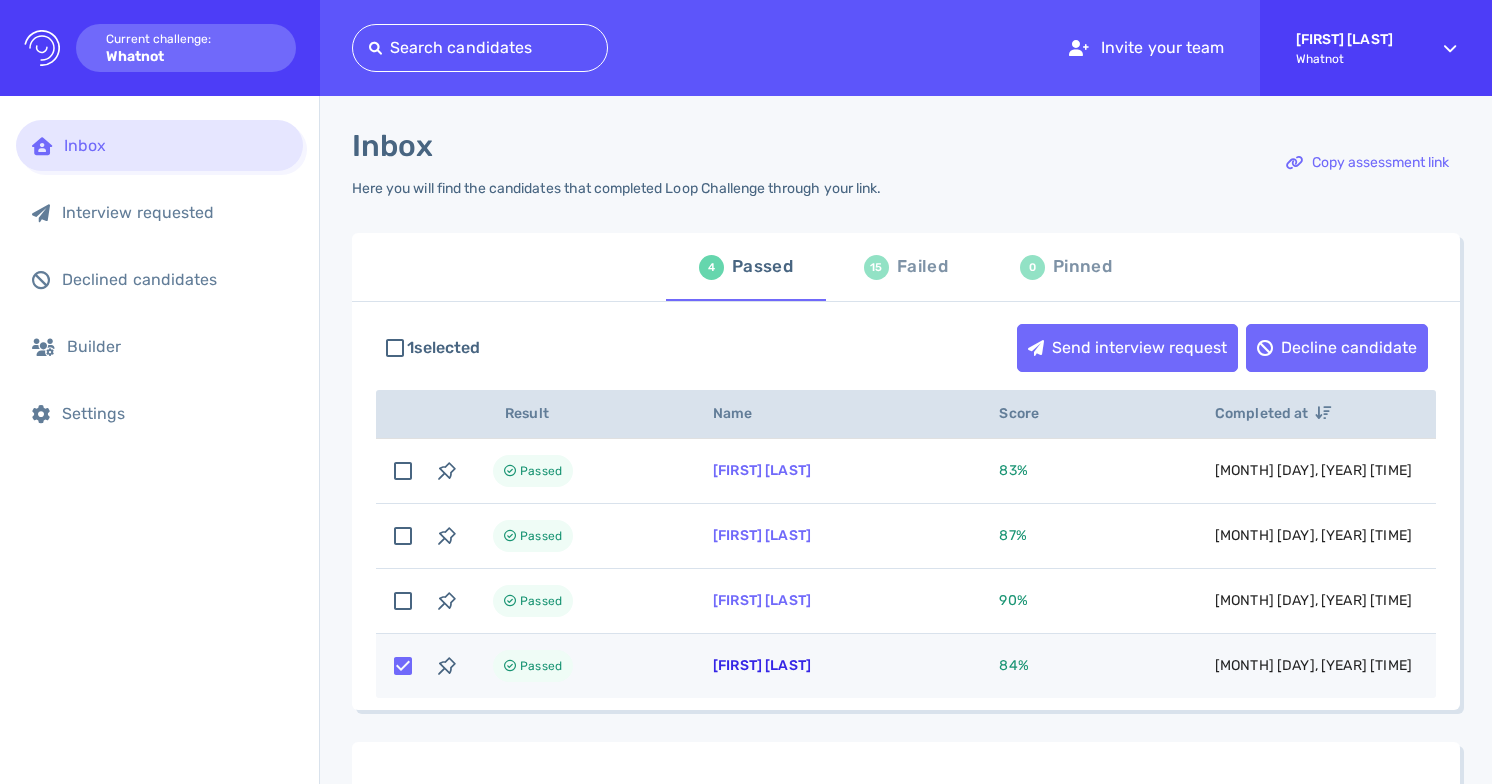 click on "Marcus Duterte" at bounding box center [762, 665] 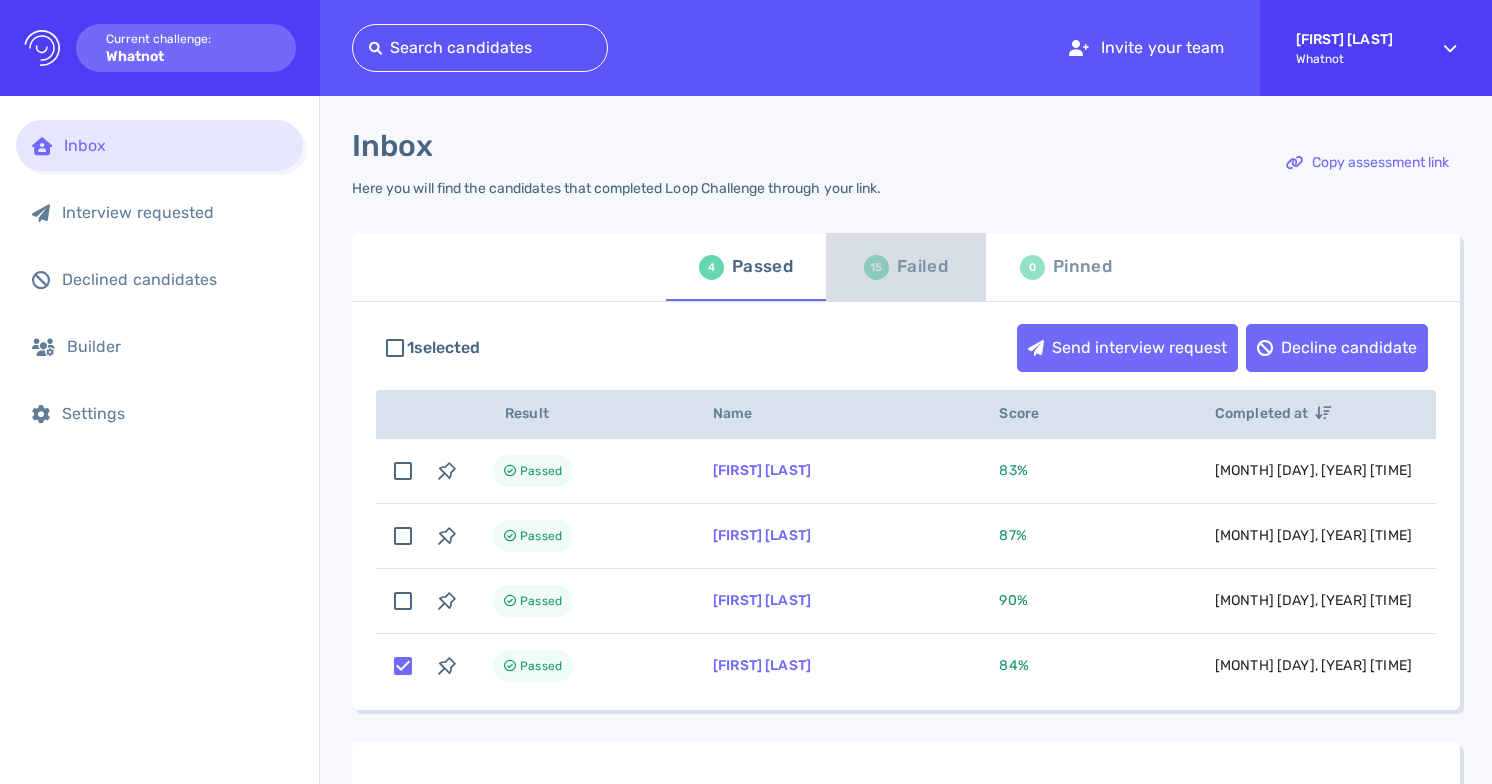 click on "Failed" at bounding box center [922, 267] 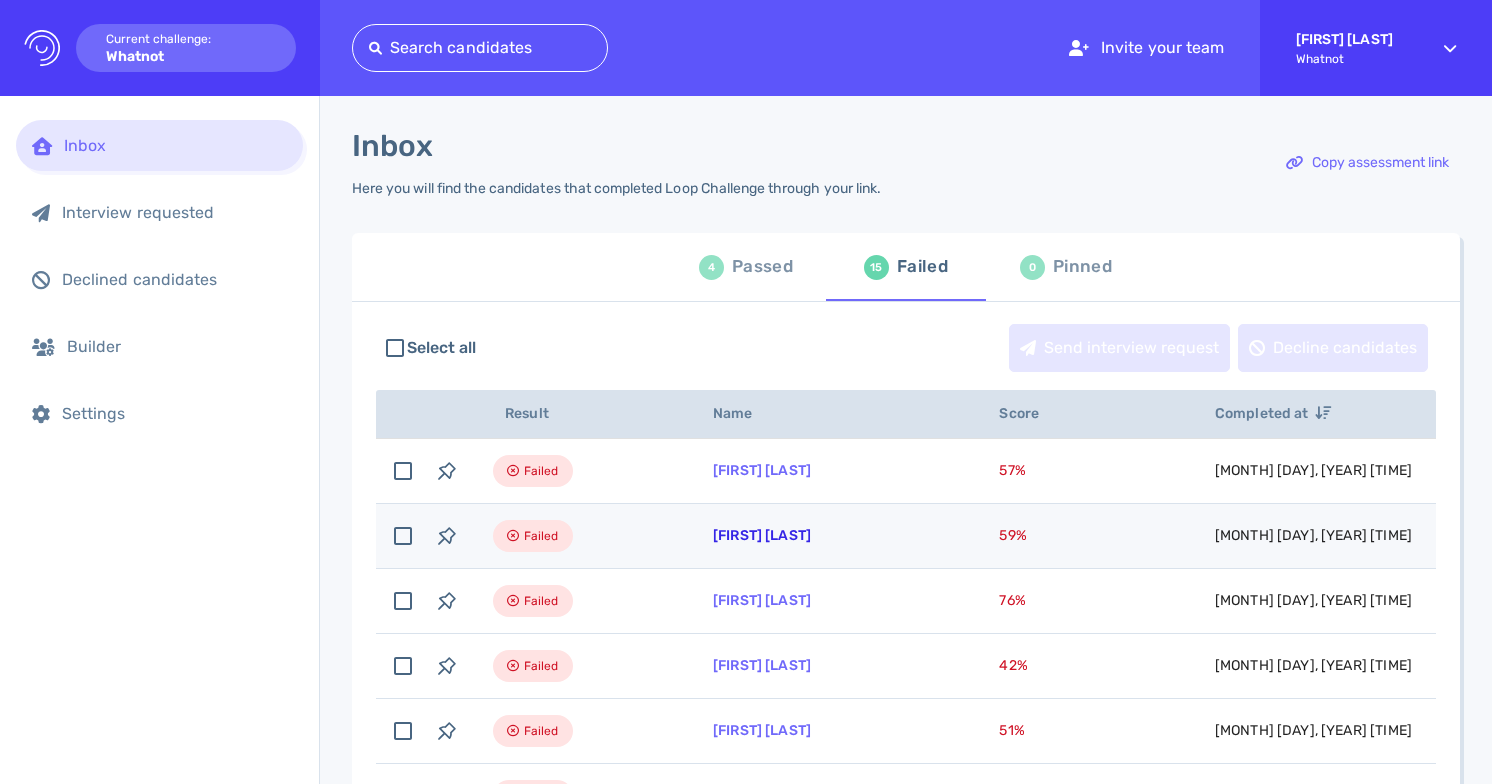 click on "Francis Garcia" at bounding box center [762, 535] 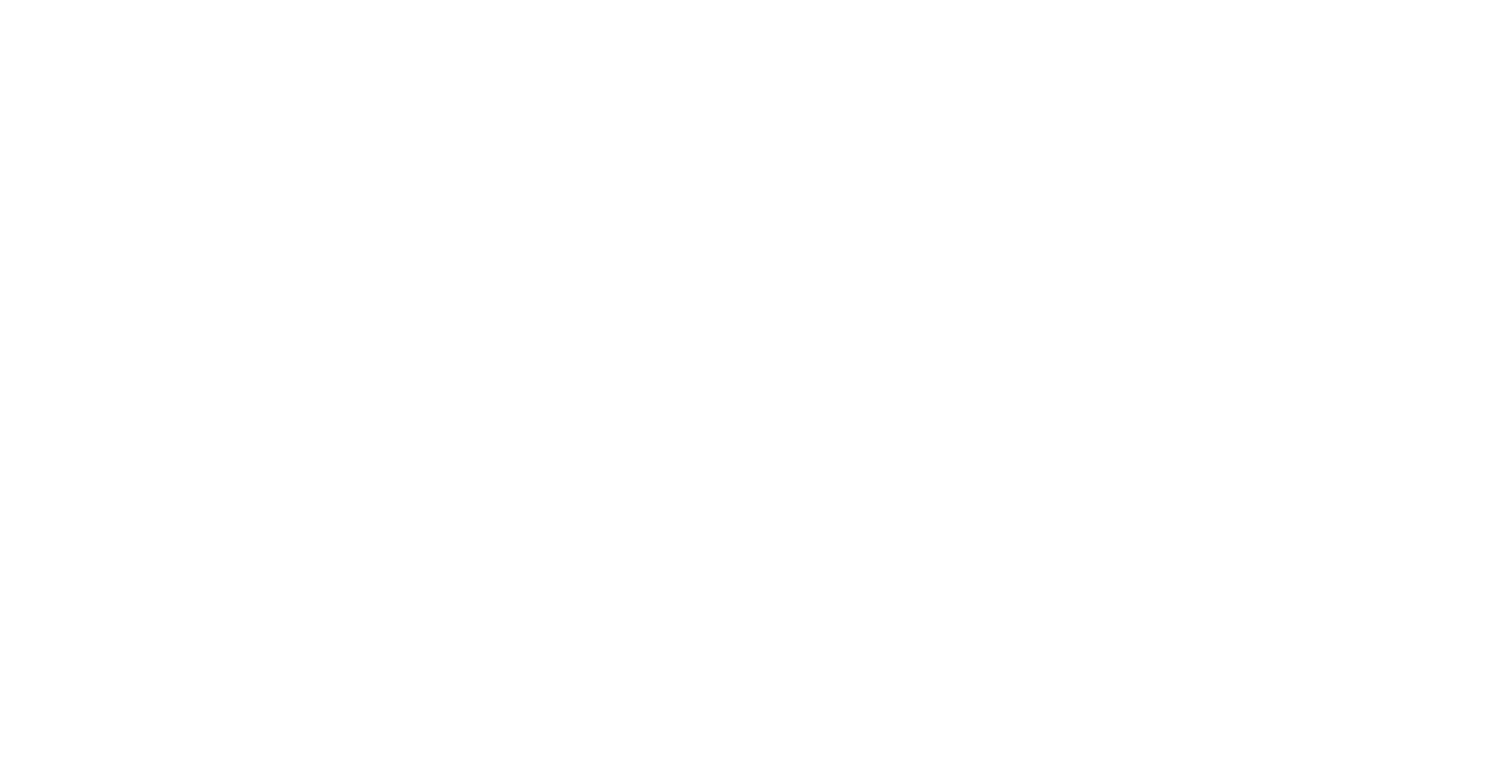 scroll, scrollTop: 0, scrollLeft: 0, axis: both 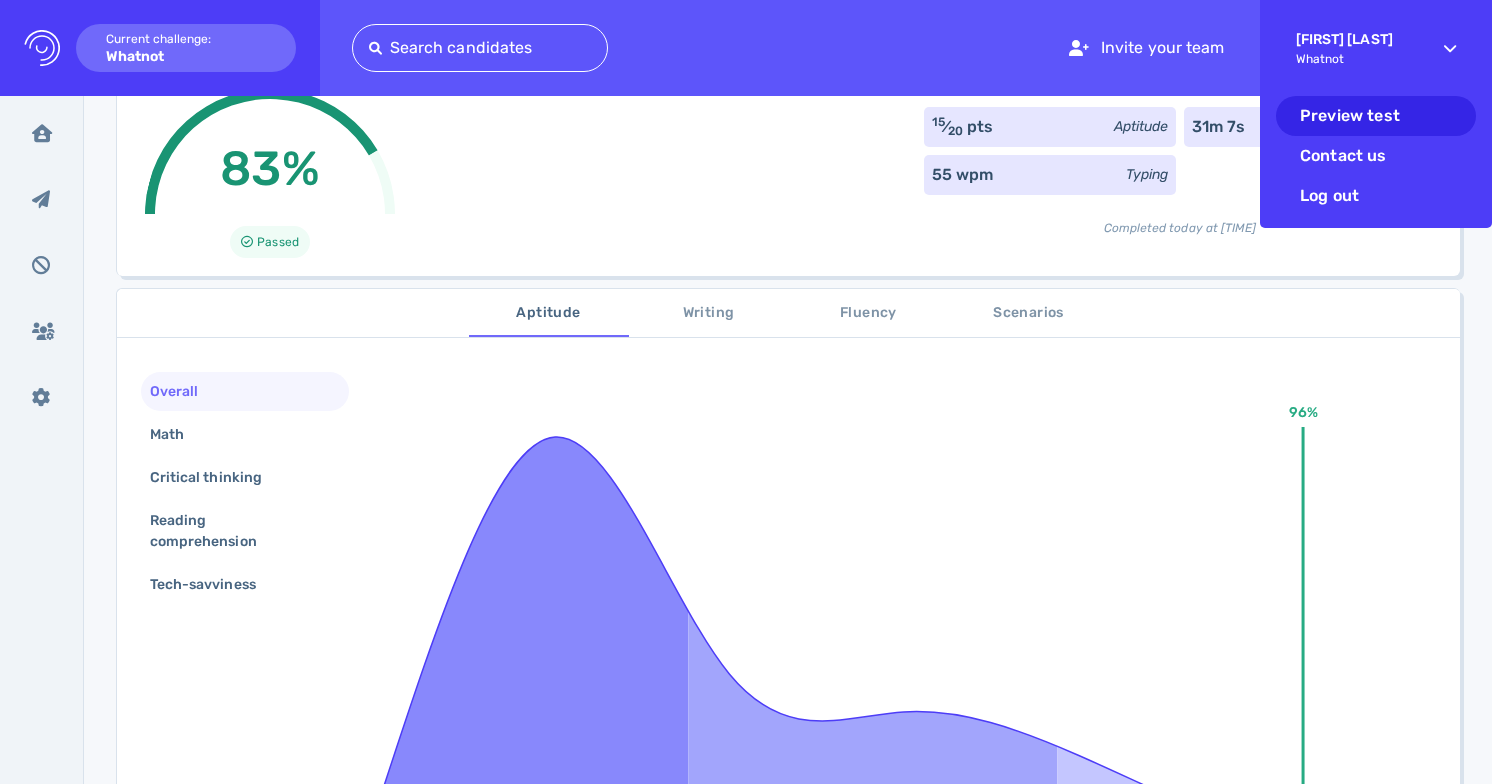 click on "Preview test" at bounding box center [1376, 116] 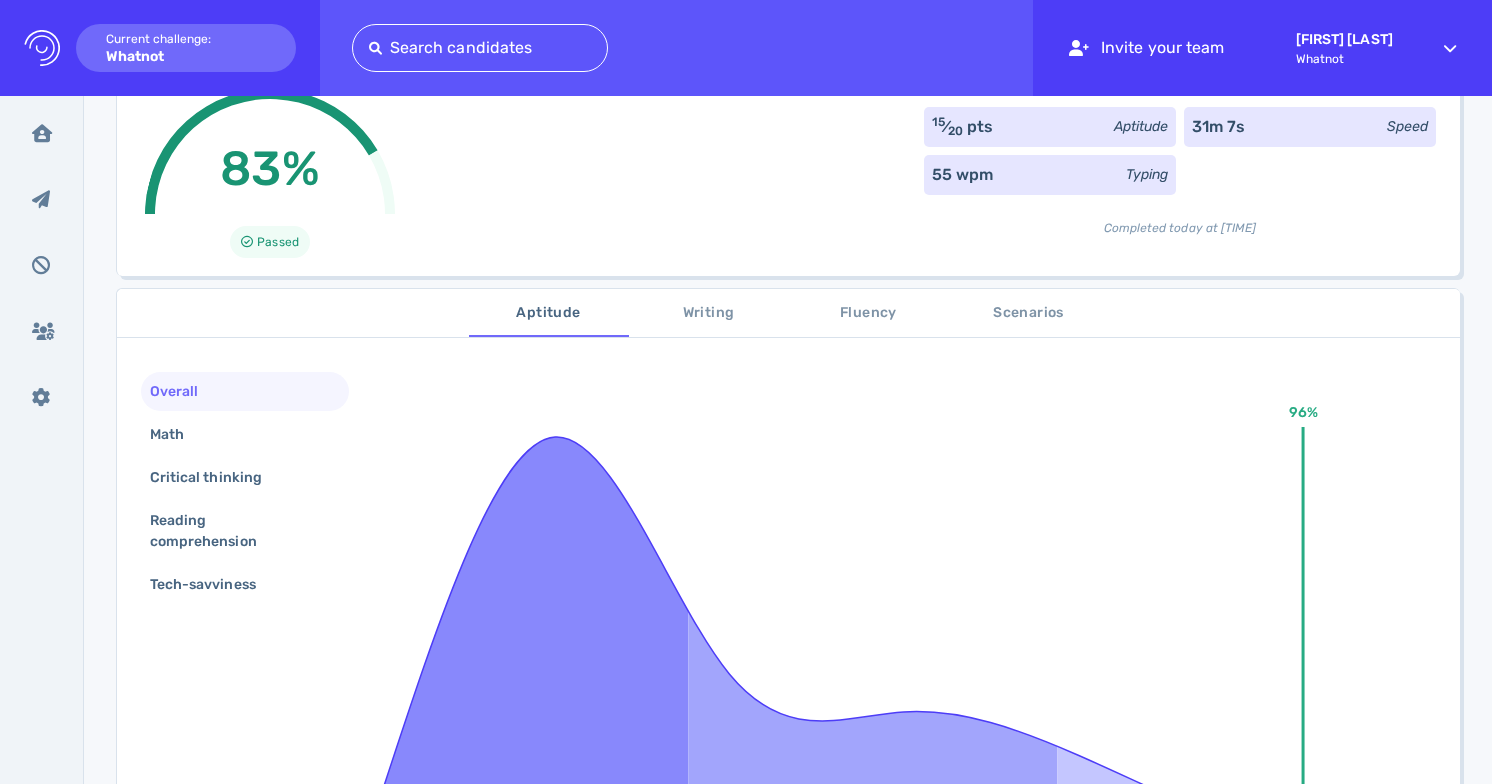 click on "Invite your team" at bounding box center [1146, 48] 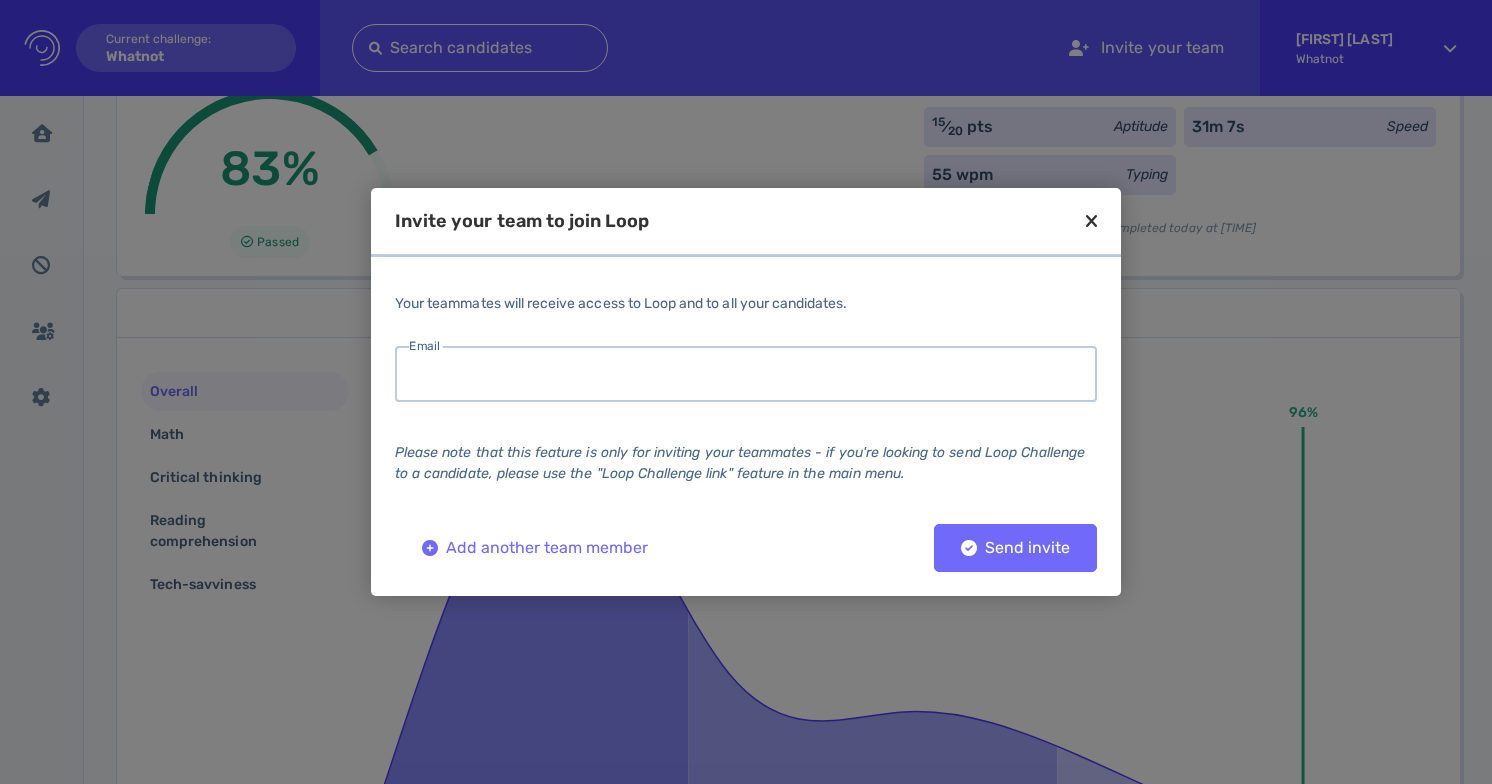 click at bounding box center [746, 374] 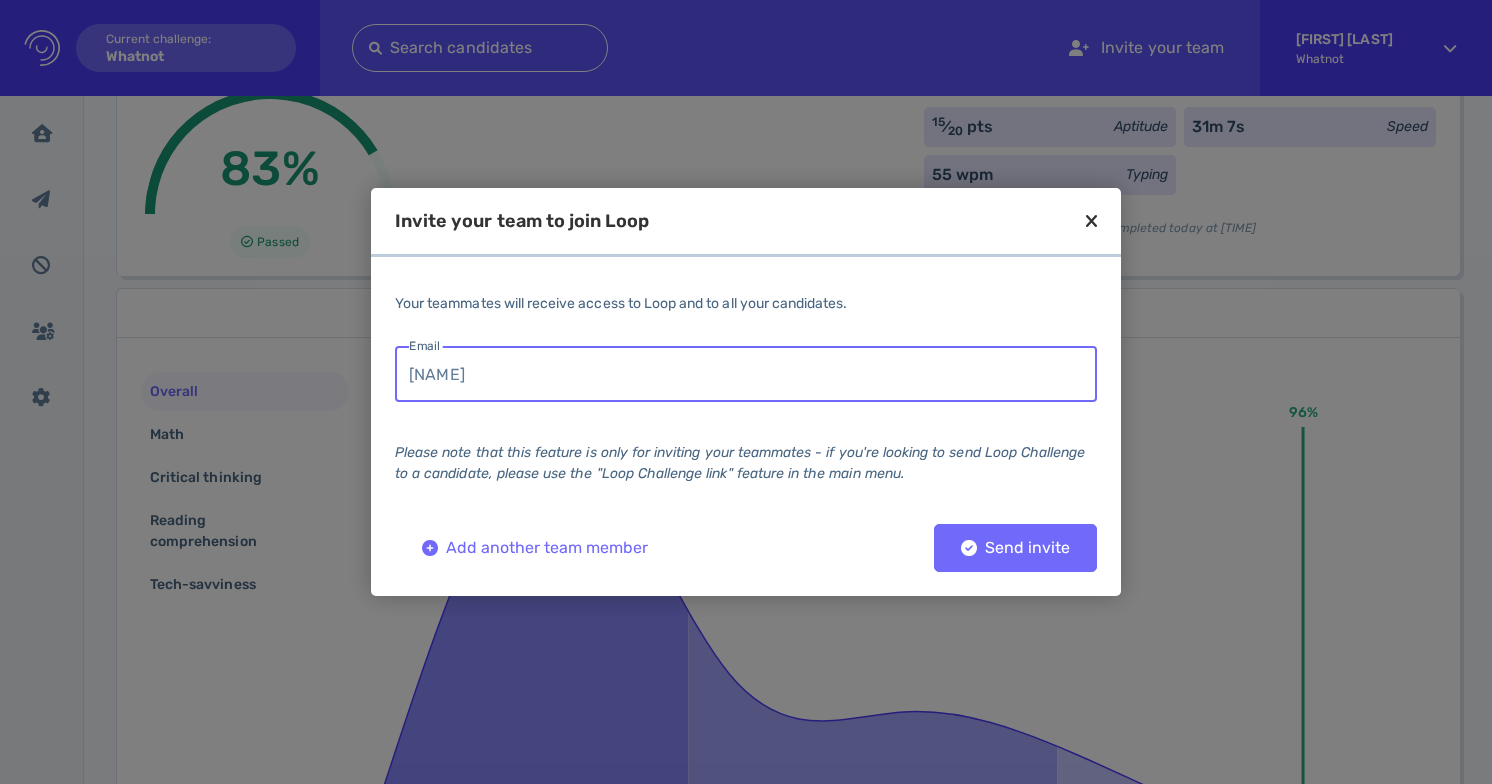 type on "[NAME]" 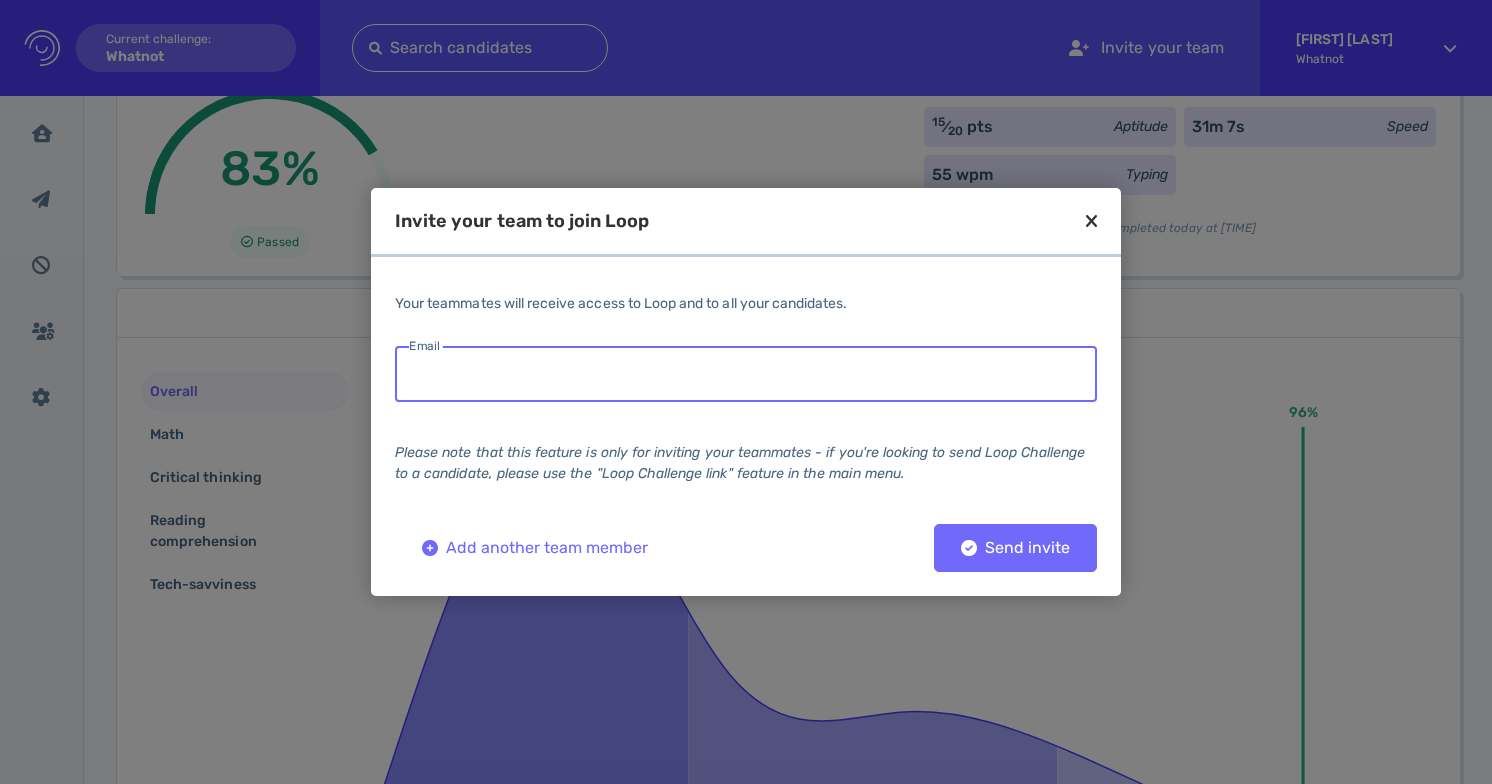paste on "[EMAIL]" 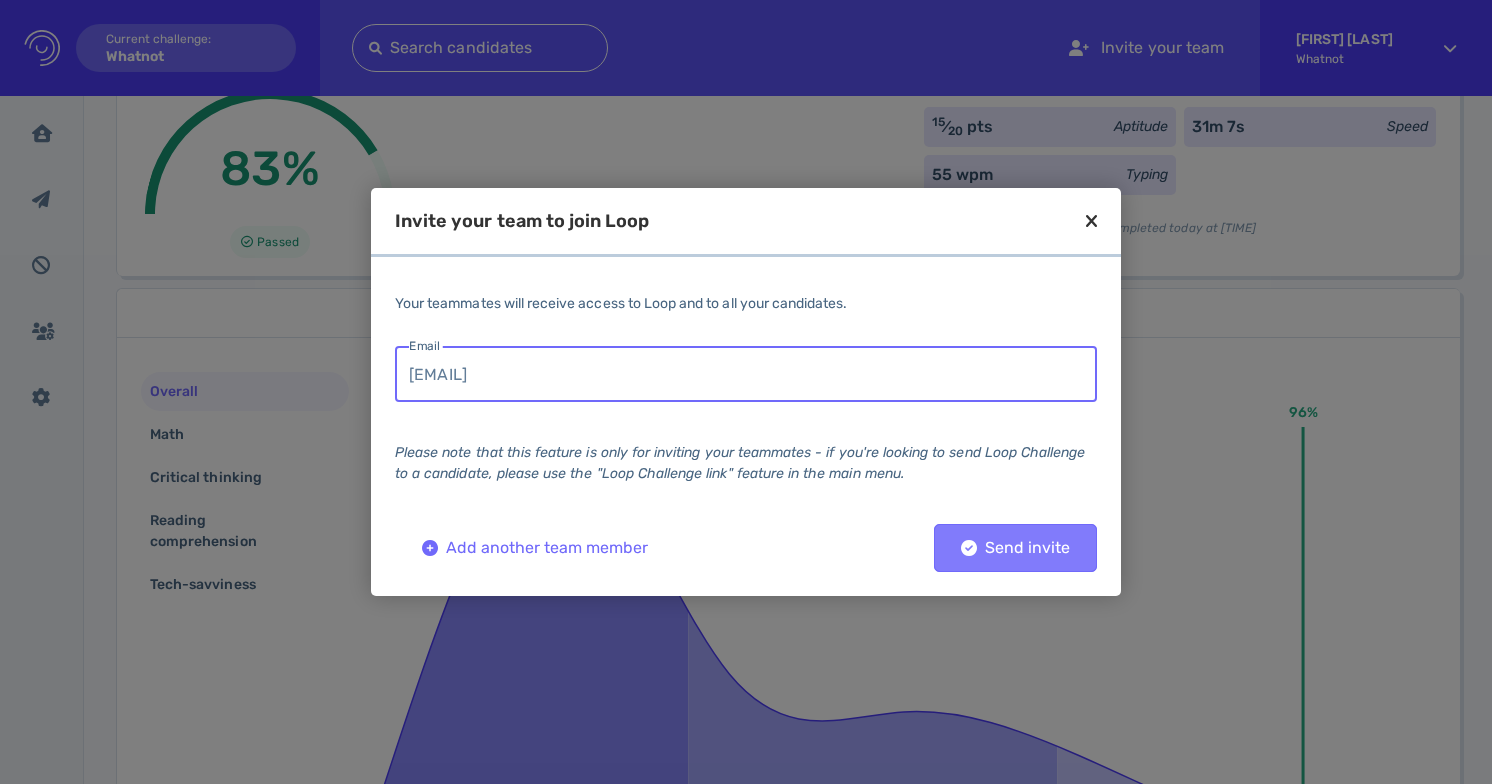type on "[EMAIL]" 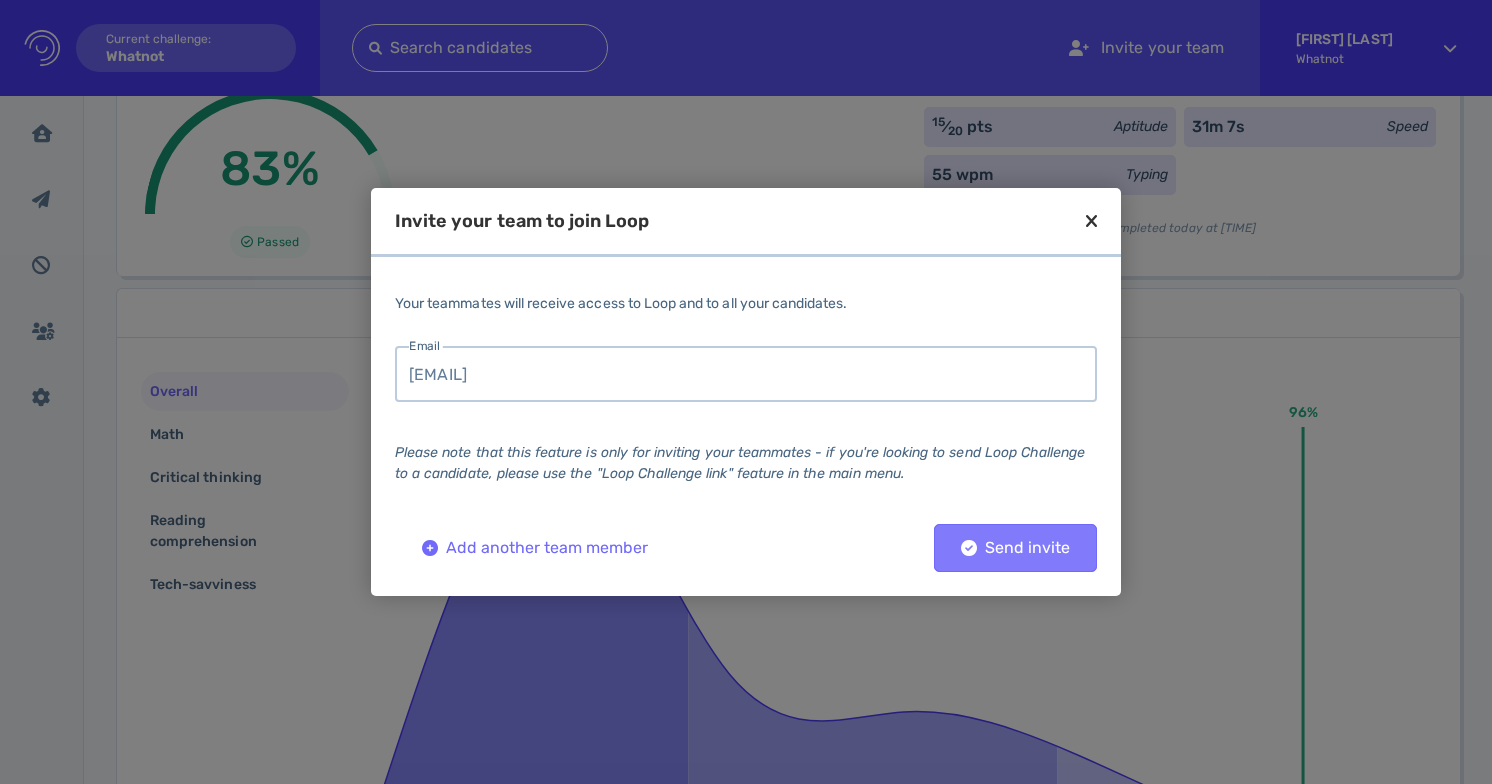 click on "Send invite" at bounding box center (1015, 548) 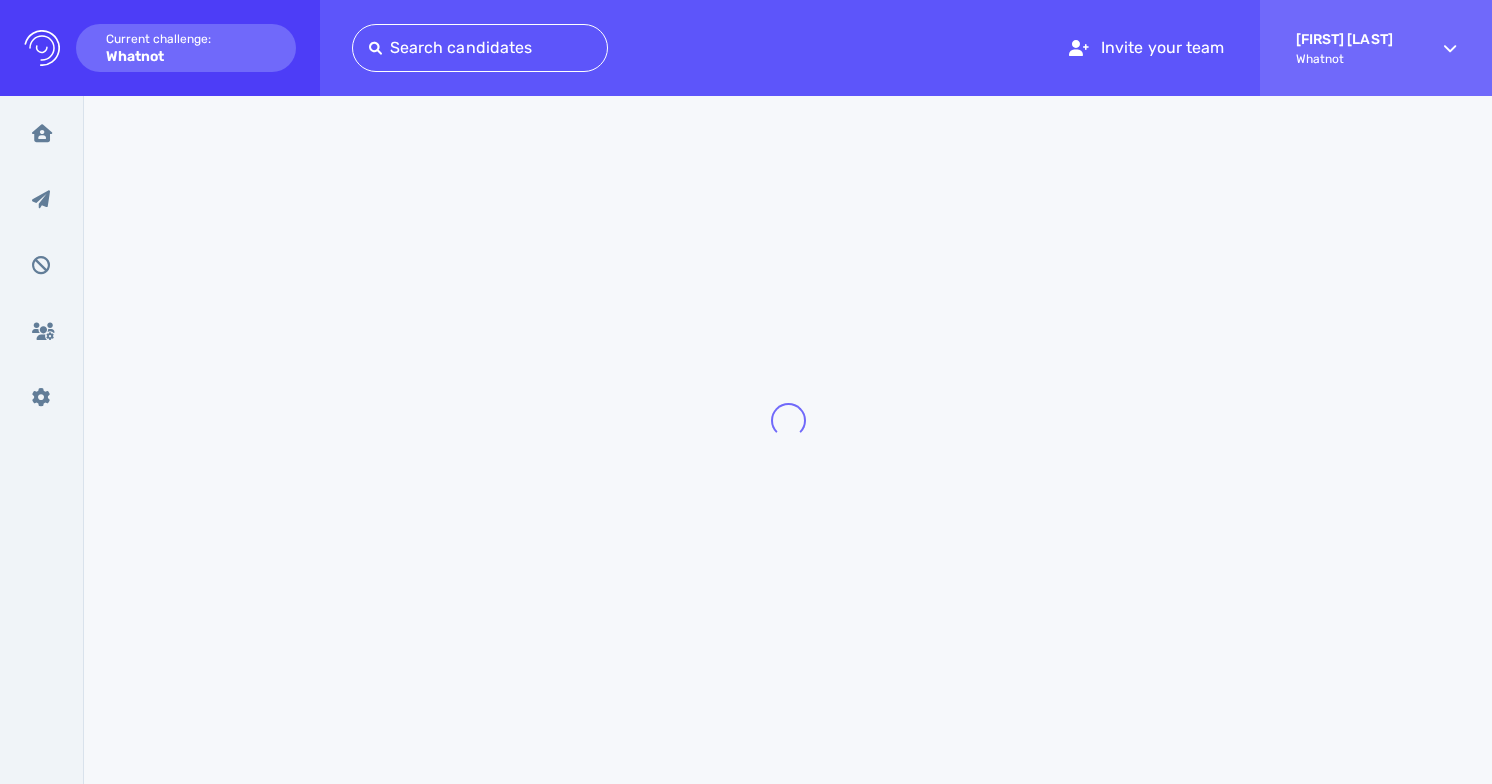 scroll, scrollTop: 0, scrollLeft: 0, axis: both 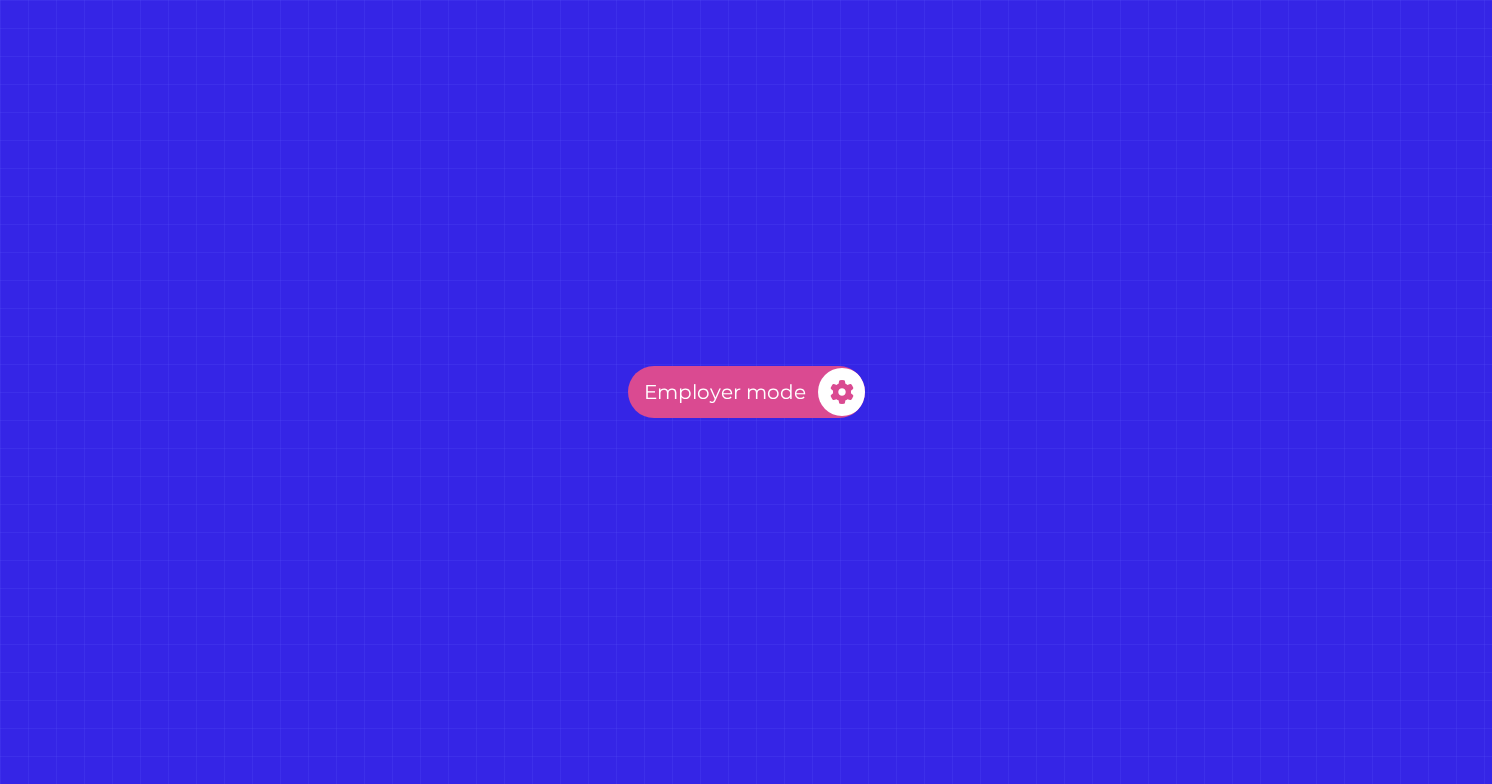click on "Employer mode Candidate mode" at bounding box center [746, 392] 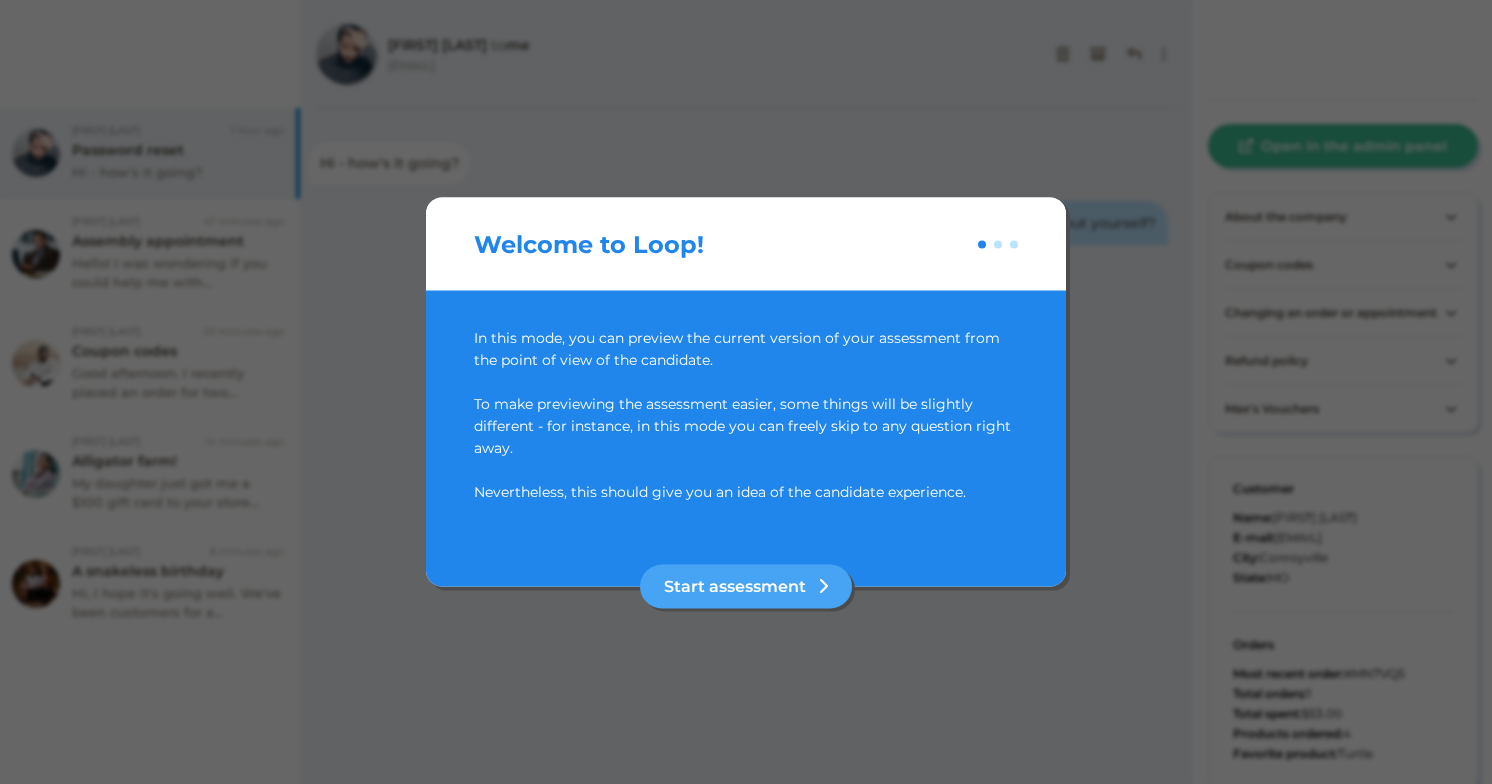 click at bounding box center (746, 392) 